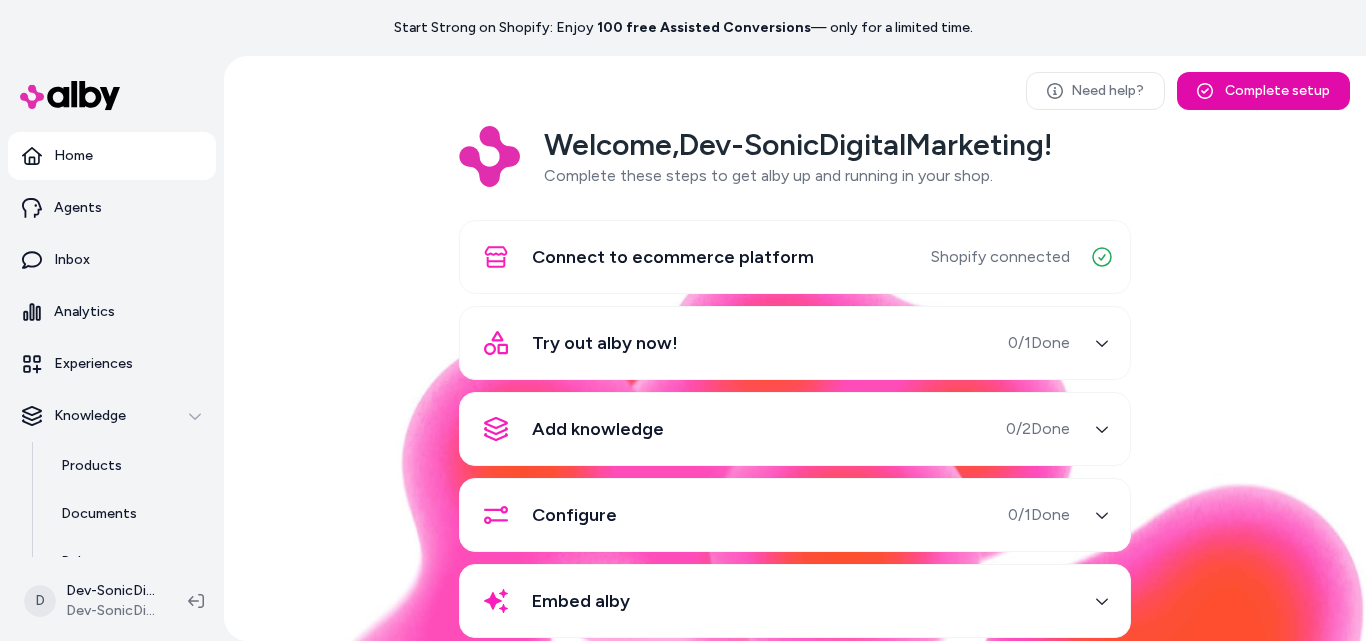 scroll, scrollTop: 0, scrollLeft: 0, axis: both 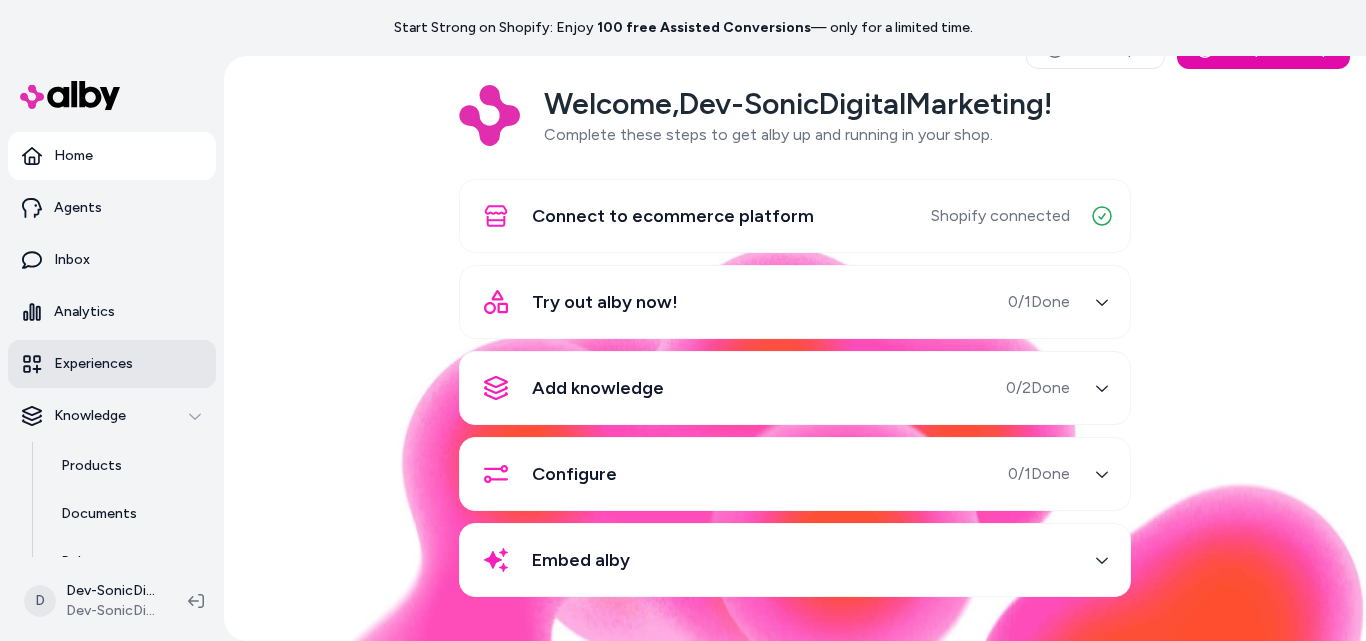 click on "Experiences" at bounding box center [112, 364] 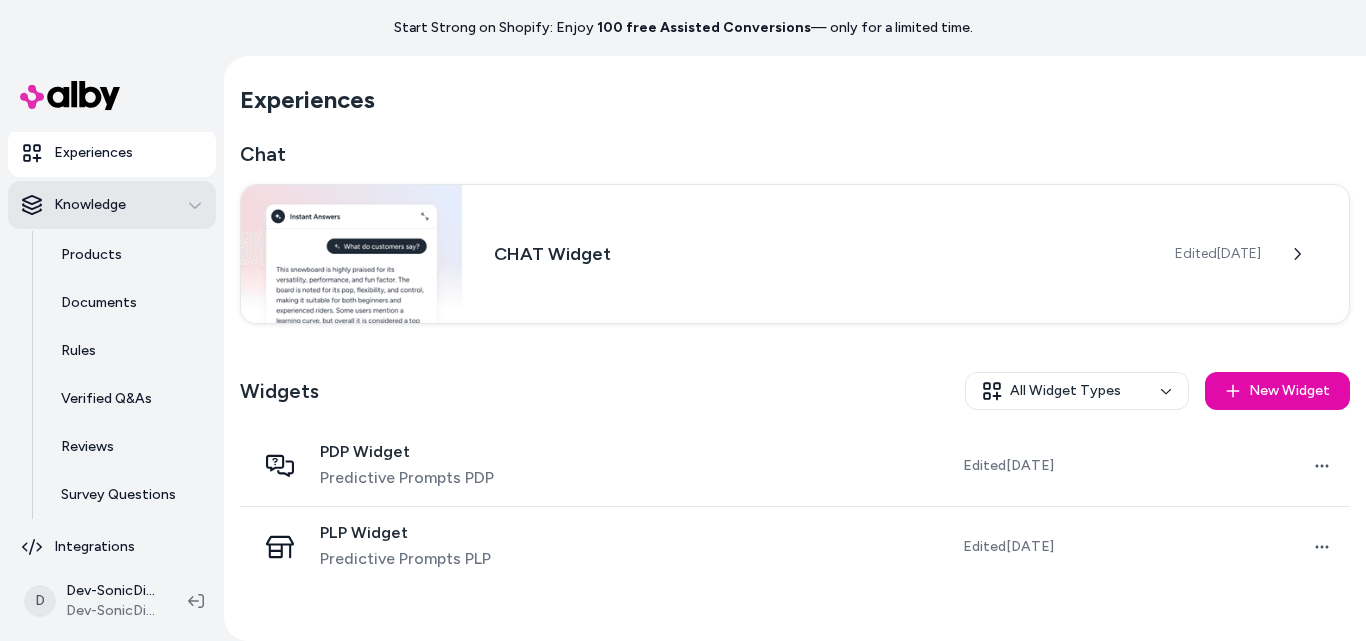 scroll, scrollTop: 225, scrollLeft: 0, axis: vertical 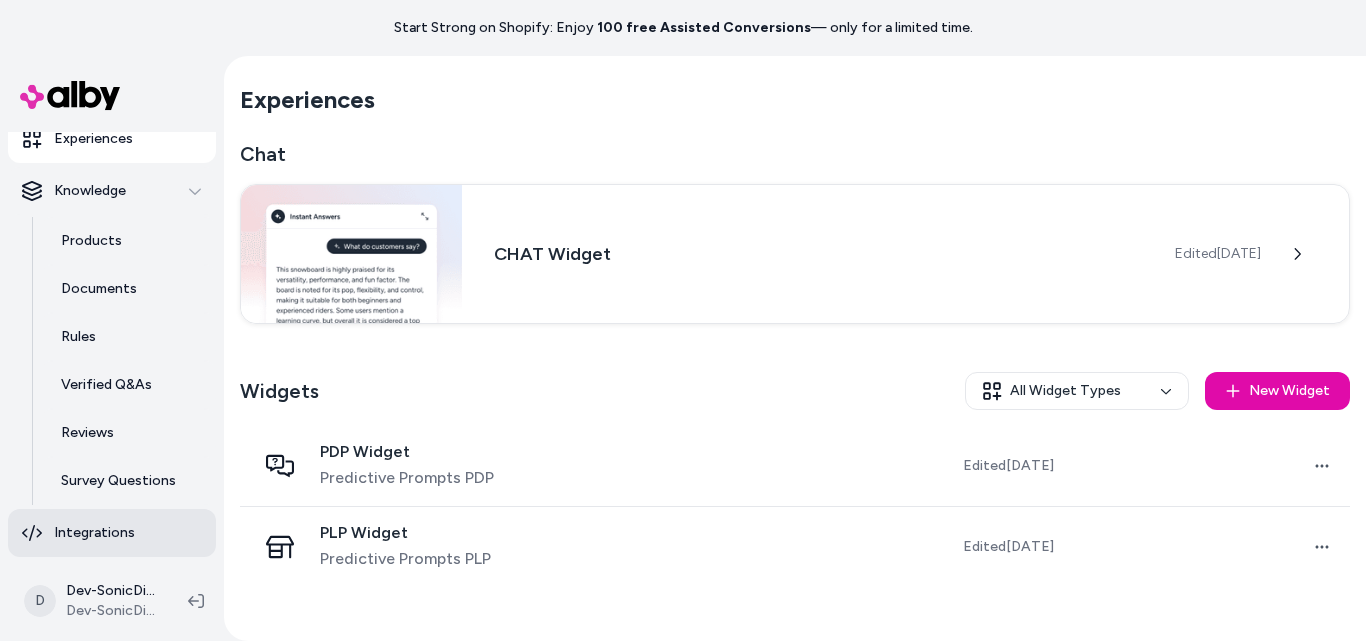 click on "Integrations" at bounding box center (112, 533) 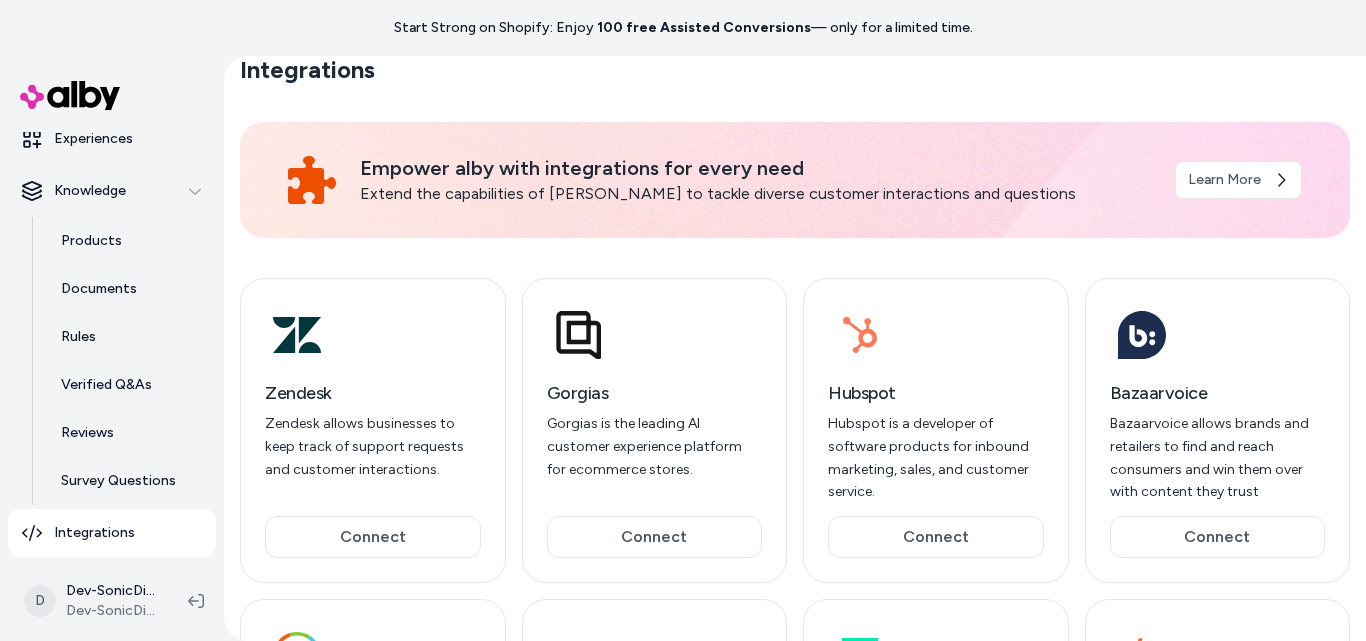 scroll, scrollTop: 0, scrollLeft: 0, axis: both 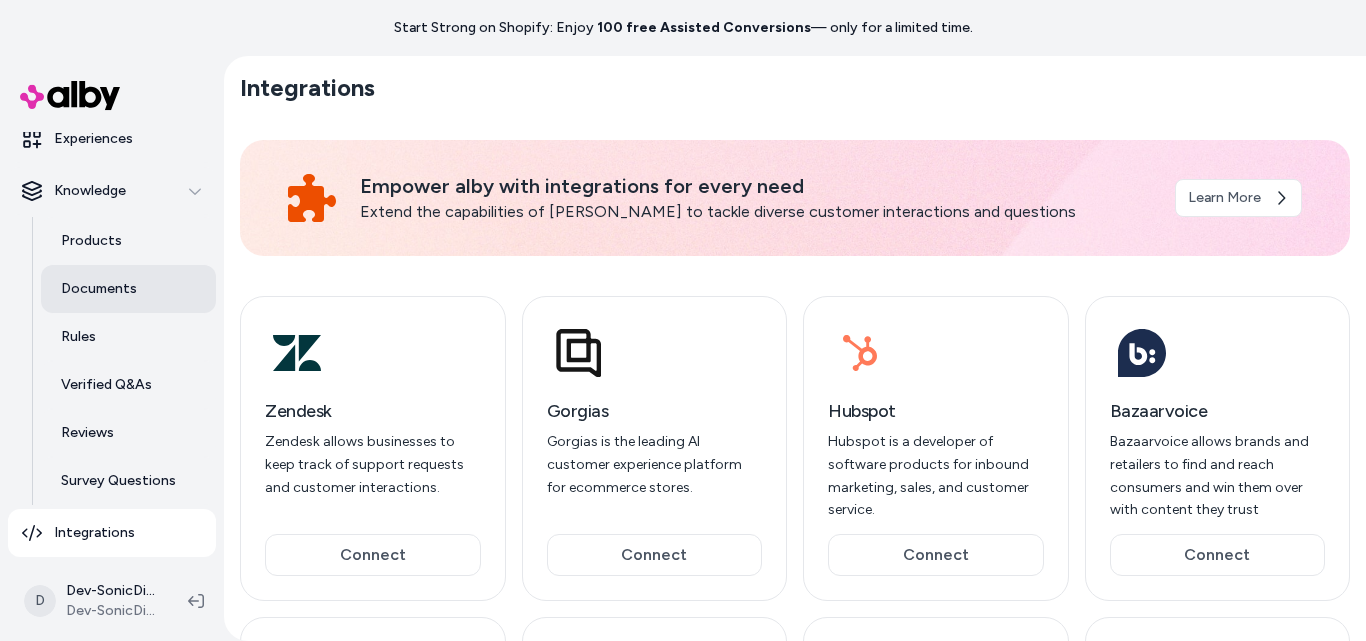 click on "Documents" at bounding box center (99, 289) 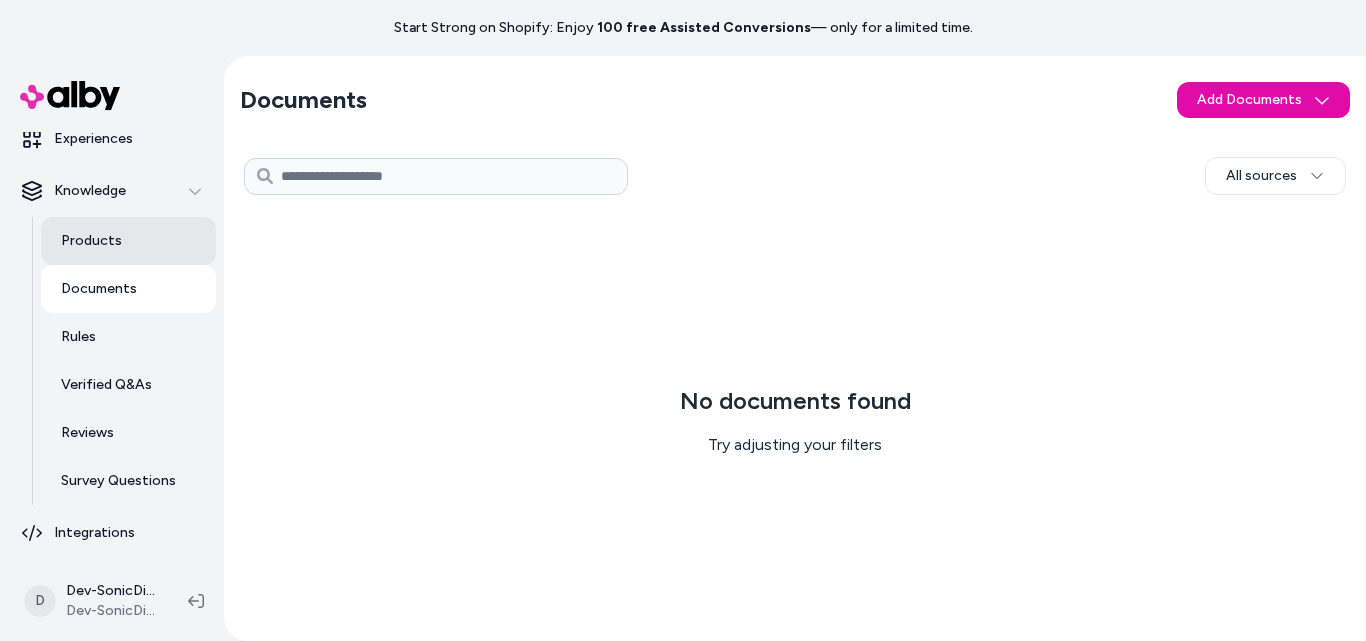 click on "Products" at bounding box center [128, 241] 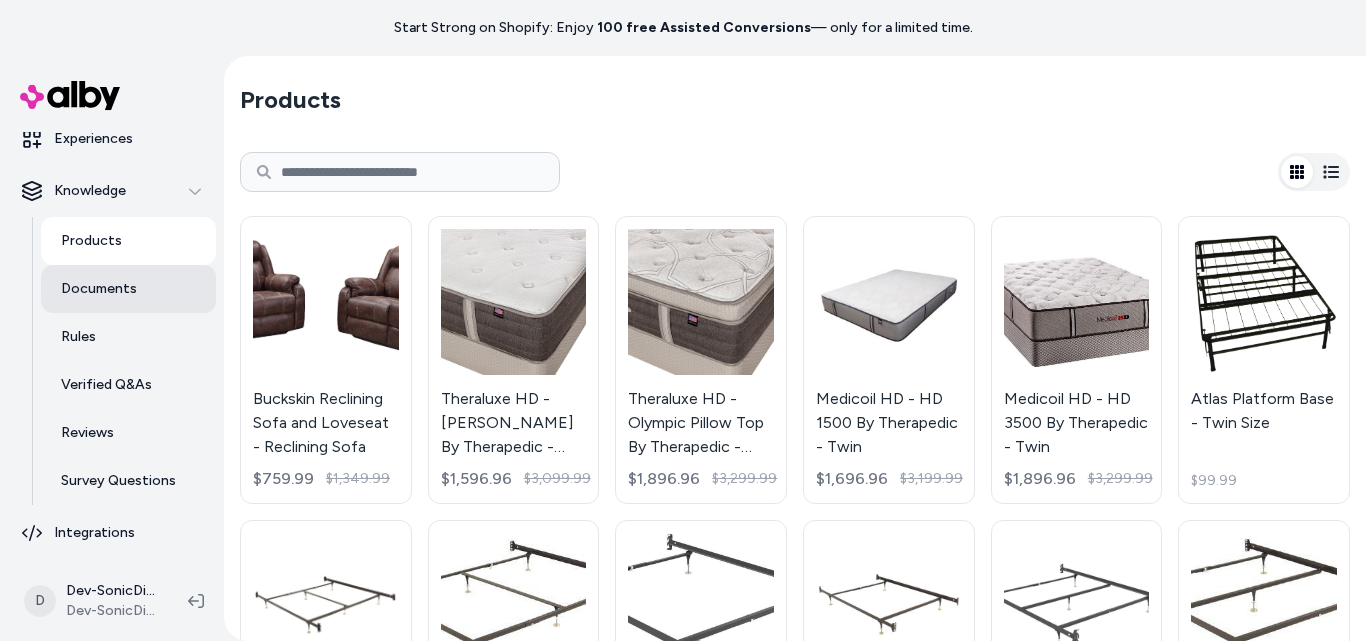 click on "Documents" at bounding box center (99, 289) 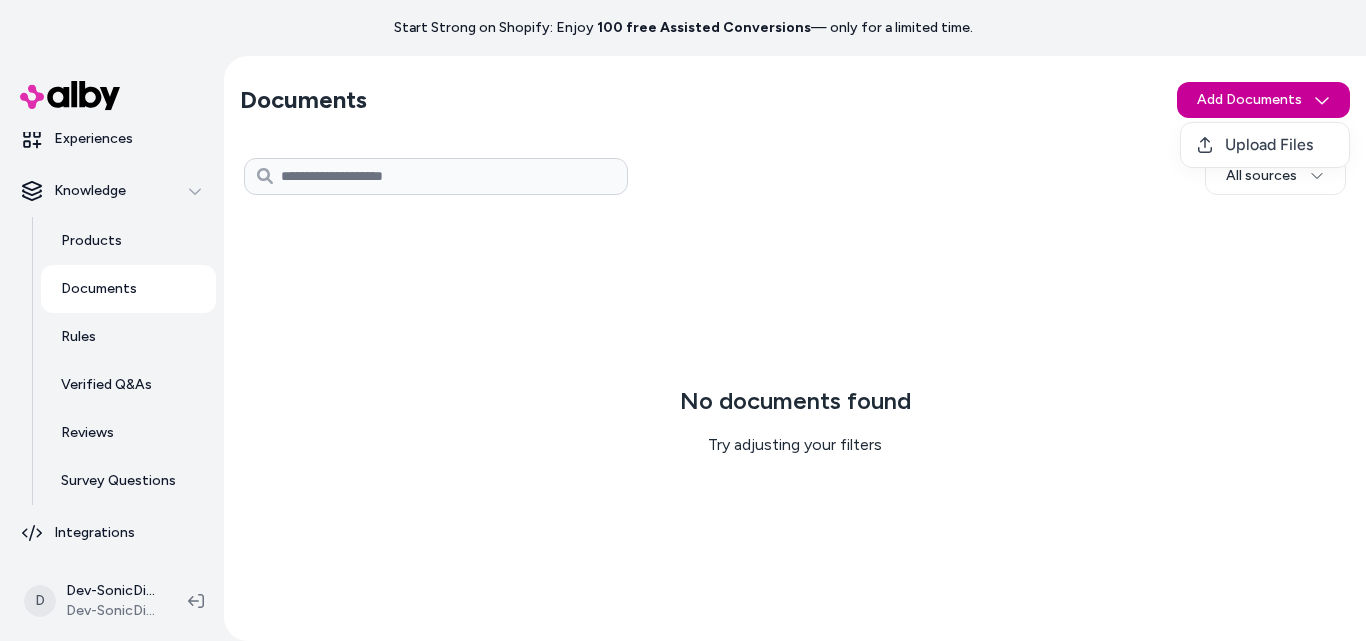 click on "Start Strong on Shopify: Enjoy   100 free Assisted Conversions  — only for a limited time. Home Agents Inbox Analytics Experiences Knowledge Products Documents Rules Verified Q&As Reviews Survey Questions Integrations D Dev-SonicDigitalMarketing Shopify Dev-SonicDigitalMarketing Documents Add Documents  All sources 0  Selected Edit Multiple No documents found Try adjusting your filters   Upload Files" at bounding box center (683, 320) 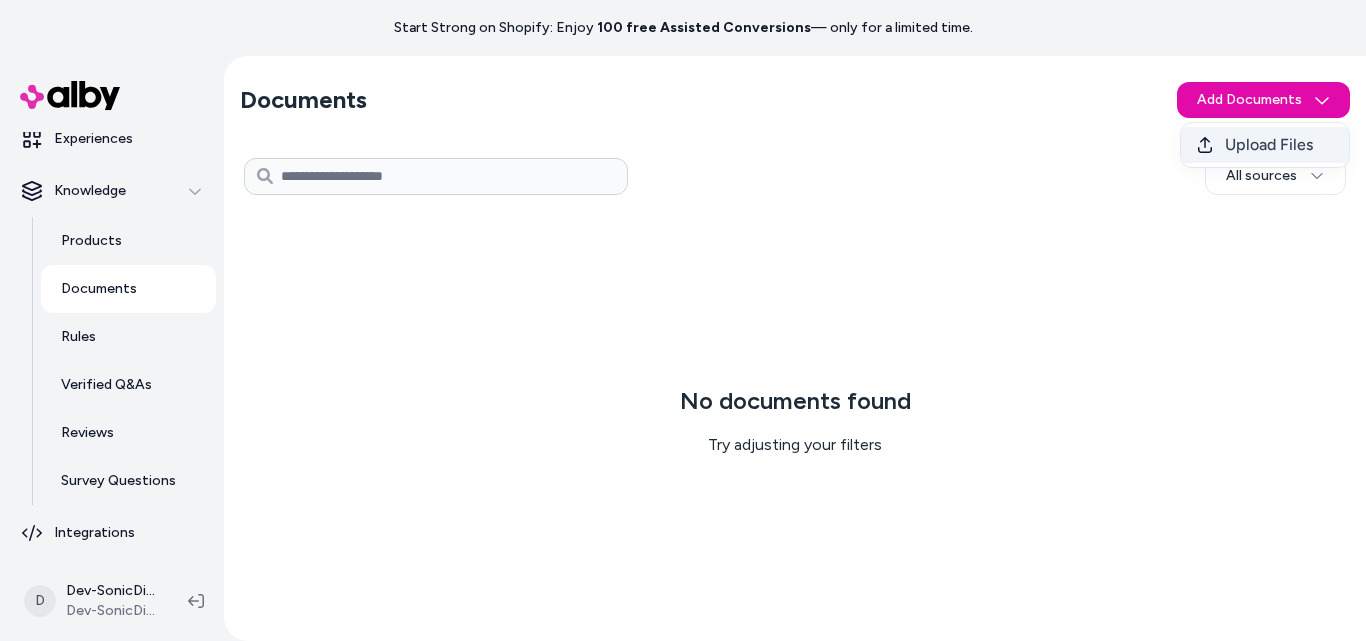 click on "Upload Files" at bounding box center (1265, 145) 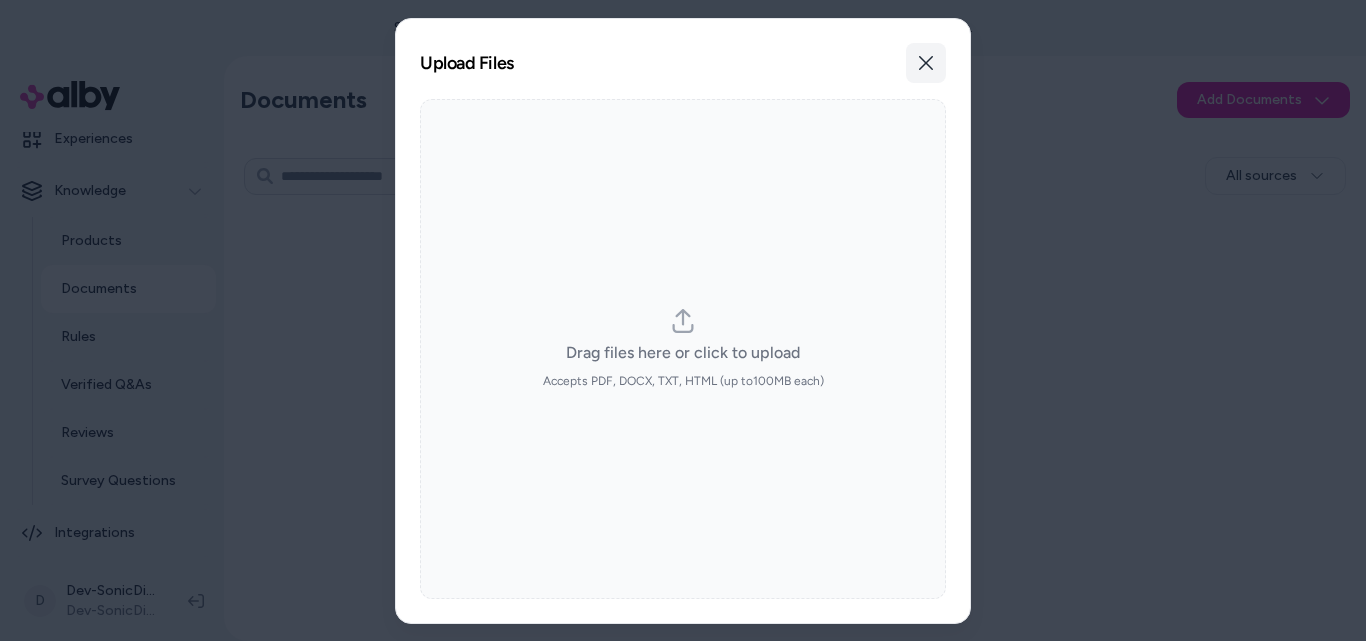 click on "Close" at bounding box center (926, 63) 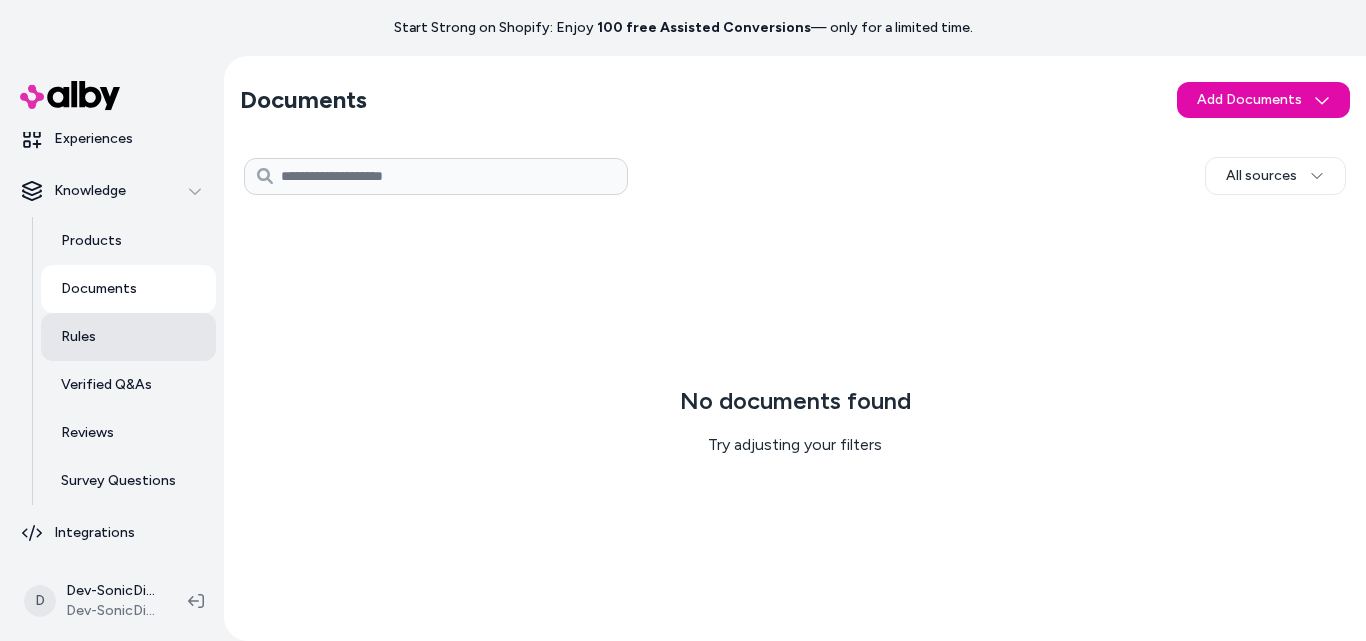 click on "Rules" at bounding box center [78, 337] 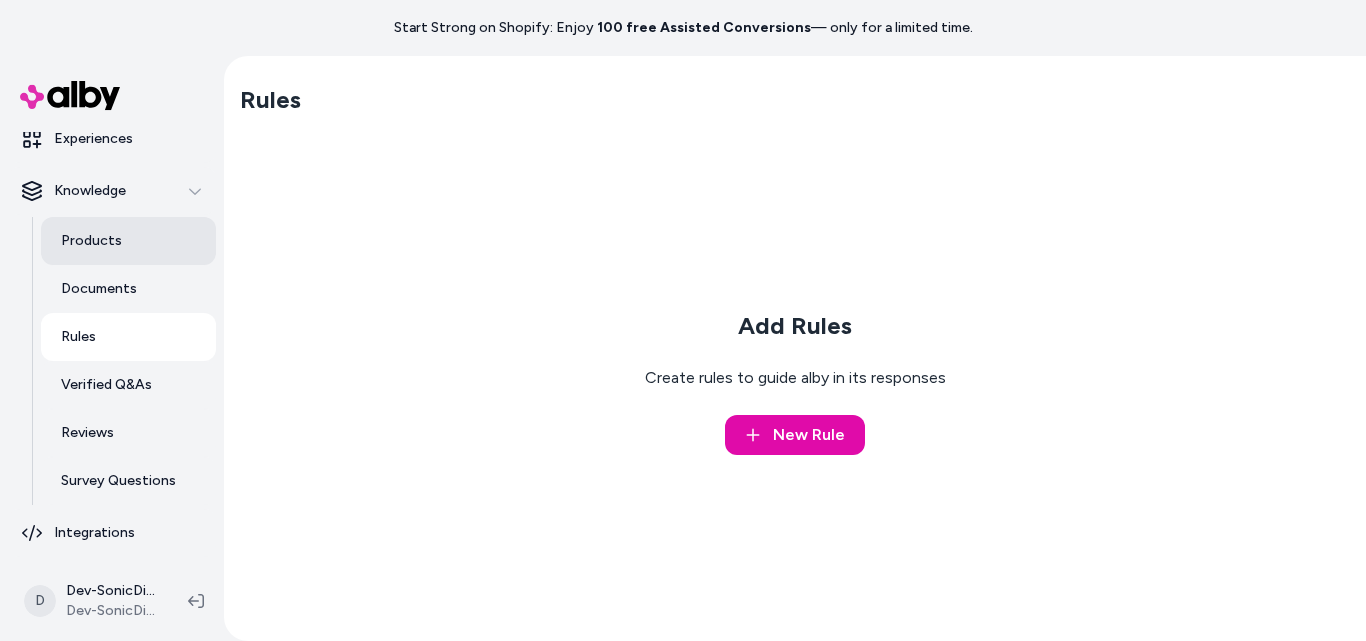 click on "Products" at bounding box center [91, 241] 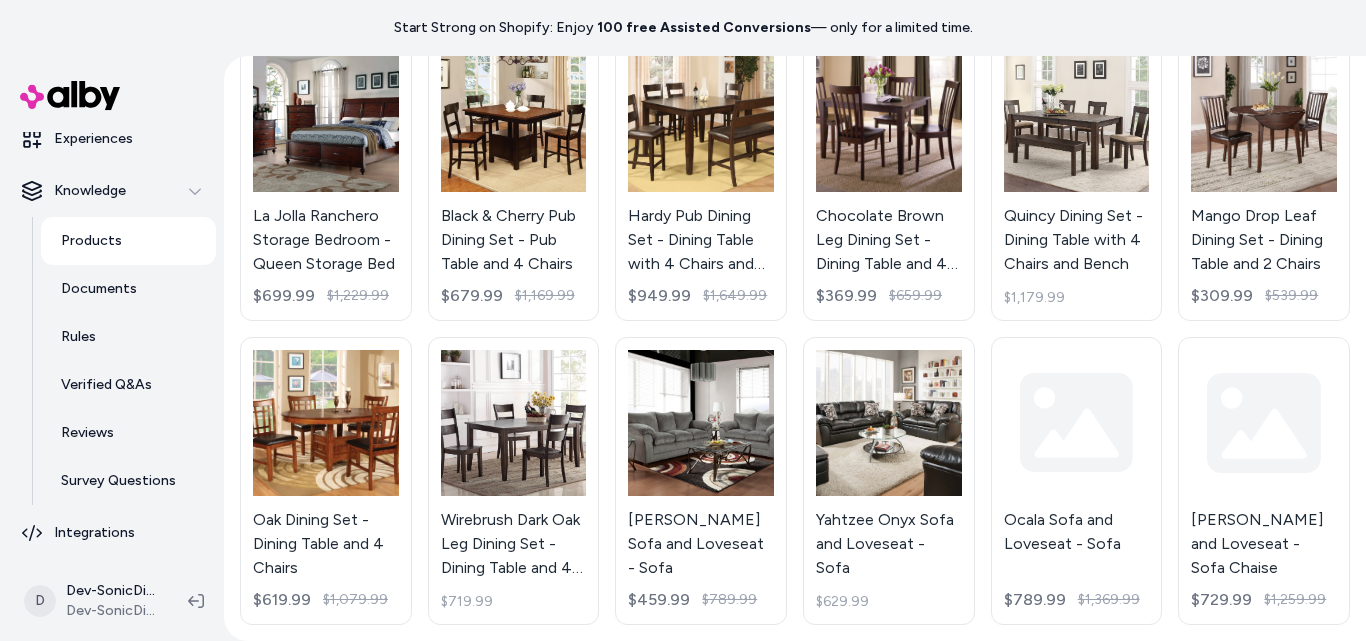 scroll, scrollTop: 1700, scrollLeft: 0, axis: vertical 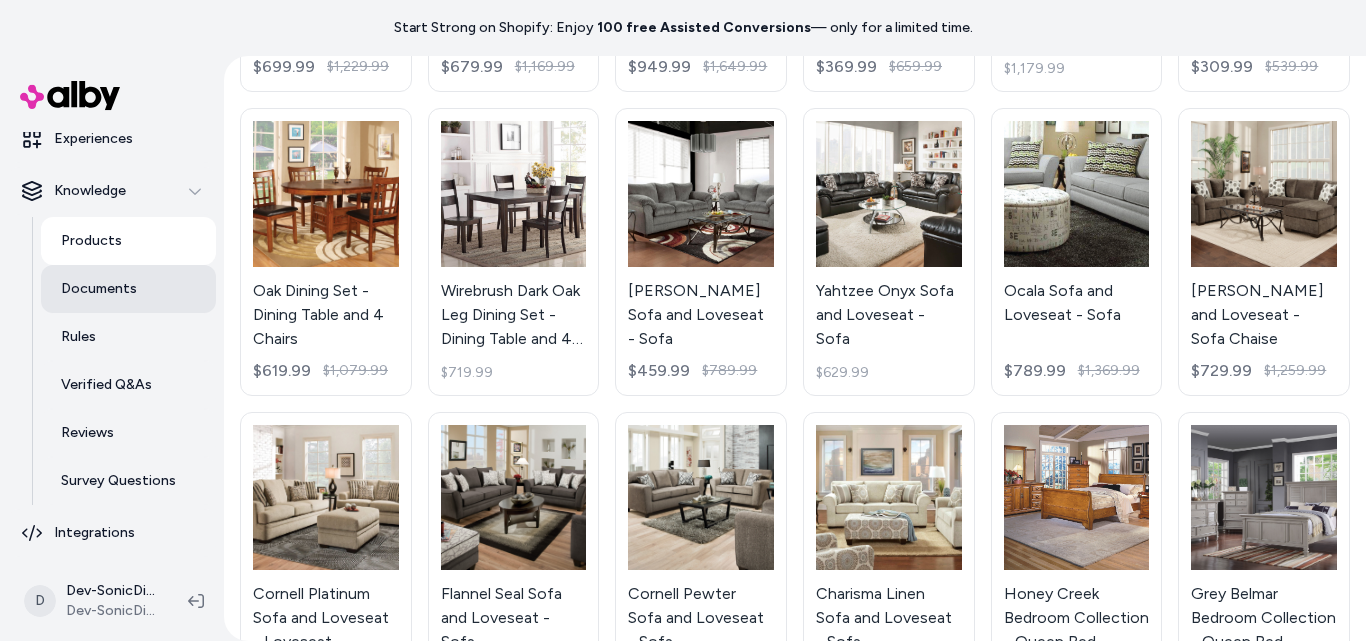 click on "Documents" at bounding box center (128, 289) 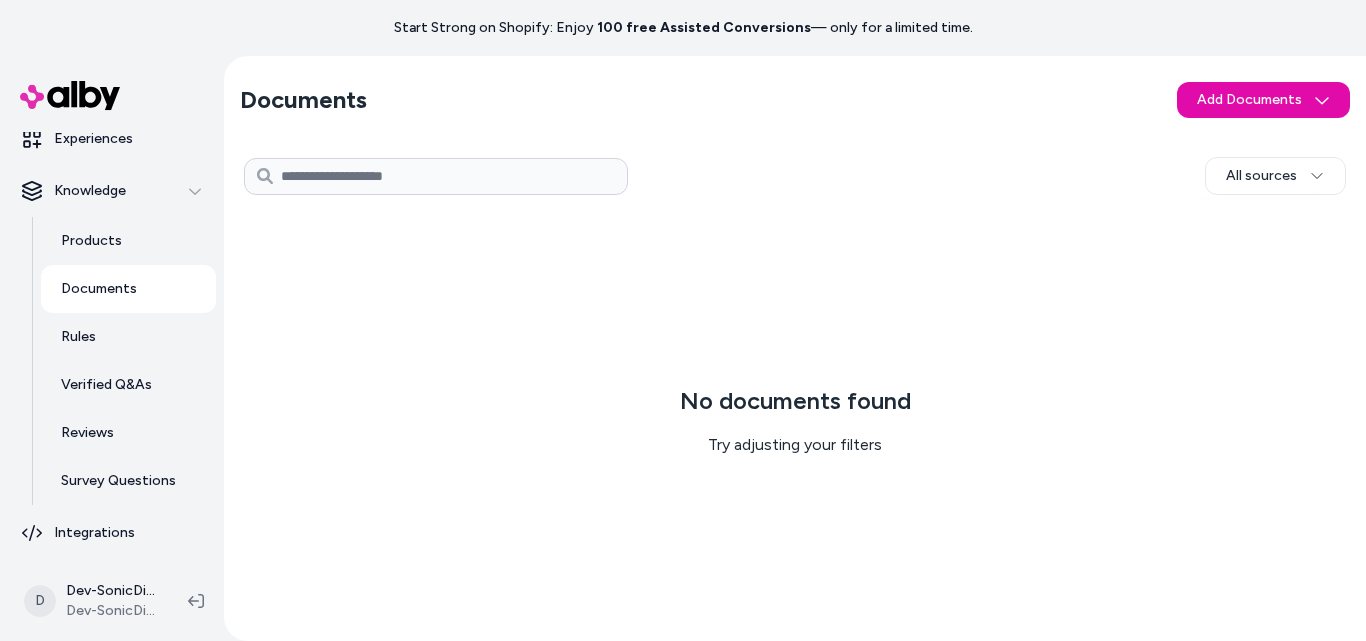 scroll, scrollTop: 0, scrollLeft: 0, axis: both 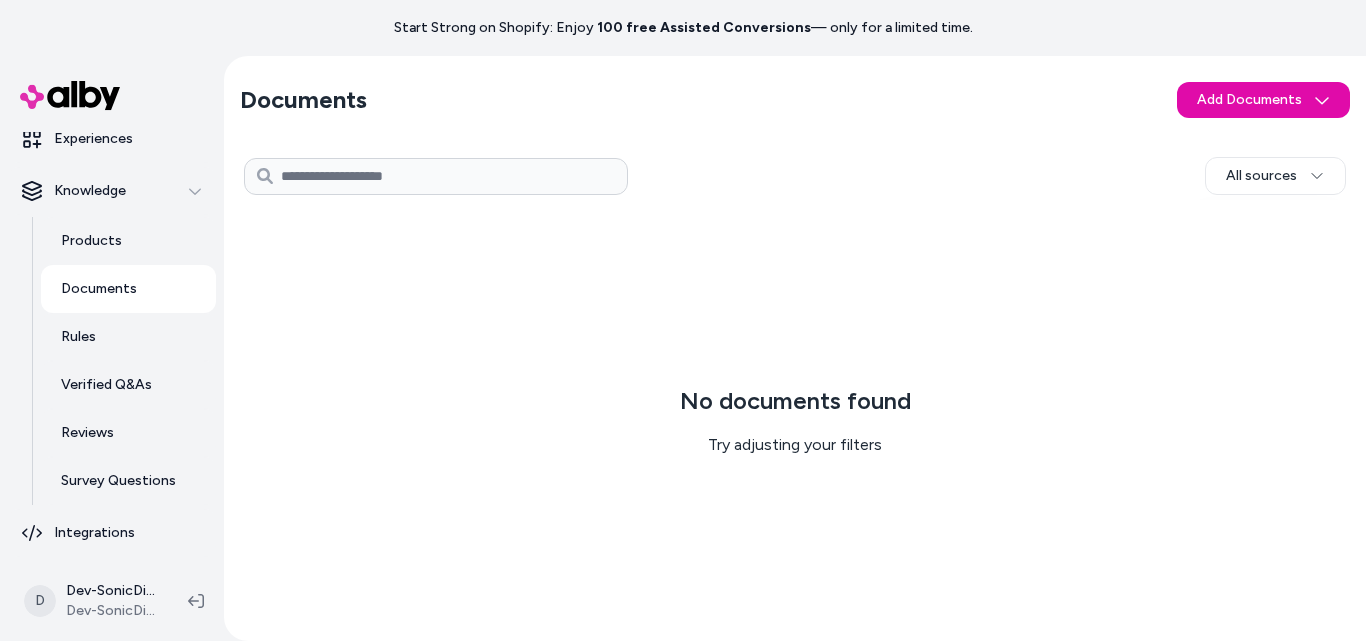click on "No documents found Try adjusting your filters" at bounding box center [795, 420] 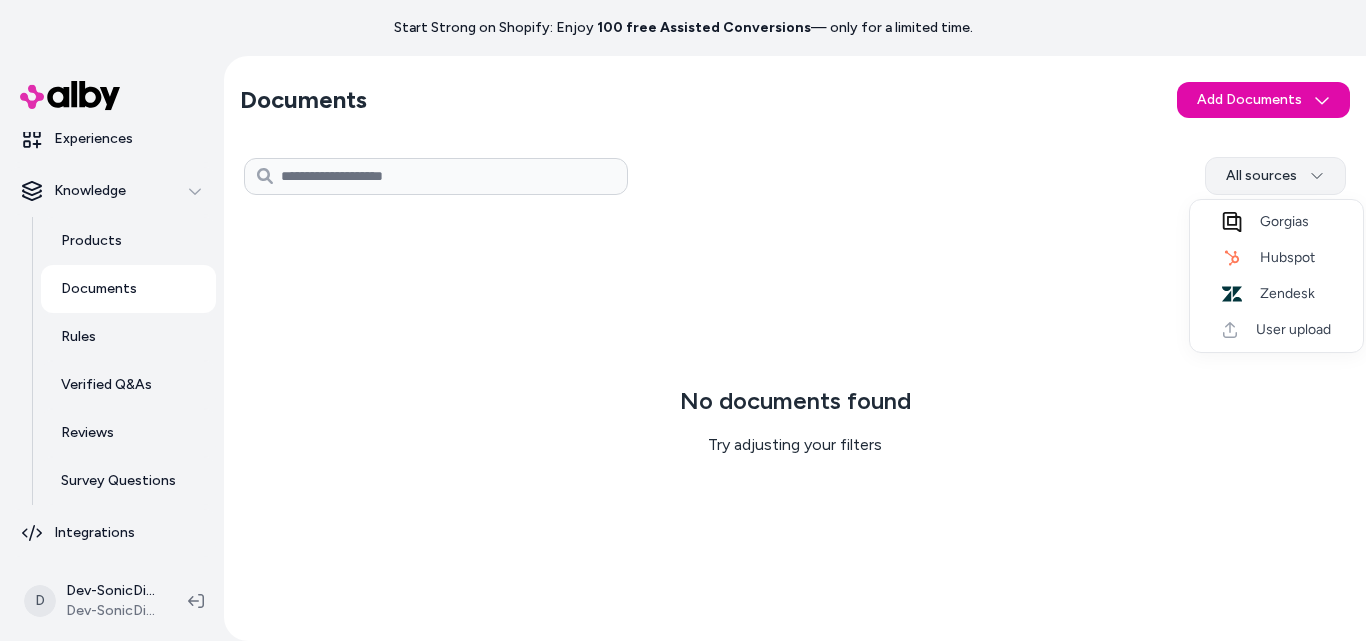 click on "Start Strong on Shopify: Enjoy   100 free Assisted Conversions  — only for a limited time. Home Agents Inbox Analytics Experiences Knowledge Products Documents Rules Verified Q&As Reviews Survey Questions Integrations D Dev-SonicDigitalMarketing Shopify Dev-SonicDigitalMarketing Documents Add Documents  All sources 0  Selected Edit Multiple No documents found Try adjusting your filters Gorgias Hubspot Zendesk User upload" at bounding box center [683, 320] 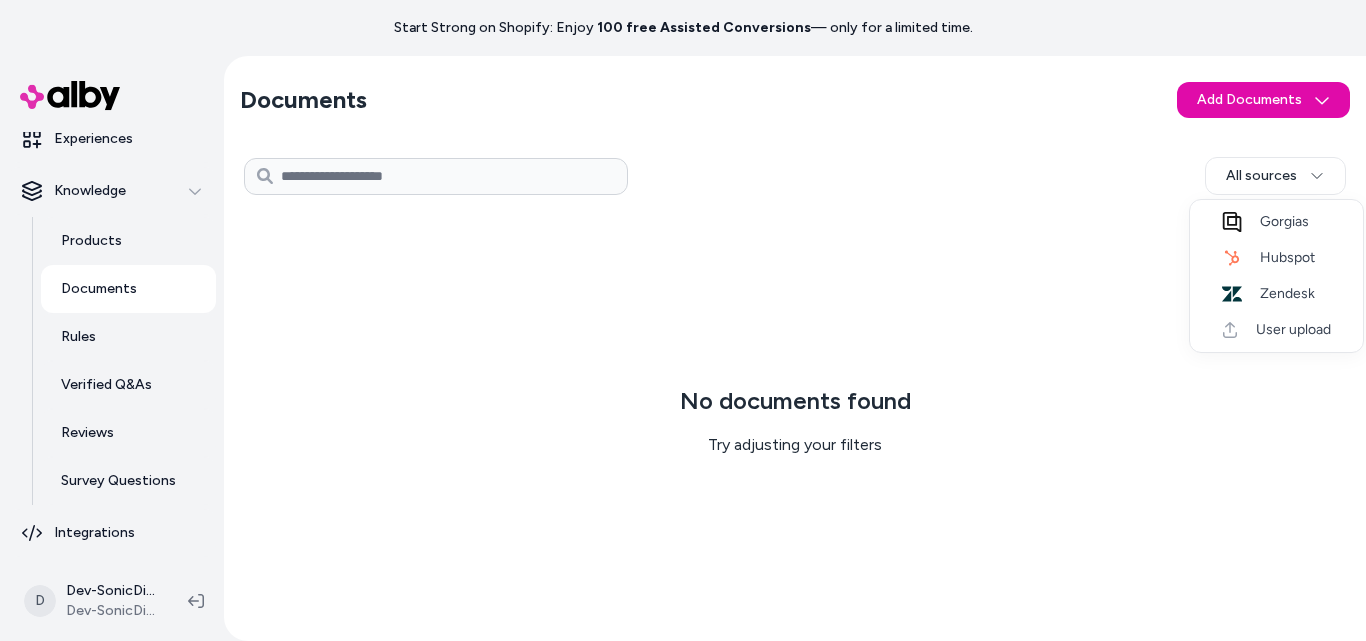 click on "Start Strong on Shopify: Enjoy   100 free Assisted Conversions  — only for a limited time. Home Agents Inbox Analytics Experiences Knowledge Products Documents Rules Verified Q&As Reviews Survey Questions Integrations D Dev-SonicDigitalMarketing Shopify Dev-SonicDigitalMarketing Documents Add Documents  All sources 0  Selected Edit Multiple No documents found Try adjusting your filters Gorgias Hubspot Zendesk User upload" at bounding box center (683, 320) 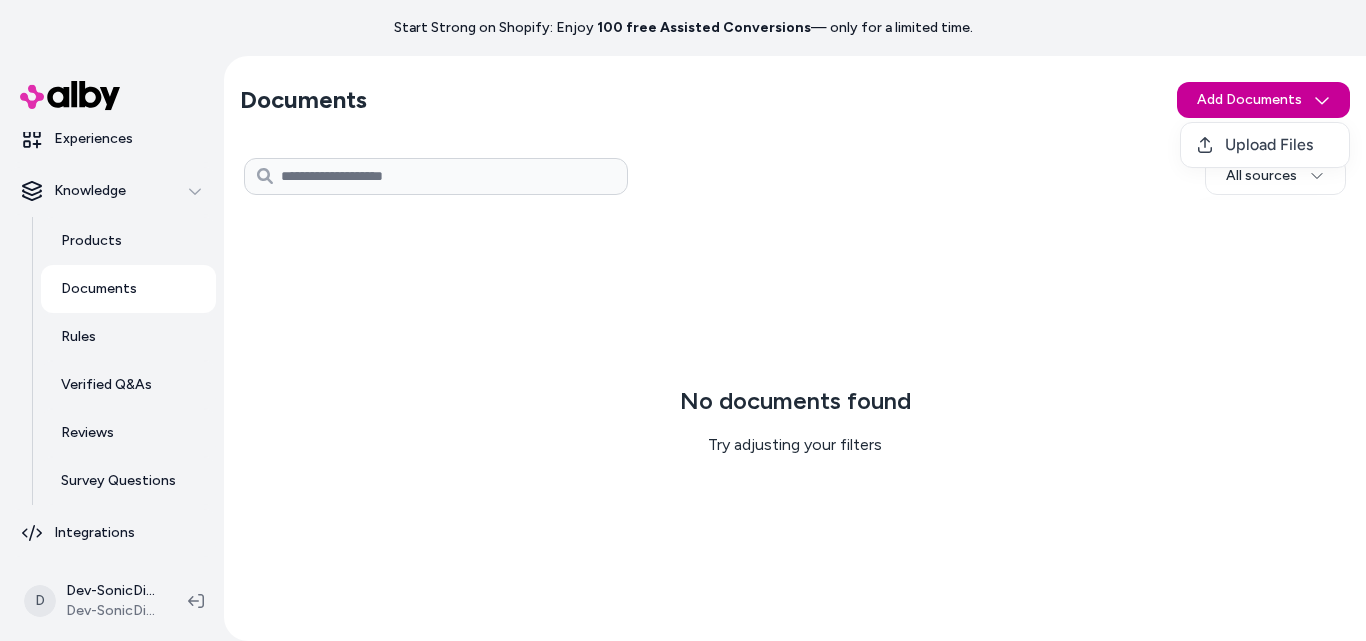 click on "Start Strong on Shopify: Enjoy   100 free Assisted Conversions  — only for a limited time. Home Agents Inbox Analytics Experiences Knowledge Products Documents Rules Verified Q&As Reviews Survey Questions Integrations D Dev-SonicDigitalMarketing Shopify Dev-SonicDigitalMarketing Documents Add Documents  All sources 0  Selected Edit Multiple No documents found Try adjusting your filters   Upload Files" at bounding box center (683, 320) 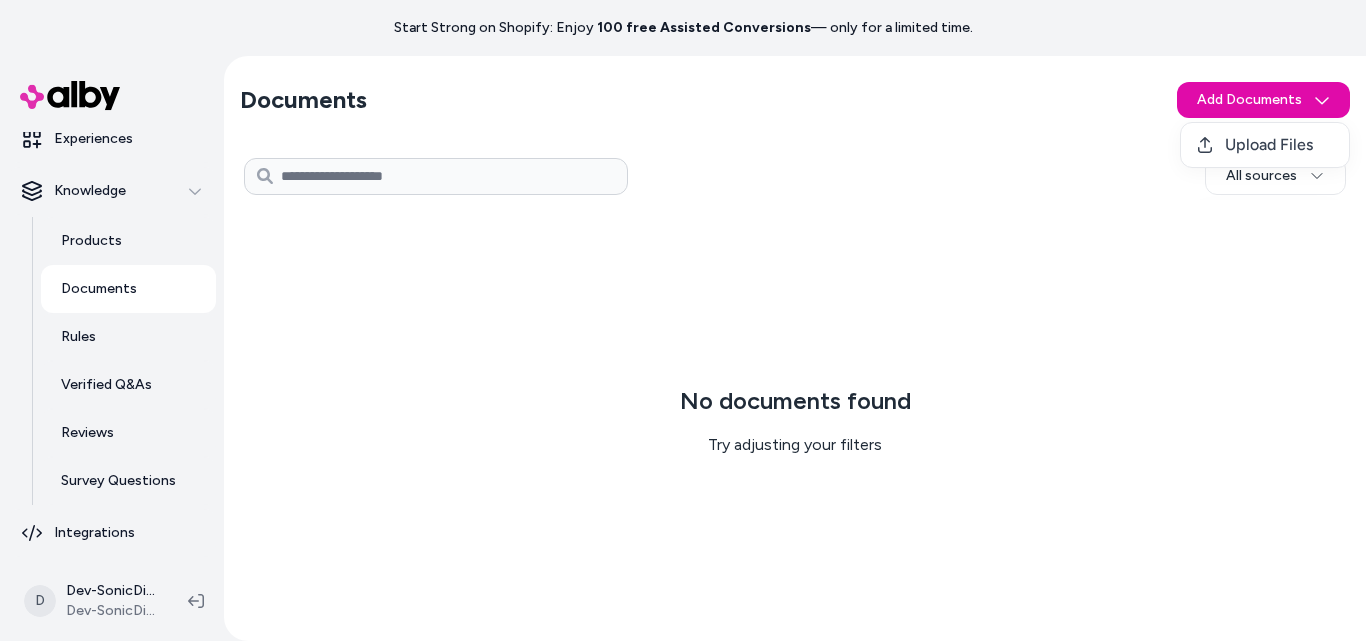 click on "Start Strong on Shopify: Enjoy   100 free Assisted Conversions  — only for a limited time. Home Agents Inbox Analytics Experiences Knowledge Products Documents Rules Verified Q&As Reviews Survey Questions Integrations D Dev-SonicDigitalMarketing Shopify Dev-SonicDigitalMarketing Documents Add Documents  All sources 0  Selected Edit Multiple No documents found Try adjusting your filters   Upload Files" at bounding box center [683, 320] 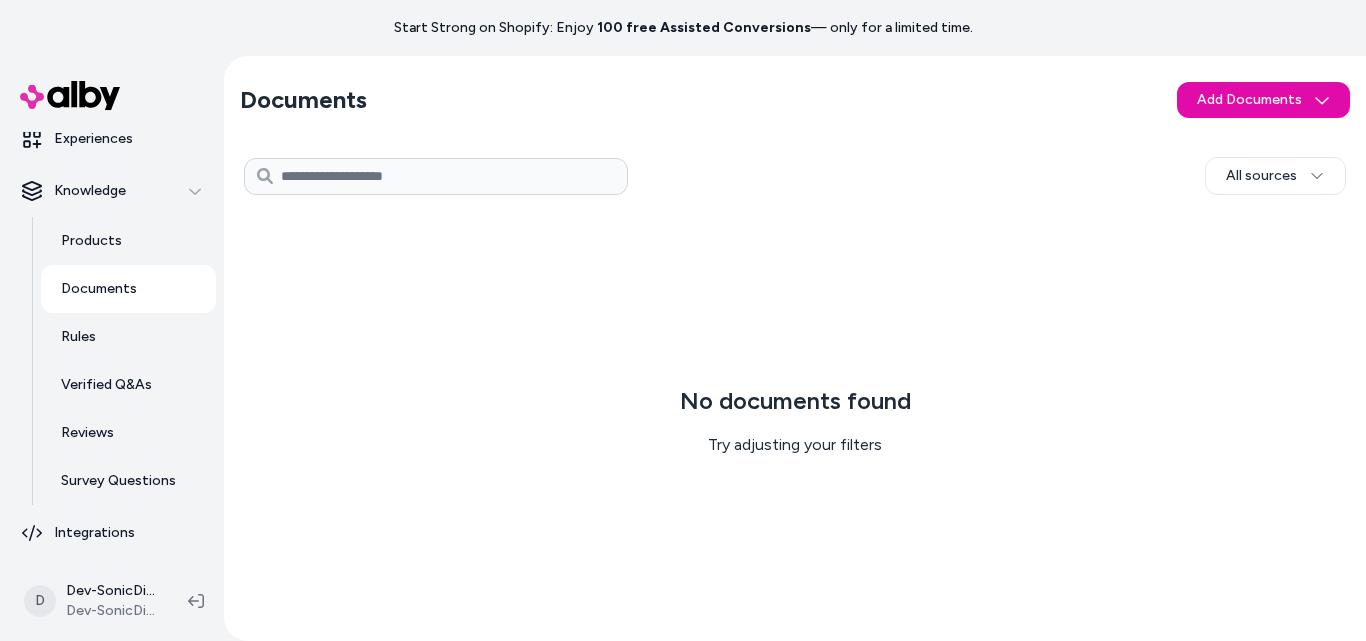 click on "No documents found Try adjusting your filters" at bounding box center [795, 420] 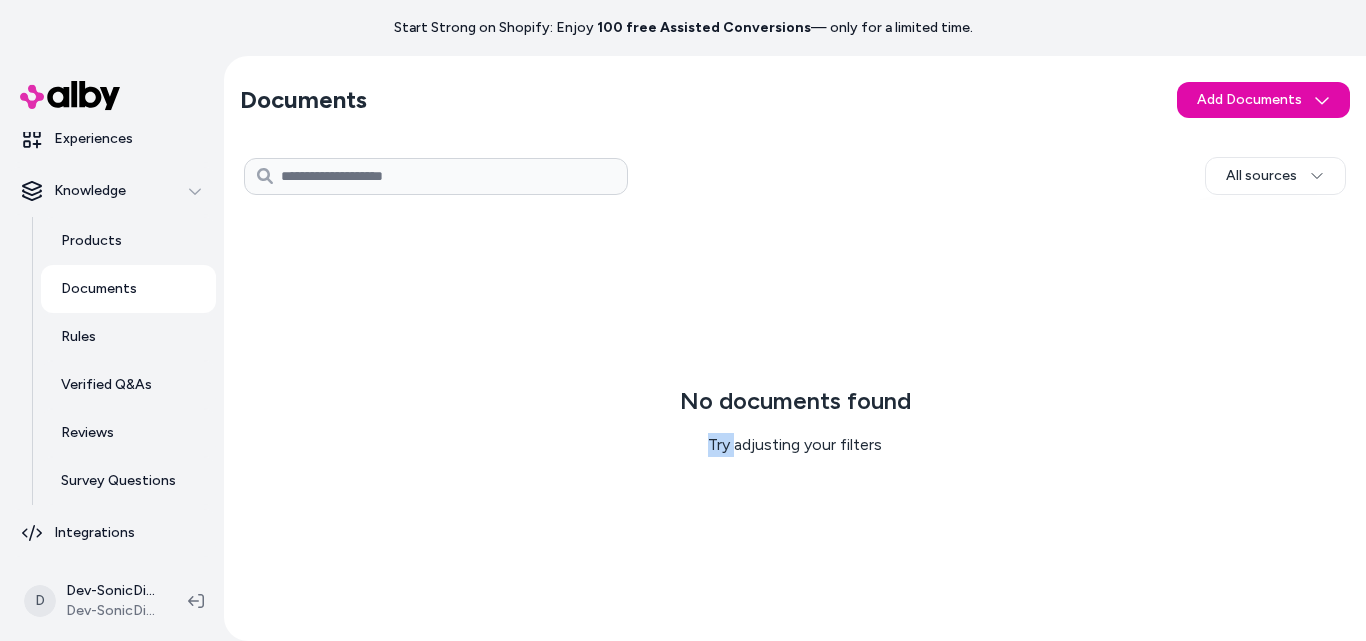 click on "No documents found Try adjusting your filters" at bounding box center (795, 420) 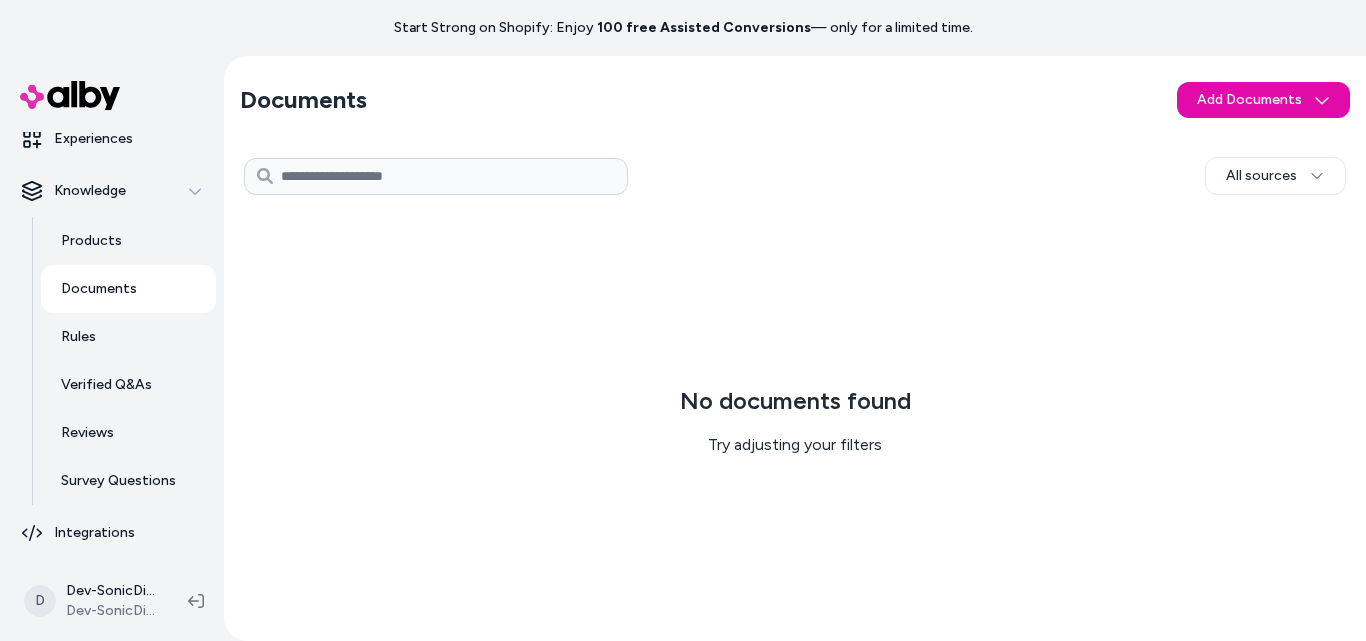click on "No documents found Try adjusting your filters" at bounding box center (795, 420) 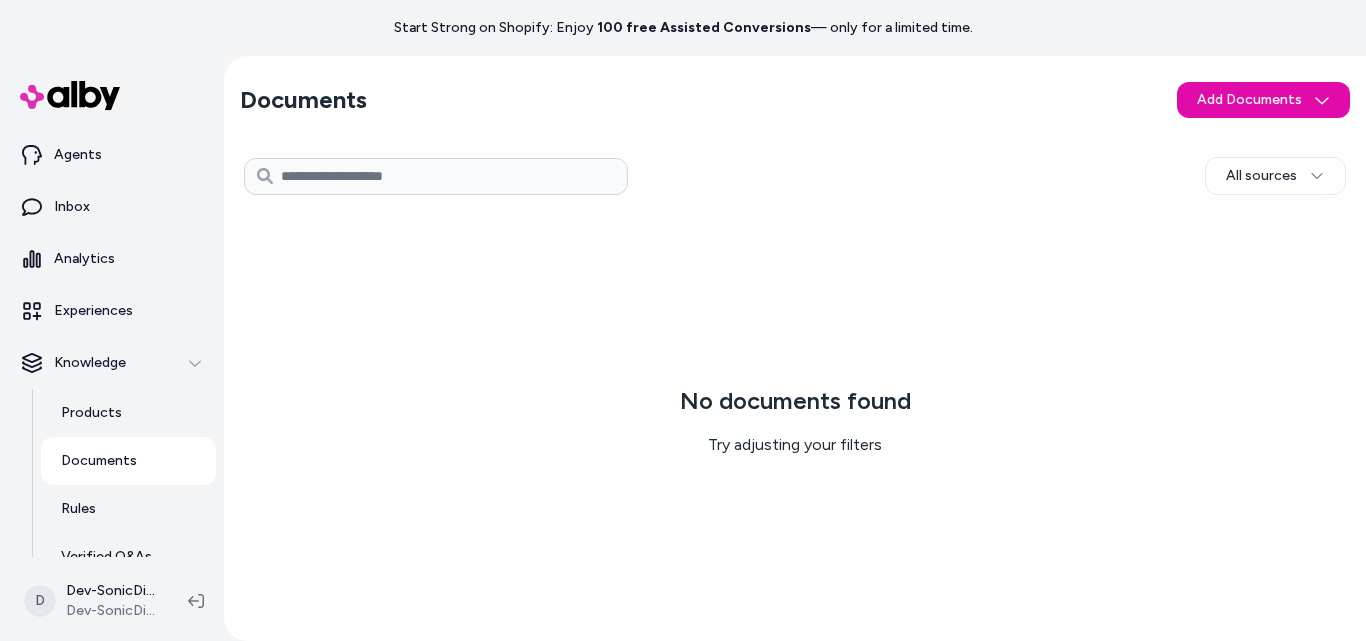 scroll, scrollTop: 0, scrollLeft: 0, axis: both 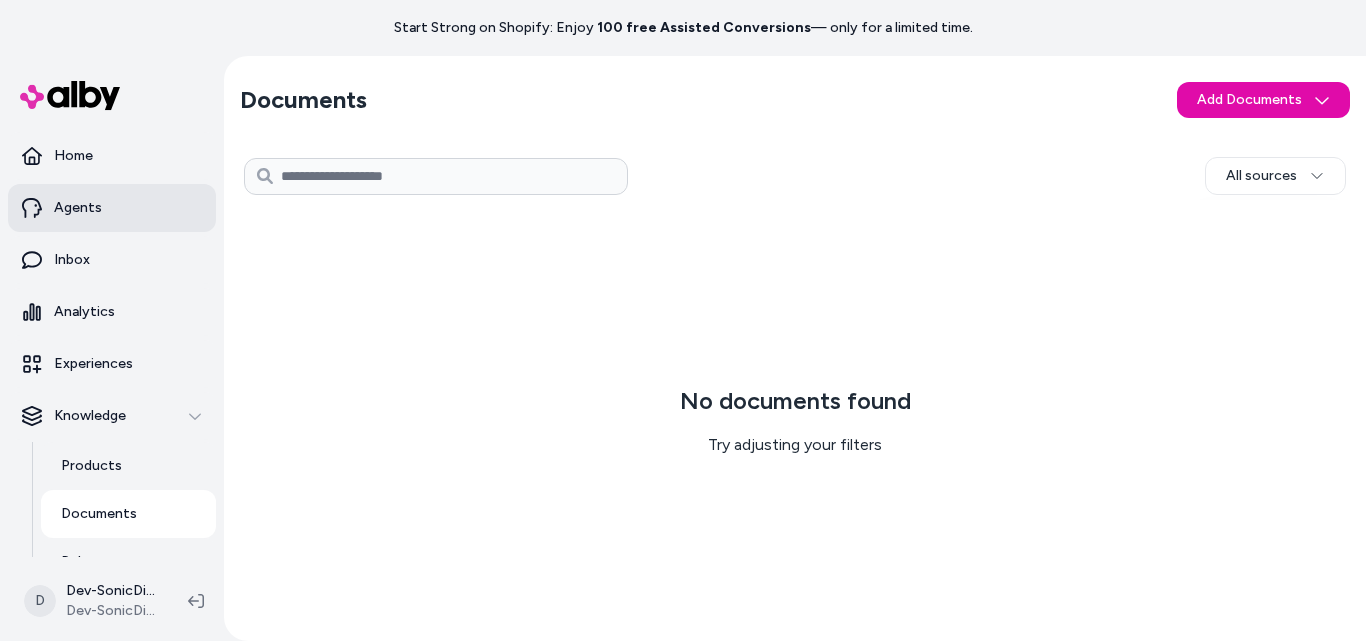 click on "Agents" at bounding box center (78, 208) 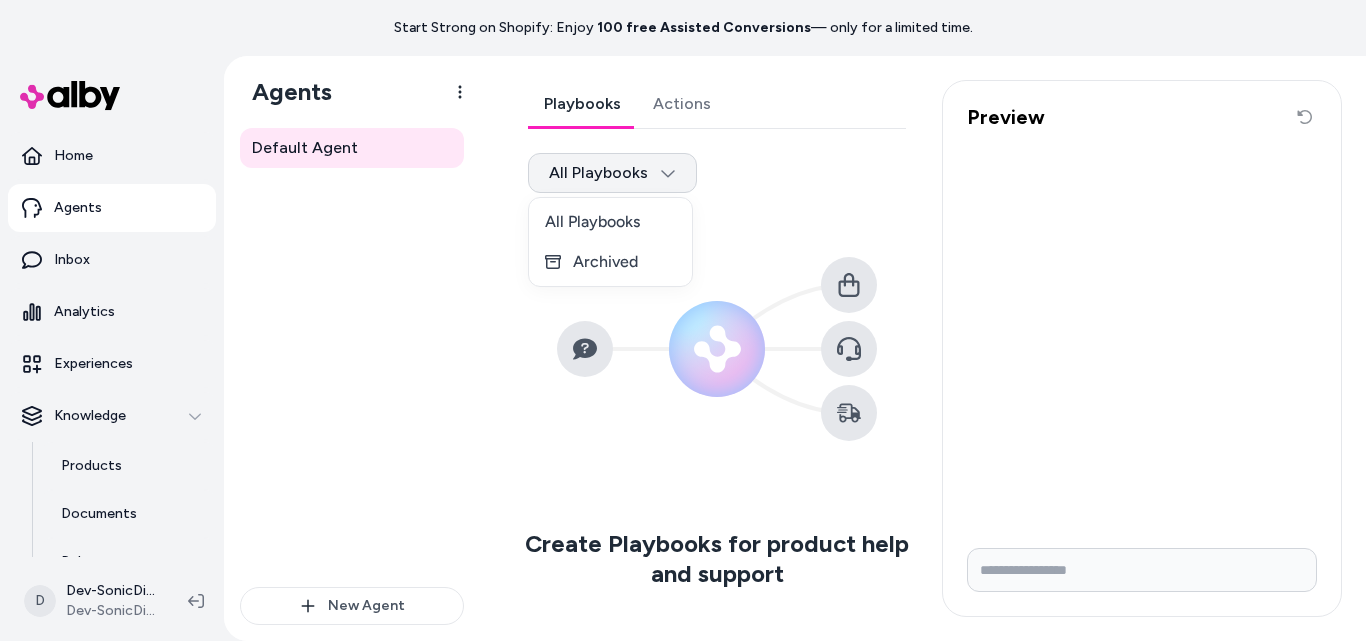 click on "Start Strong on Shopify: Enjoy   100 free Assisted Conversions  — only for a limited time. Home Agents Inbox Analytics Experiences Knowledge Products Documents Rules Verified Q&As Reviews Survey Questions Integrations D Dev-SonicDigitalMarketing Shopify Dev-SonicDigitalMarketing Agents Default Agent New Agent Default Agent Playbooks Actions All Playbooks Create Playbooks for product help and support Define how alby responds to your customers, from simple questions to complex support flows. New Playbook Preview Reset conversation All Playbooks Archived" at bounding box center [683, 320] 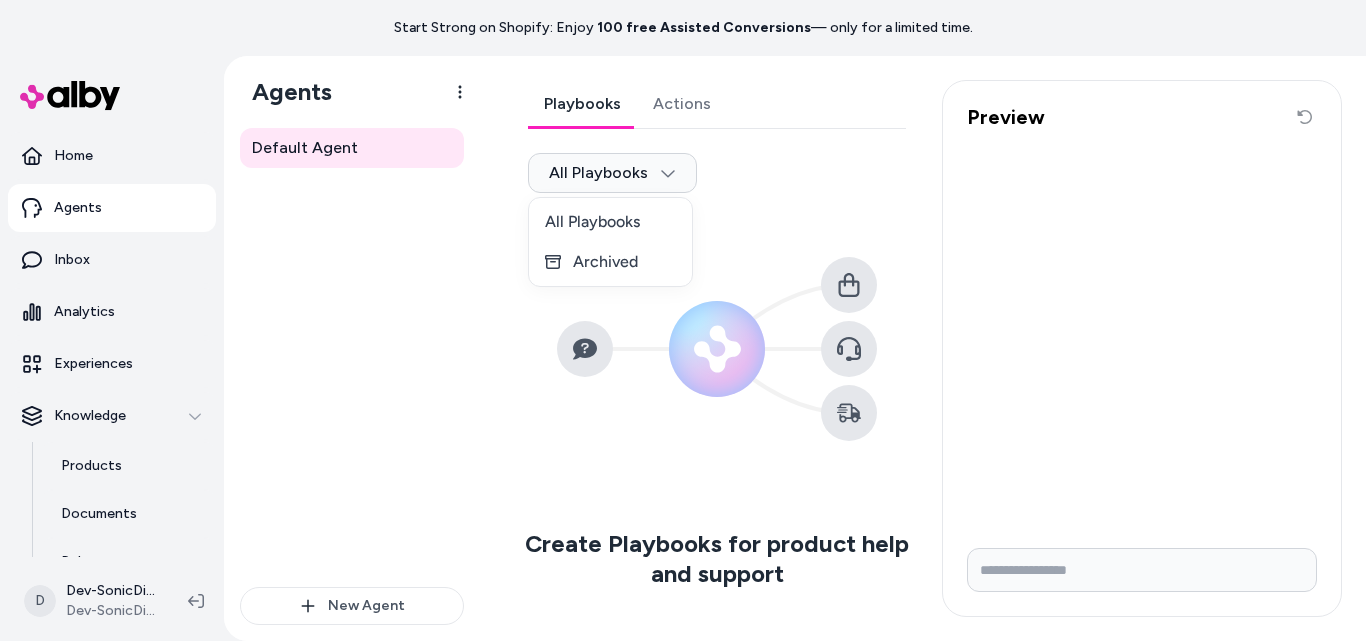 click on "Start Strong on Shopify: Enjoy   100 free Assisted Conversions  — only for a limited time. Home Agents Inbox Analytics Experiences Knowledge Products Documents Rules Verified Q&As Reviews Survey Questions Integrations D Dev-SonicDigitalMarketing Shopify Dev-SonicDigitalMarketing Agents Default Agent New Agent Default Agent Playbooks Actions All Playbooks Create Playbooks for product help and support Define how alby responds to your customers, from simple questions to complex support flows. New Playbook Preview Reset conversation All Playbooks Archived" at bounding box center (683, 320) 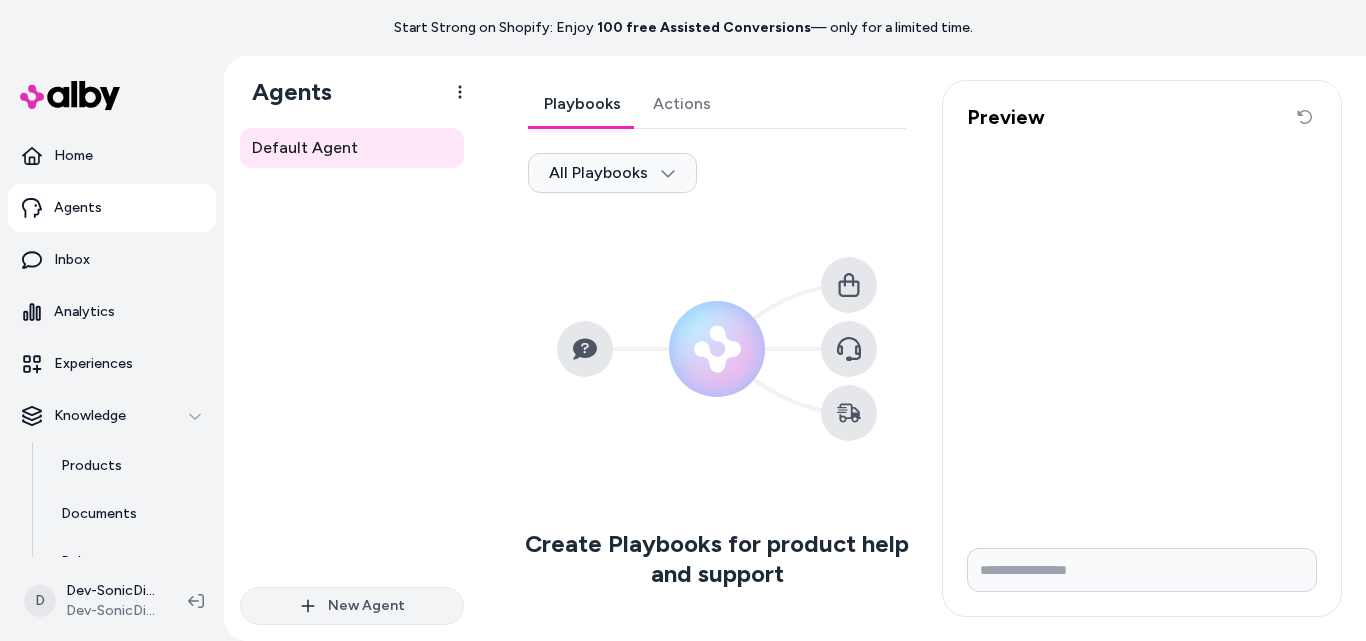 click on "New Agent" at bounding box center (352, 606) 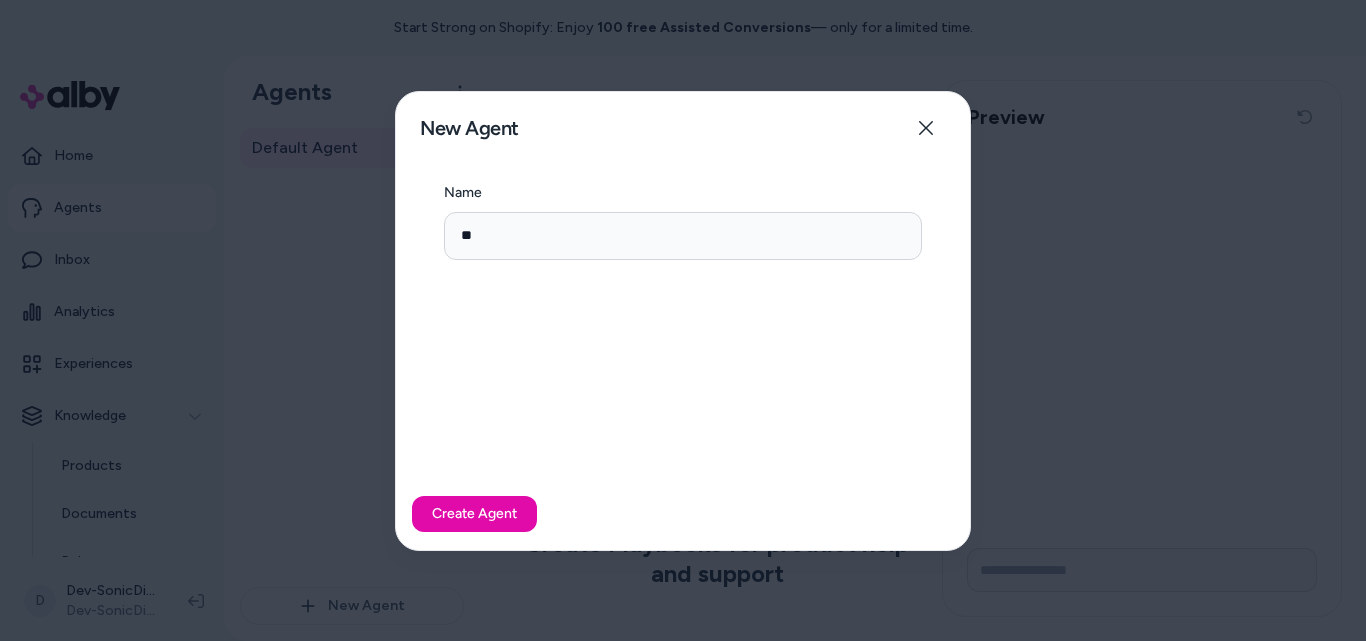 type on "*" 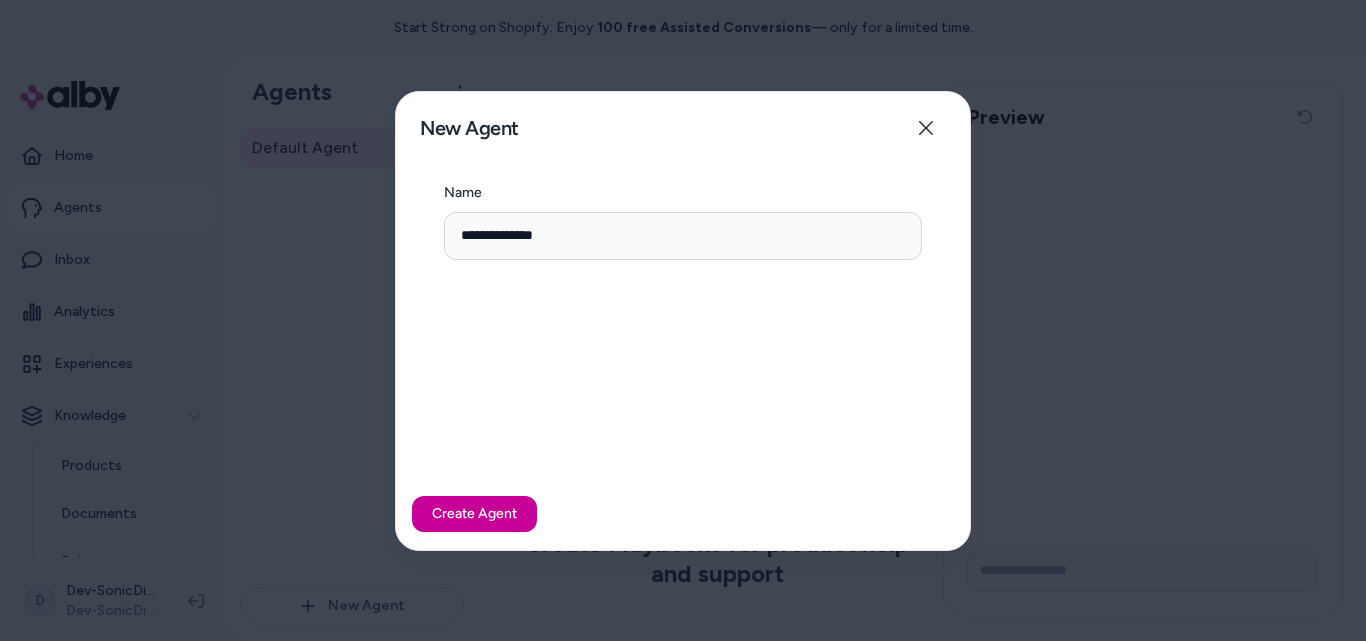type on "**********" 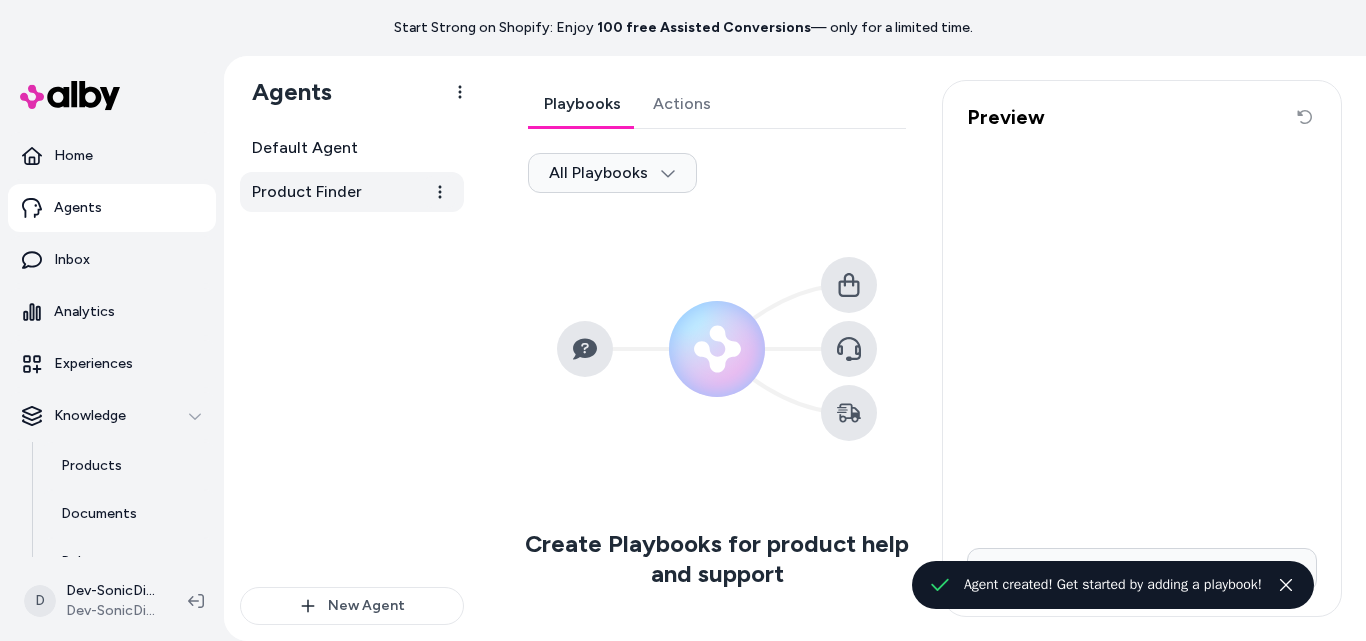 click on "Product Finder" at bounding box center [352, 192] 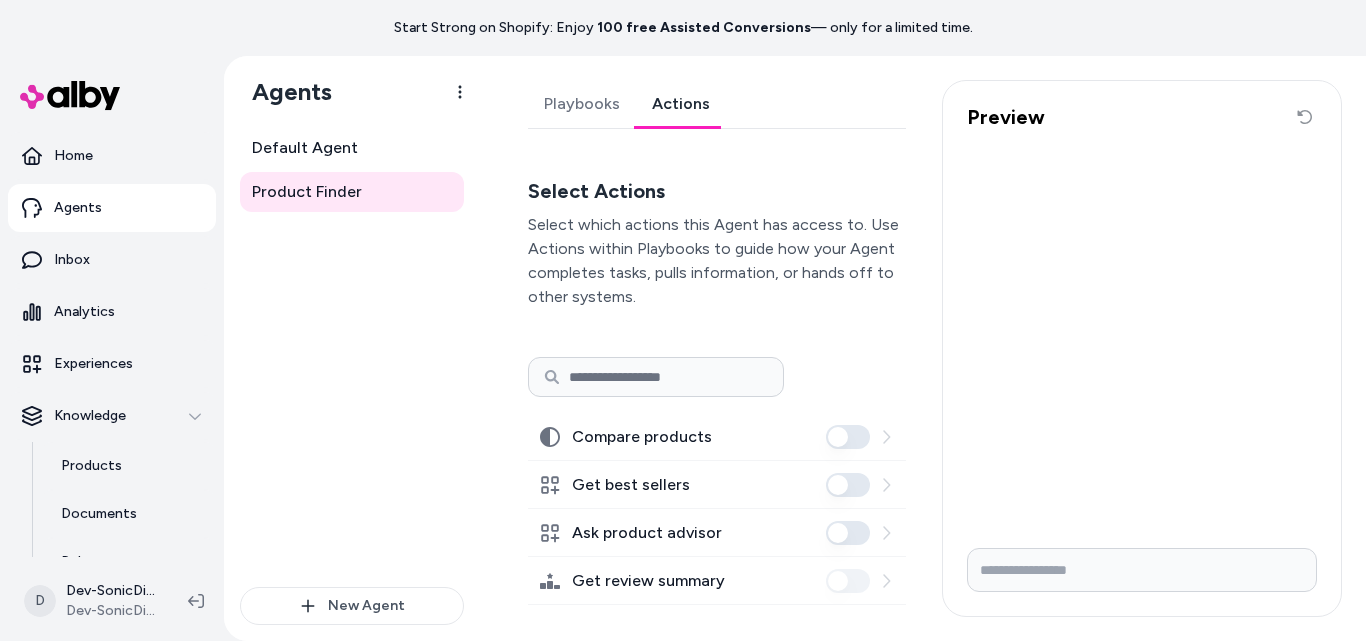click on "Actions" at bounding box center [681, 104] 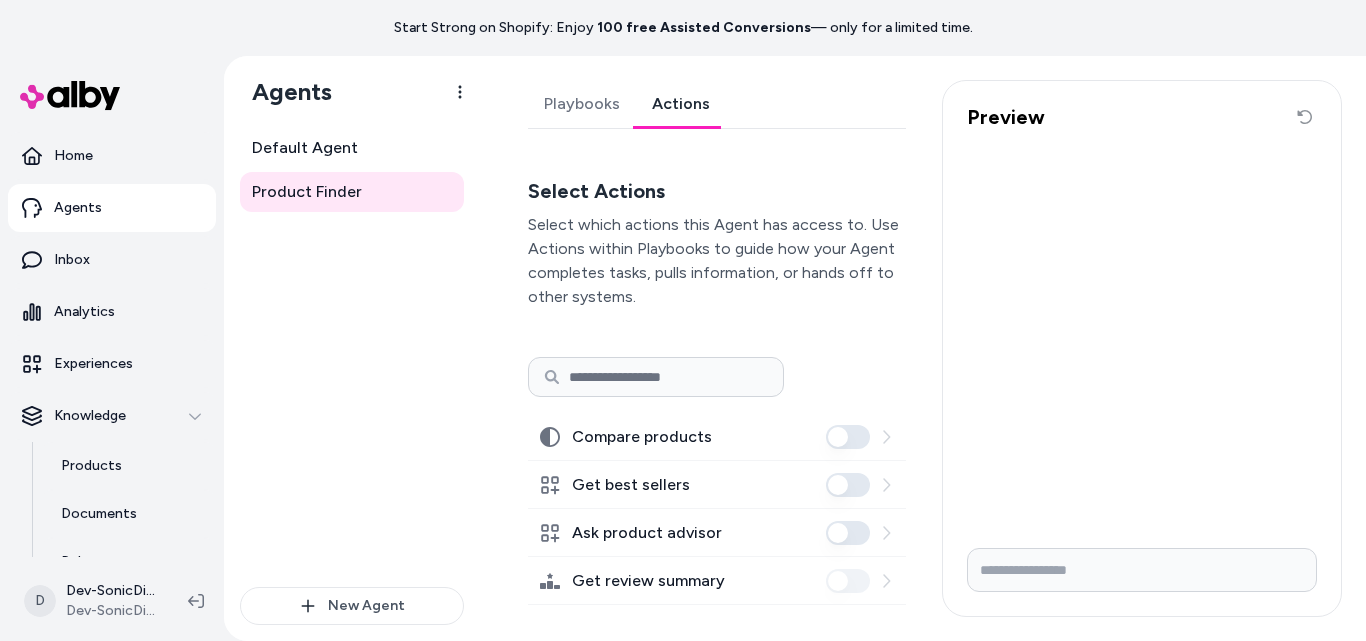 scroll, scrollTop: 12, scrollLeft: 0, axis: vertical 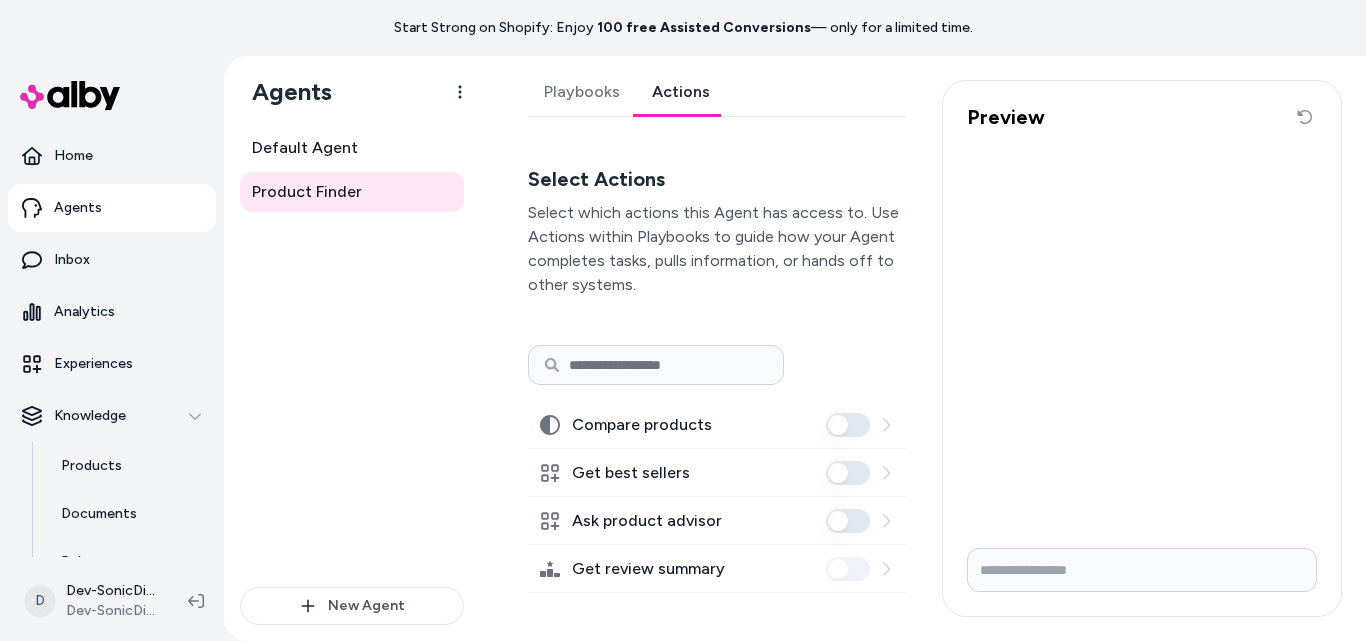 click on "Ask product advisor" at bounding box center [717, 521] 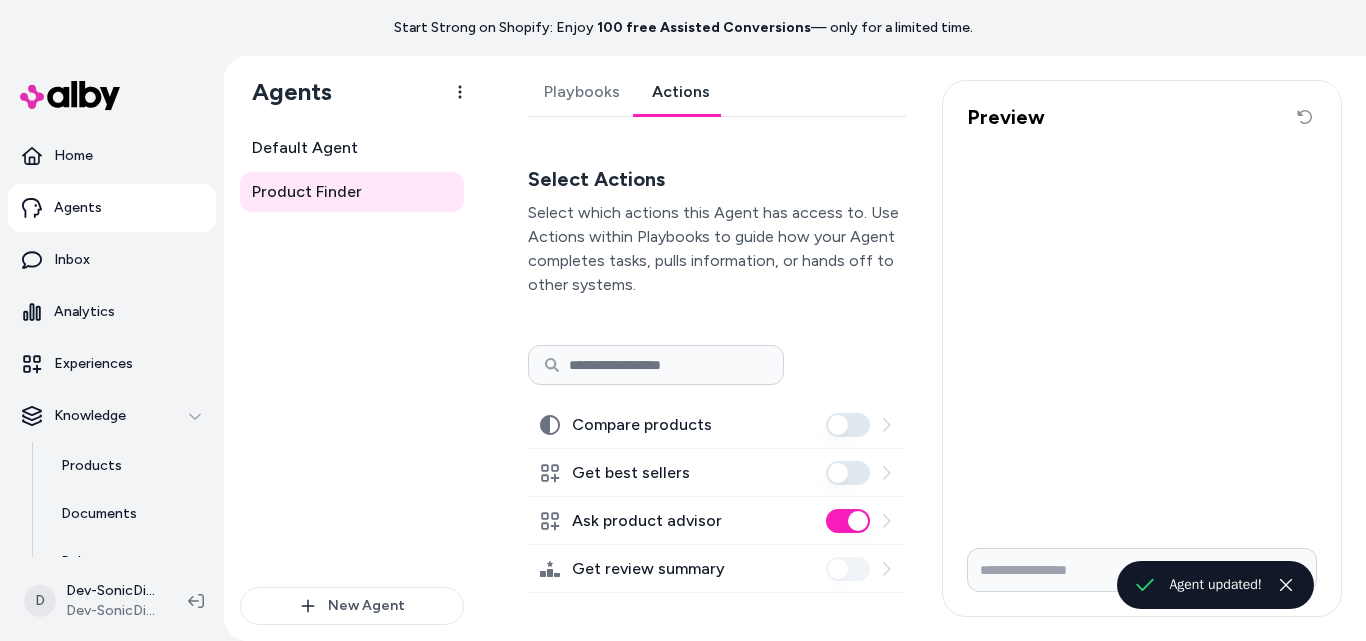 click on "Ask product advisor" at bounding box center [848, 521] 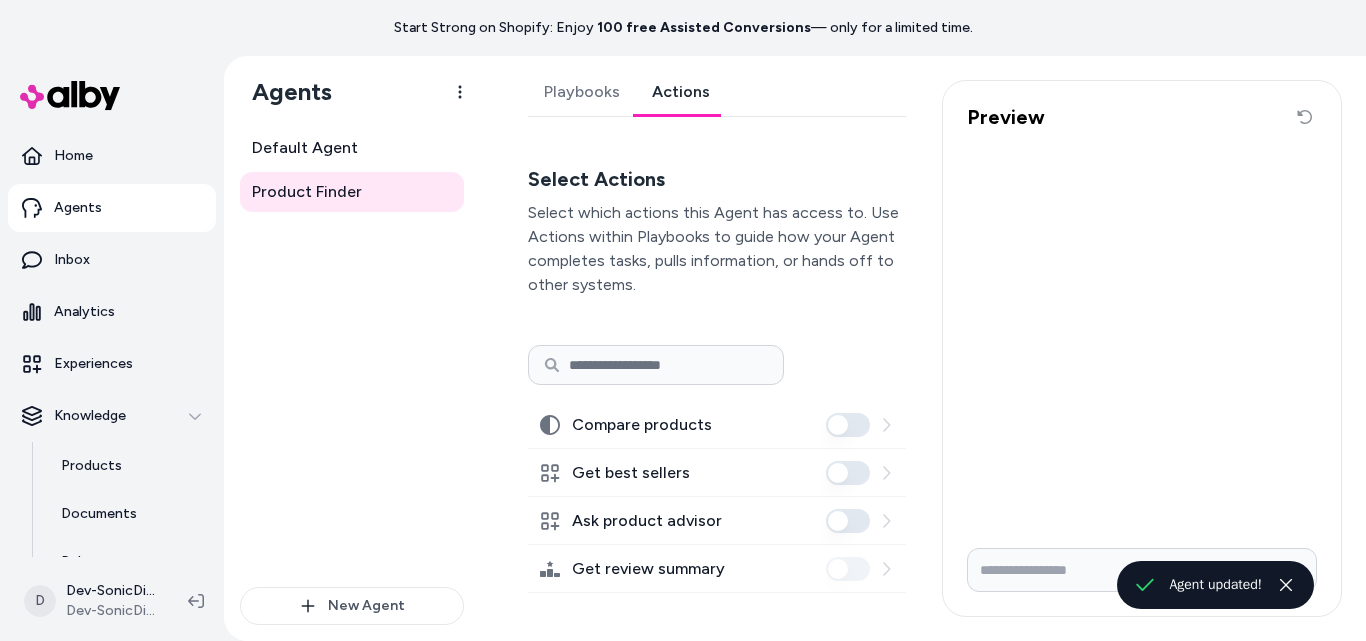 click on "Get best sellers" at bounding box center (848, 473) 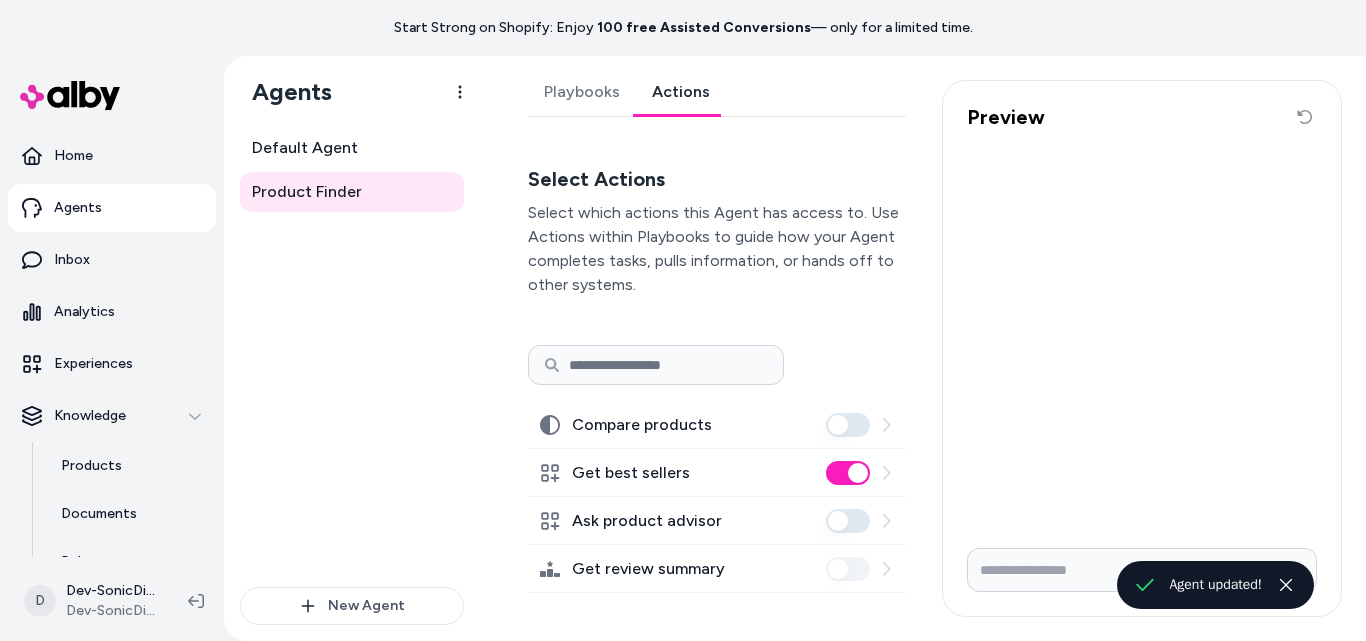 click on "Compare products" at bounding box center (717, 425) 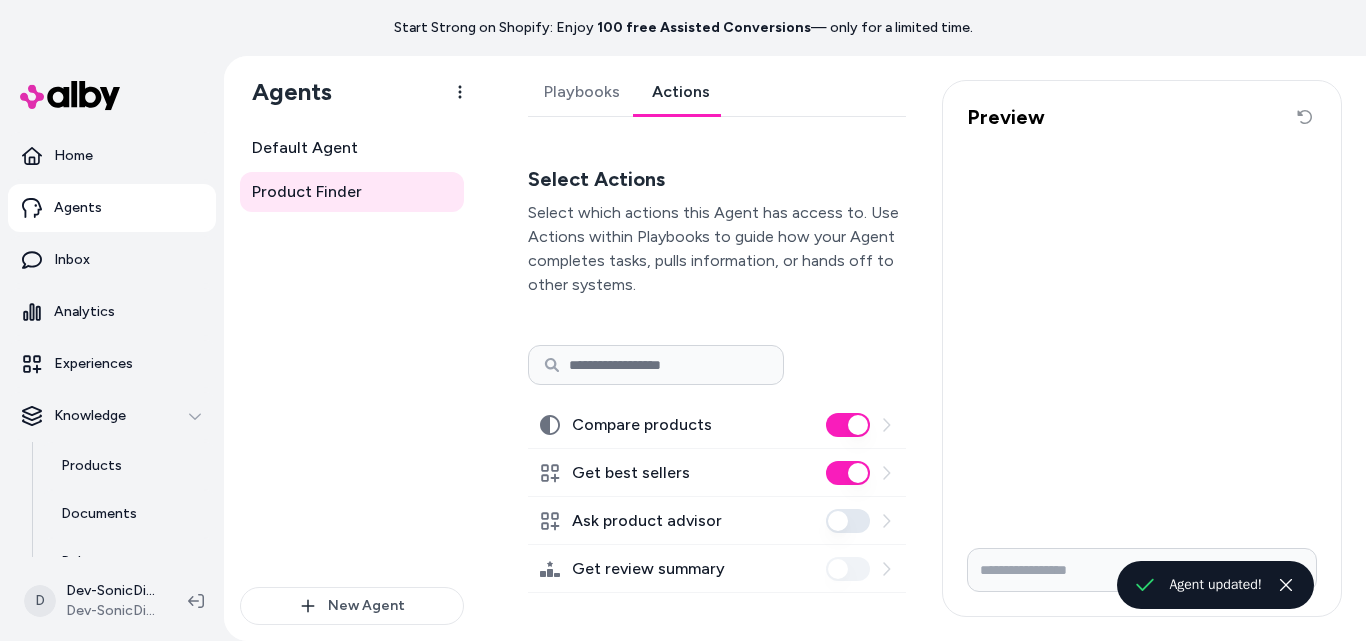 click on "Compare products" at bounding box center [717, 425] 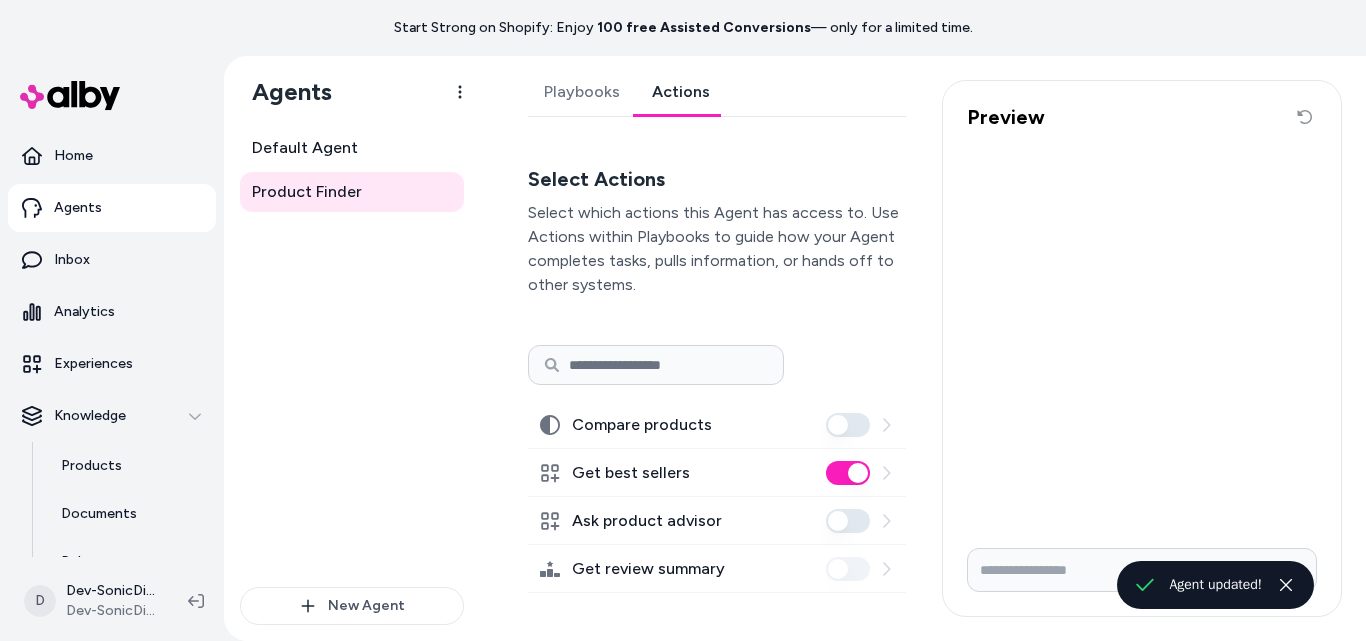 click on "Compare products" at bounding box center [848, 425] 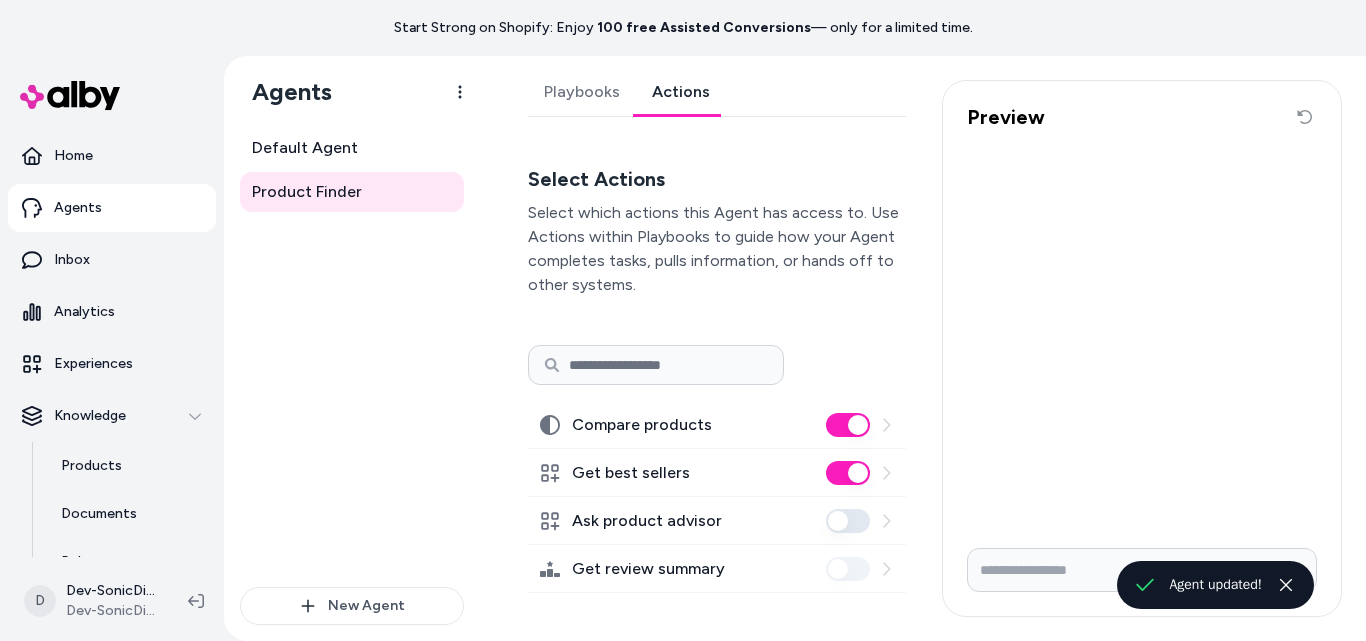 click on "Ask product advisor" at bounding box center [848, 521] 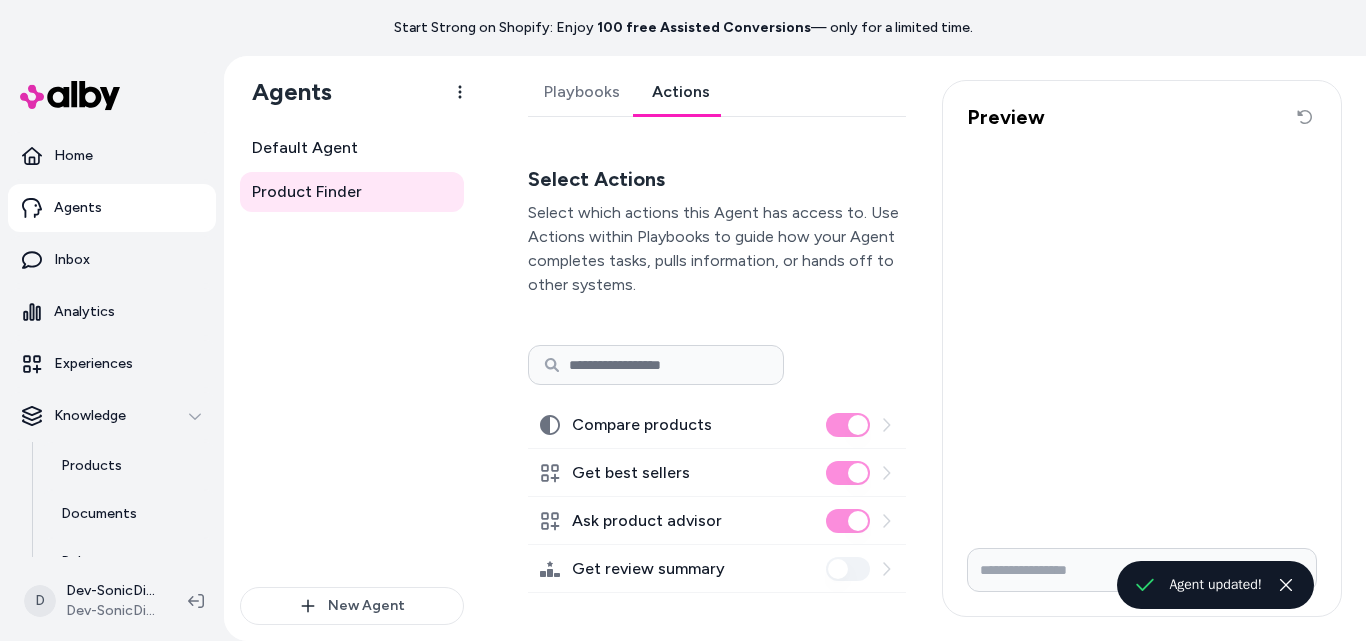 click on "Get review summary" at bounding box center (648, 569) 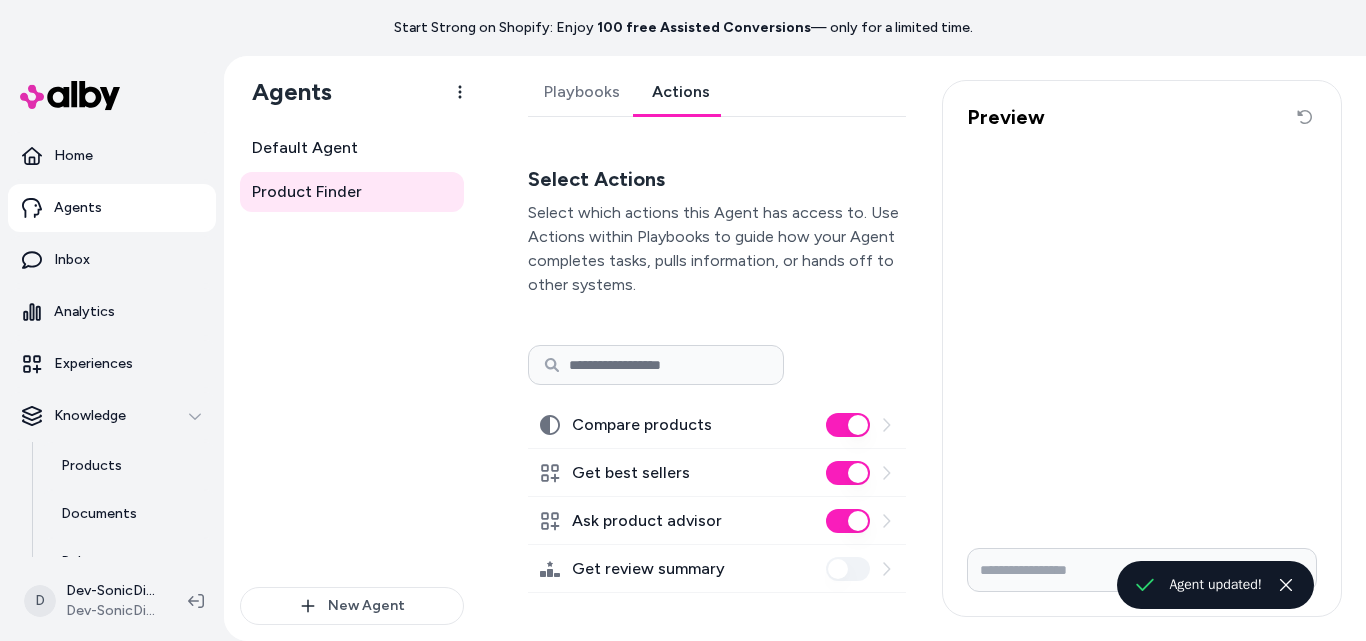 click on "Get review summary" at bounding box center [648, 569] 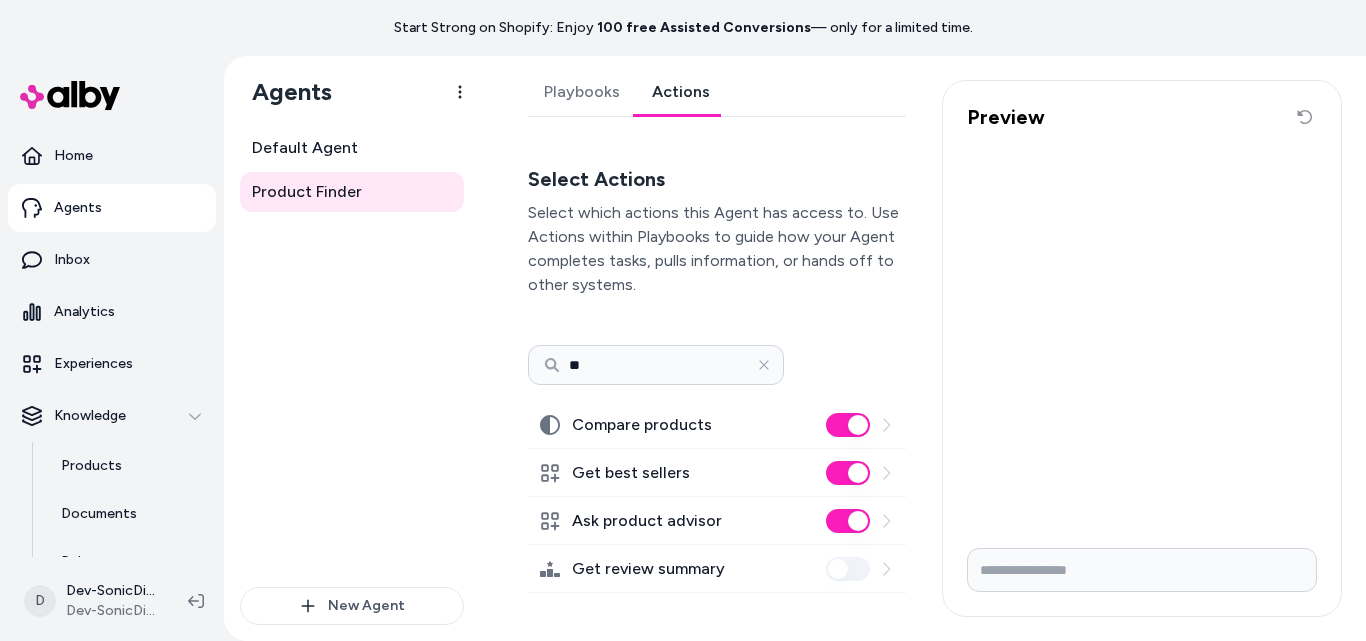 scroll, scrollTop: 0, scrollLeft: 0, axis: both 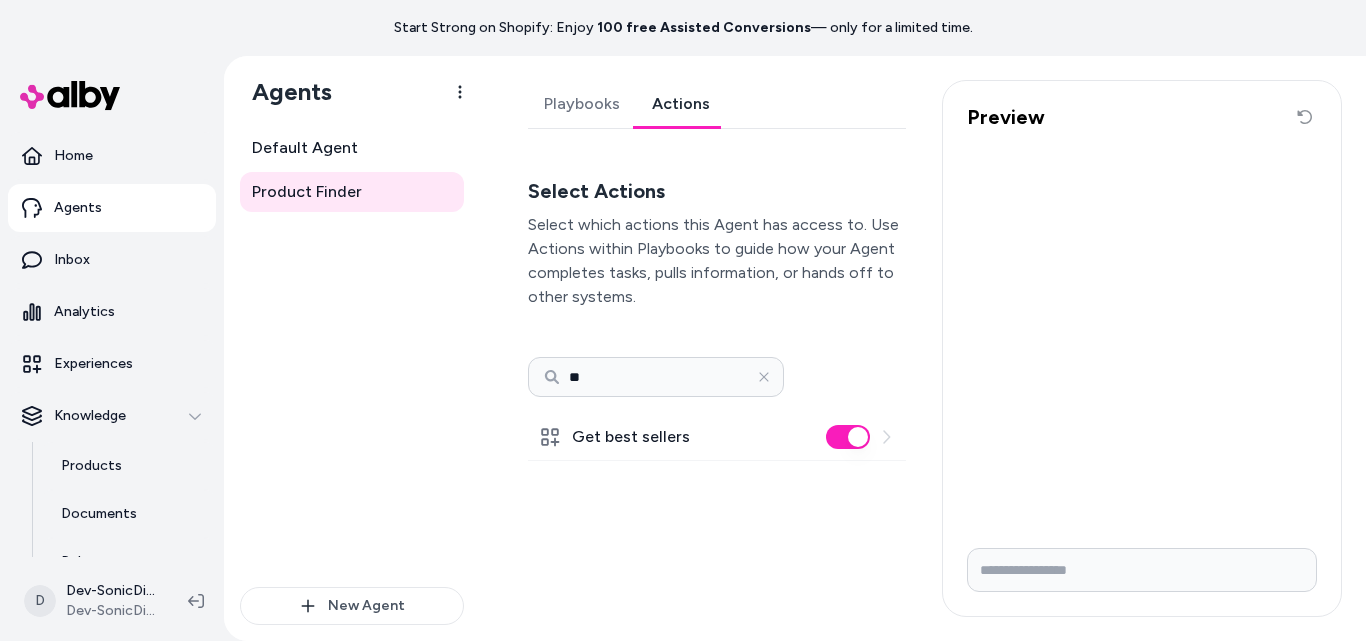 type on "*" 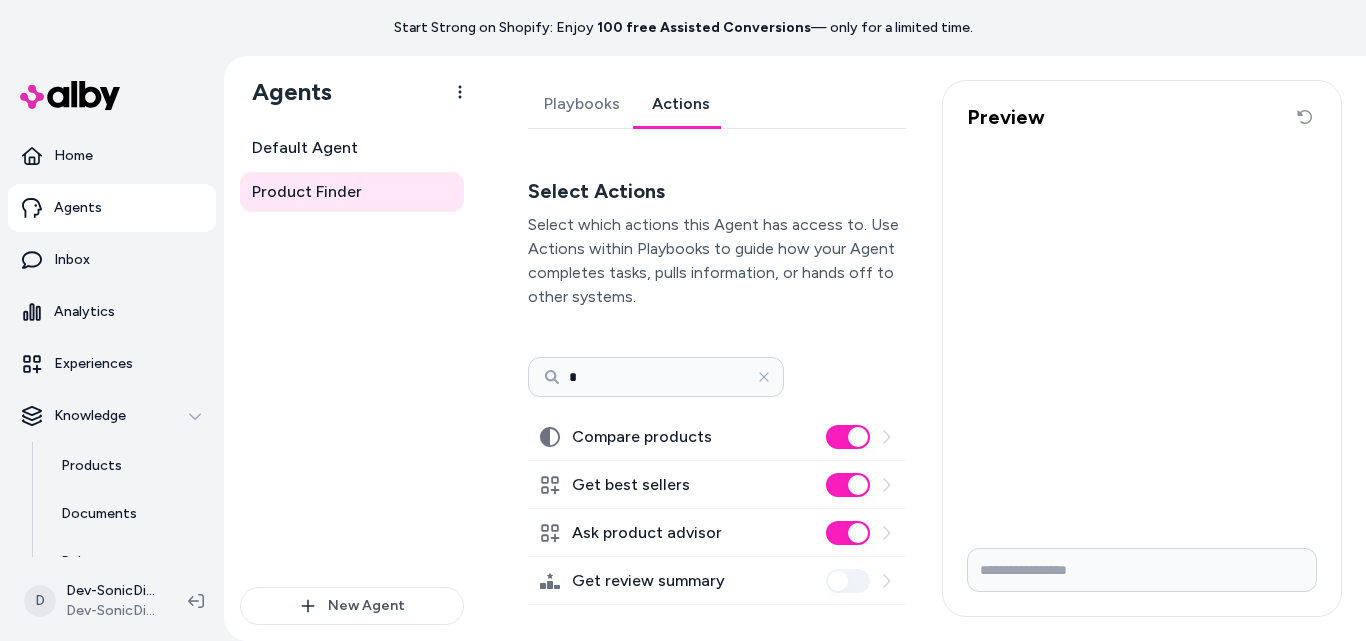 type 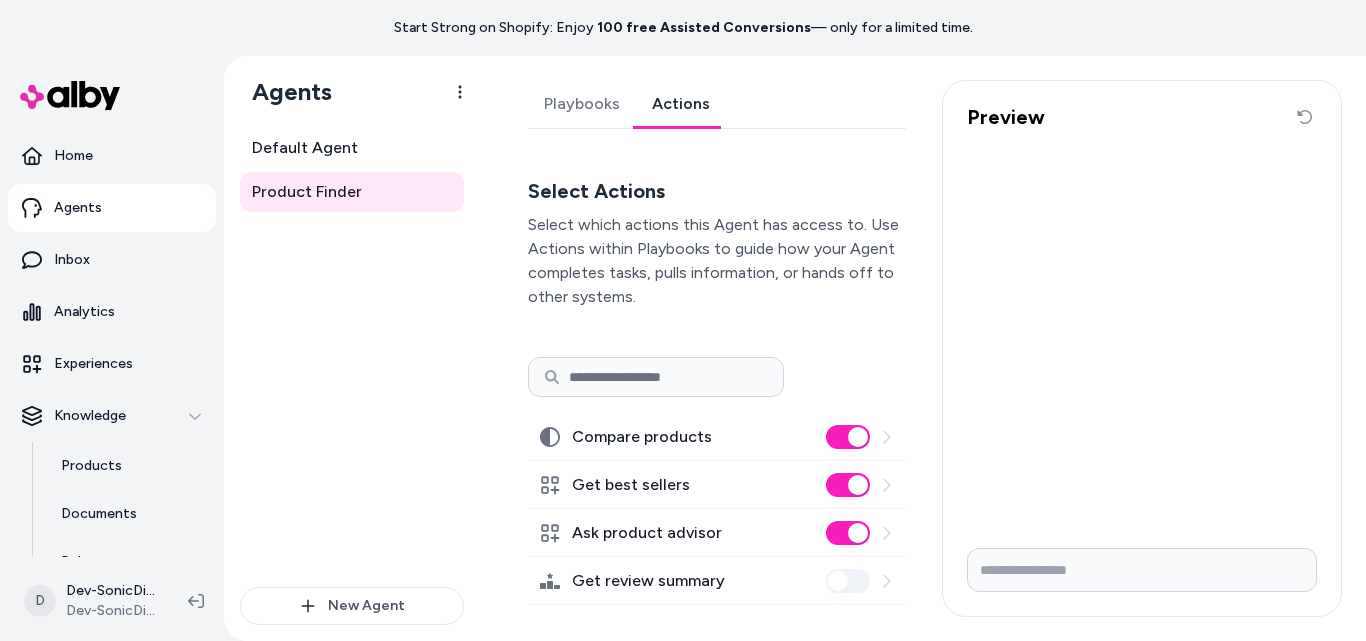 scroll, scrollTop: 12, scrollLeft: 0, axis: vertical 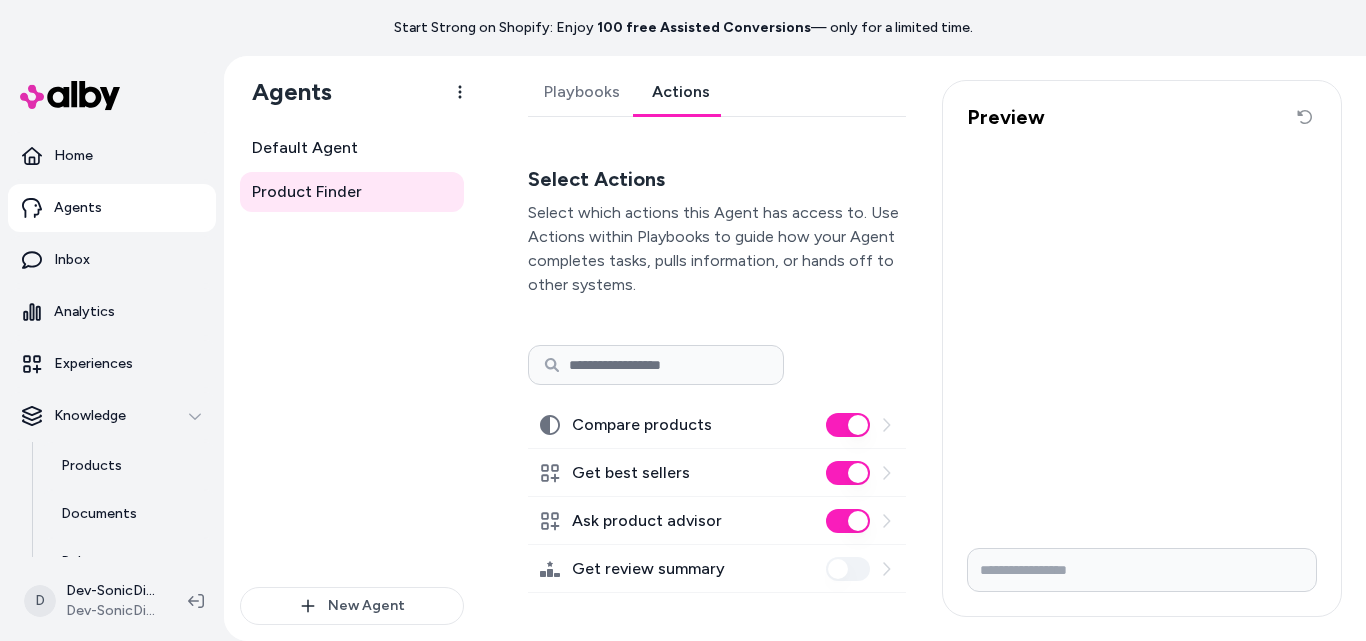 click 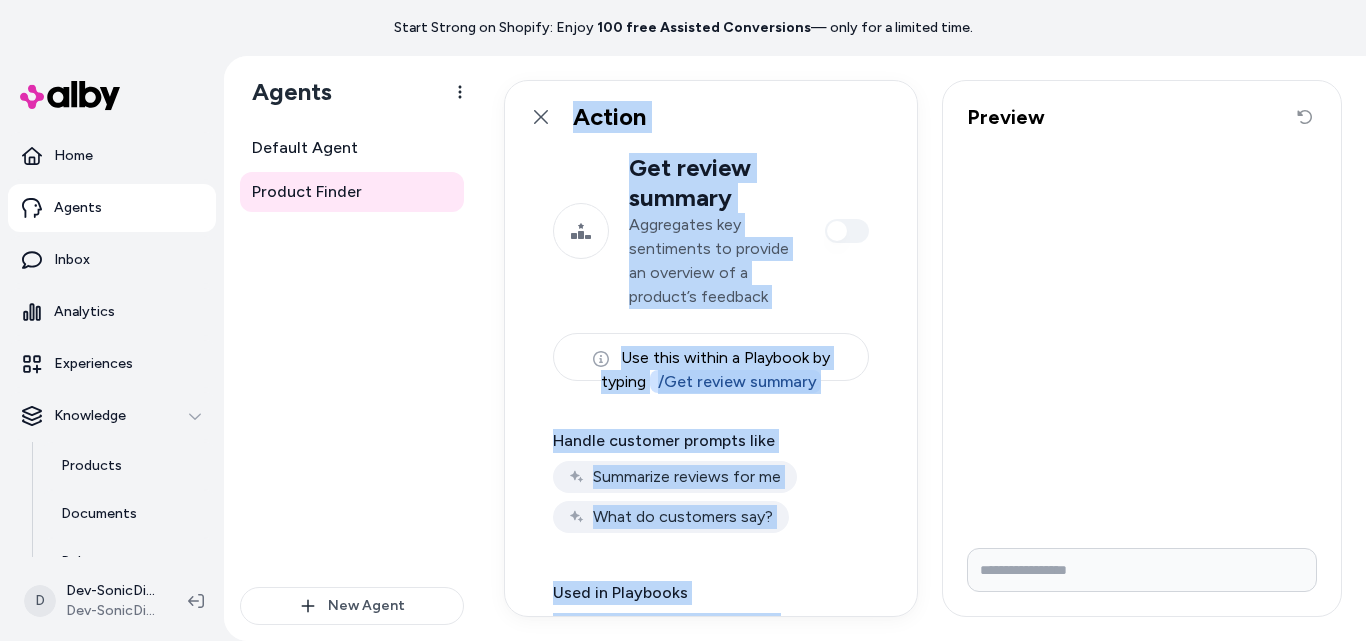 click on "Start Strong on Shopify: Enjoy   100 free Assisted Conversions  — only for a limited time. Home Agents Inbox Analytics Experiences Knowledge Products Documents Rules Verified Q&As Reviews Survey Questions Integrations D Dev-SonicDigitalMarketing Shopify Dev-SonicDigitalMarketing Agents Default Agent Product Finder New Agent Action Get review summary Aggregates key sentiments to provide an overview of a product’s feedback Use this within a Playbook by typing   / Get review summary Handle customer prompts like Summarize reviews for me What do customers say? Used in Playbooks Not currently used in any Playbooks Preview Reset conversation" at bounding box center (683, 320) 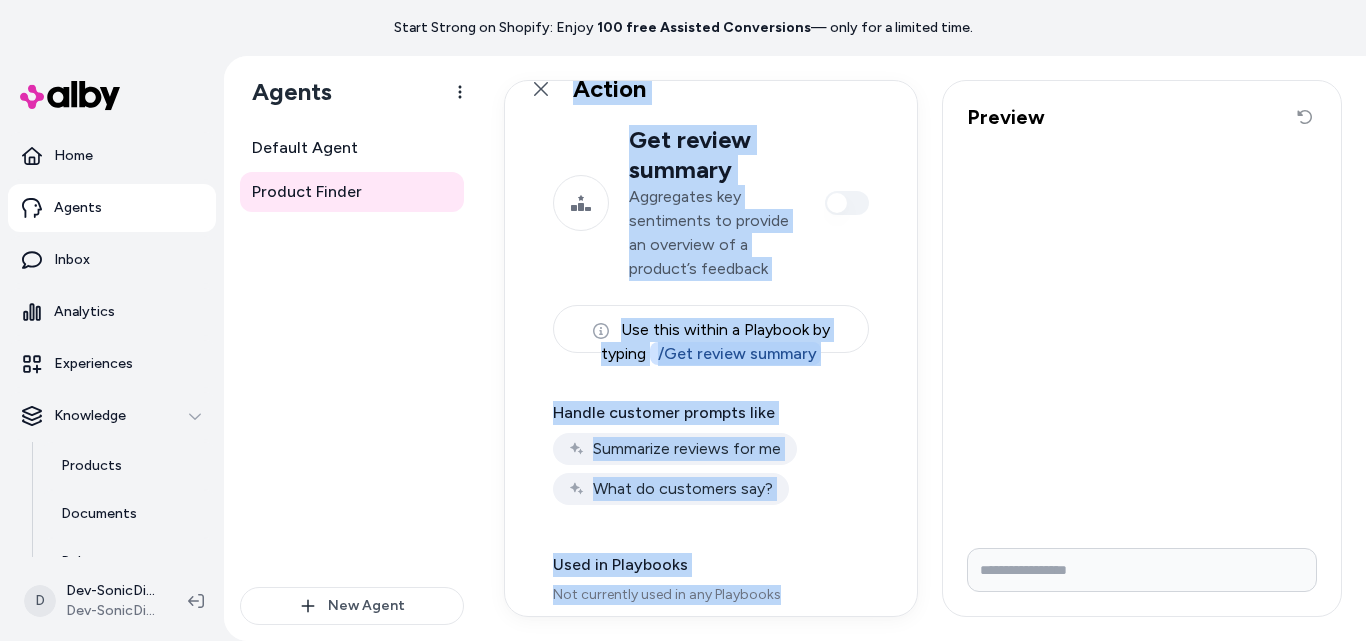 scroll, scrollTop: 41, scrollLeft: 0, axis: vertical 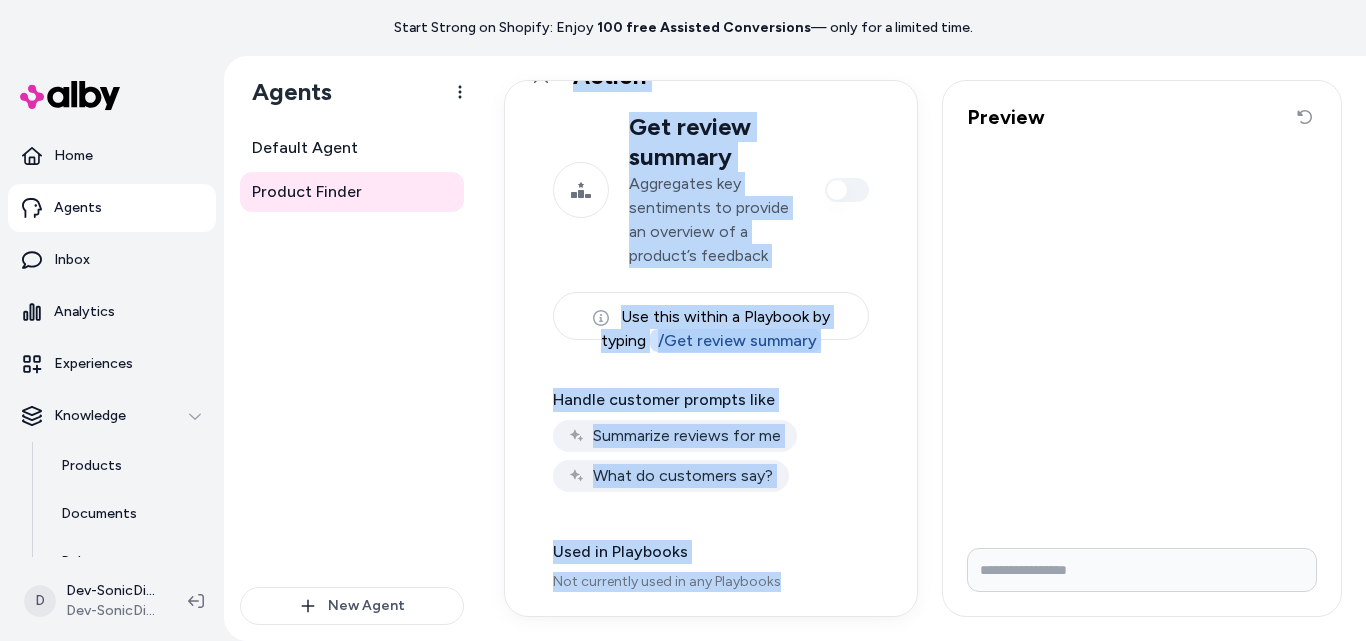 click on "Get review summary Aggregates key sentiments to provide an overview of a product’s feedback Use this within a Playbook by typing   / Get review summary Handle customer prompts like Summarize reviews for me What do customers say? Used in Playbooks Not currently used in any Playbooks" at bounding box center (711, 364) 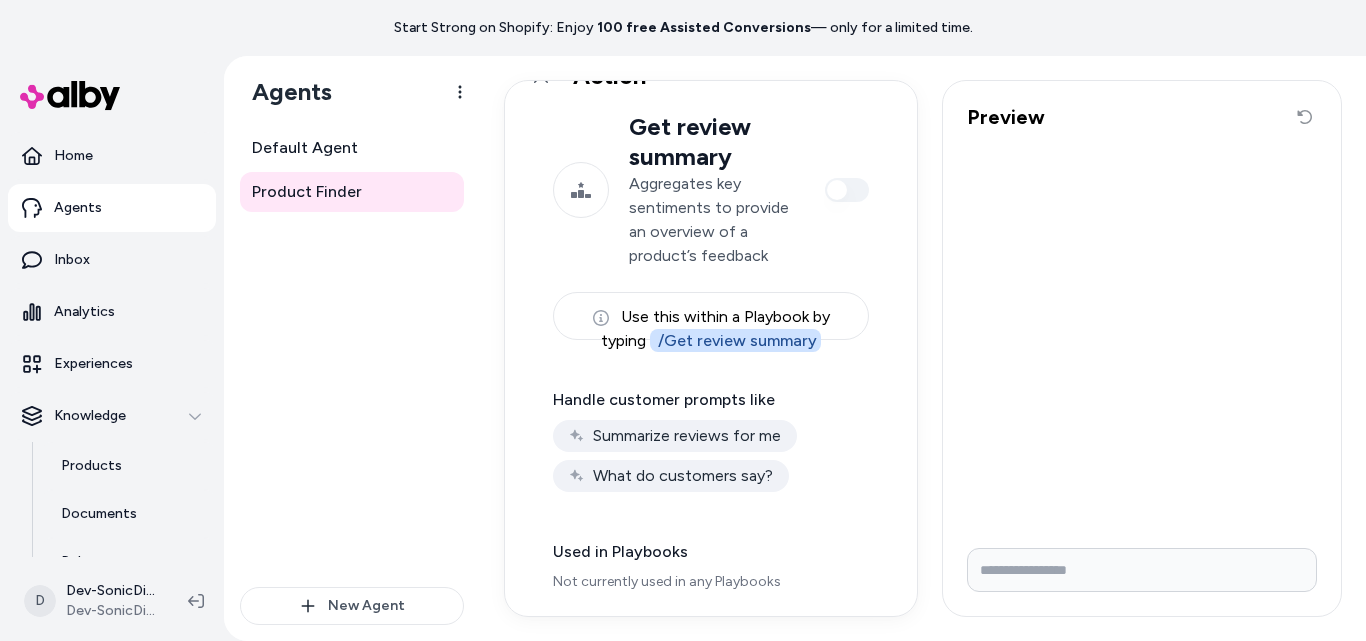 click on "/ Get review summary" at bounding box center [735, 340] 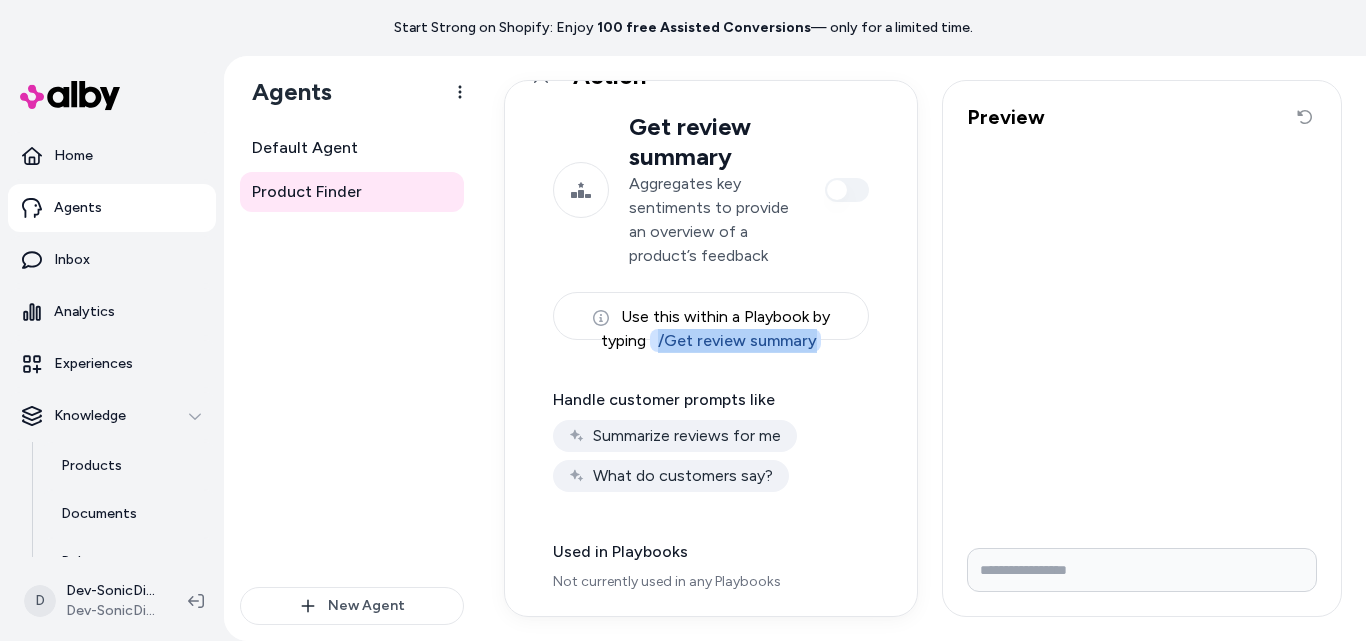 drag, startPoint x: 656, startPoint y: 334, endPoint x: 852, endPoint y: 354, distance: 197.01776 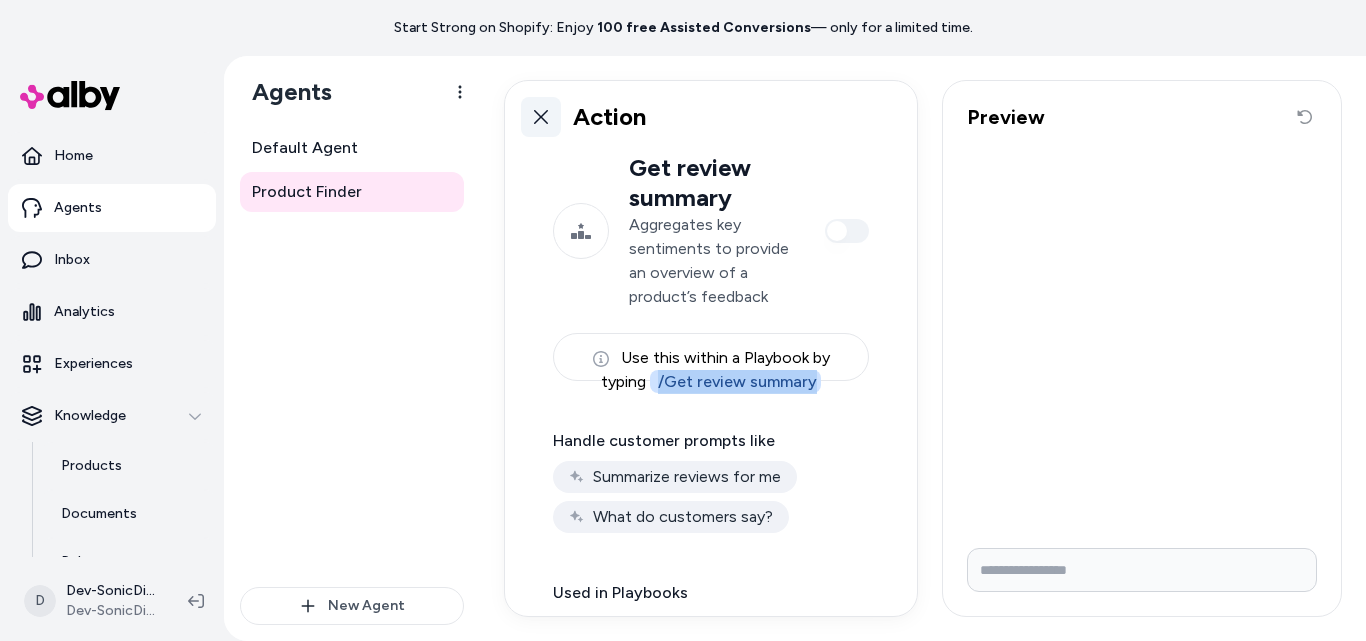 click 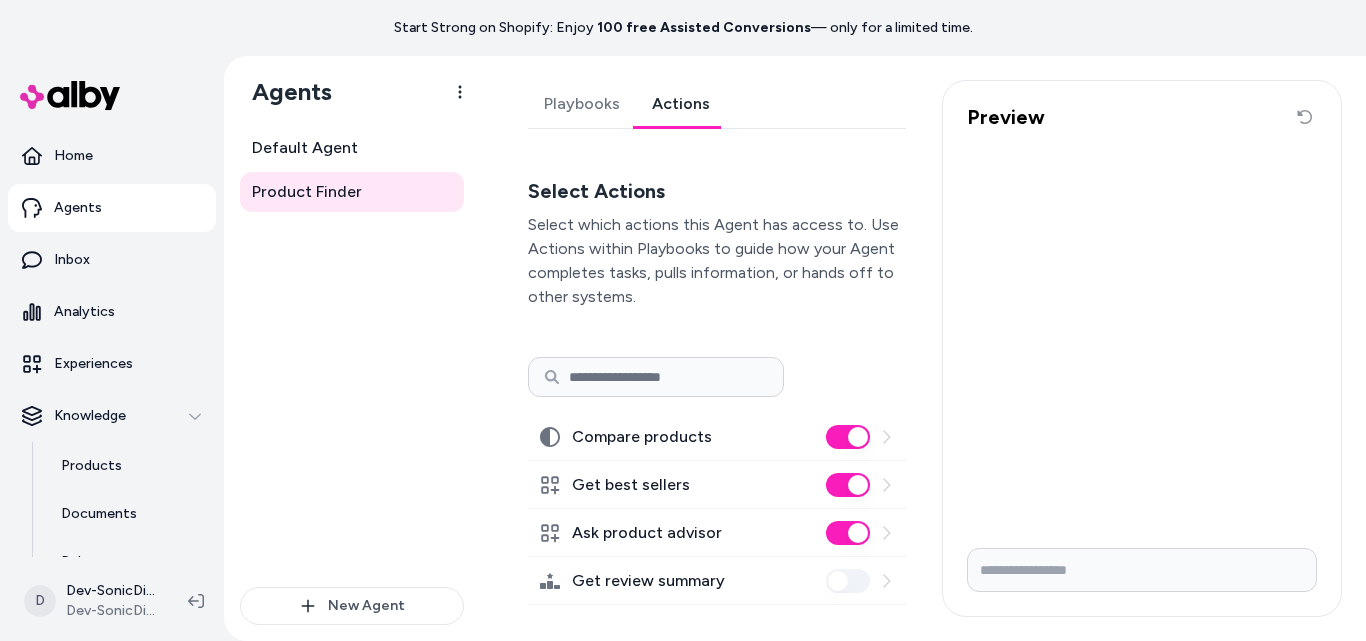 click at bounding box center (656, 377) 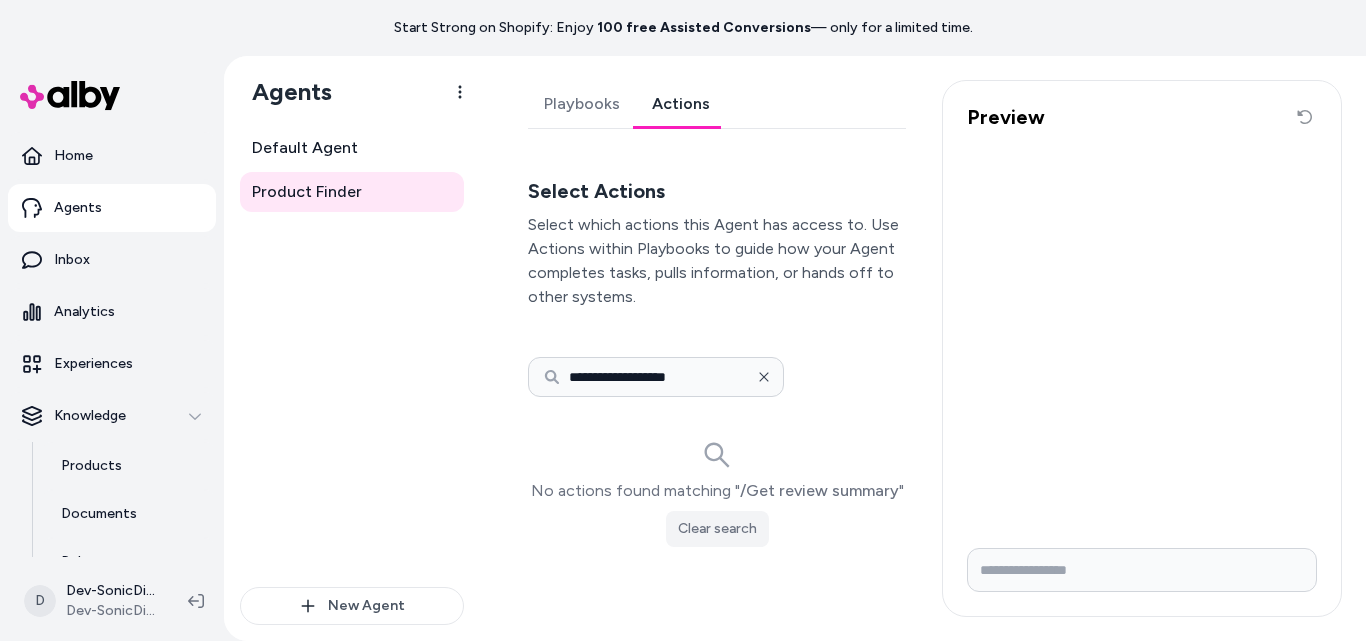 type on "**********" 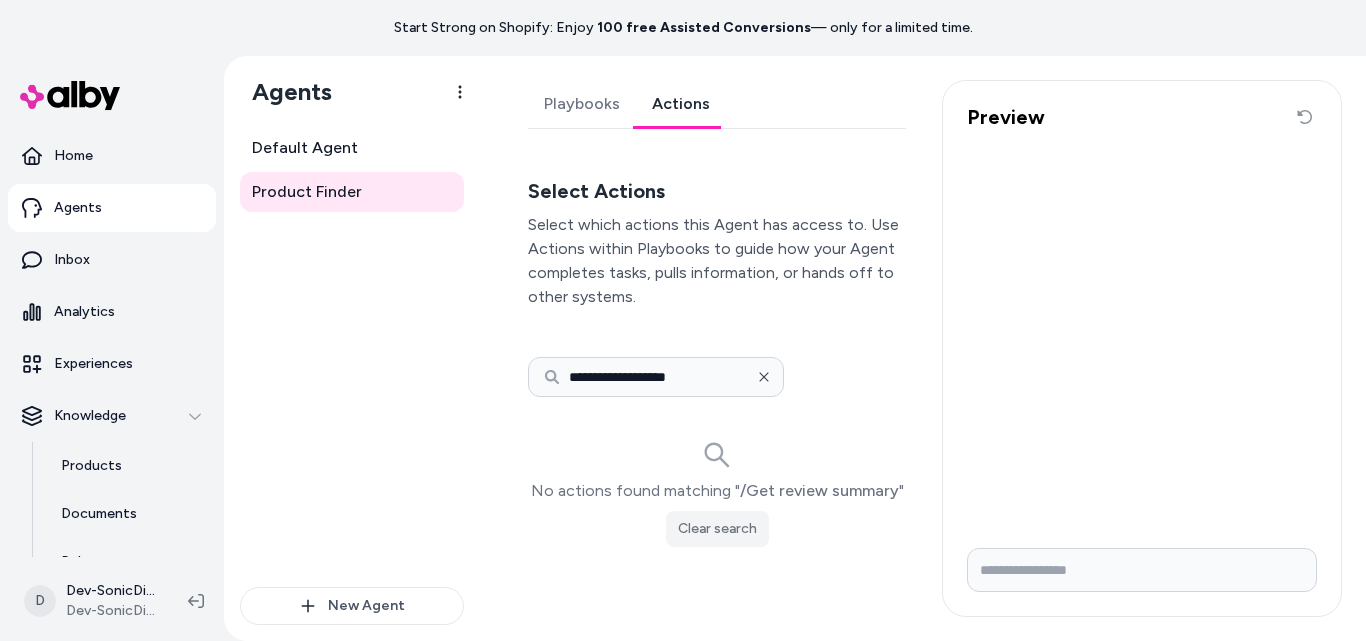 type 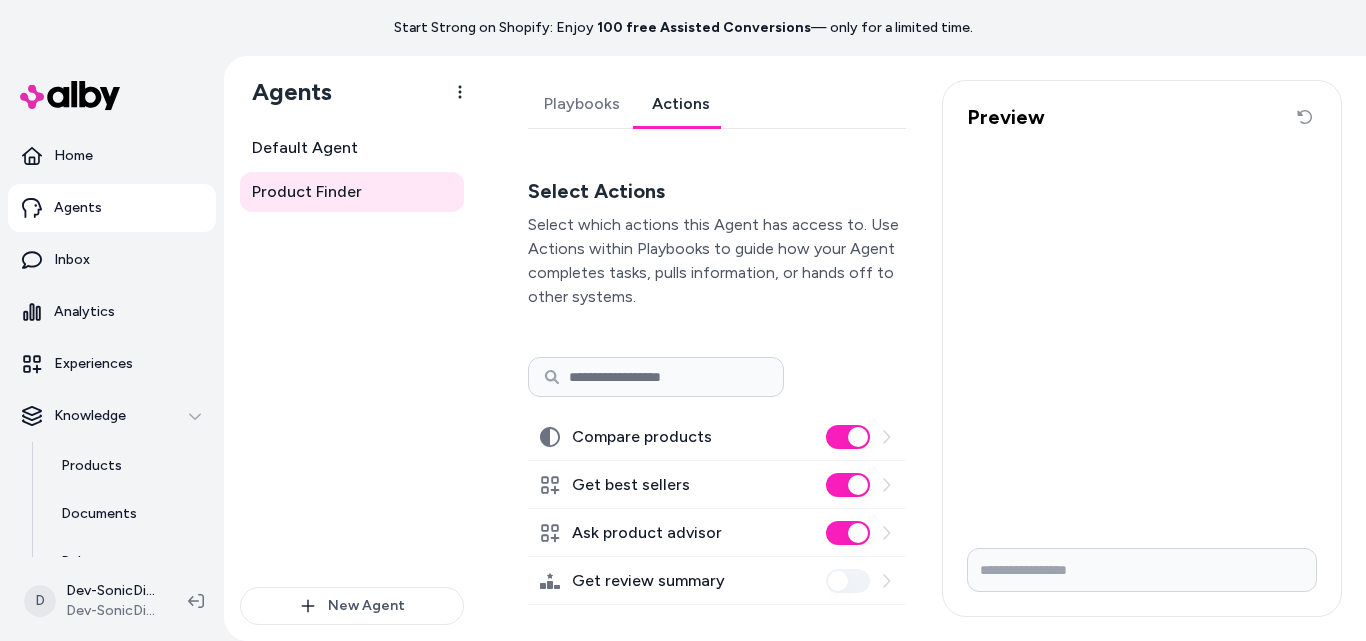 click on "Playbooks" at bounding box center [582, 104] 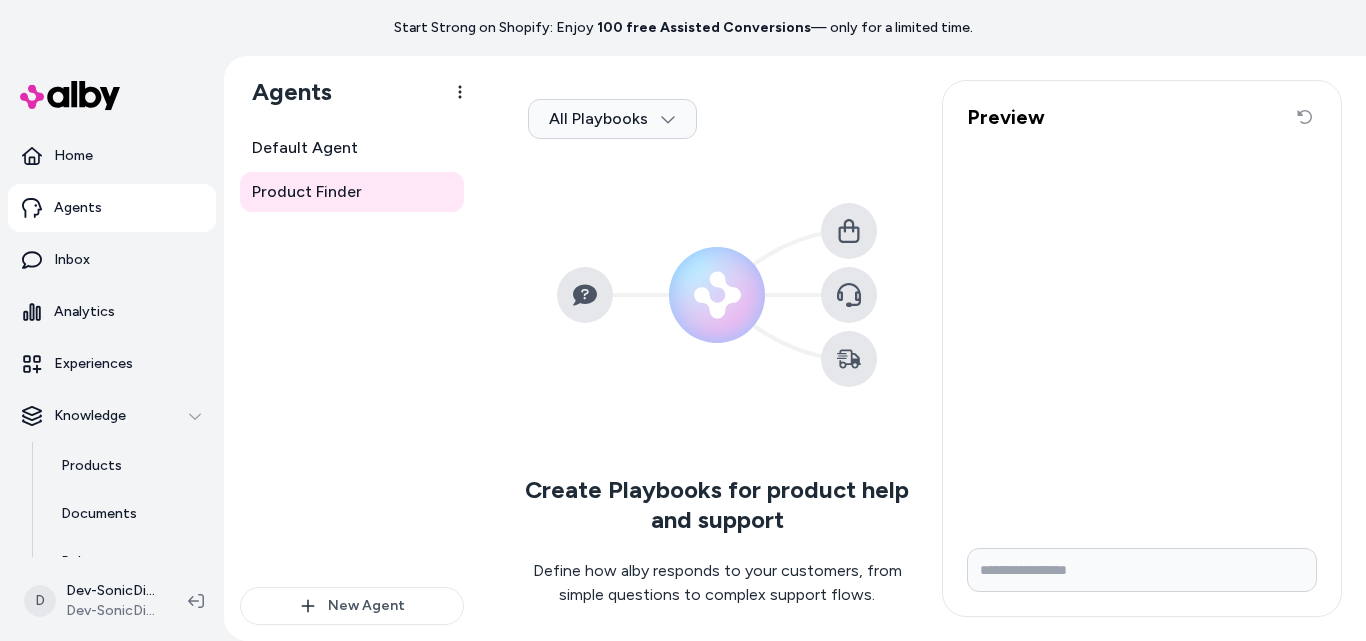 scroll, scrollTop: 142, scrollLeft: 0, axis: vertical 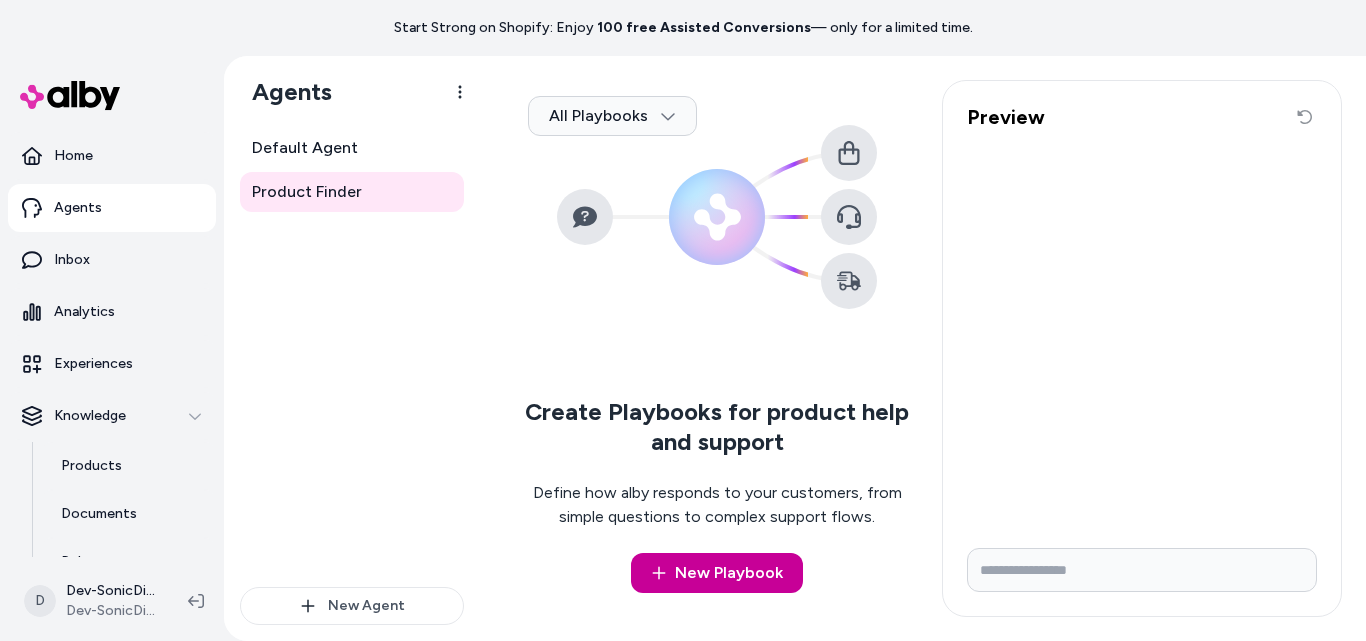 click on "New Playbook" at bounding box center (717, 573) 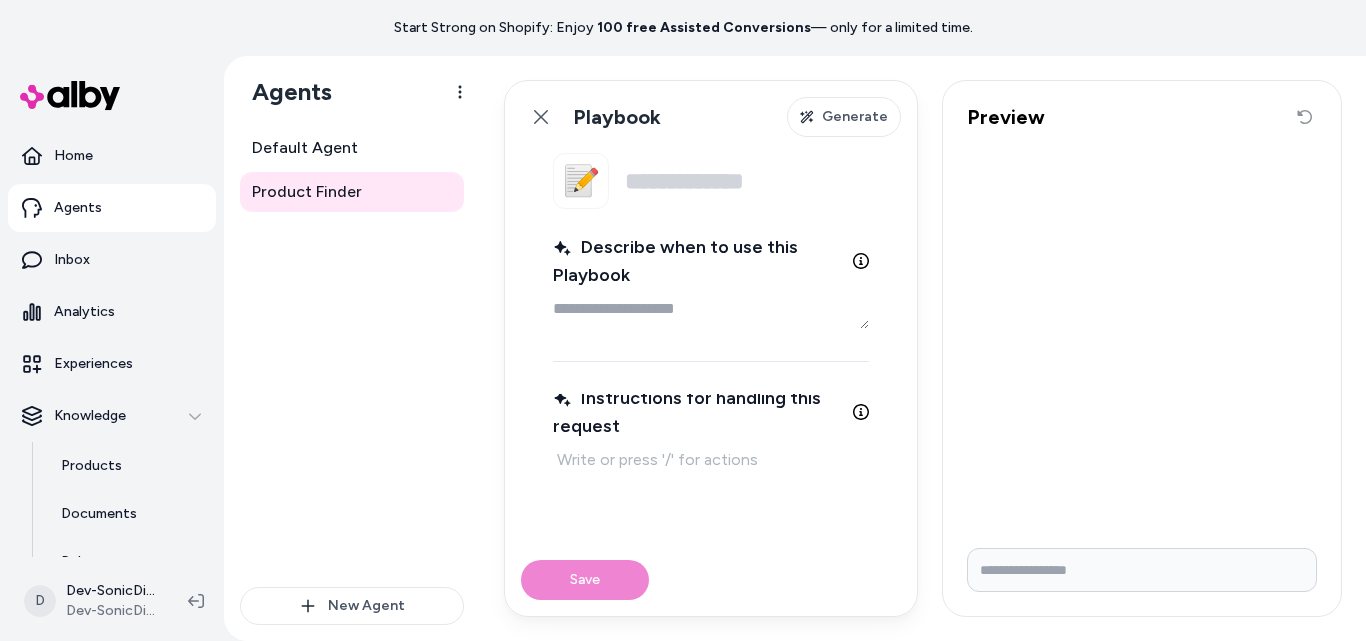click on "Describe when to use this Playbook" at bounding box center (699, 261) 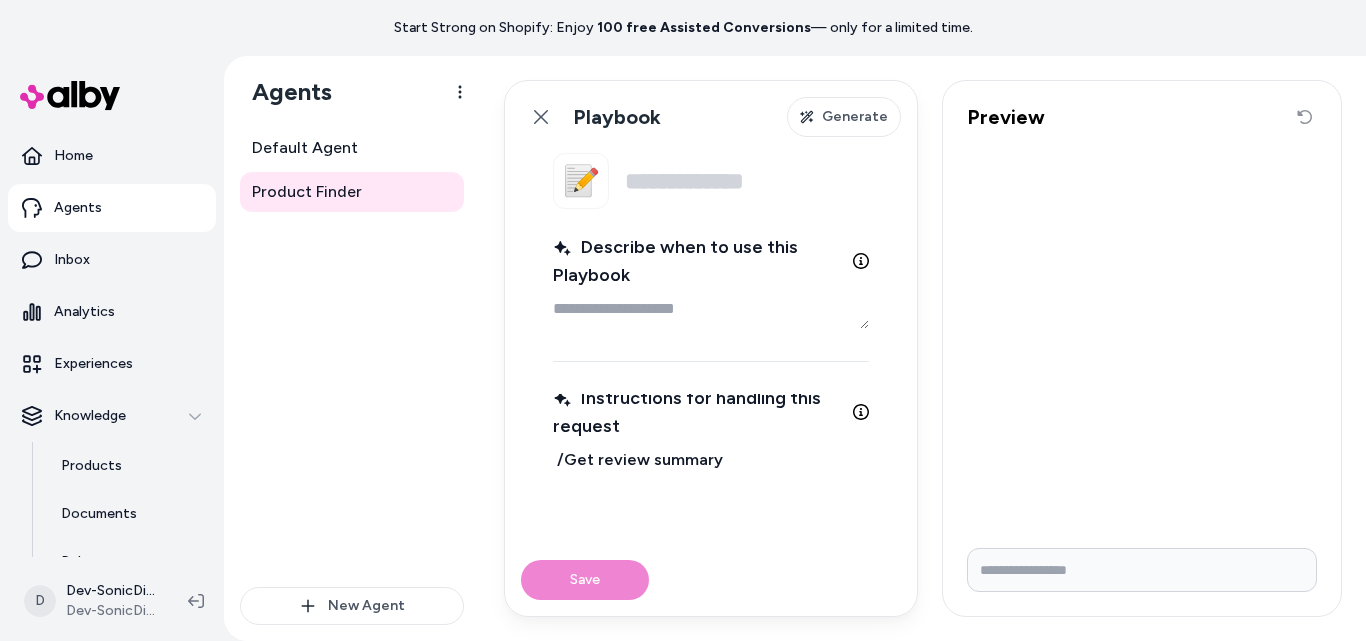 click on "Describe when to use this Playbook" at bounding box center (711, 309) 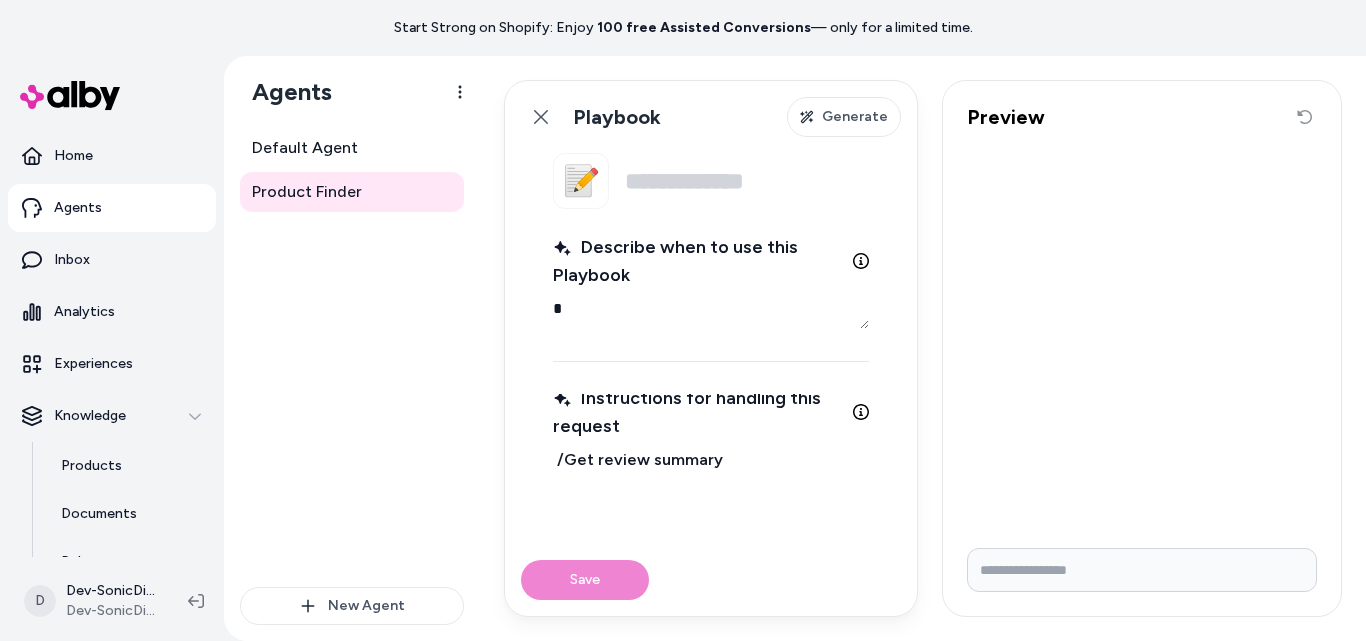 type on "*" 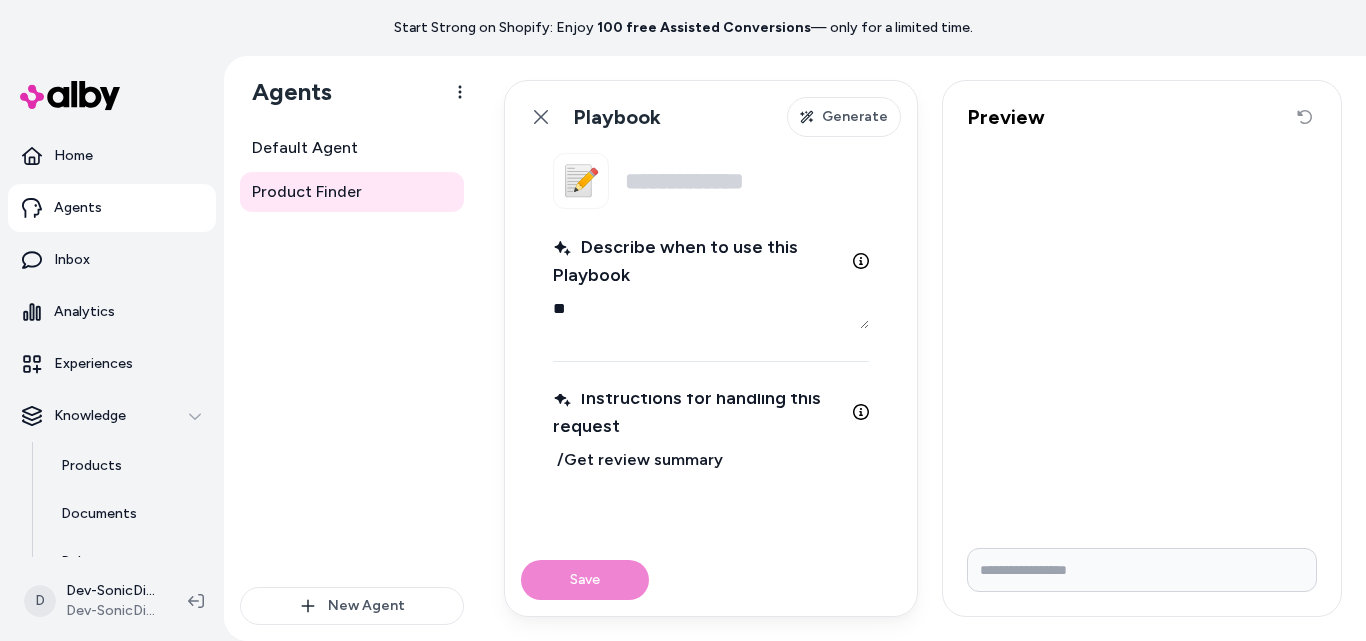 type on "*" 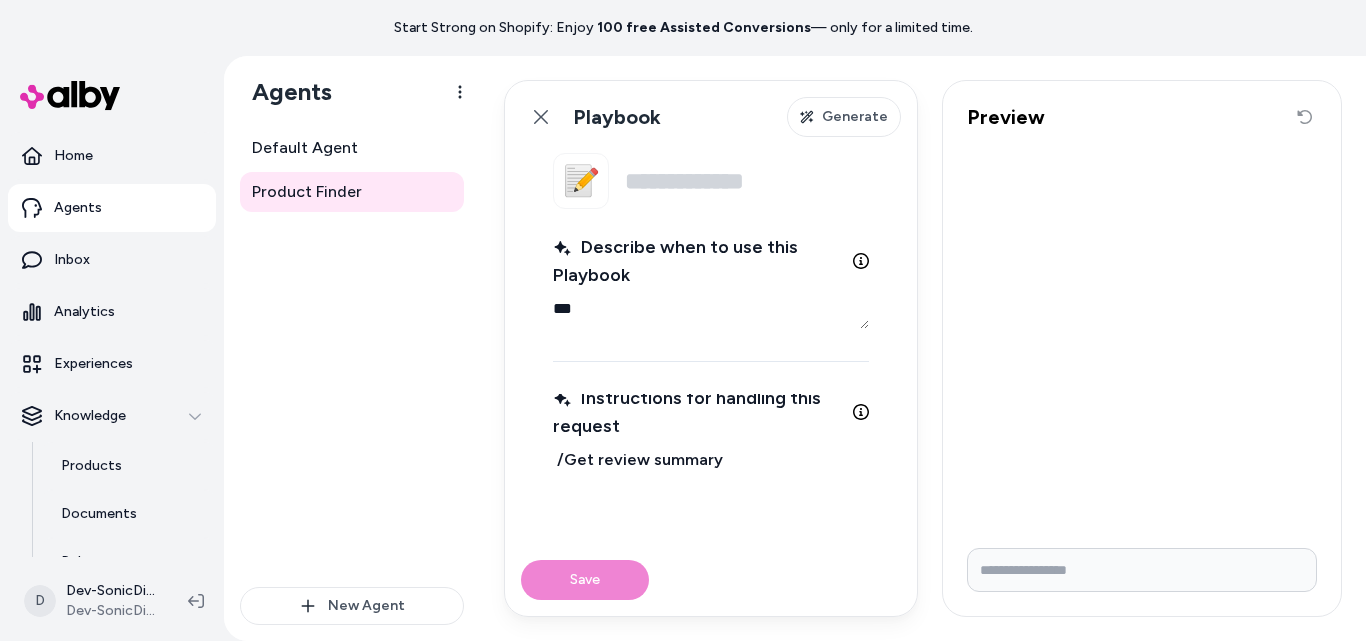 type on "*" 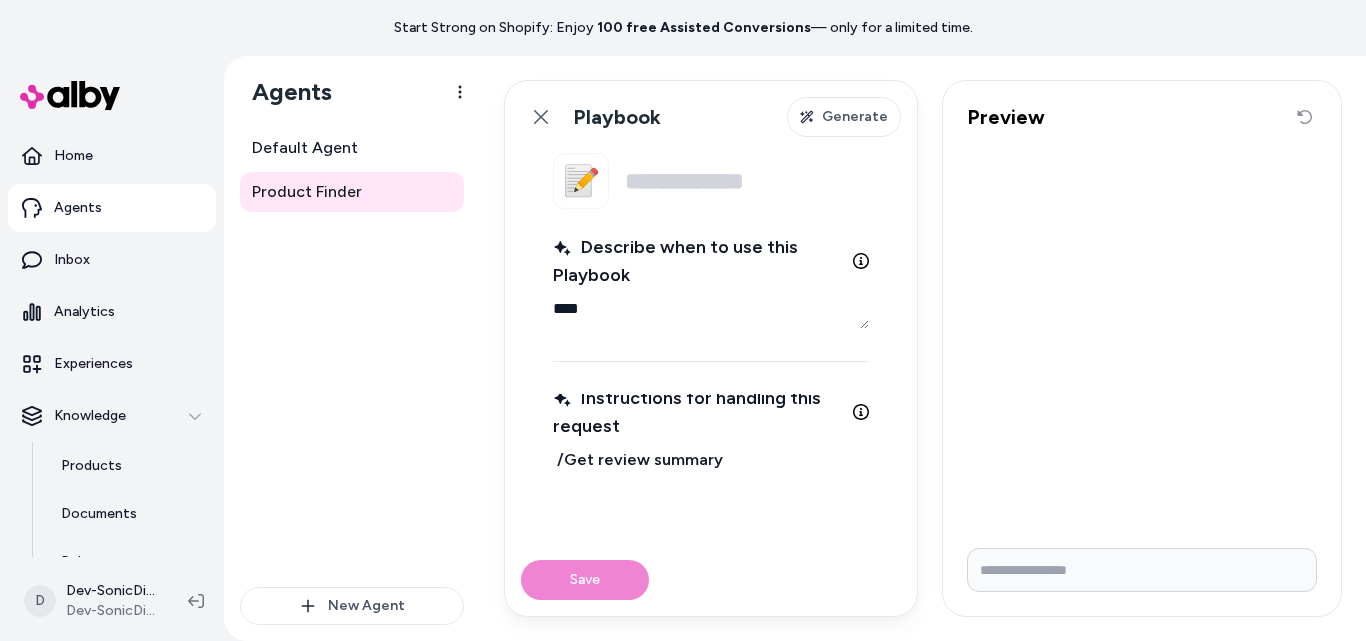 type on "*" 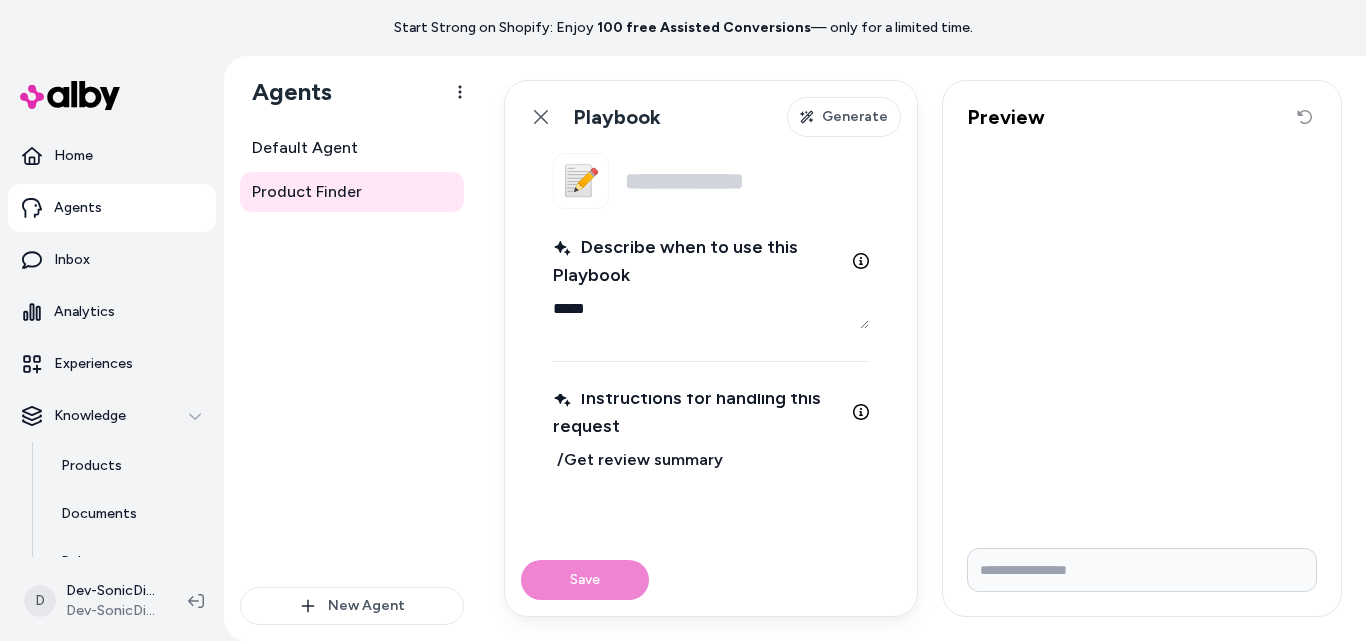 type on "*" 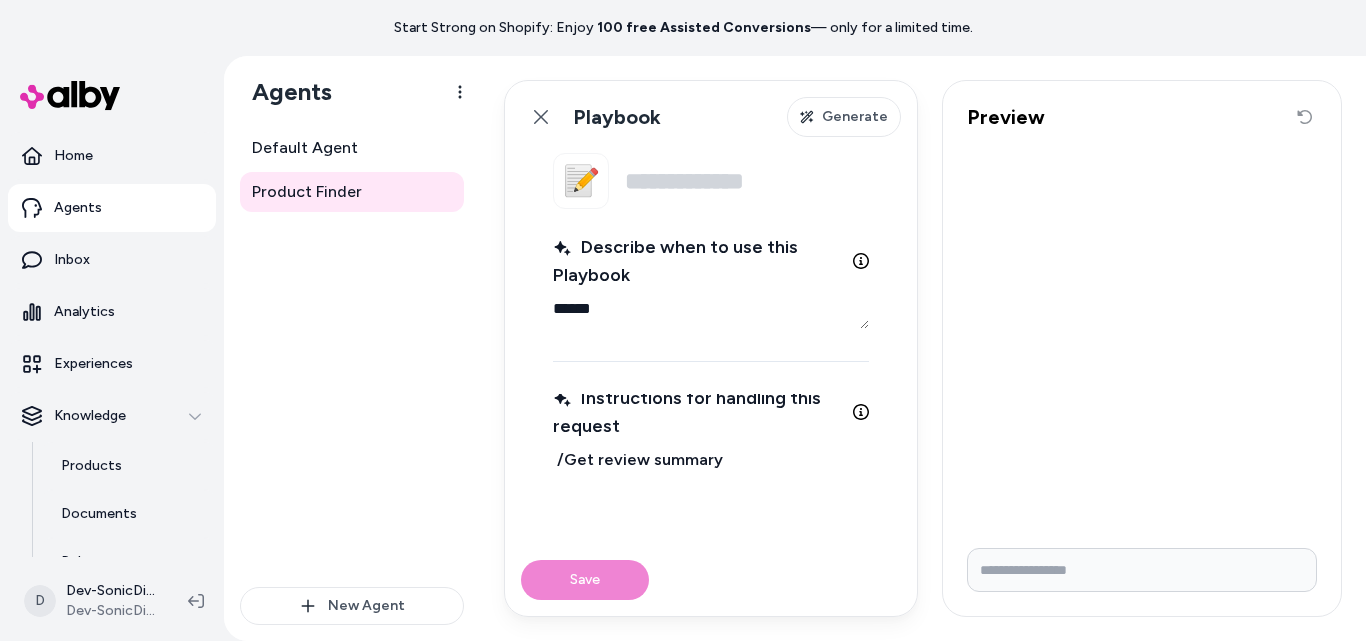 type on "*" 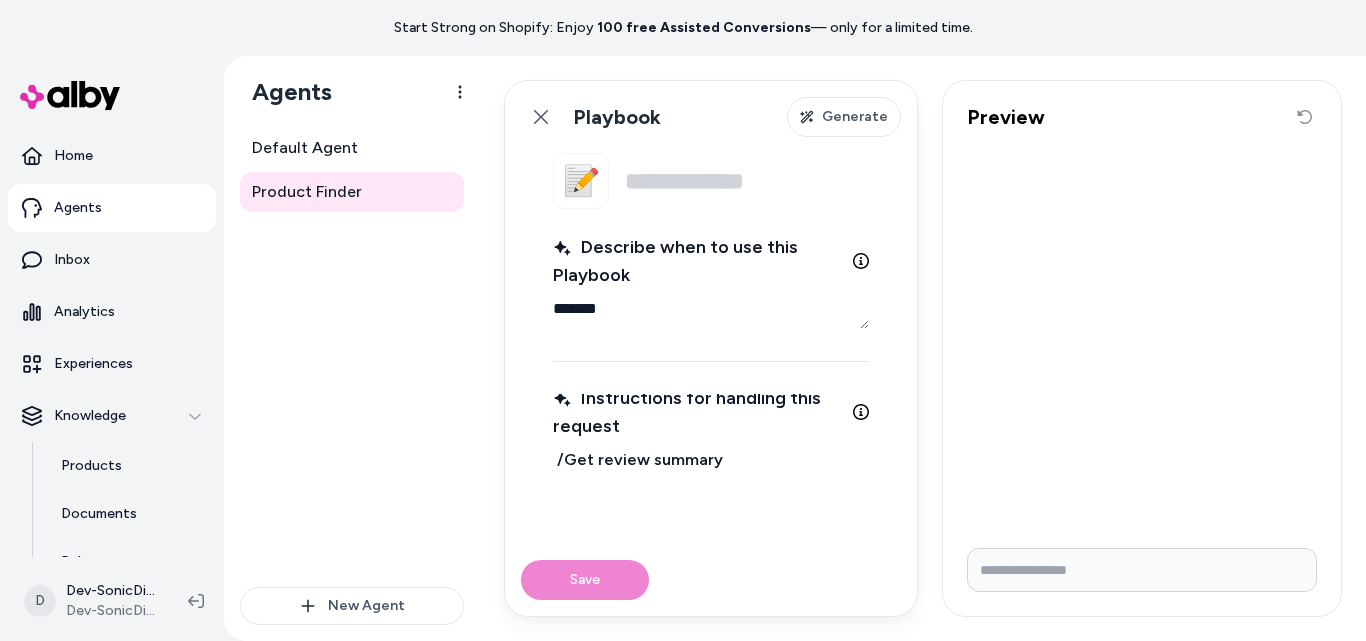 type on "*" 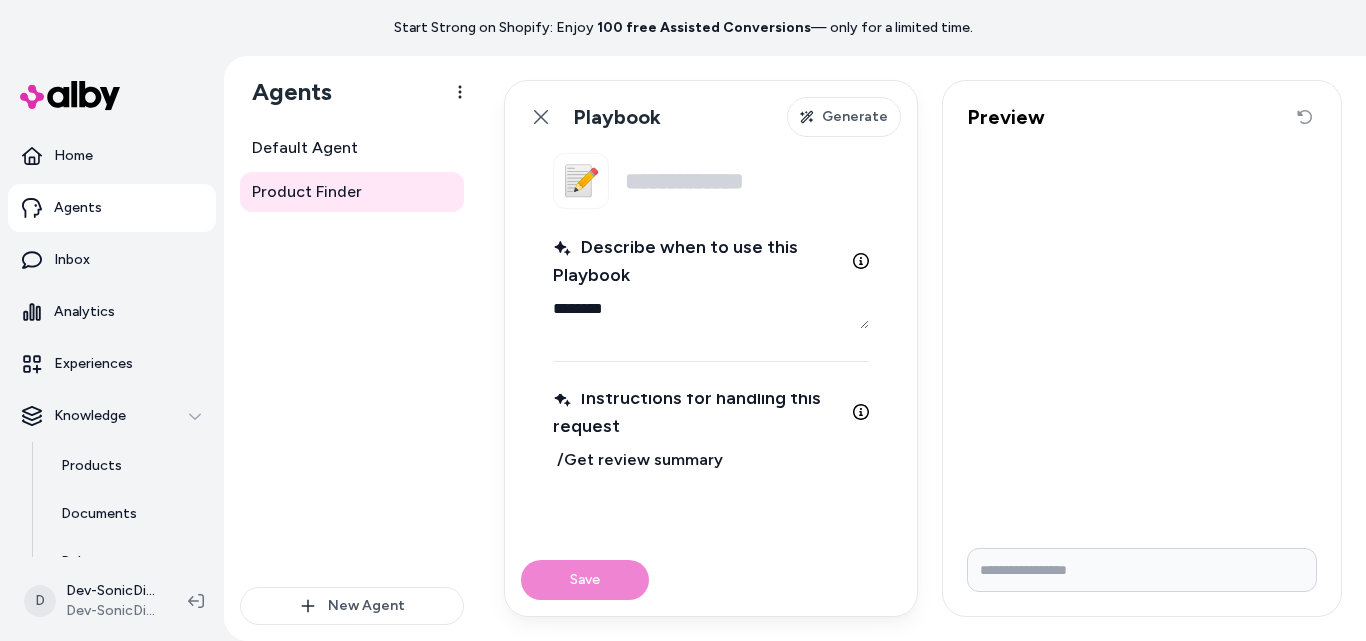 type on "*" 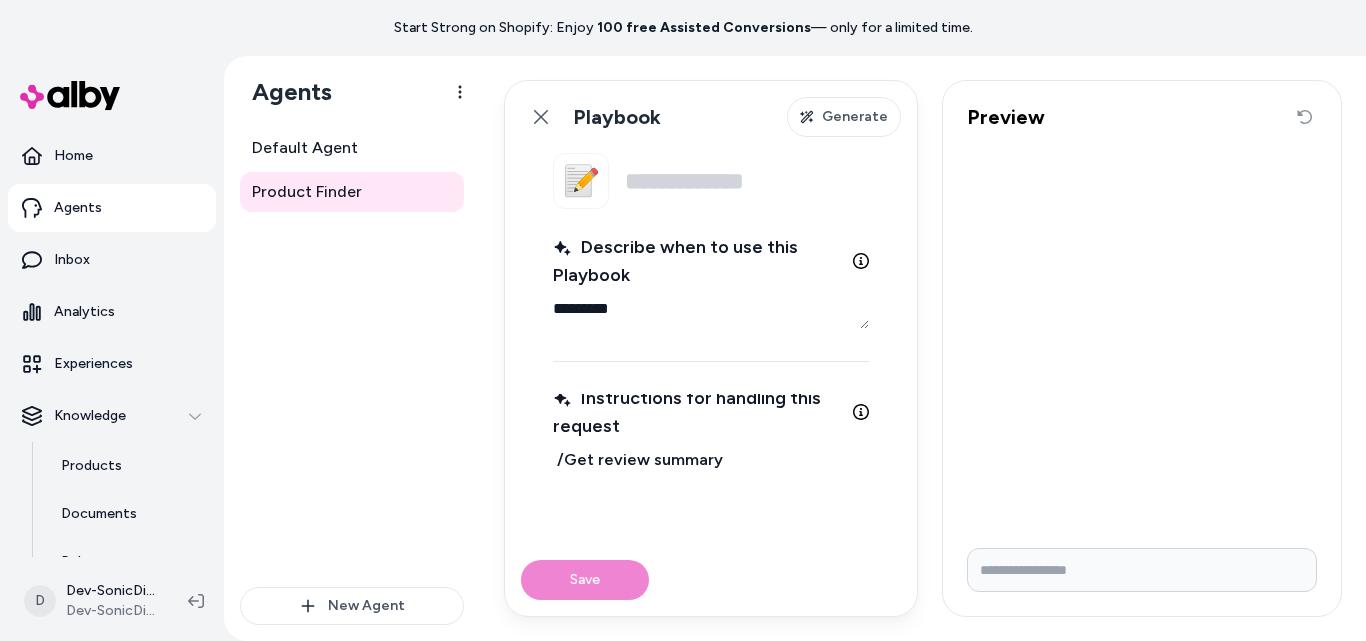 type on "*" 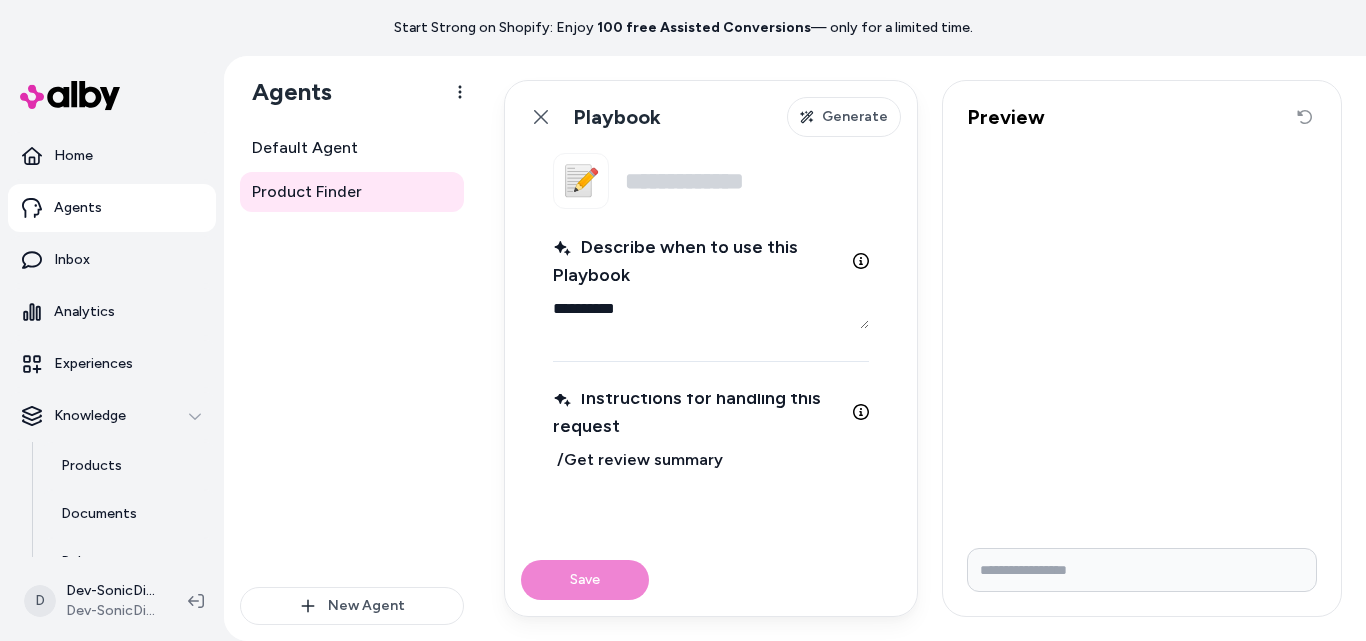 type on "*" 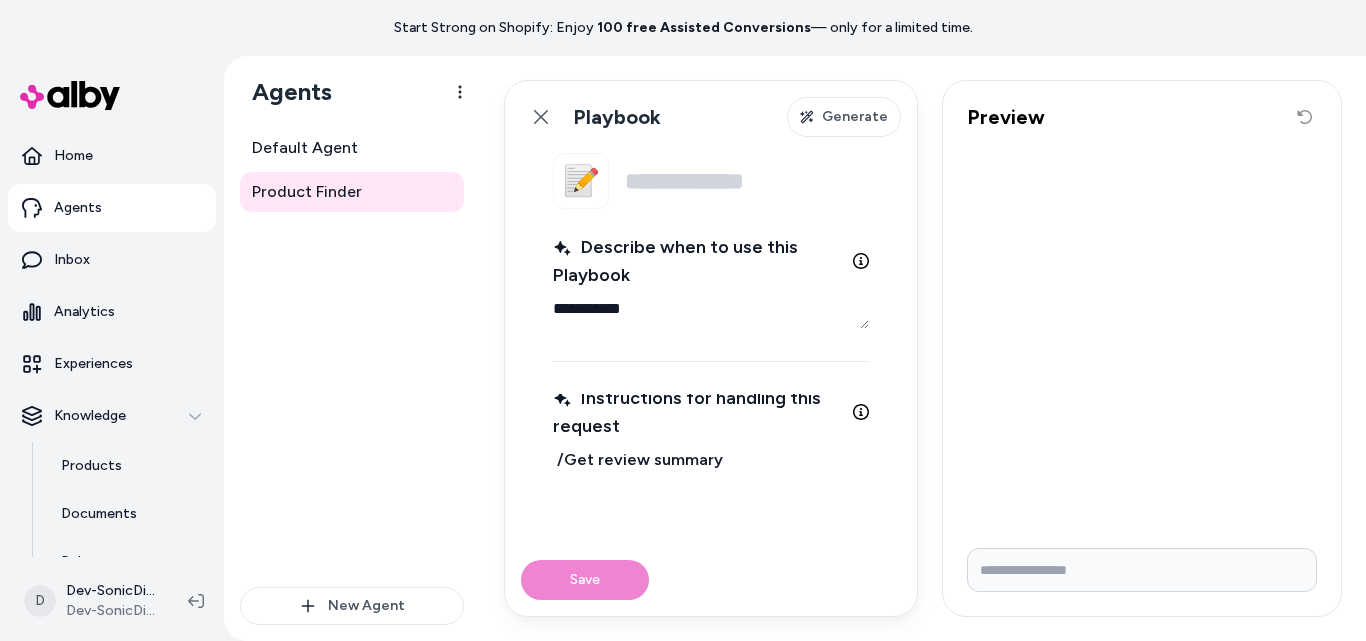 type on "*" 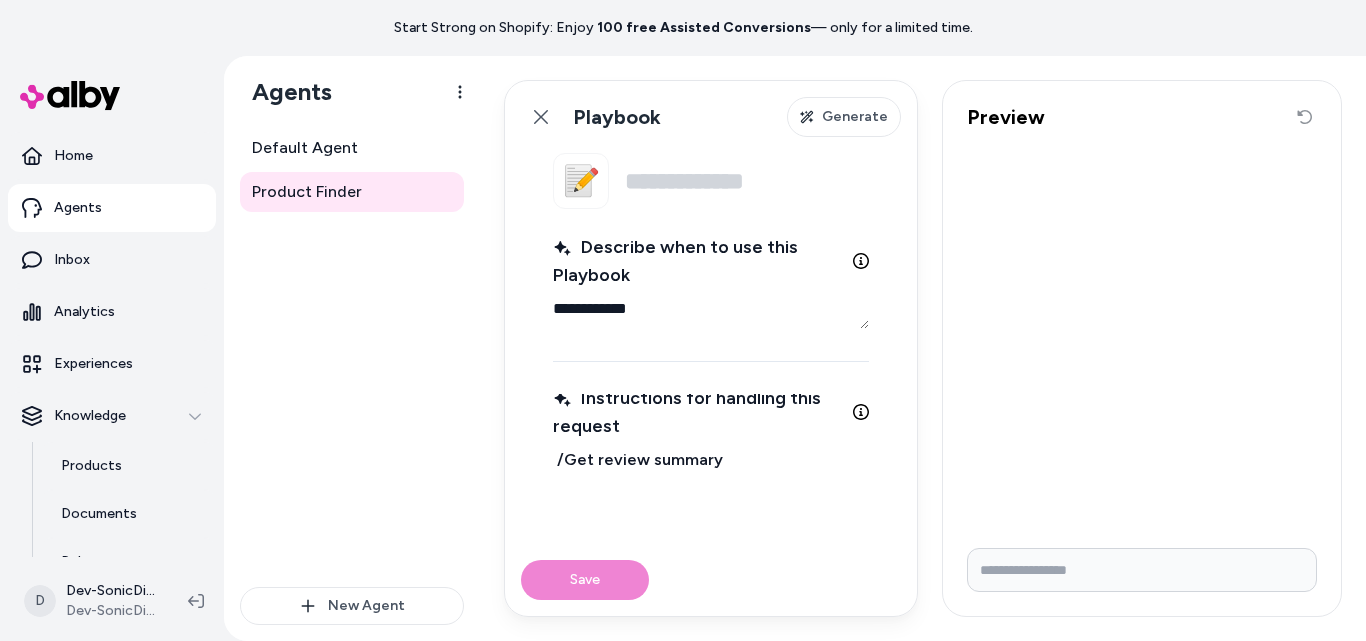 type on "*" 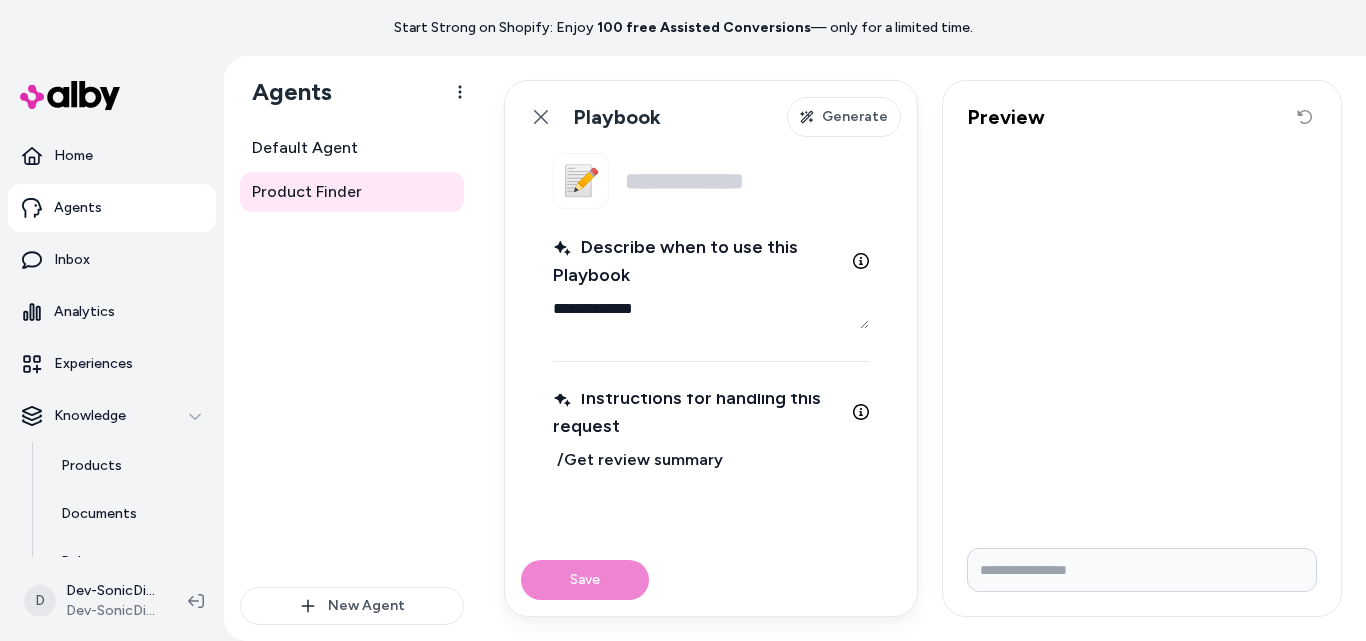 type on "*" 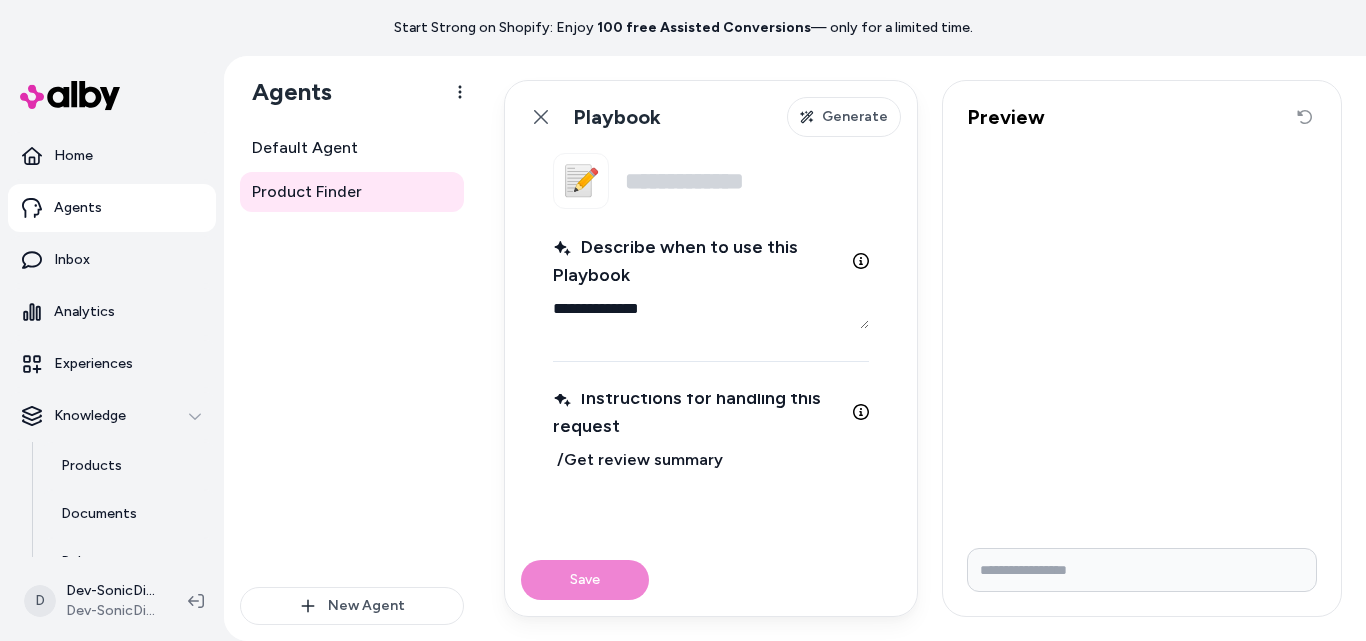 type on "*" 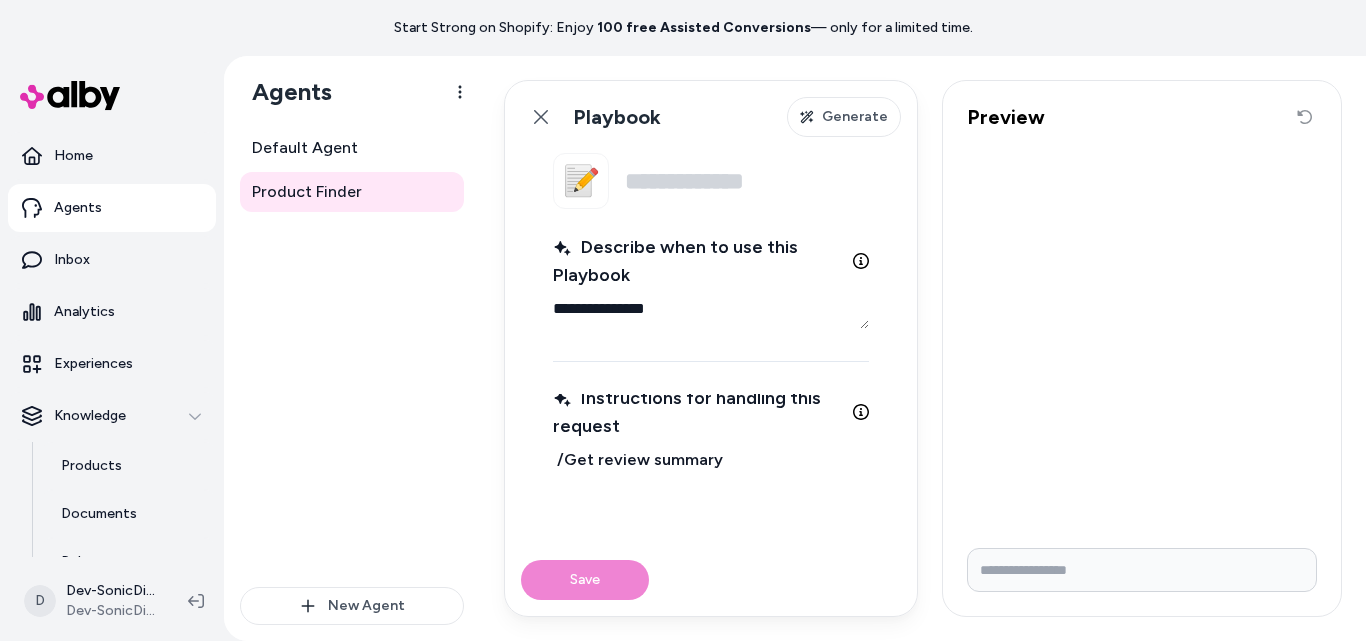 type on "*" 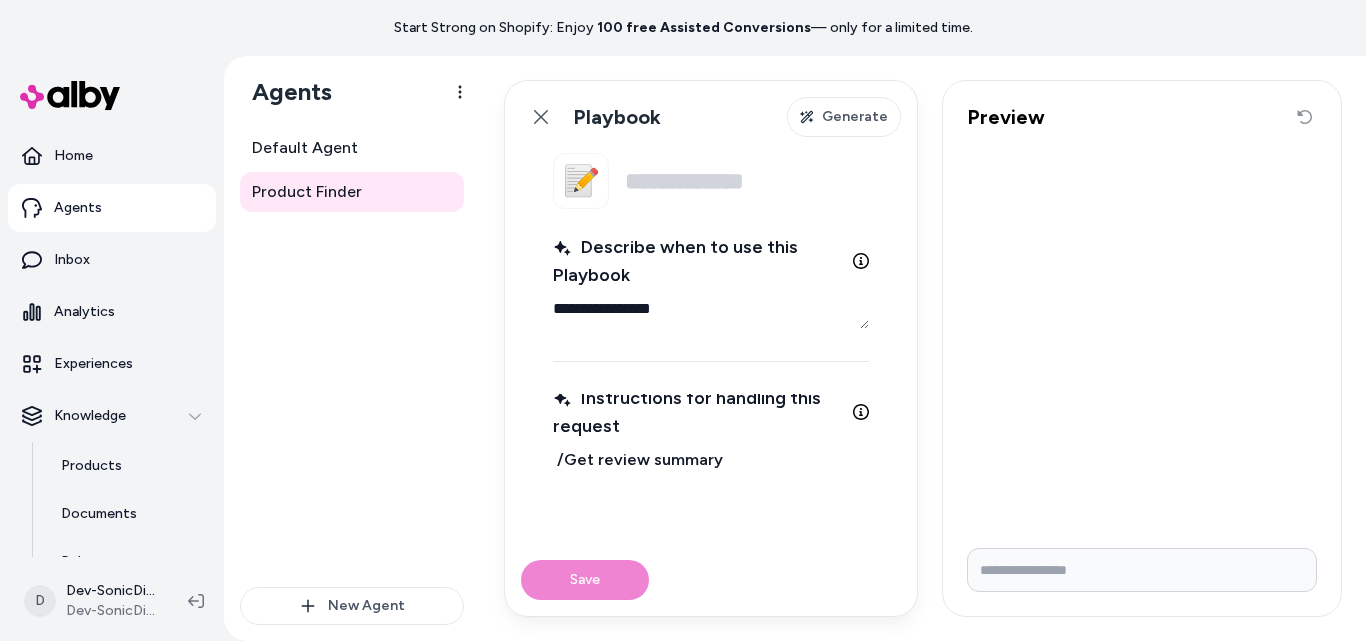 type on "*" 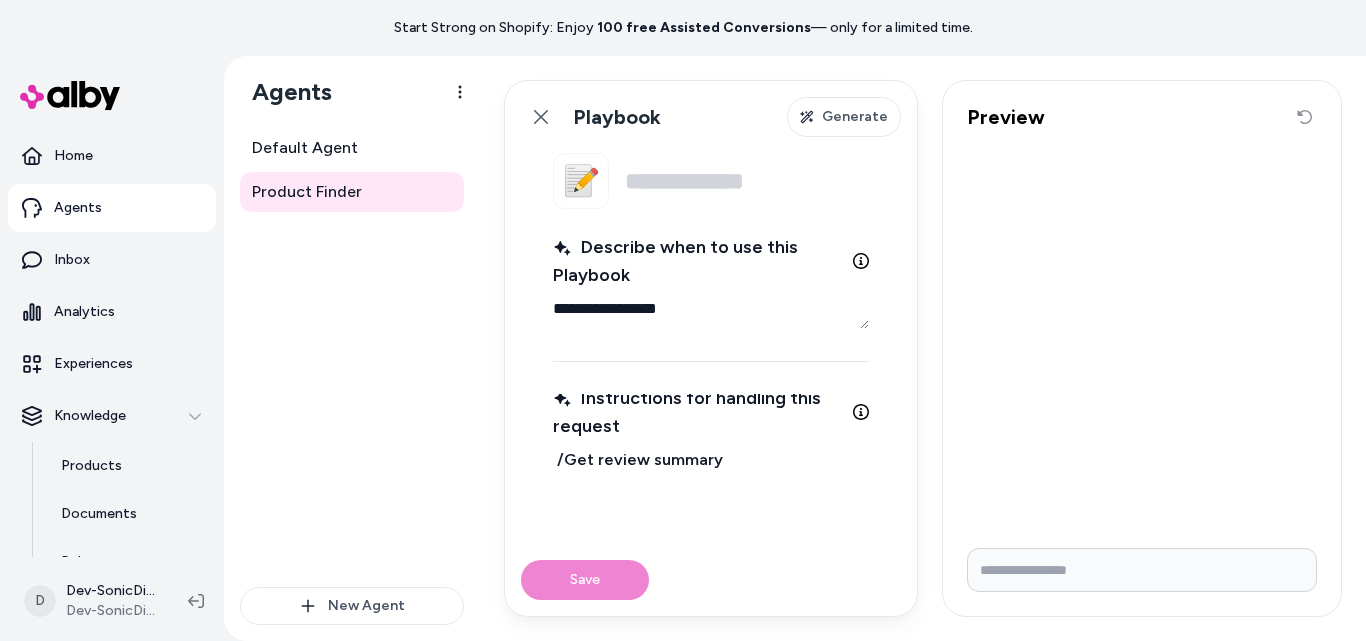 type on "*" 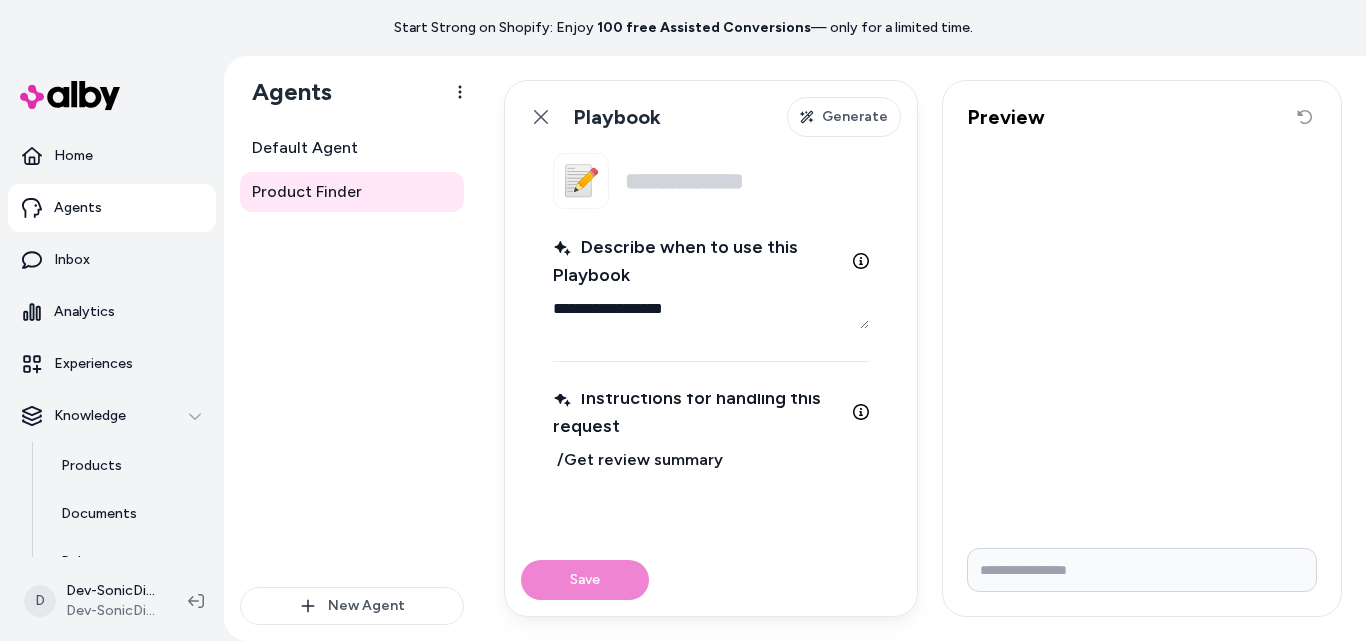 type on "*" 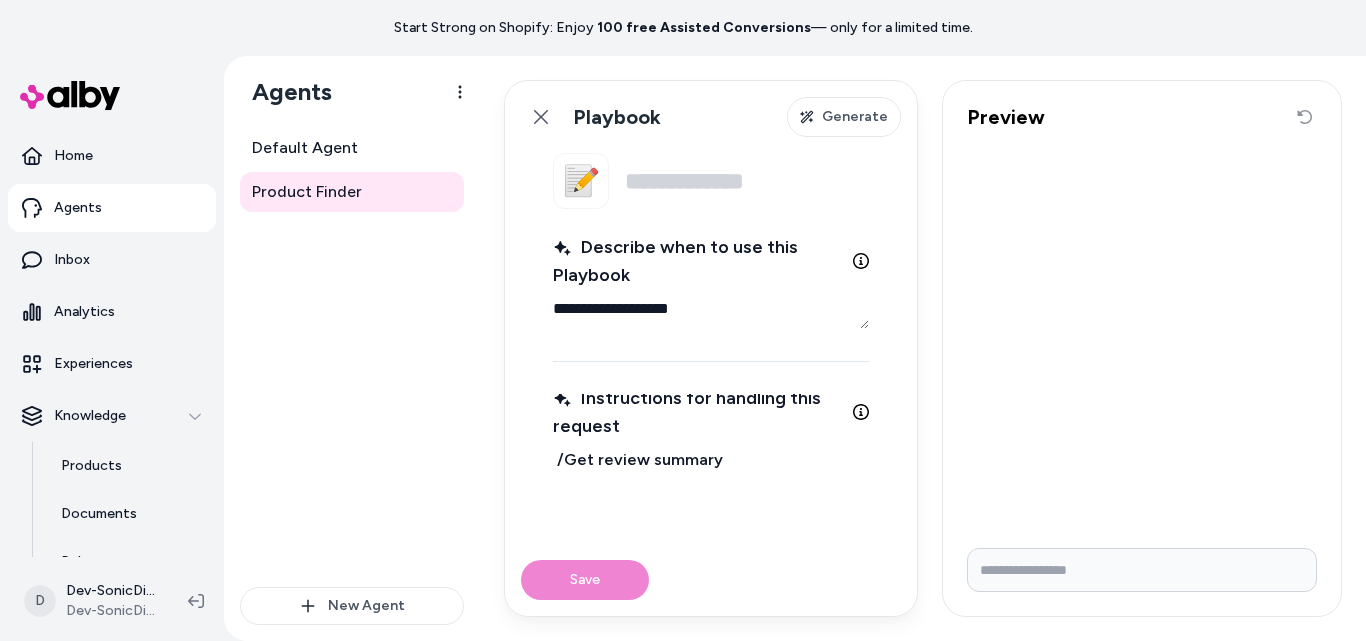 type on "*" 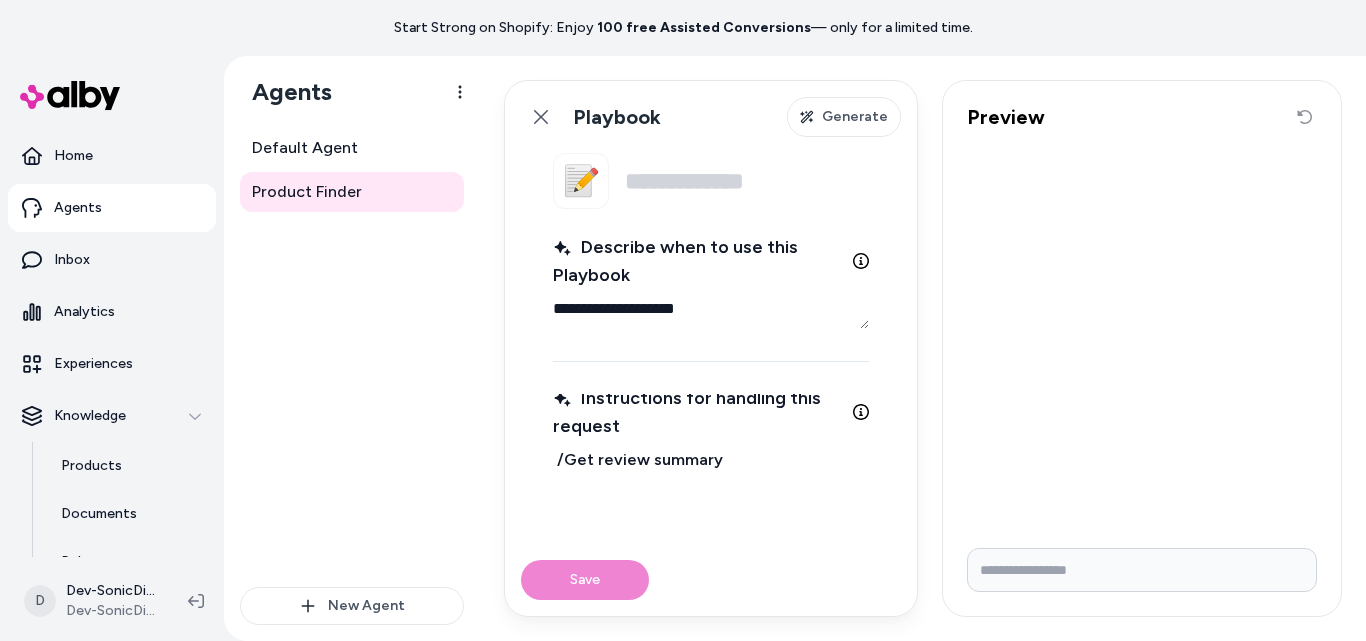 type on "*" 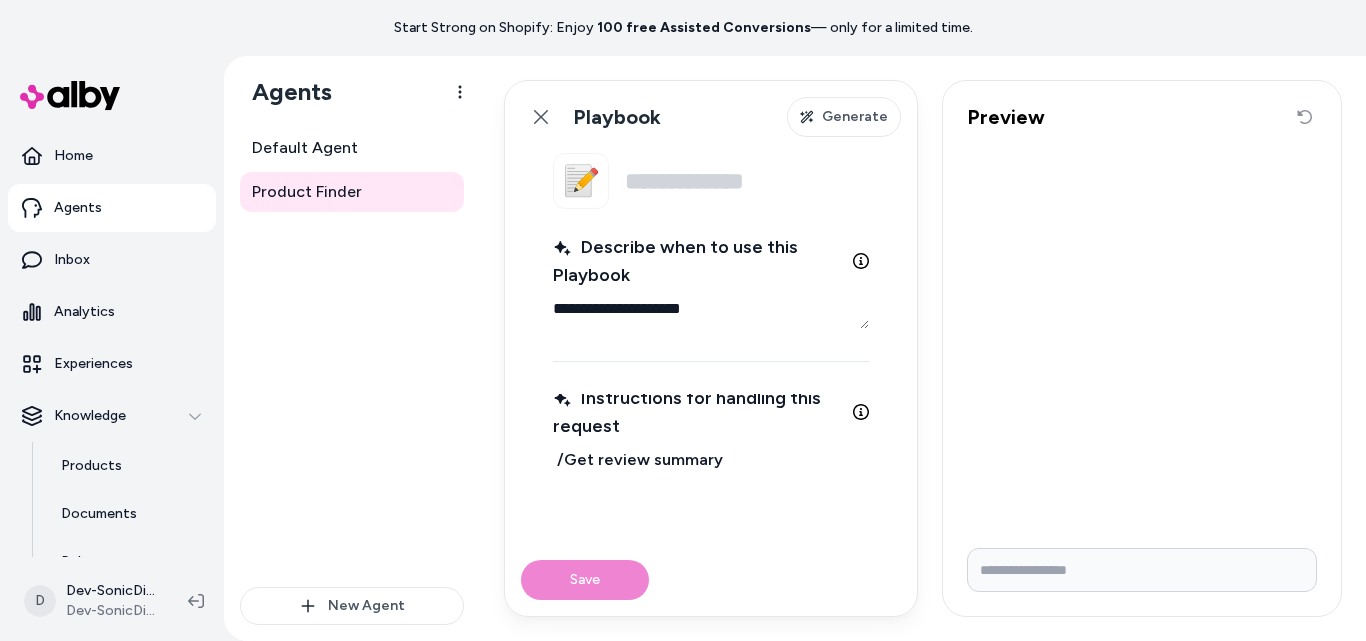 type on "*" 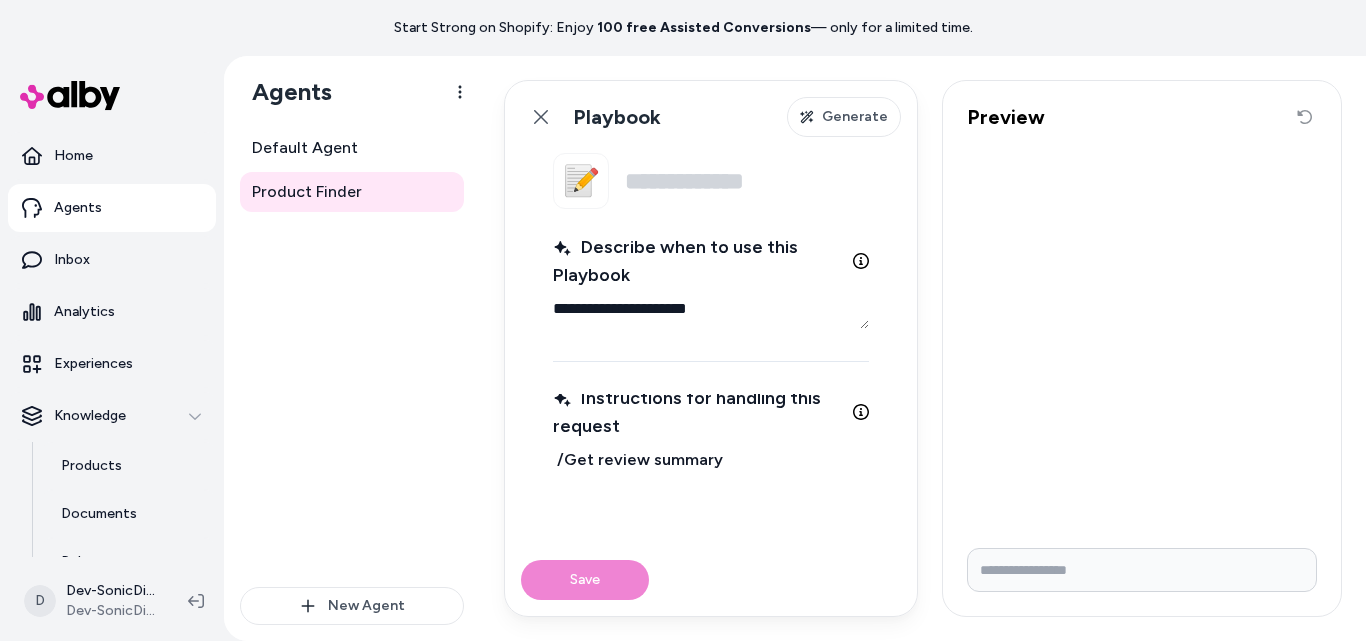type on "*" 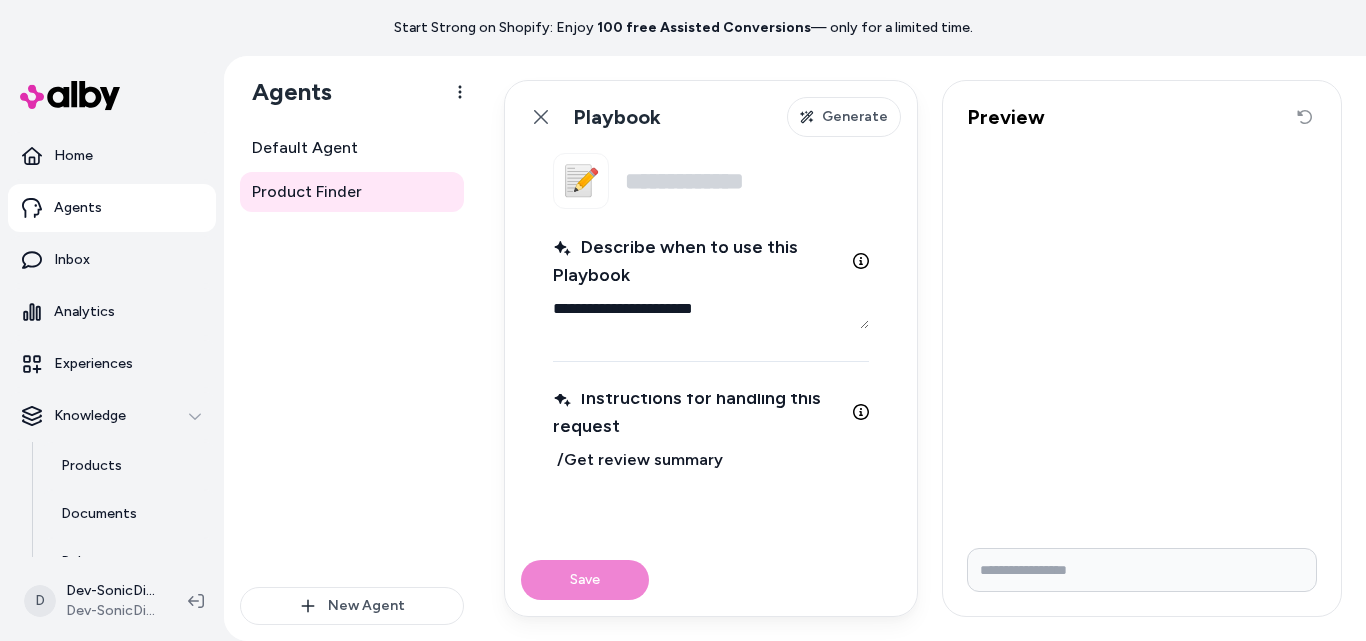 type on "*" 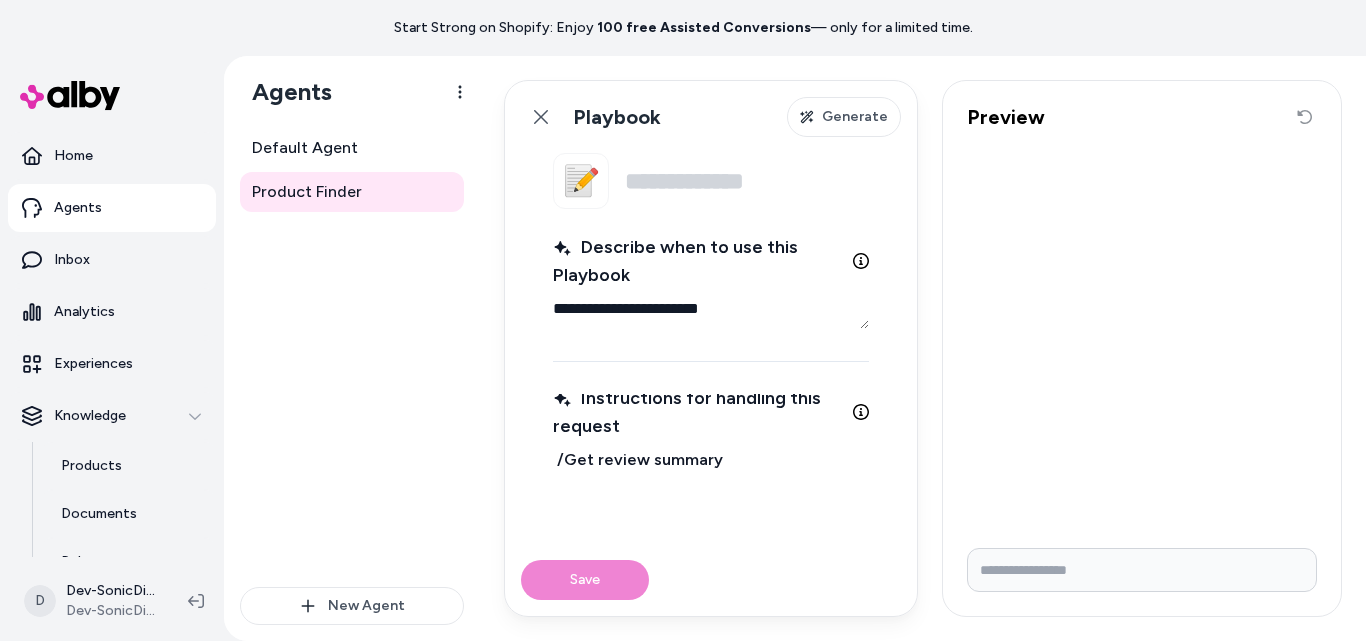 type on "*" 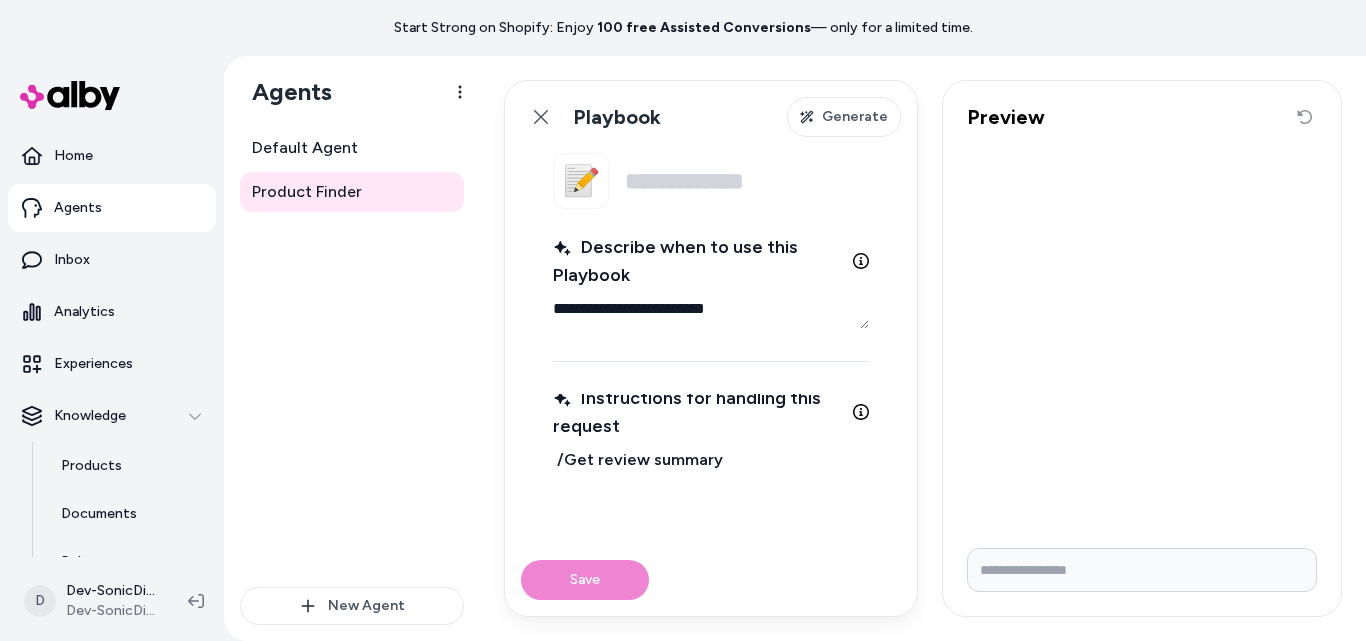 type on "*" 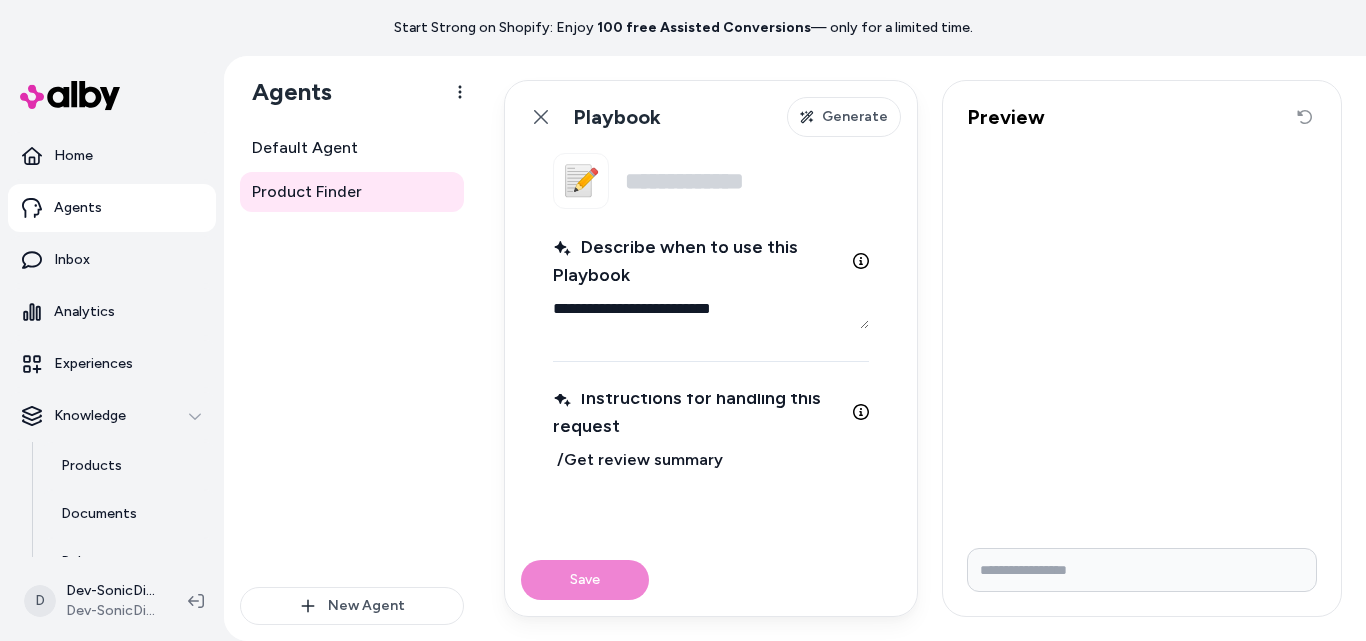 type on "*" 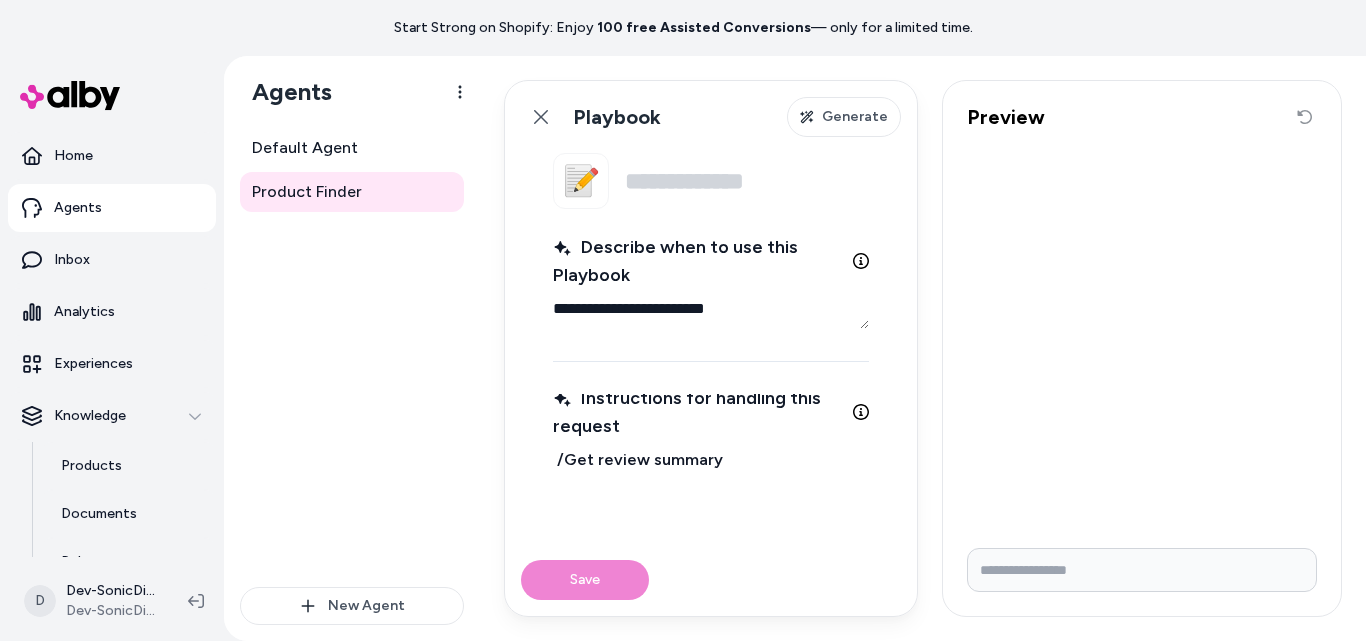 type on "*" 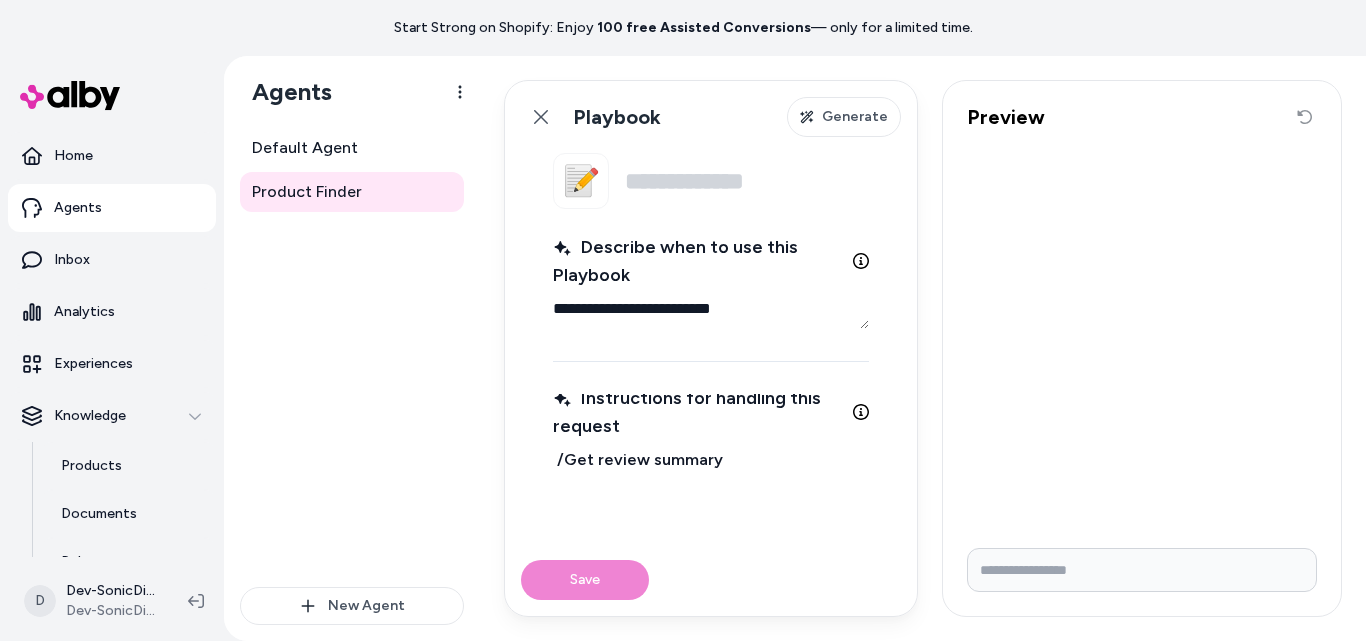 type on "*" 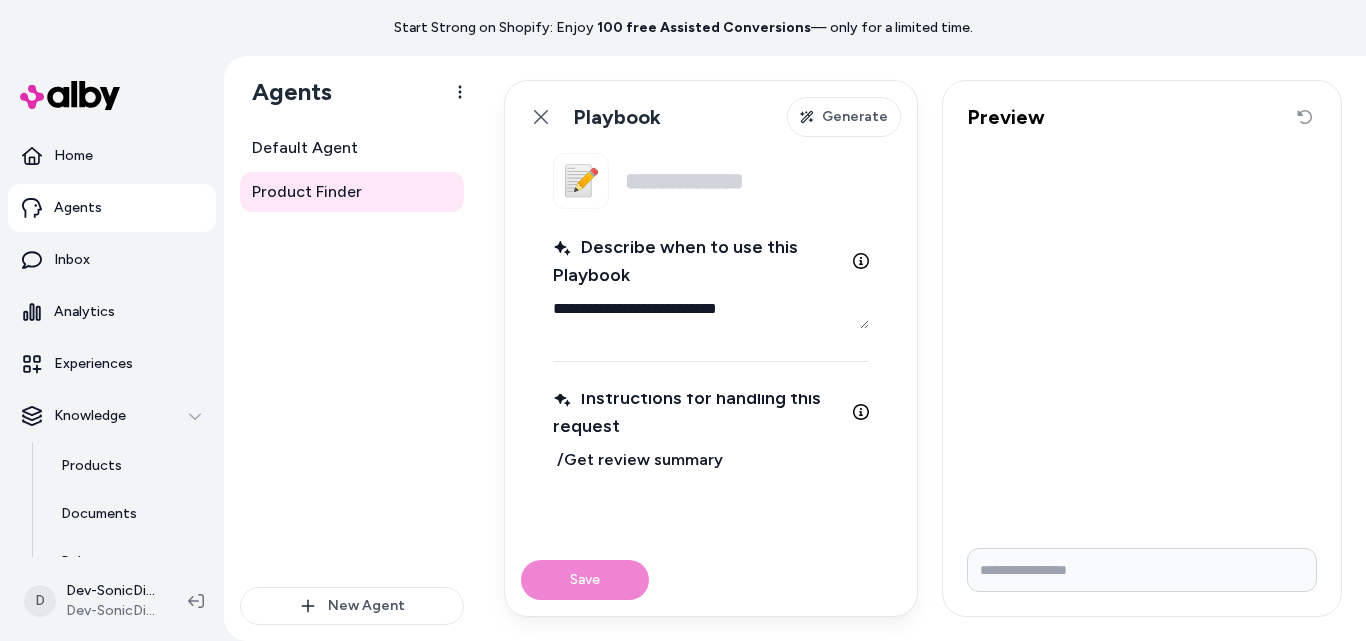 type on "*" 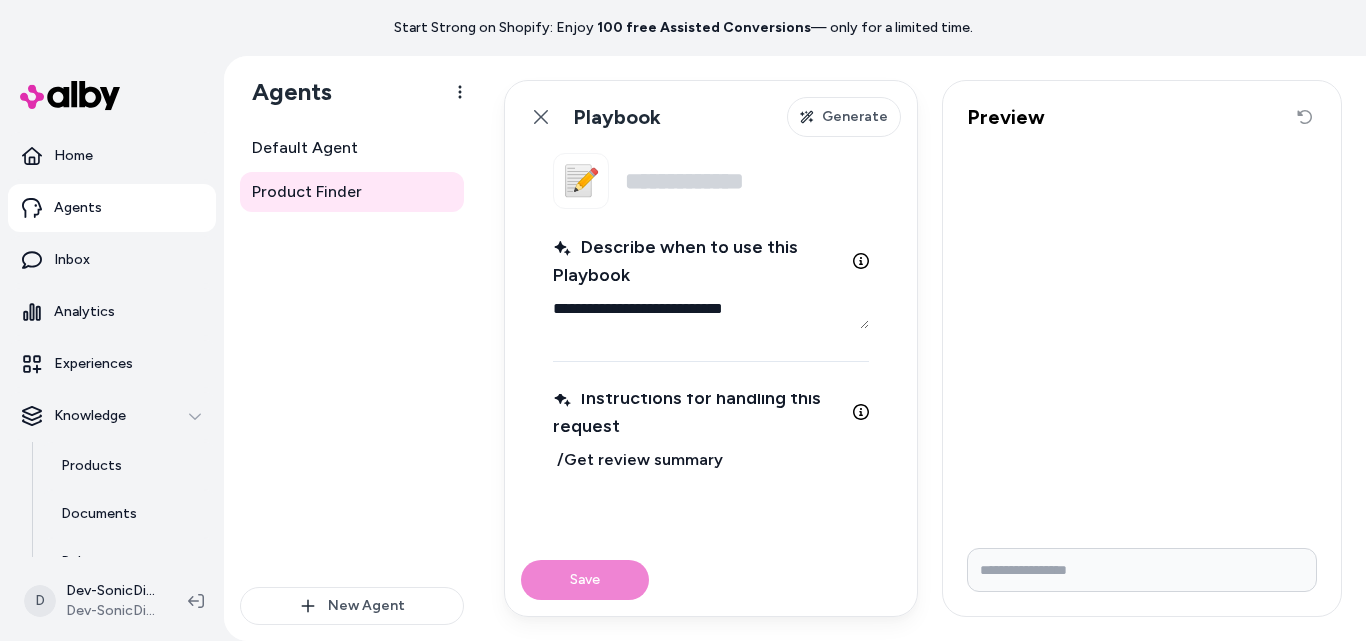 type on "*" 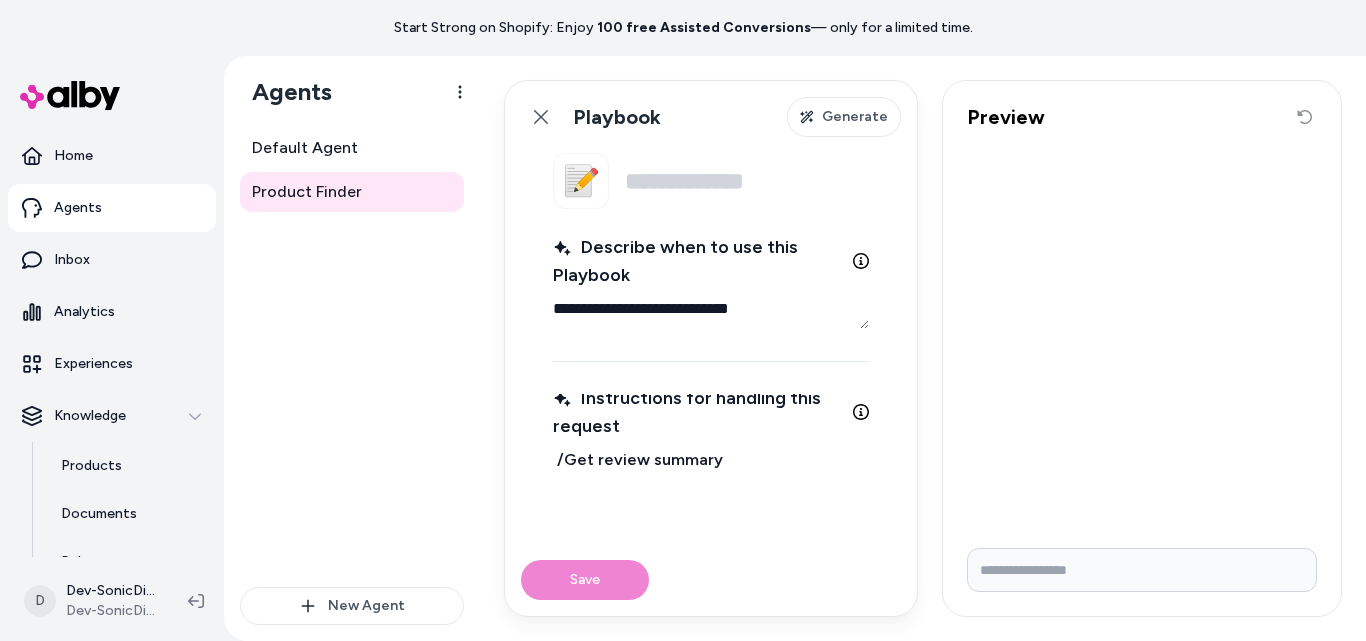 type on "*" 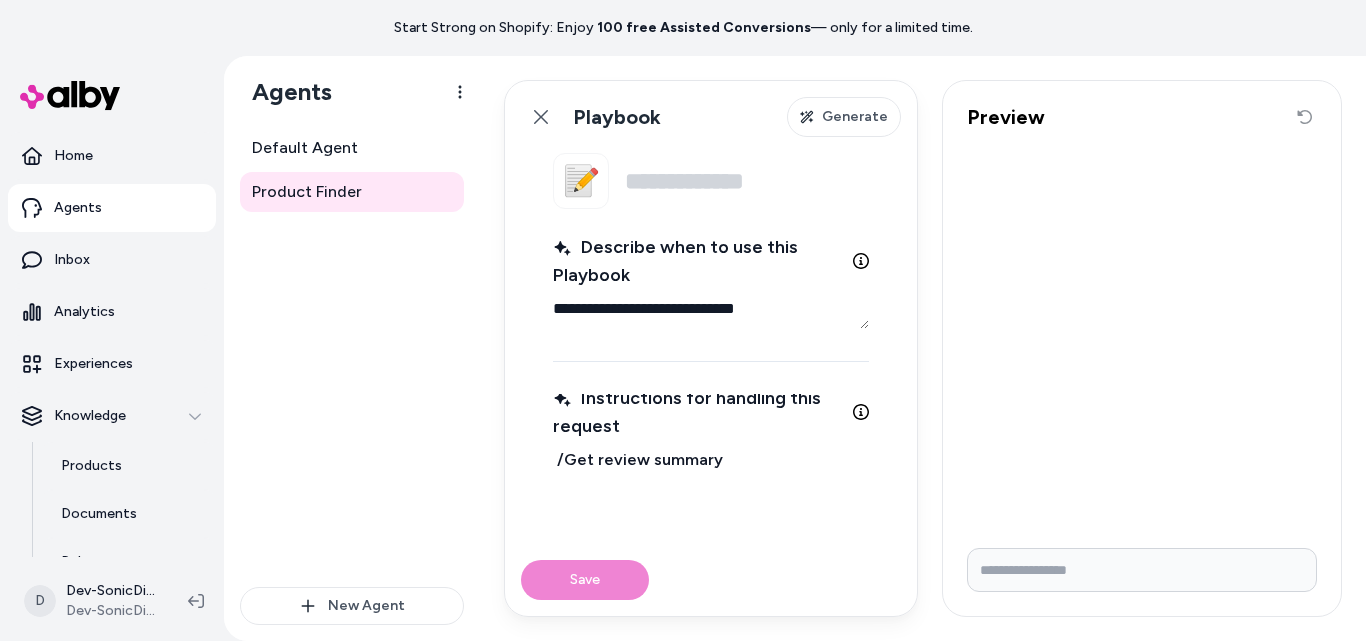 type on "*" 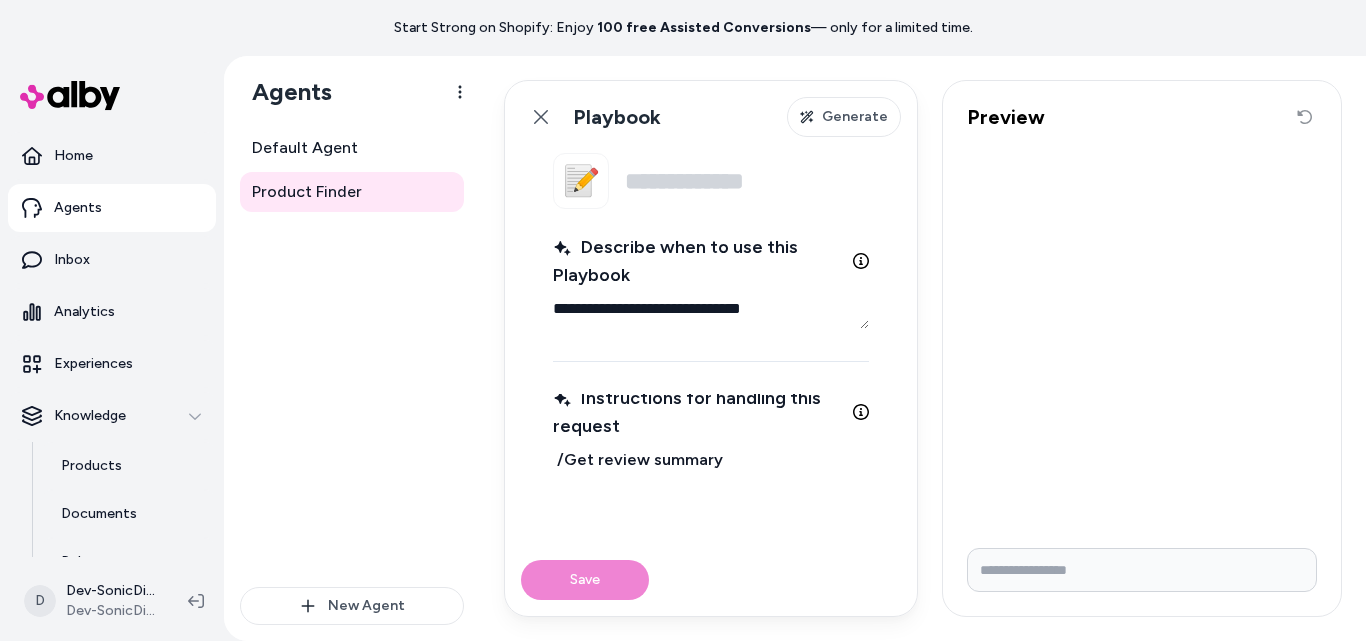 type on "*" 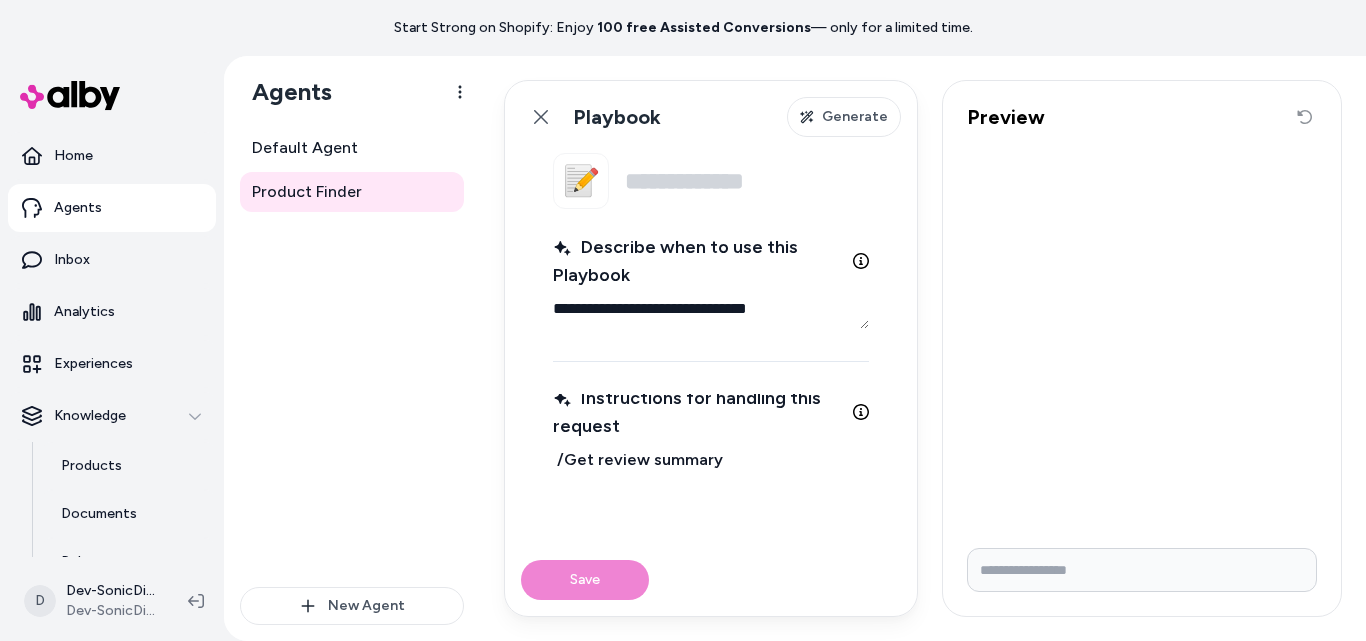 type on "**********" 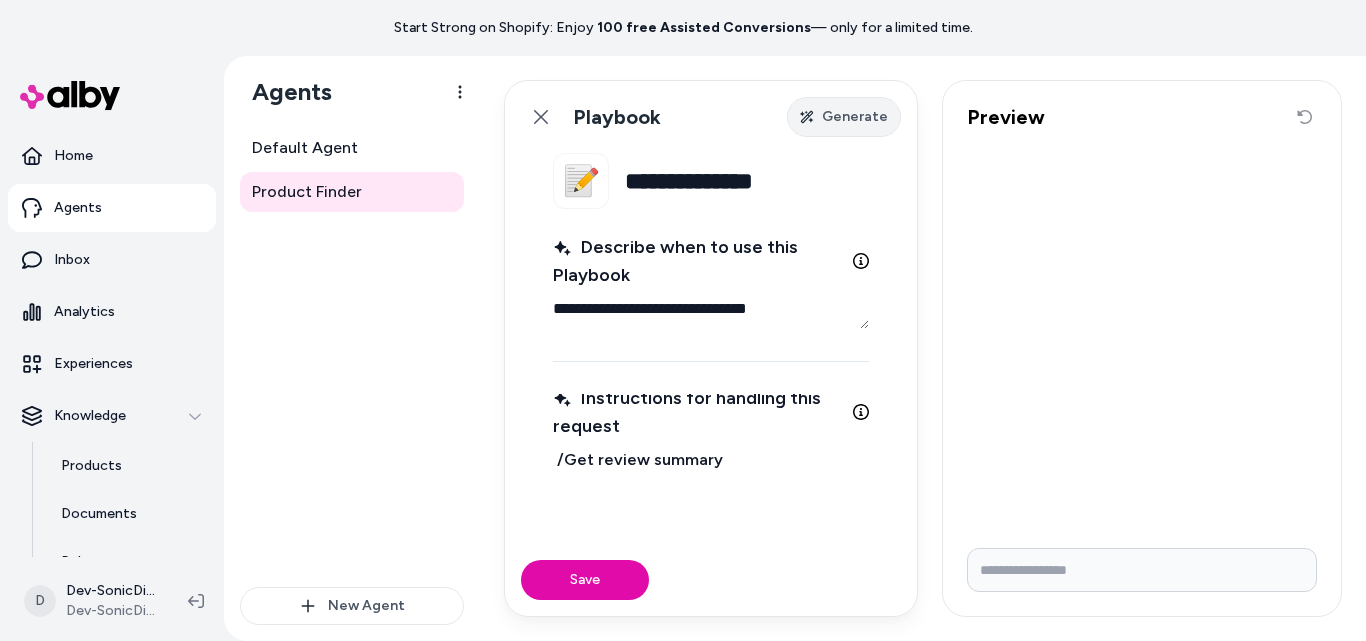 type on "**********" 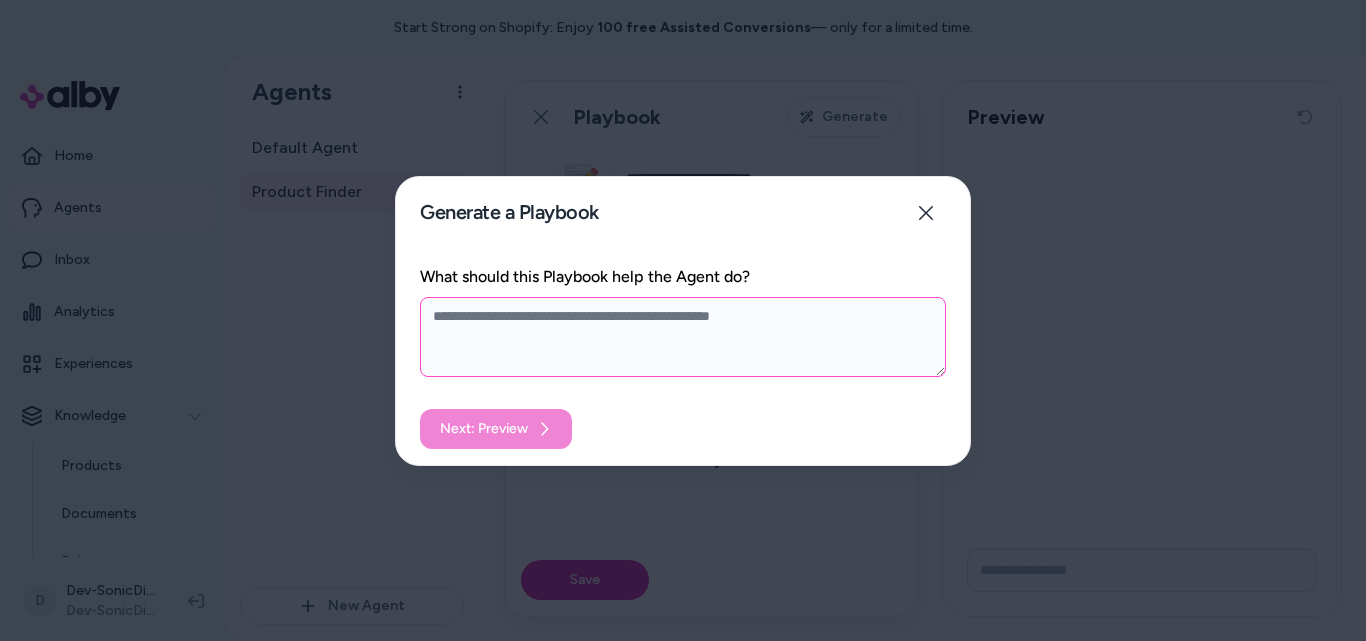 click on "What should this Playbook help the Agent do?" at bounding box center (683, 337) 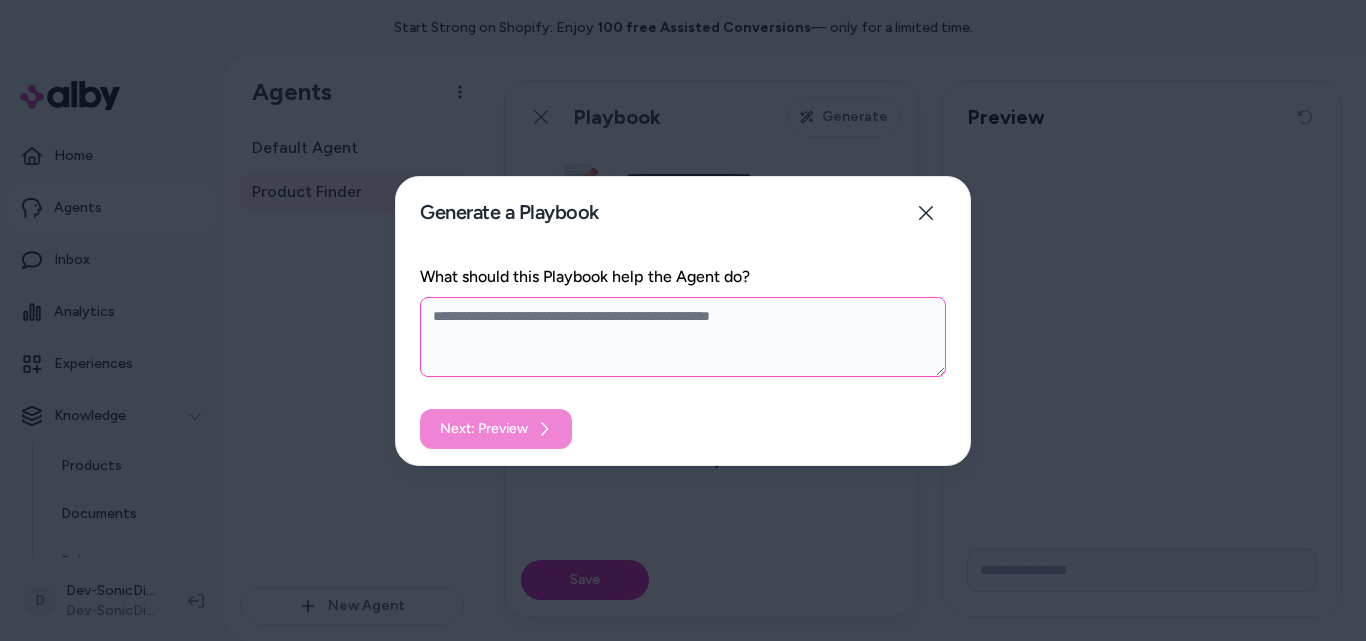 type on "*" 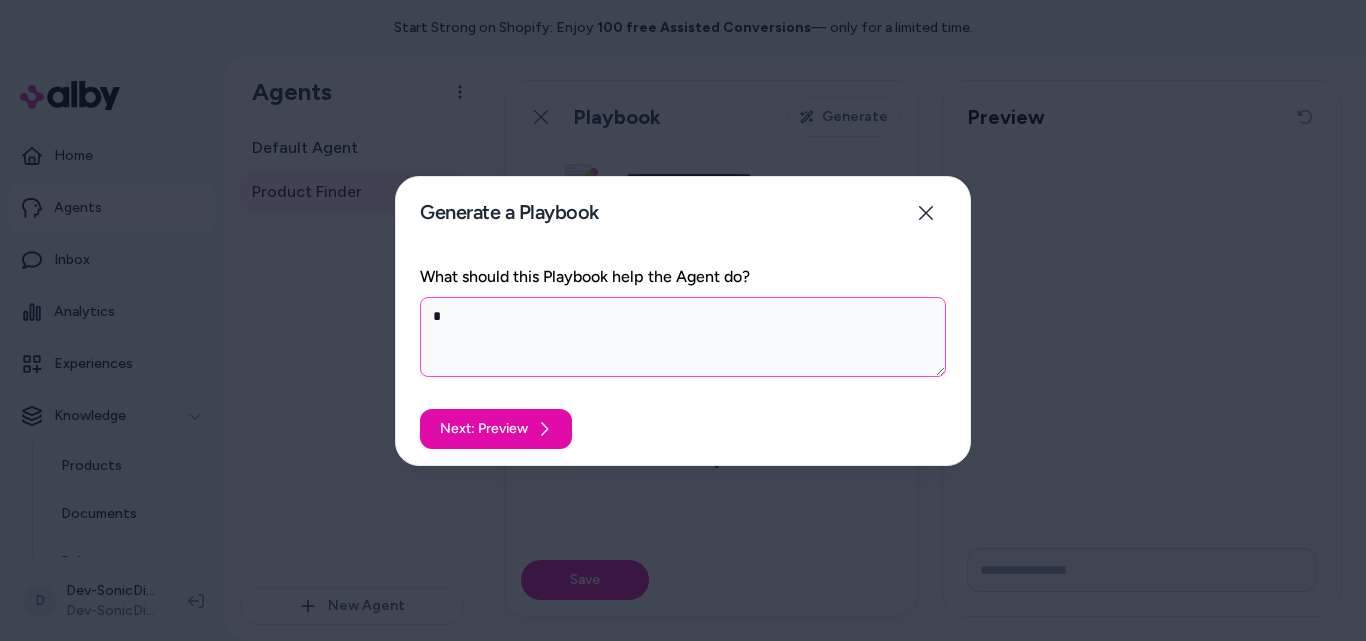 type on "*" 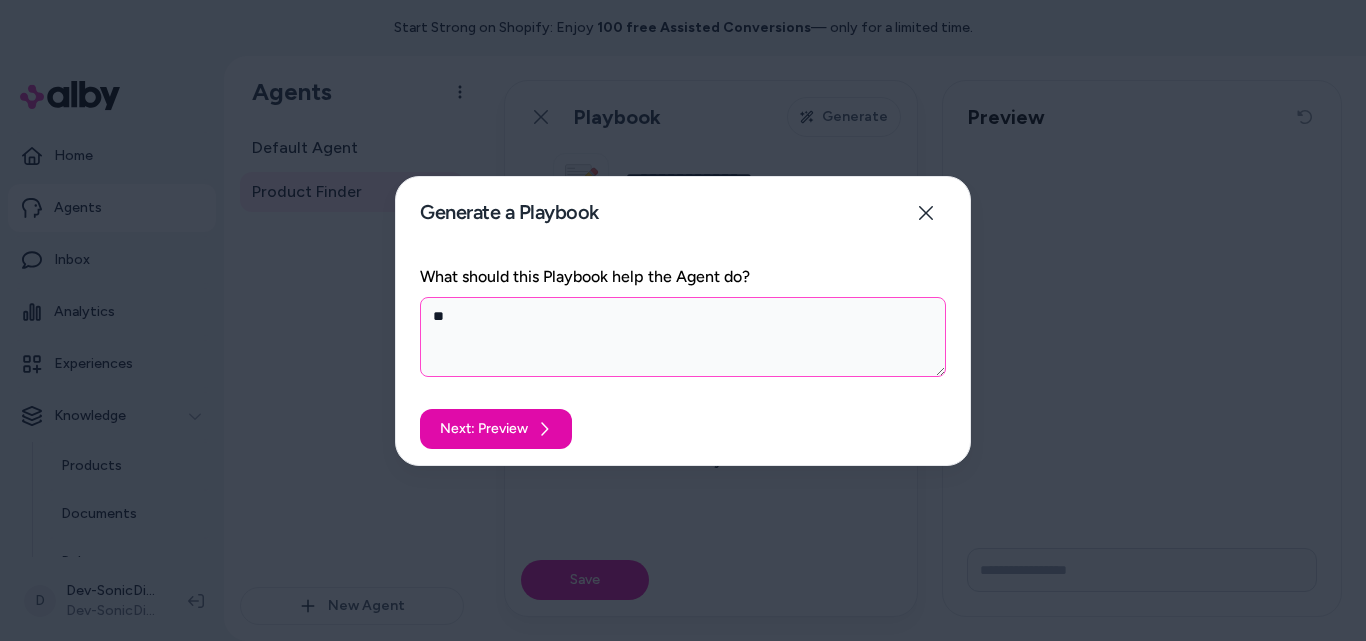 type on "*" 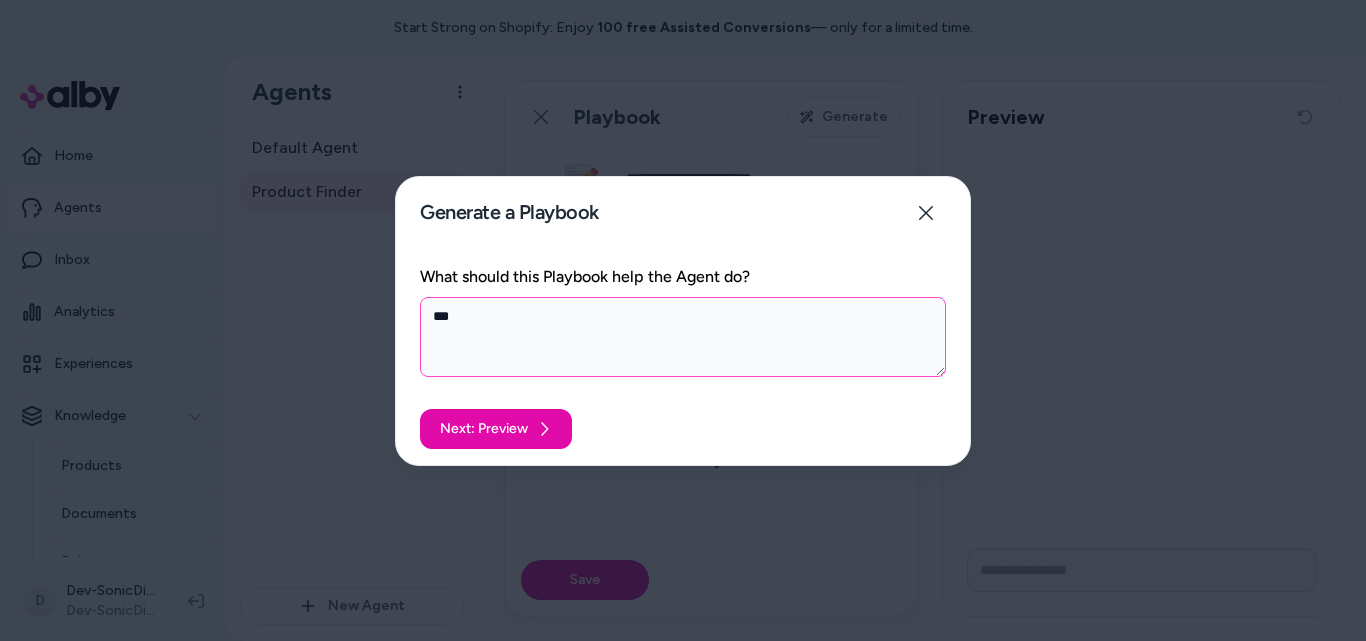 type on "*" 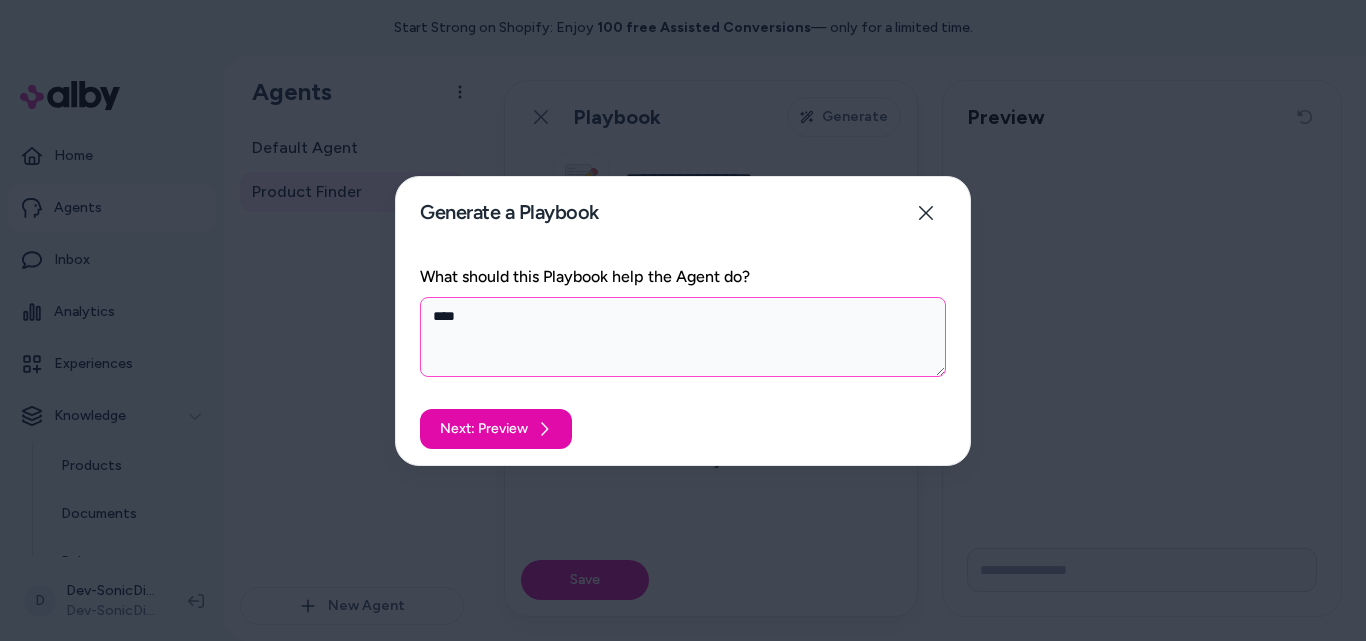 type on "*" 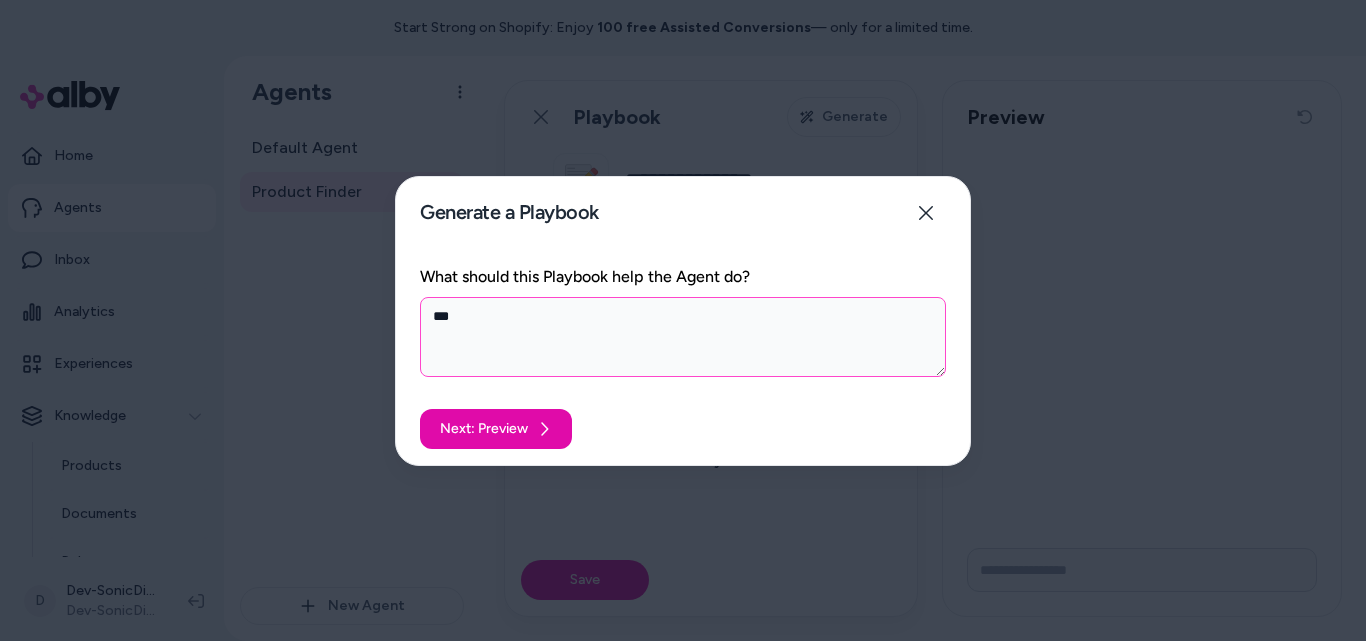 type on "*" 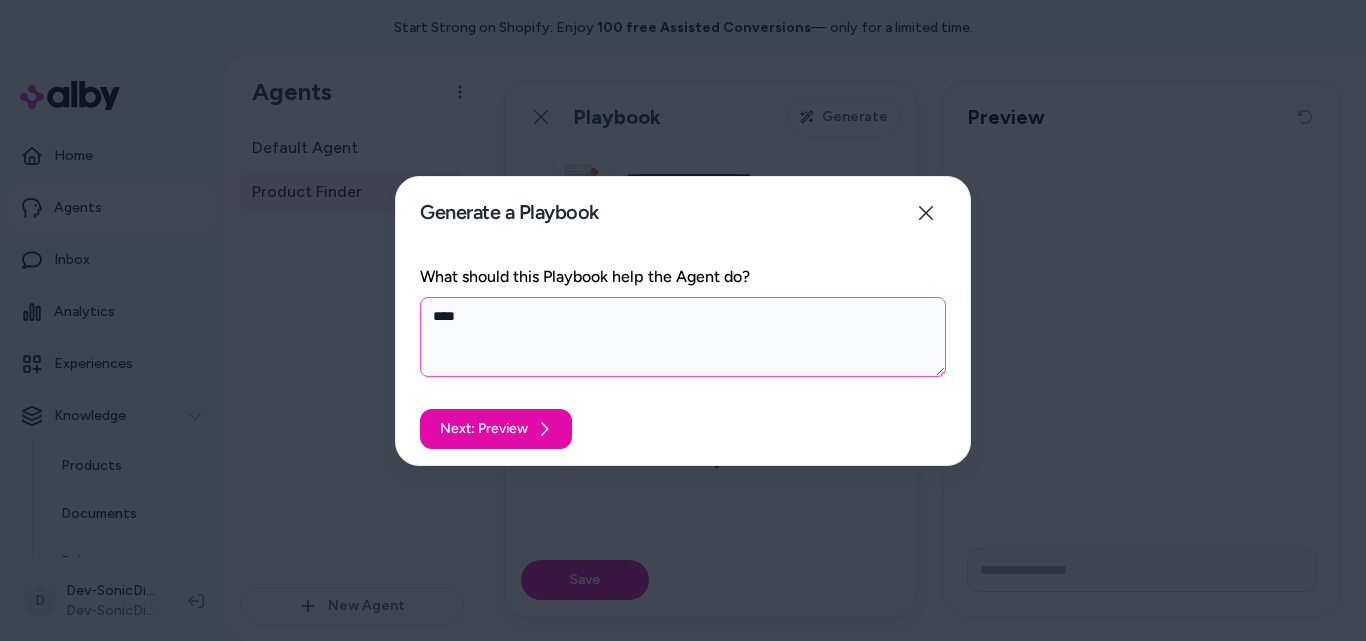 type on "*" 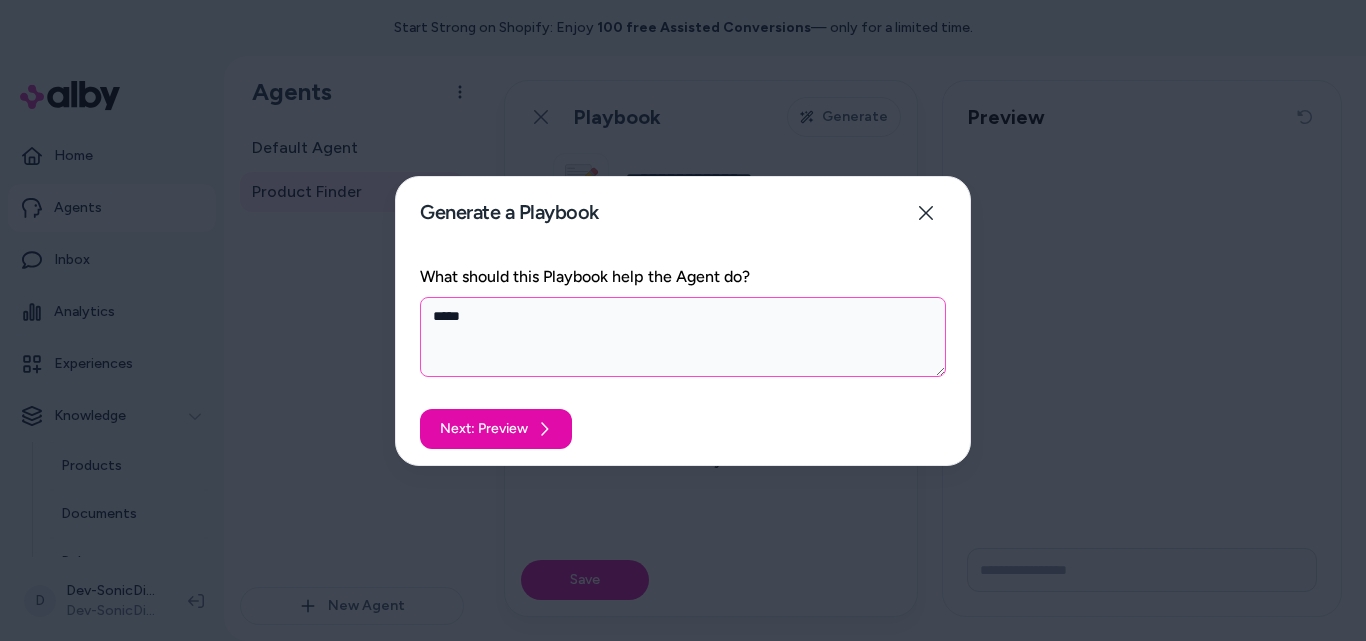 type on "*" 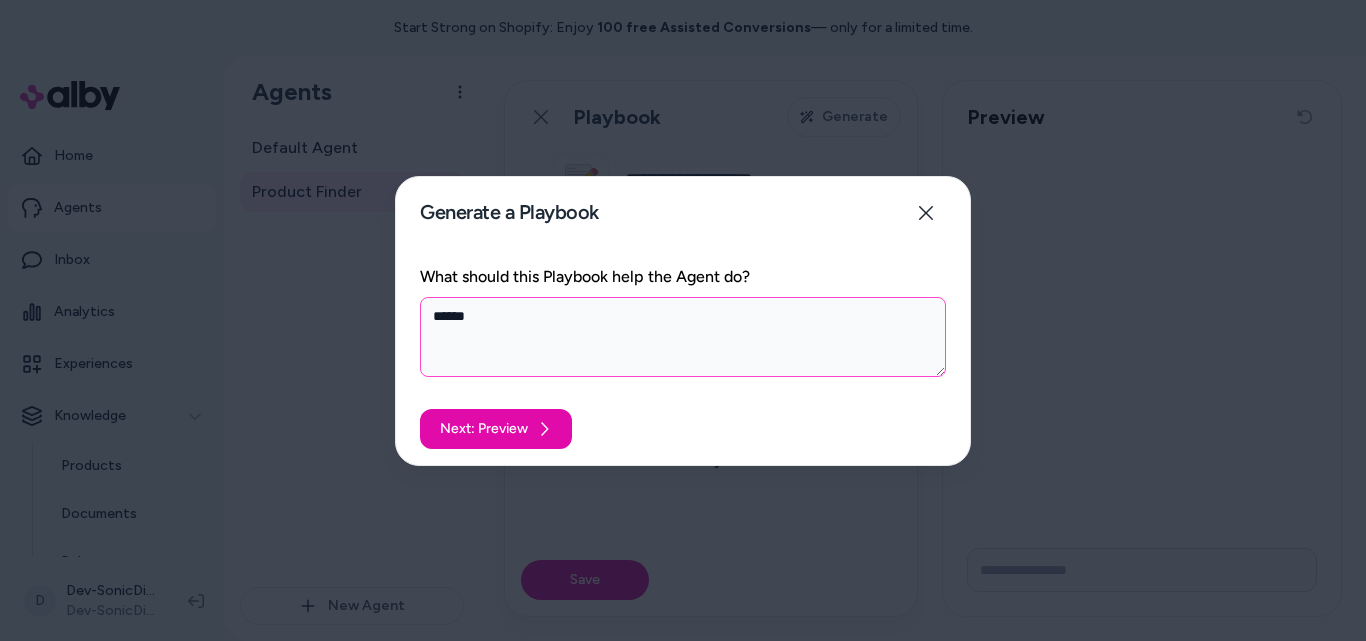 type on "*" 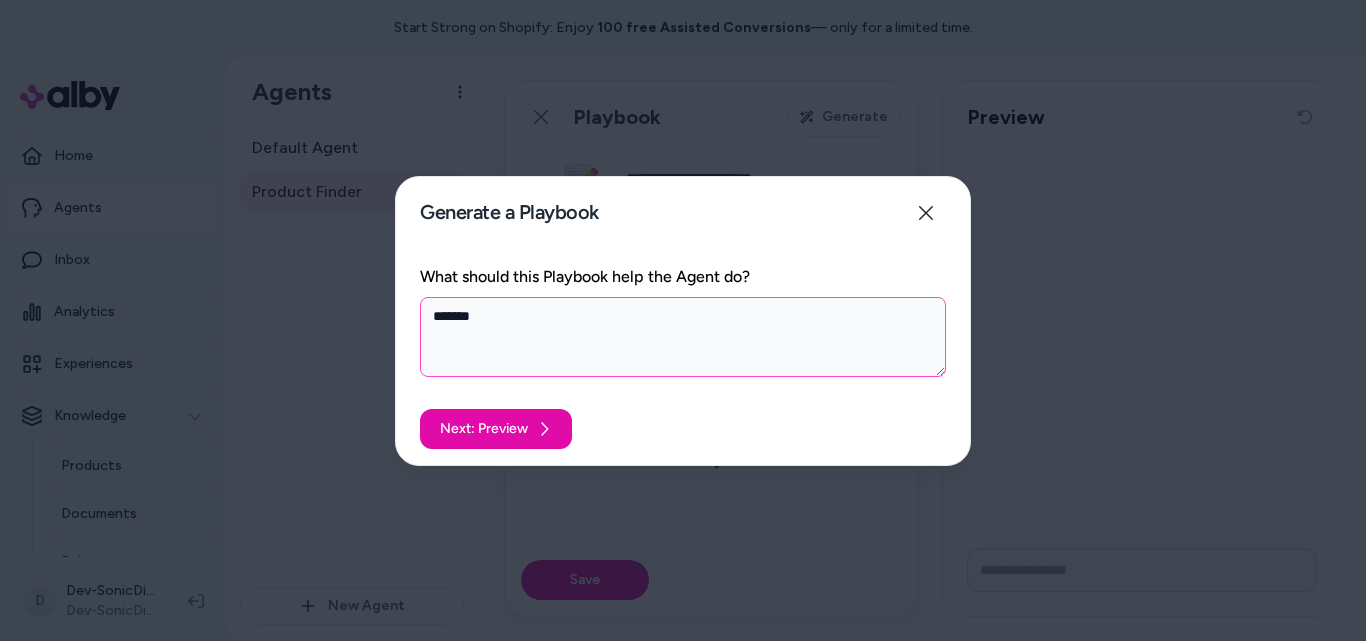 type on "*" 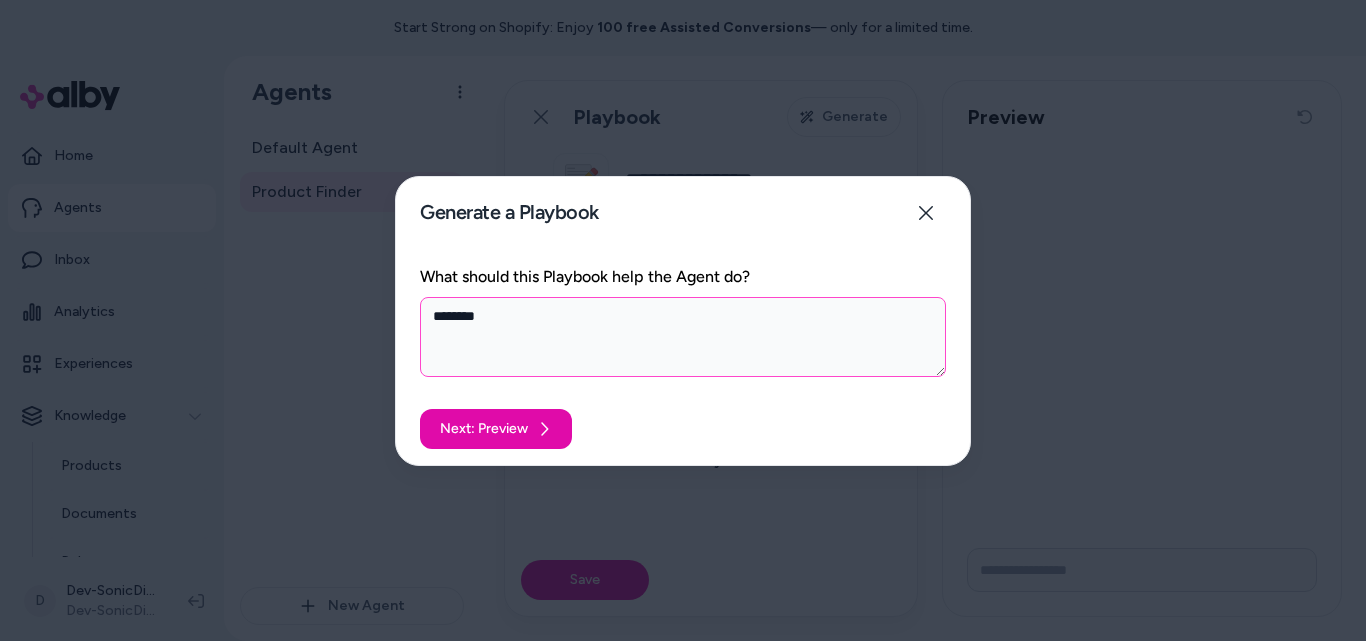 type on "*" 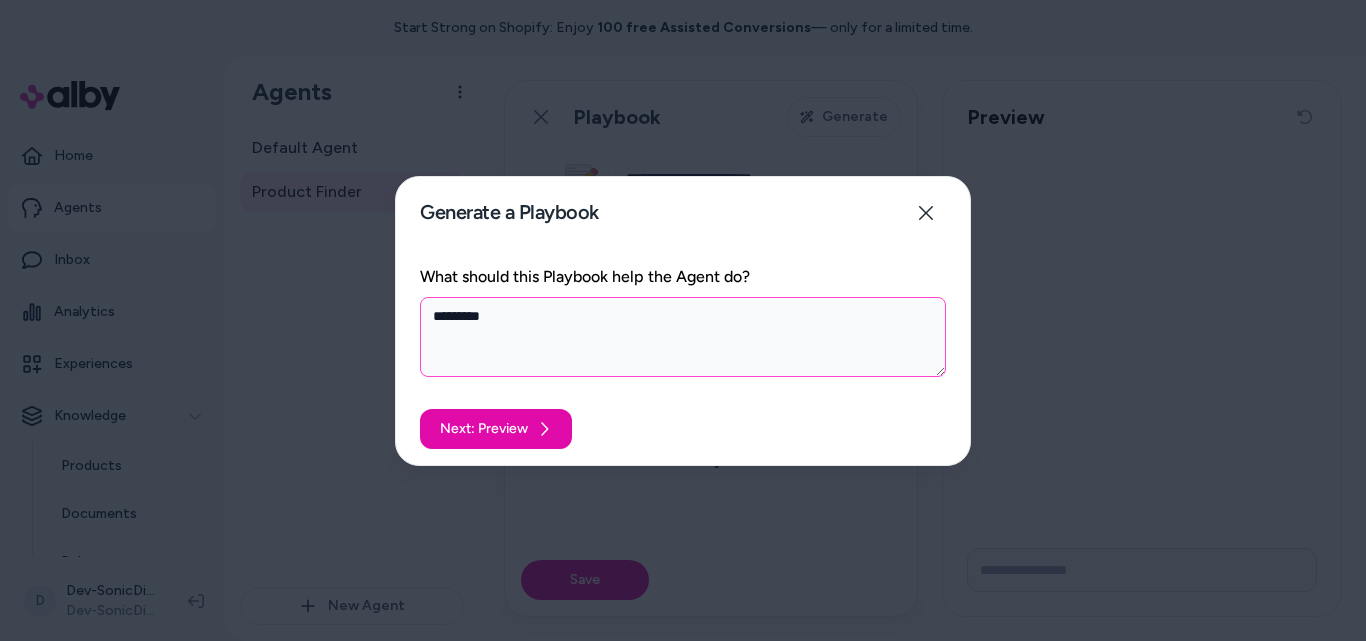 type on "*" 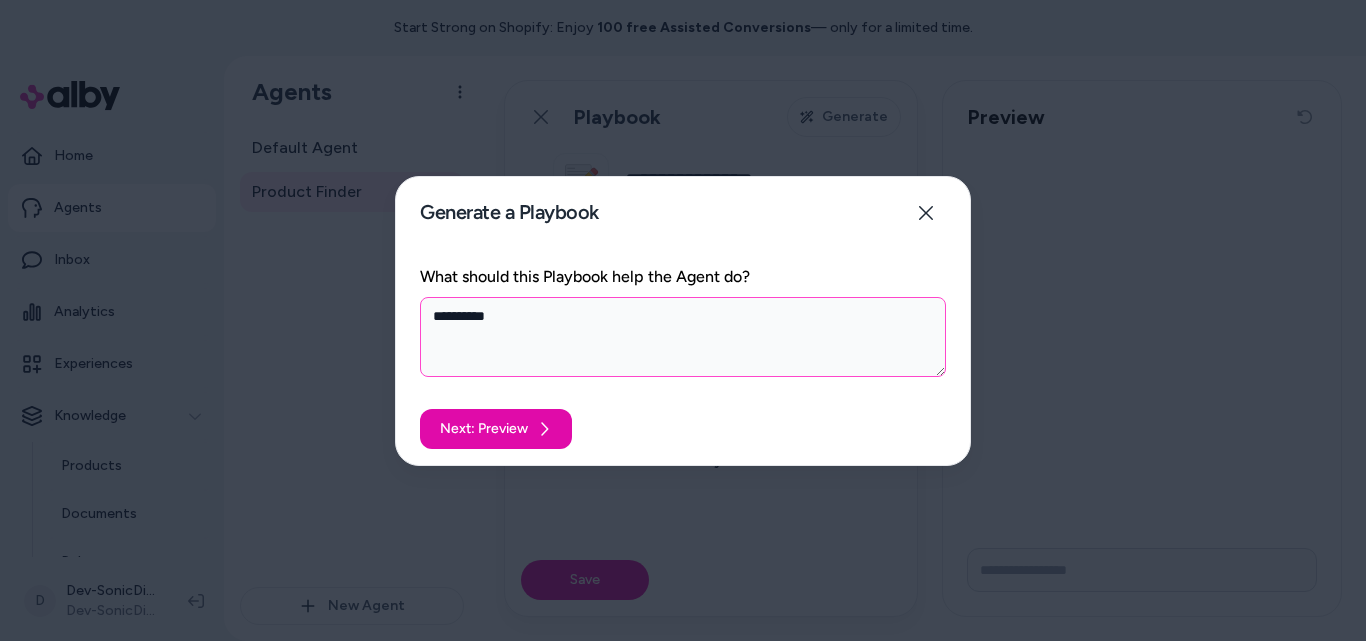 type on "*" 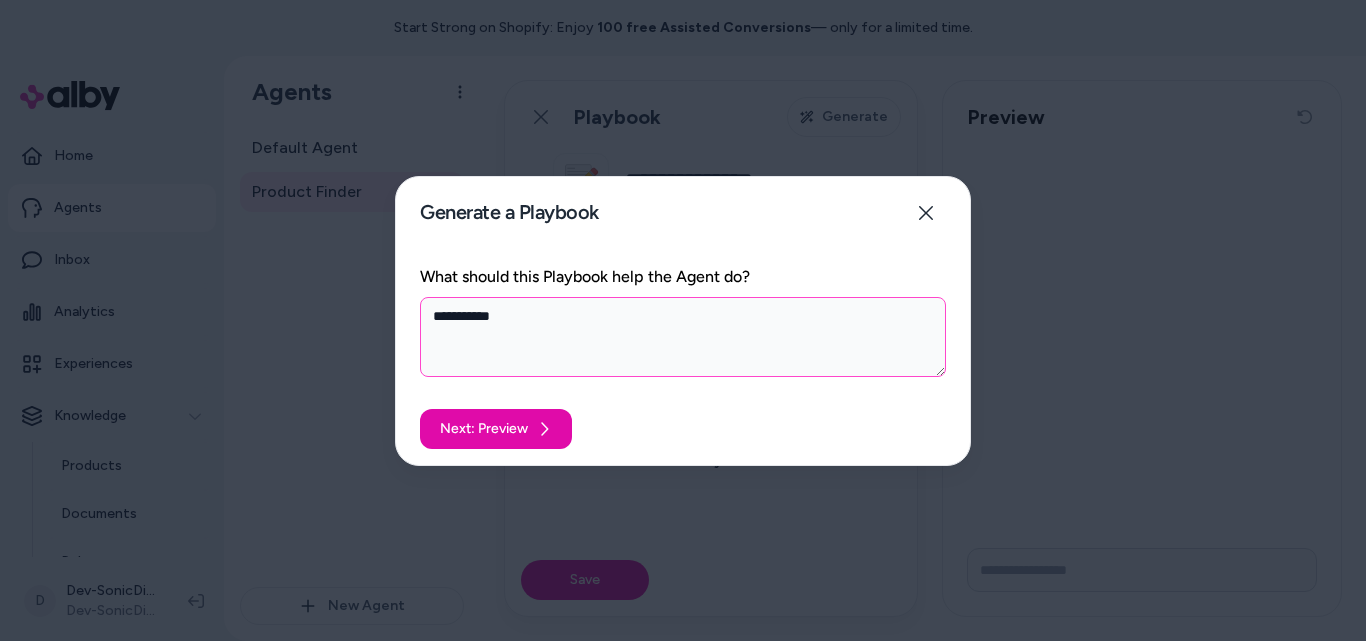 type on "*" 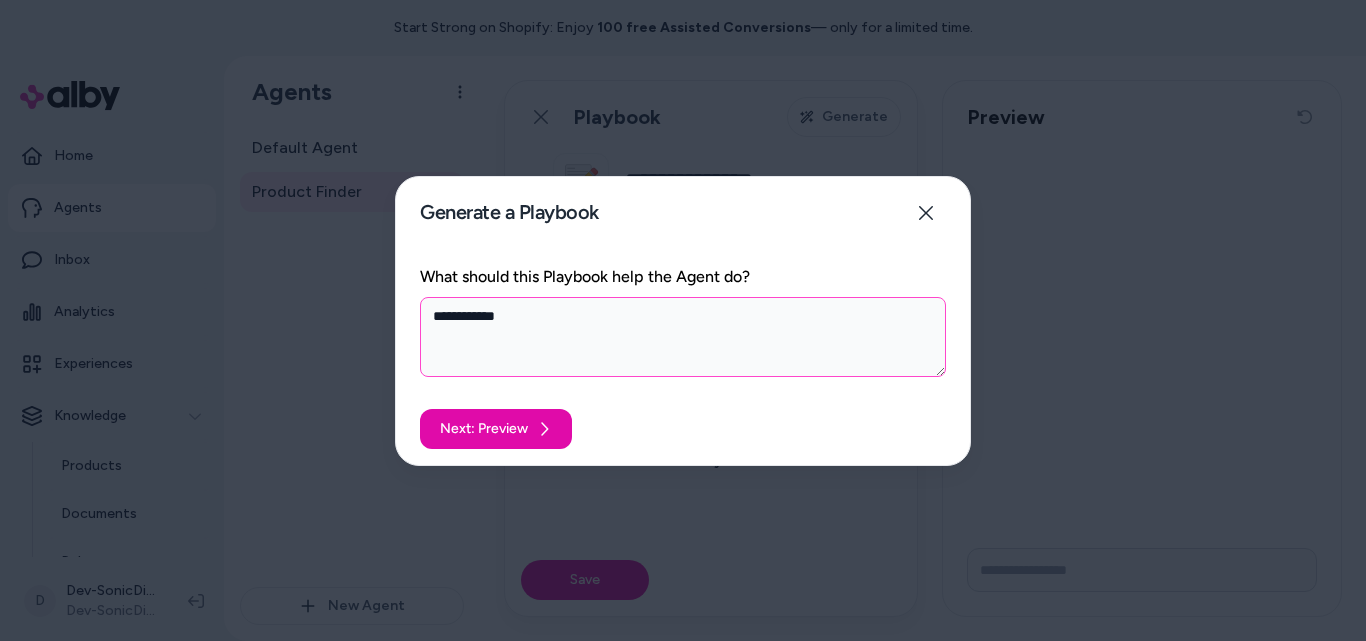 type on "*" 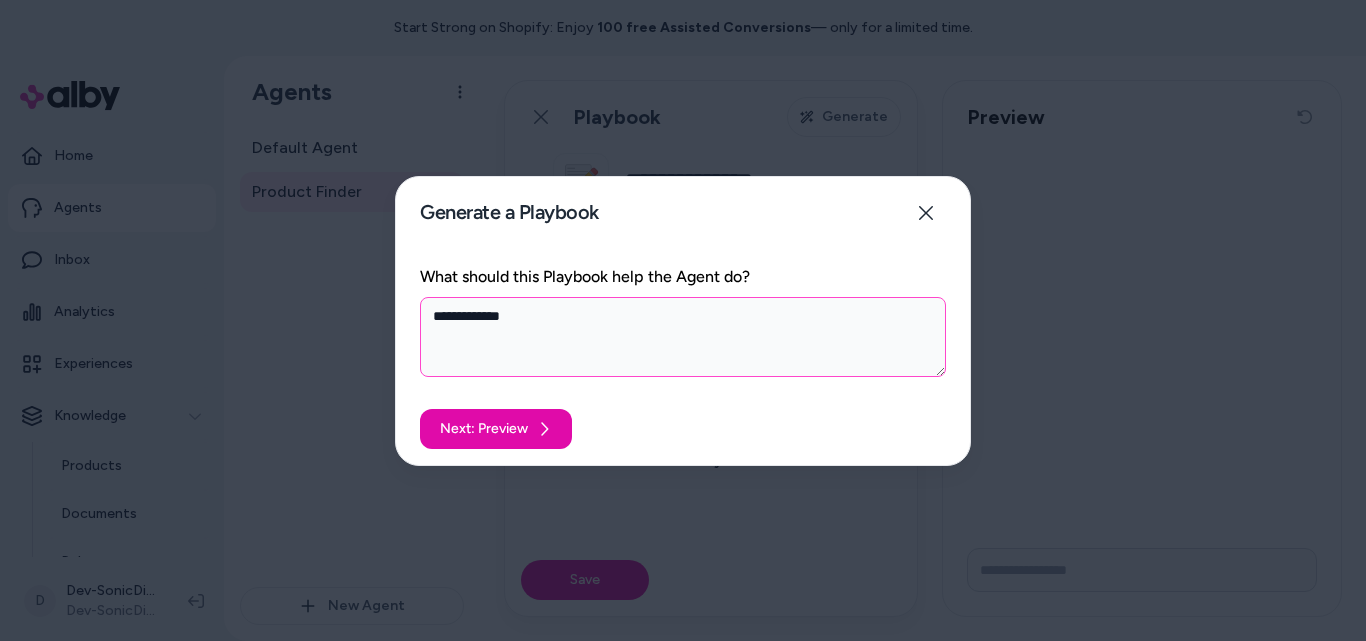 type on "*" 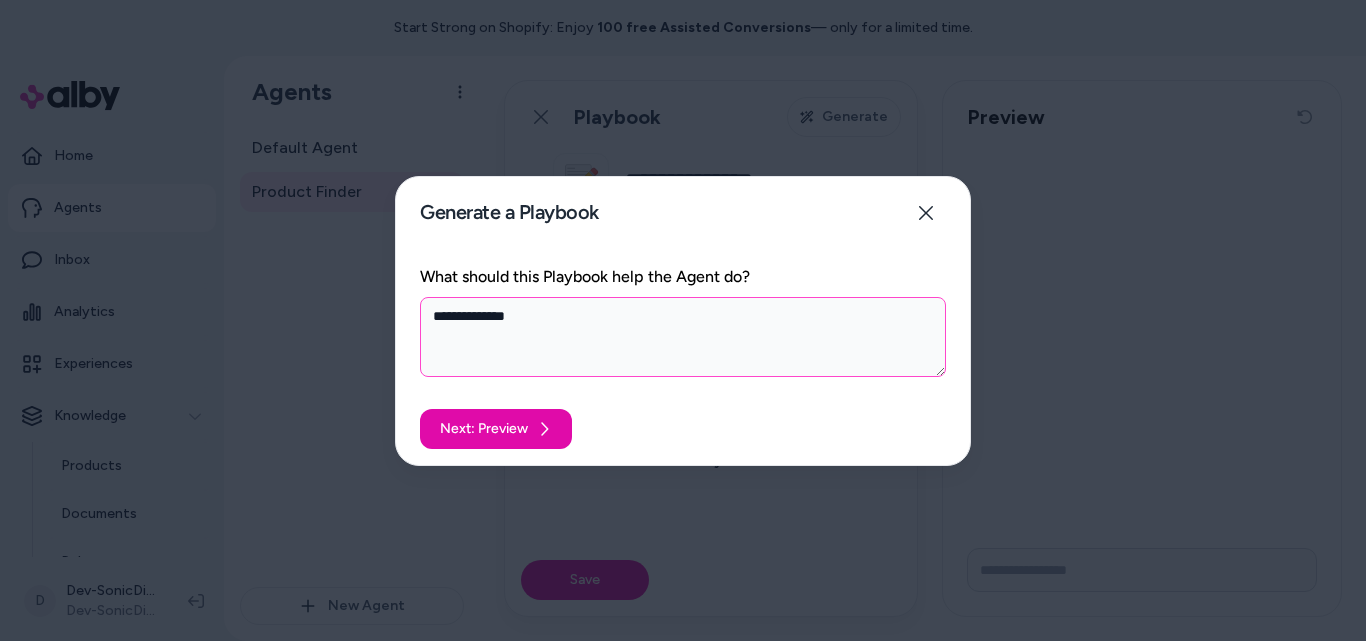 type on "*" 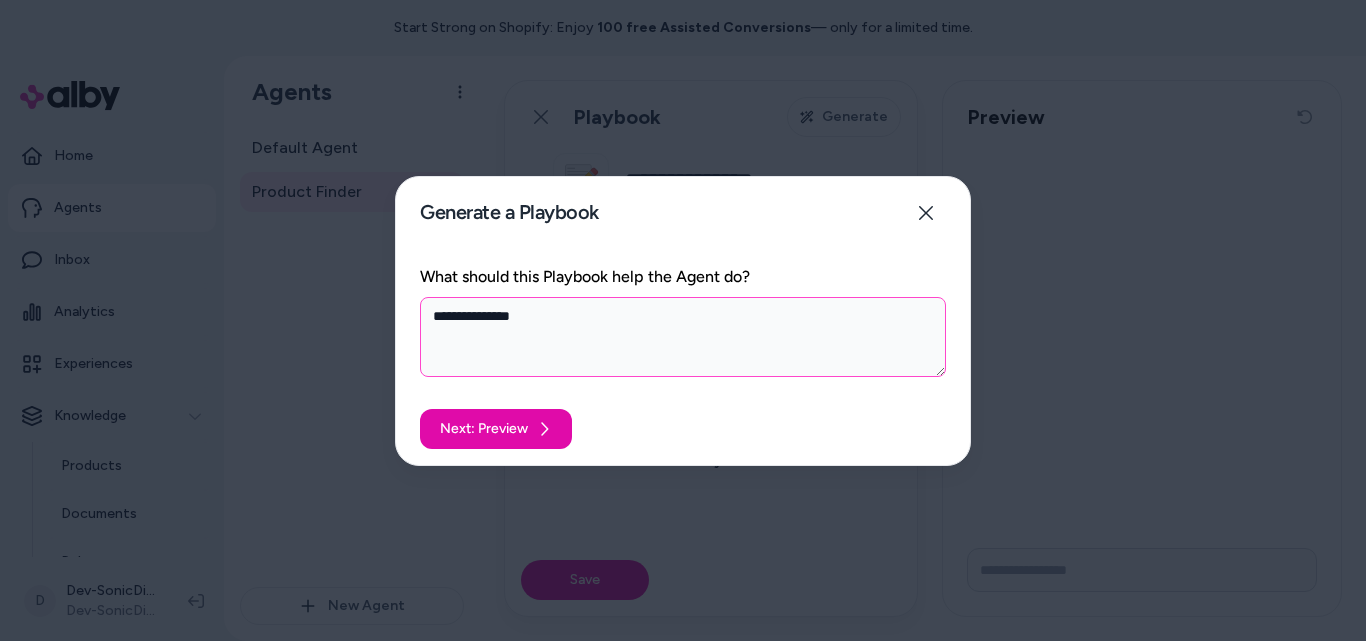 type on "*" 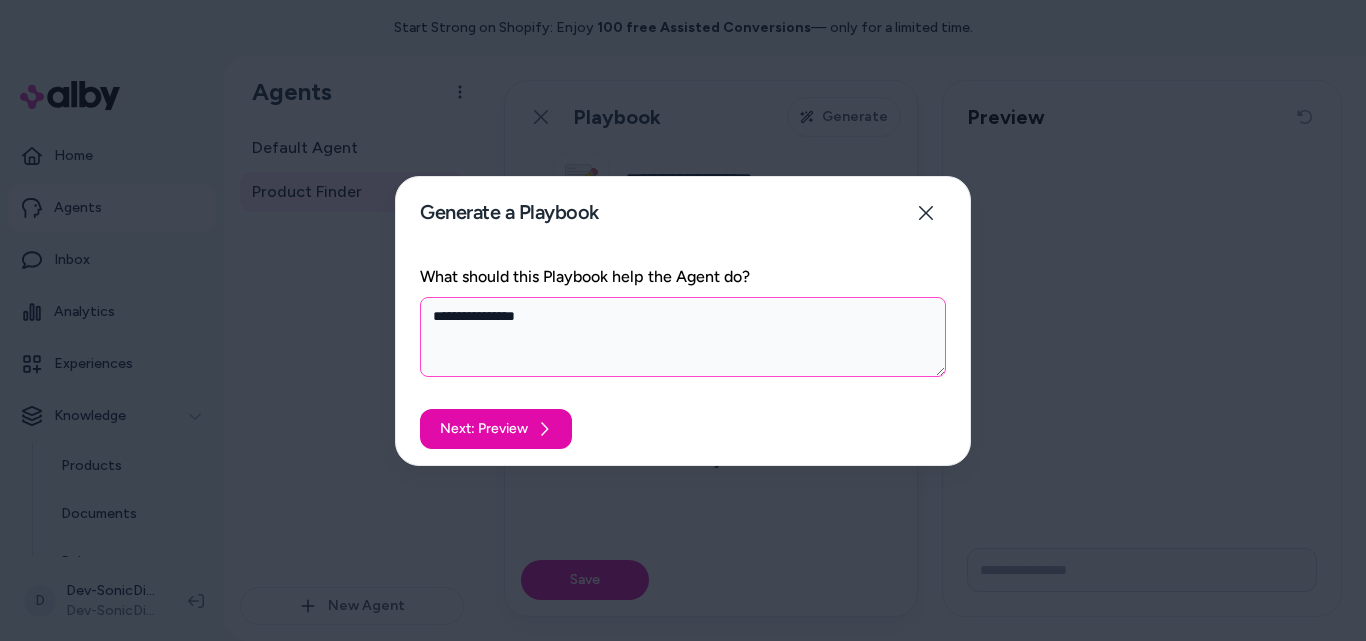 type on "*" 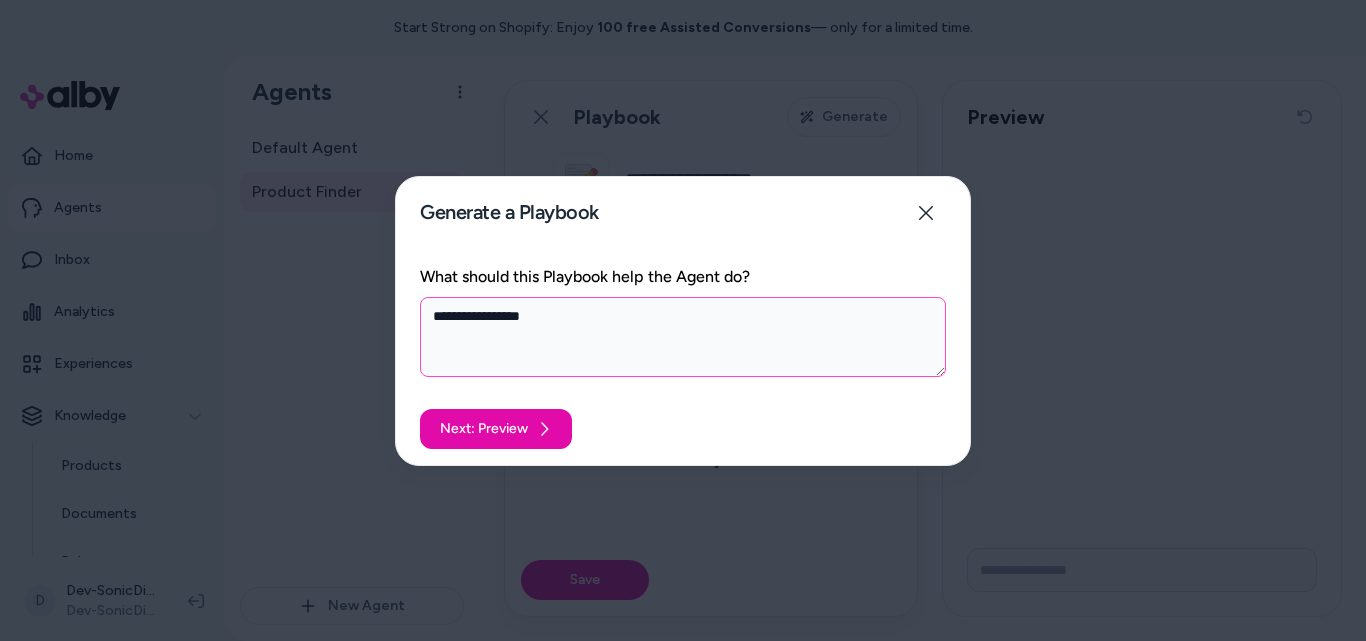 type on "*" 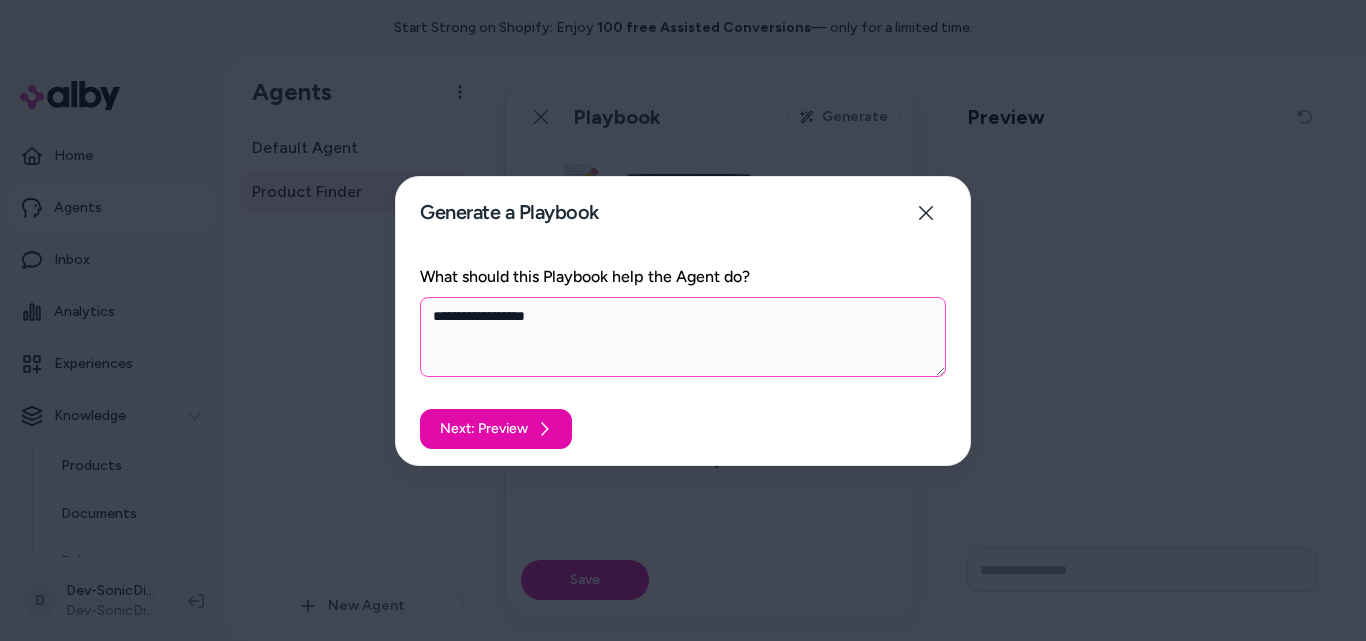 type on "*" 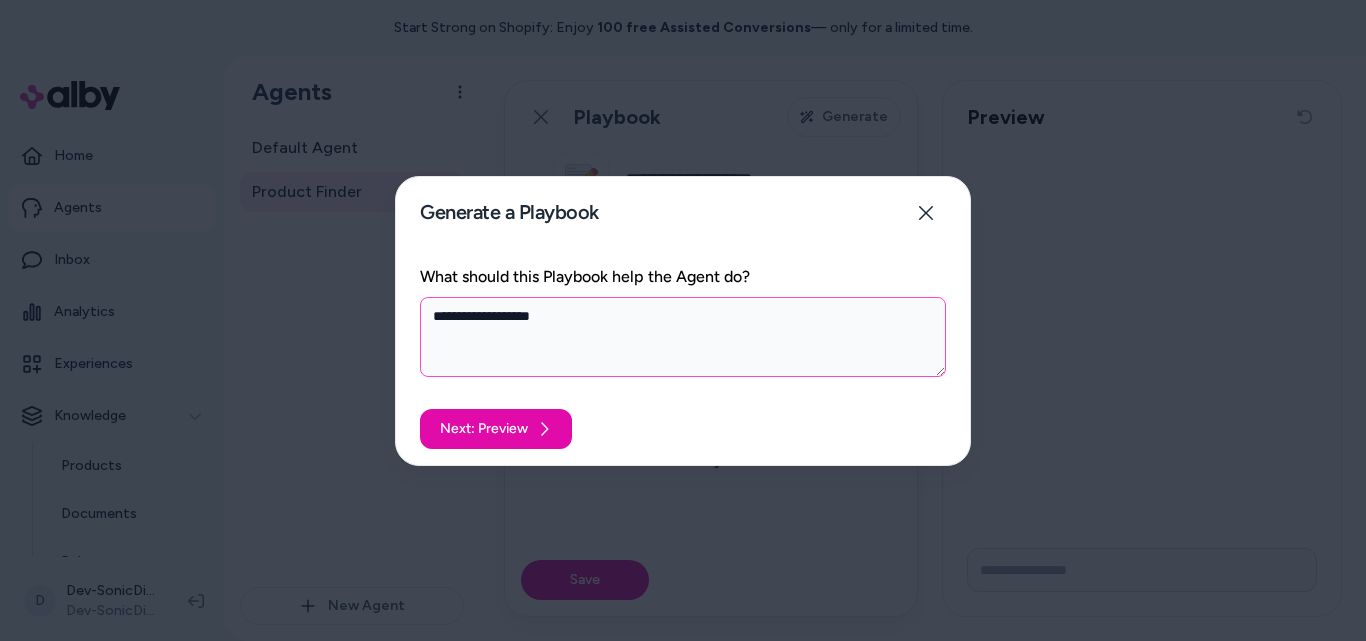 click on "**********" at bounding box center (683, 337) 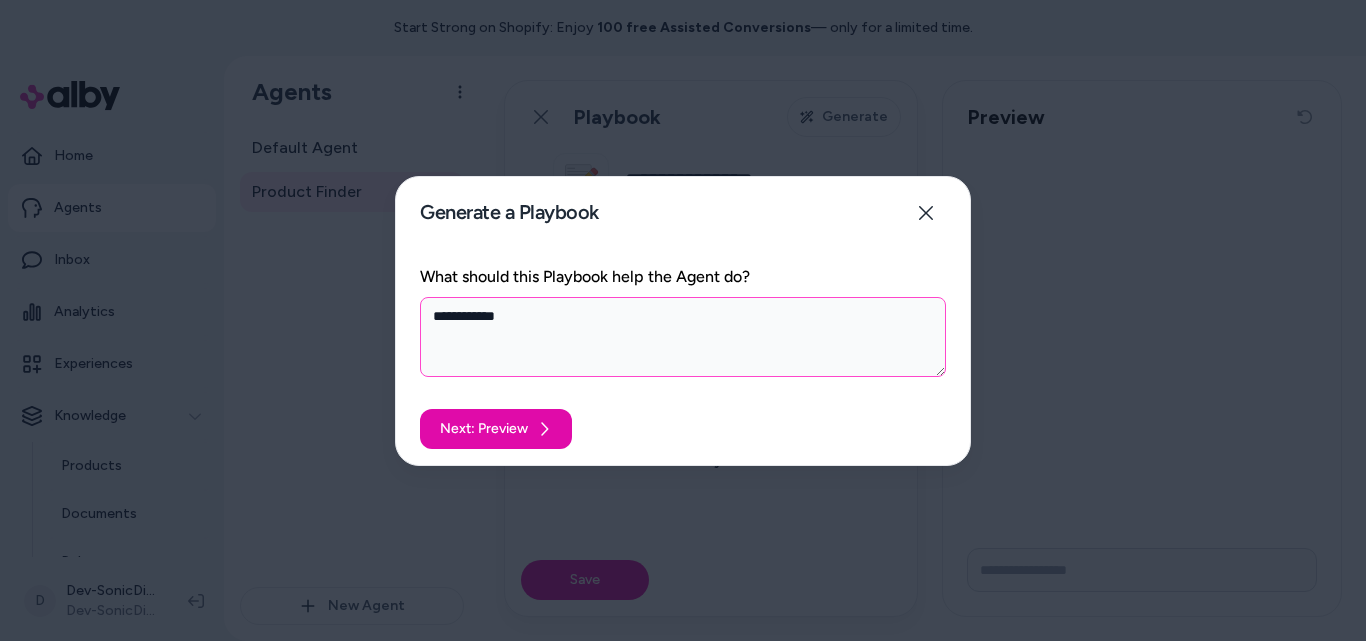 type on "*" 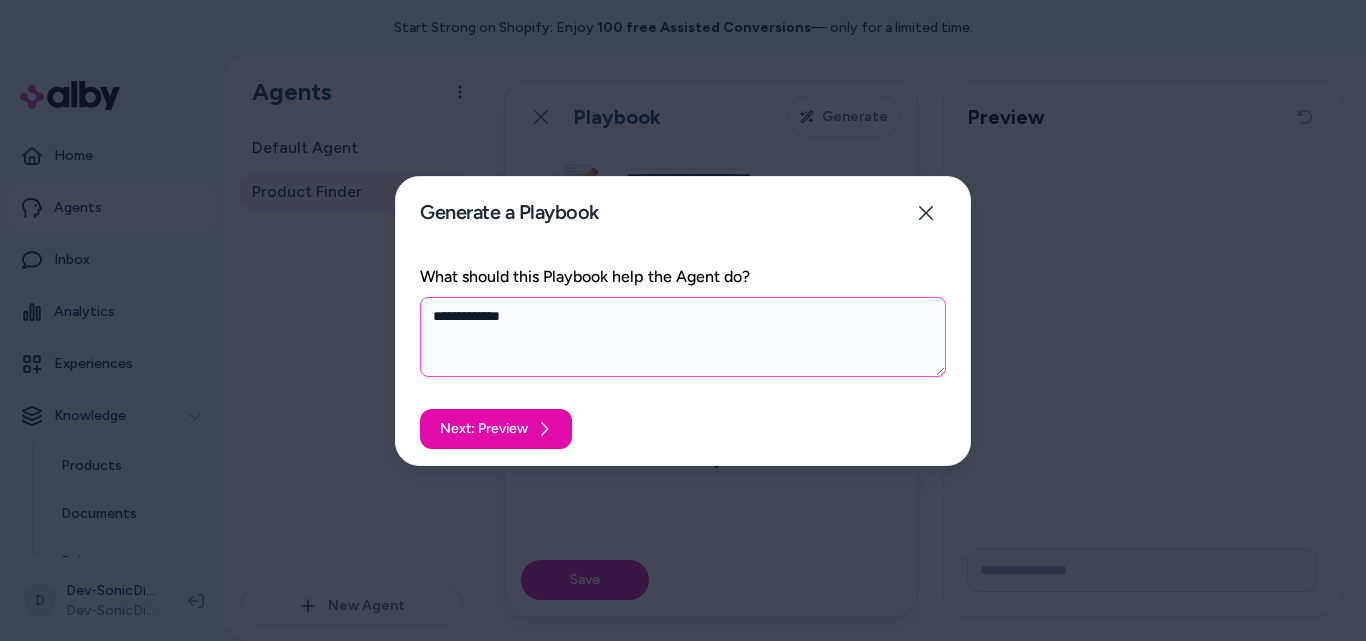 type on "*" 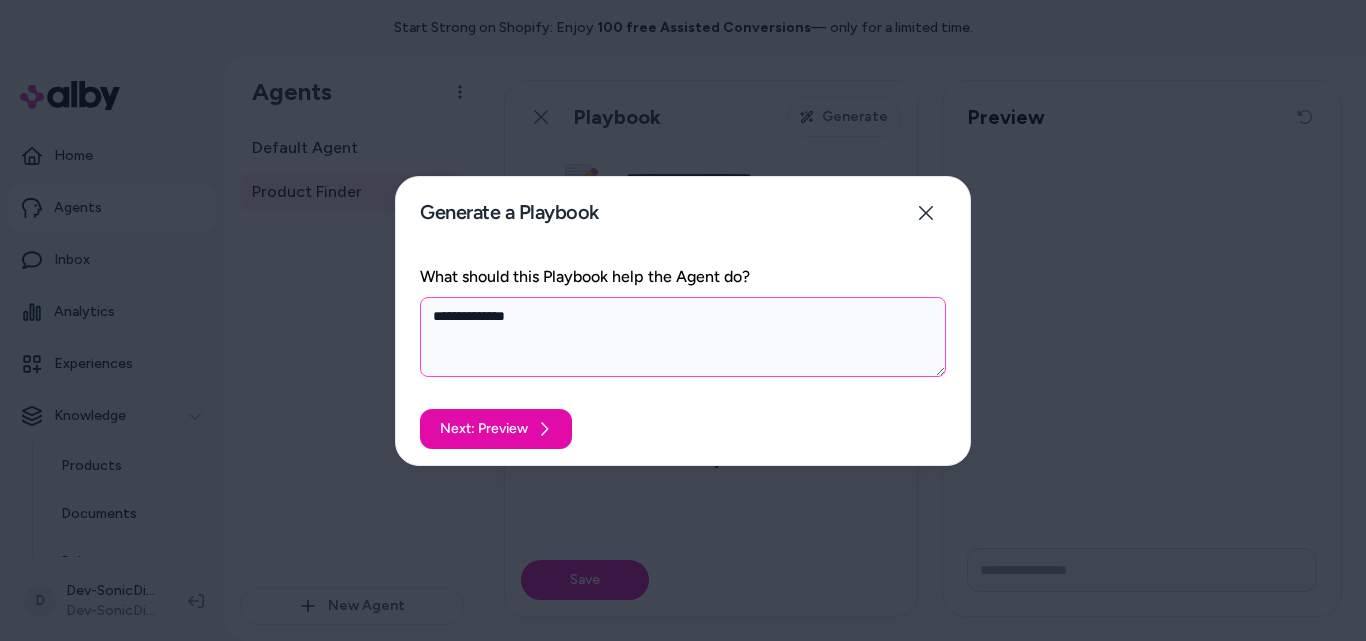 type on "*" 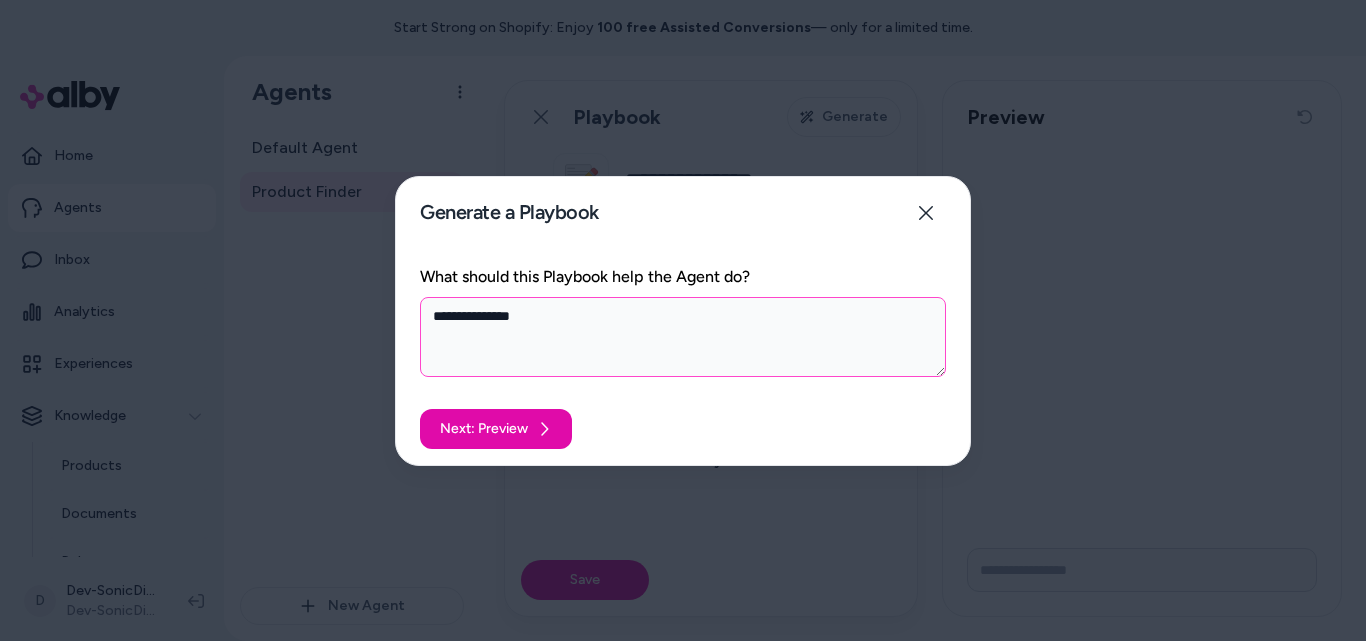type on "*" 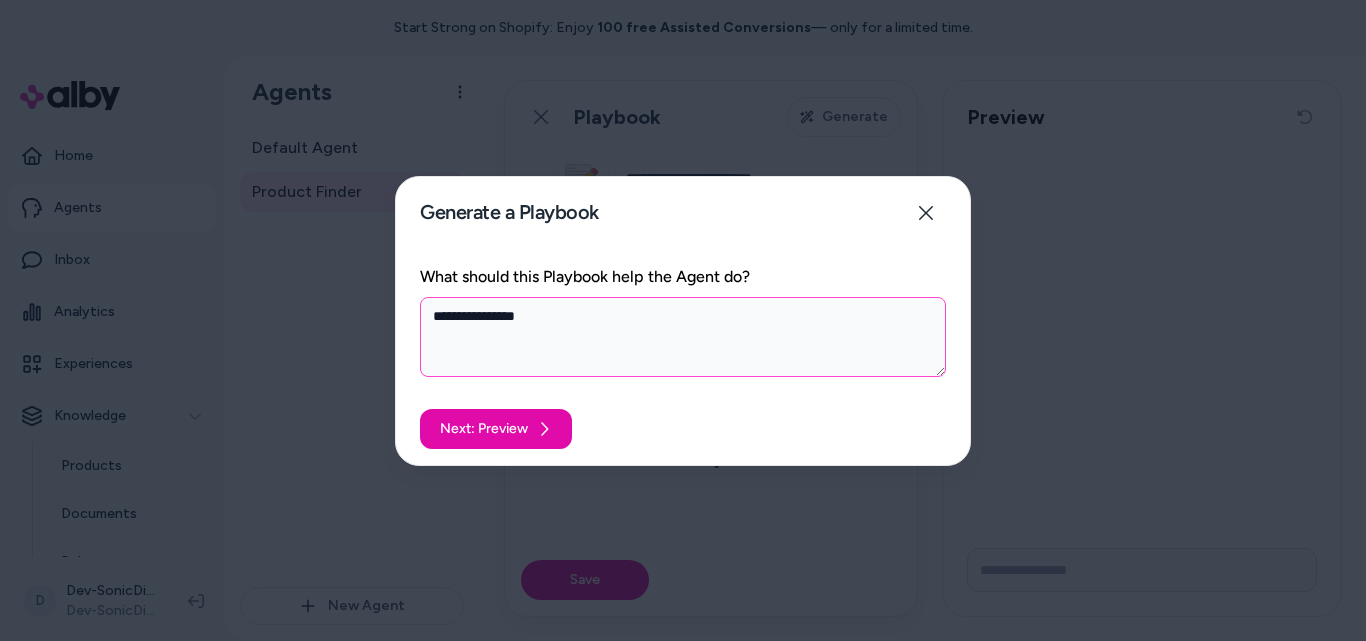 type on "*" 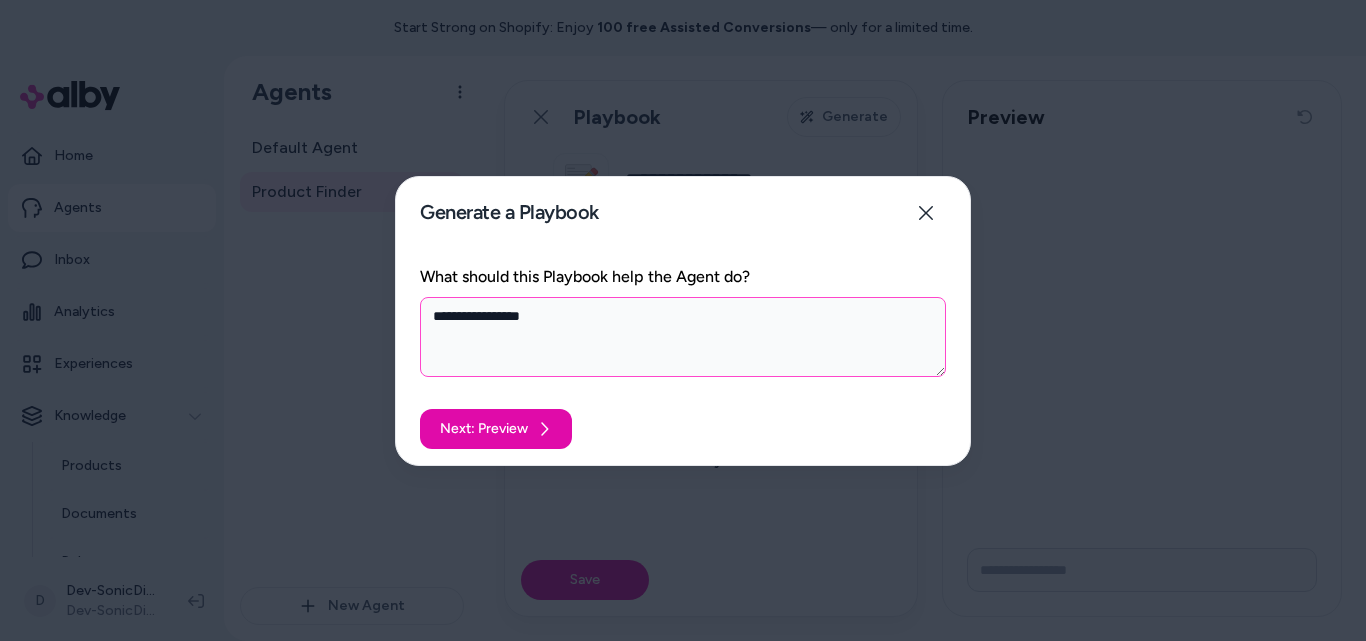 type on "*" 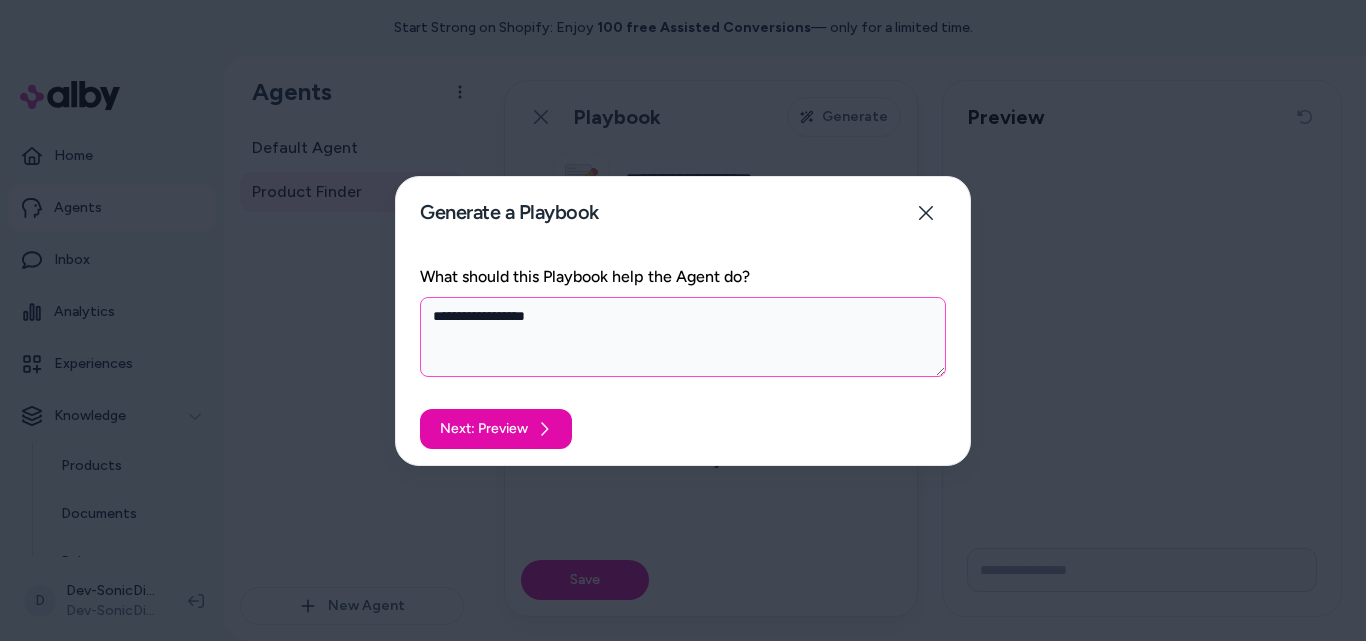 type on "*" 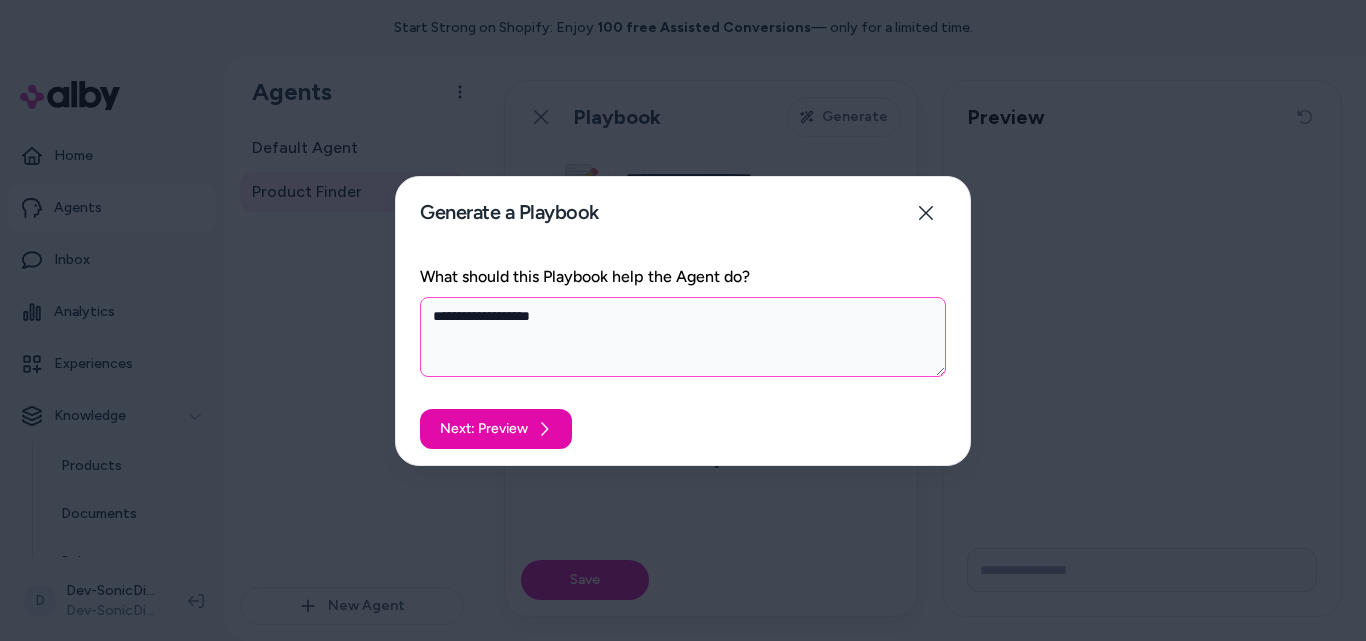 type on "*" 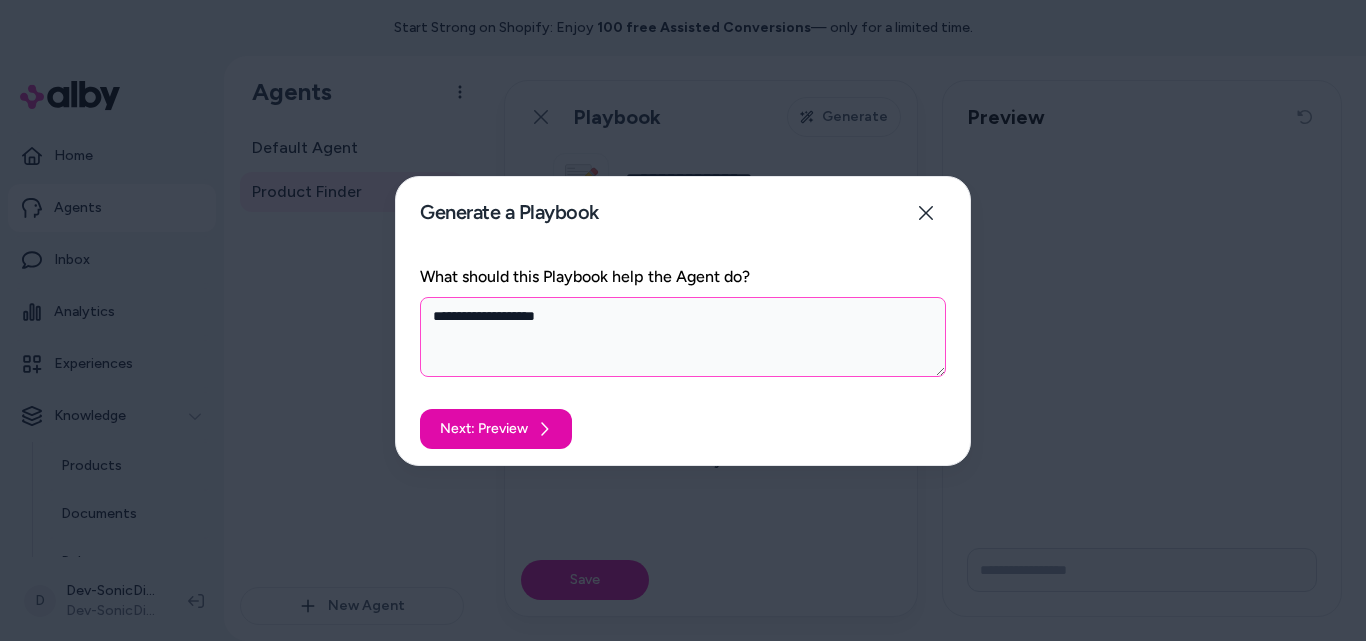 type on "*" 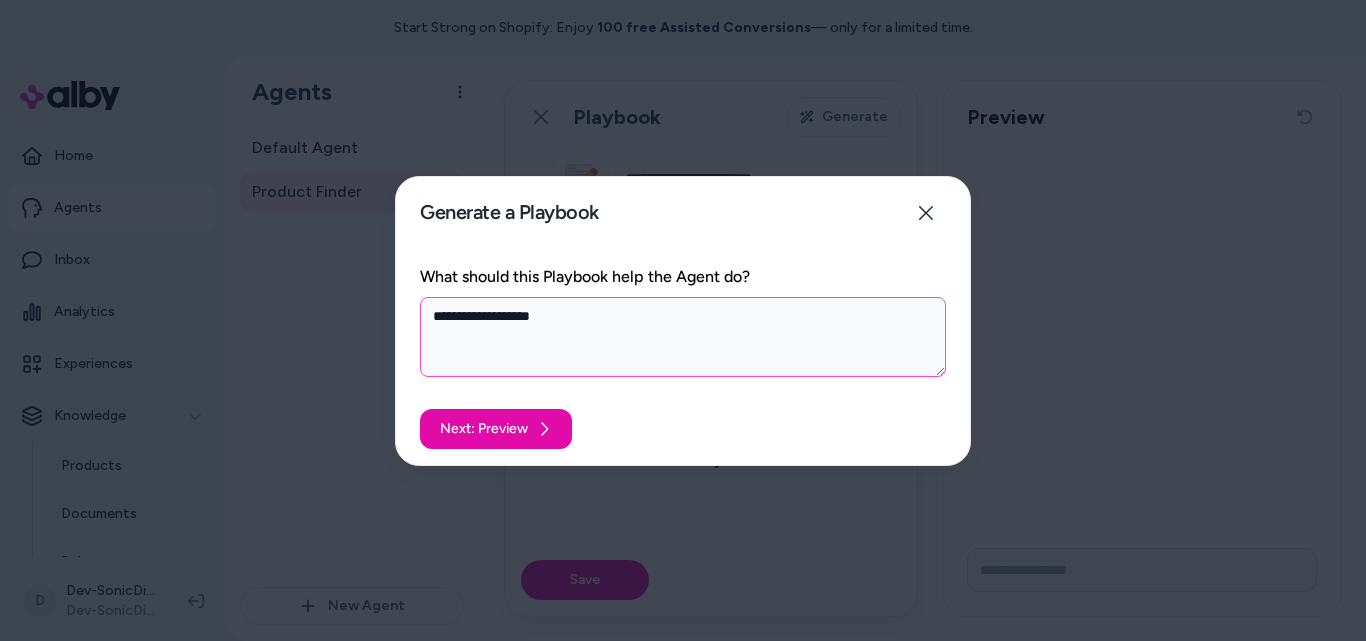 type on "**********" 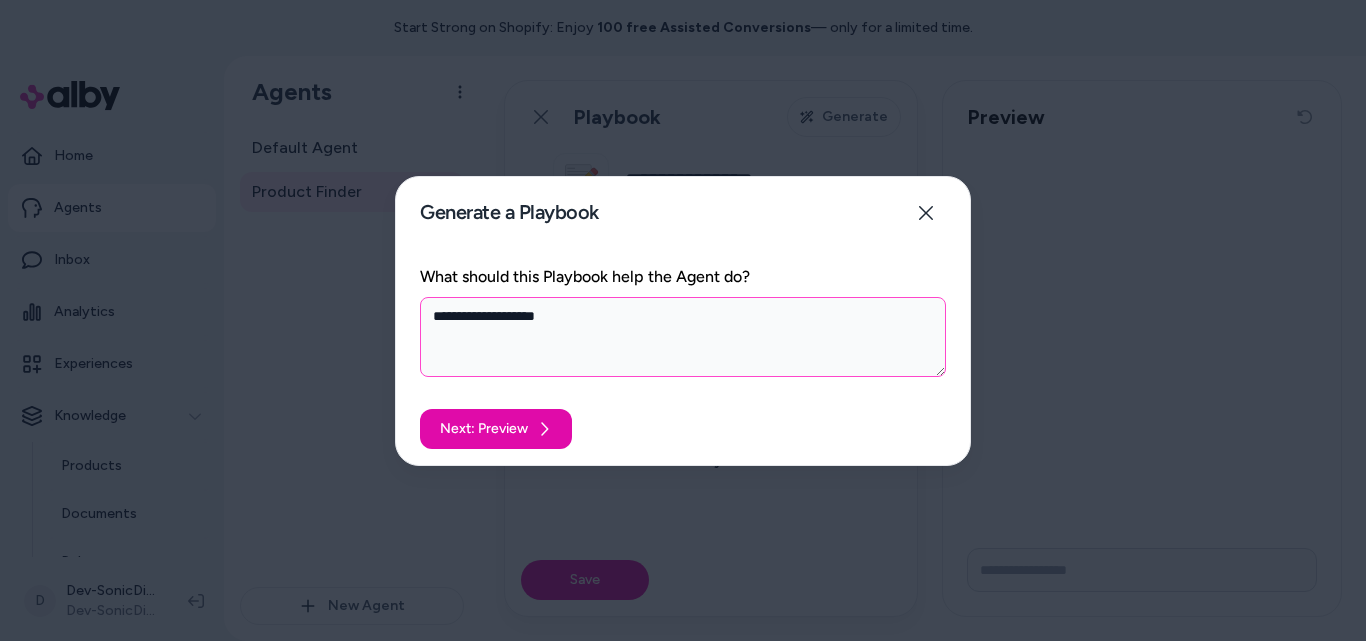 type on "*" 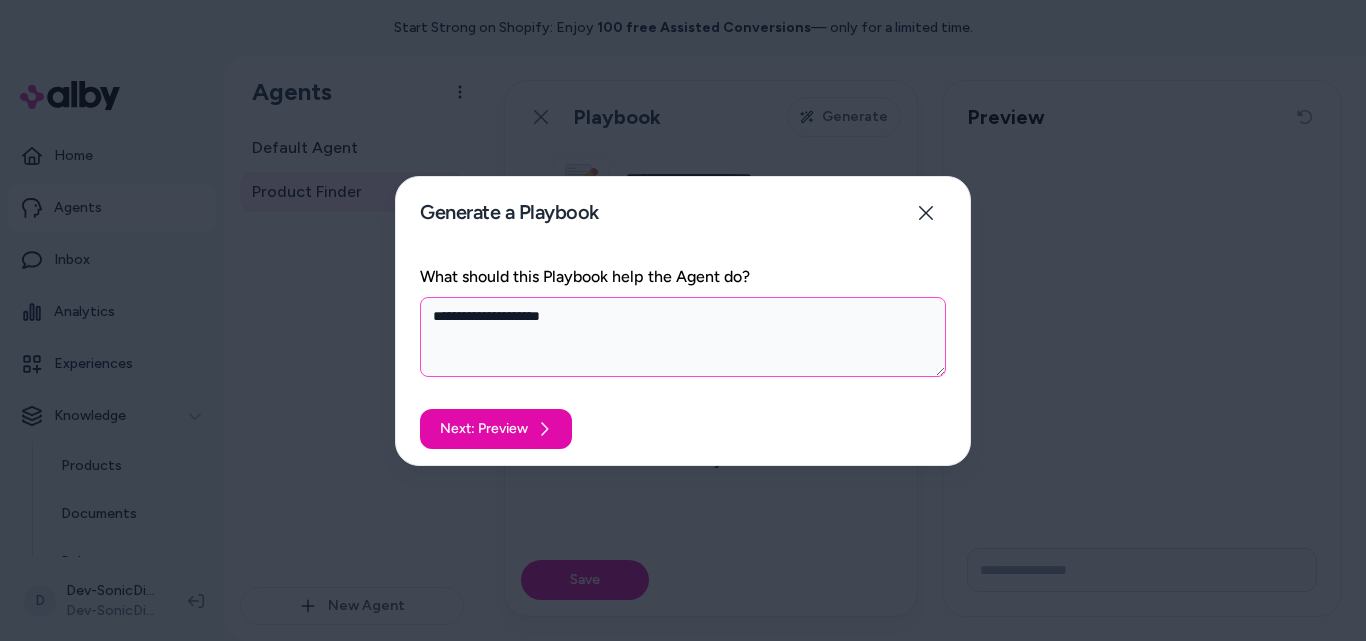 type on "*" 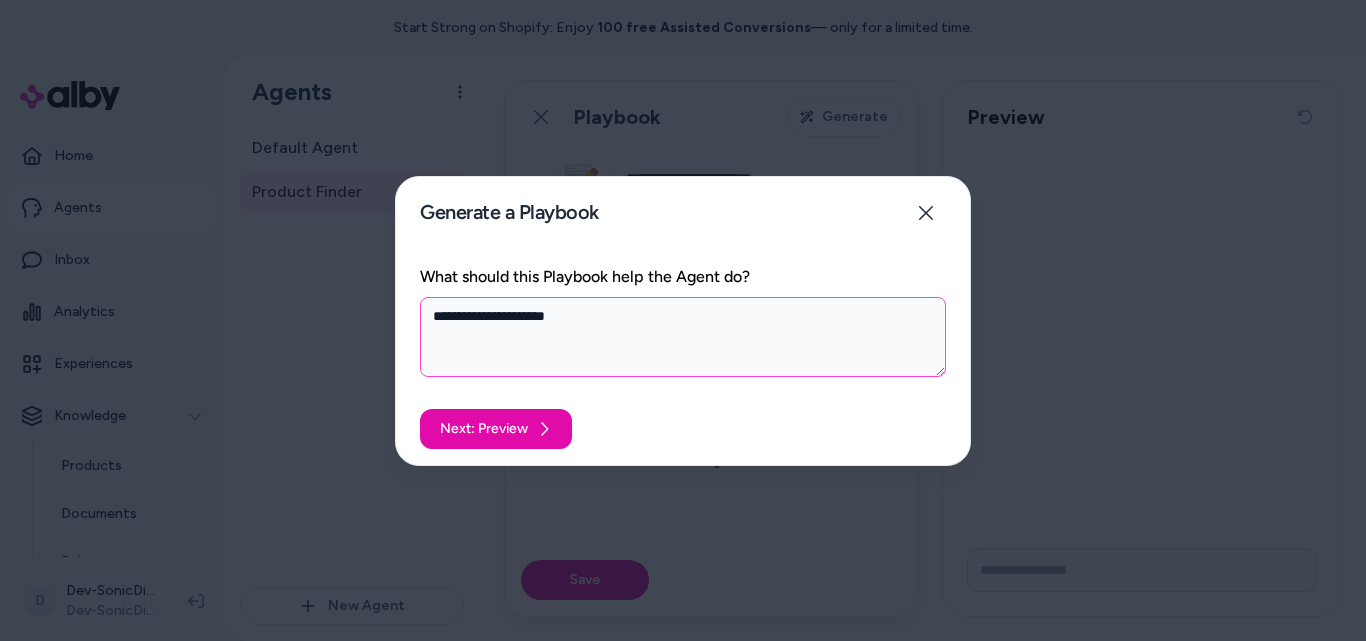 type on "*" 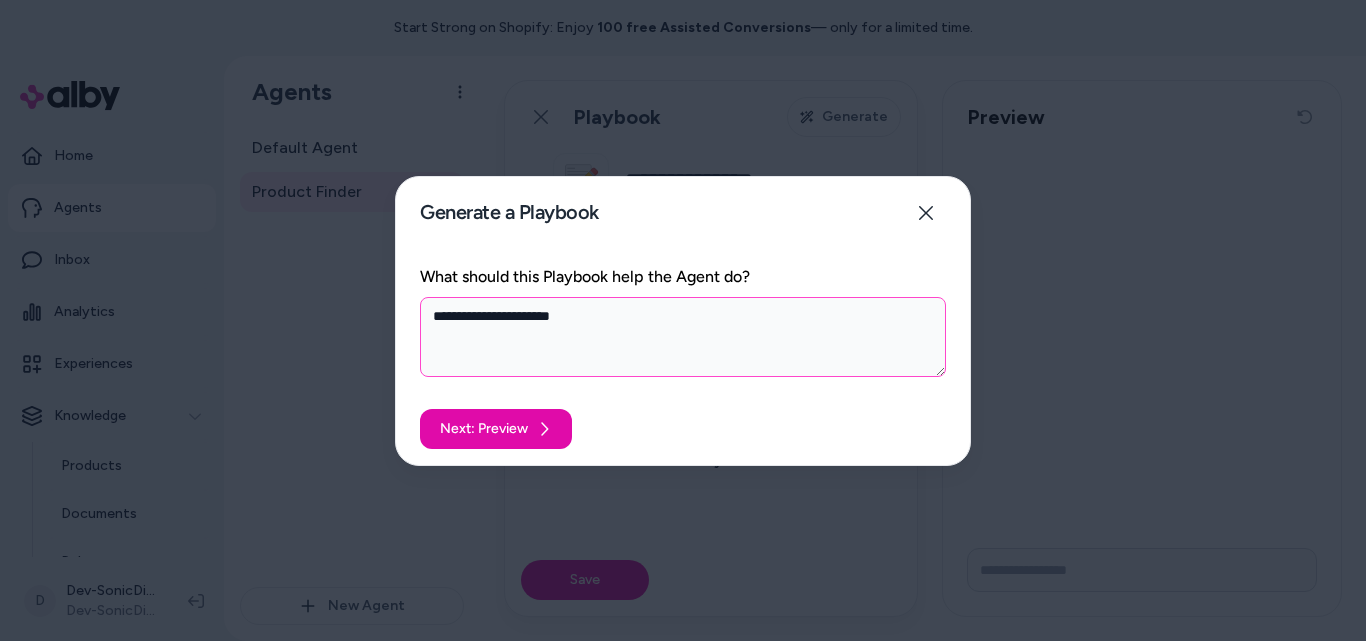 type on "*" 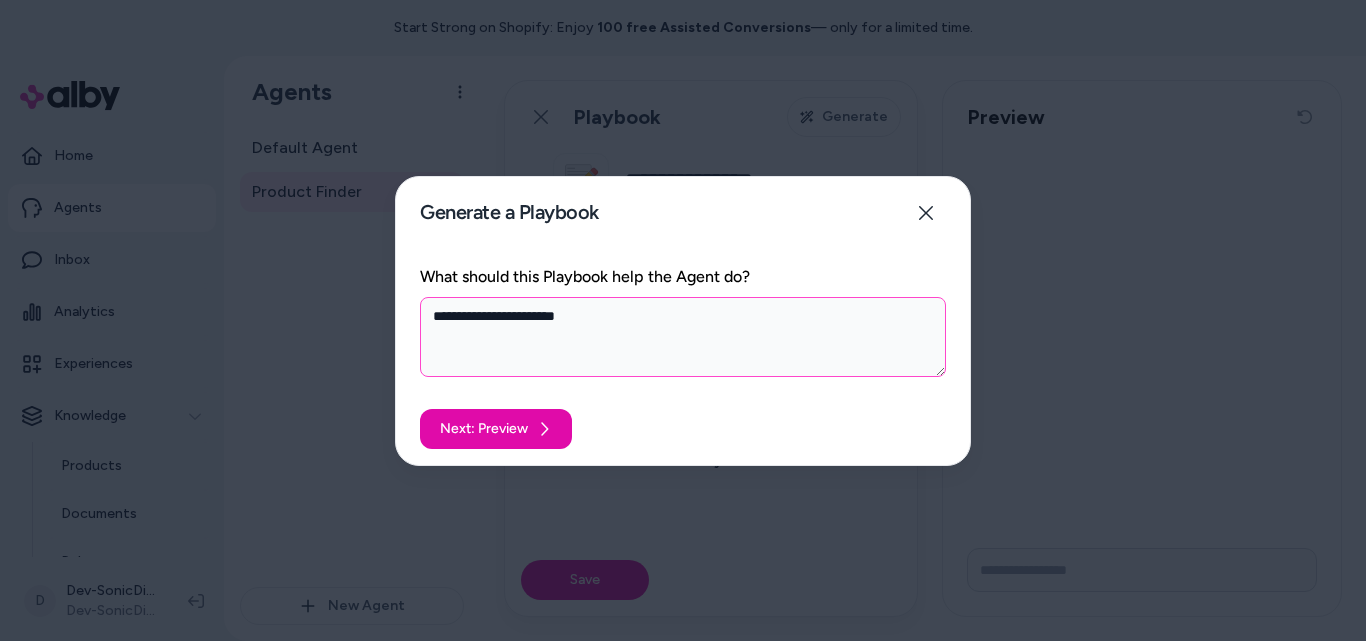 type on "*" 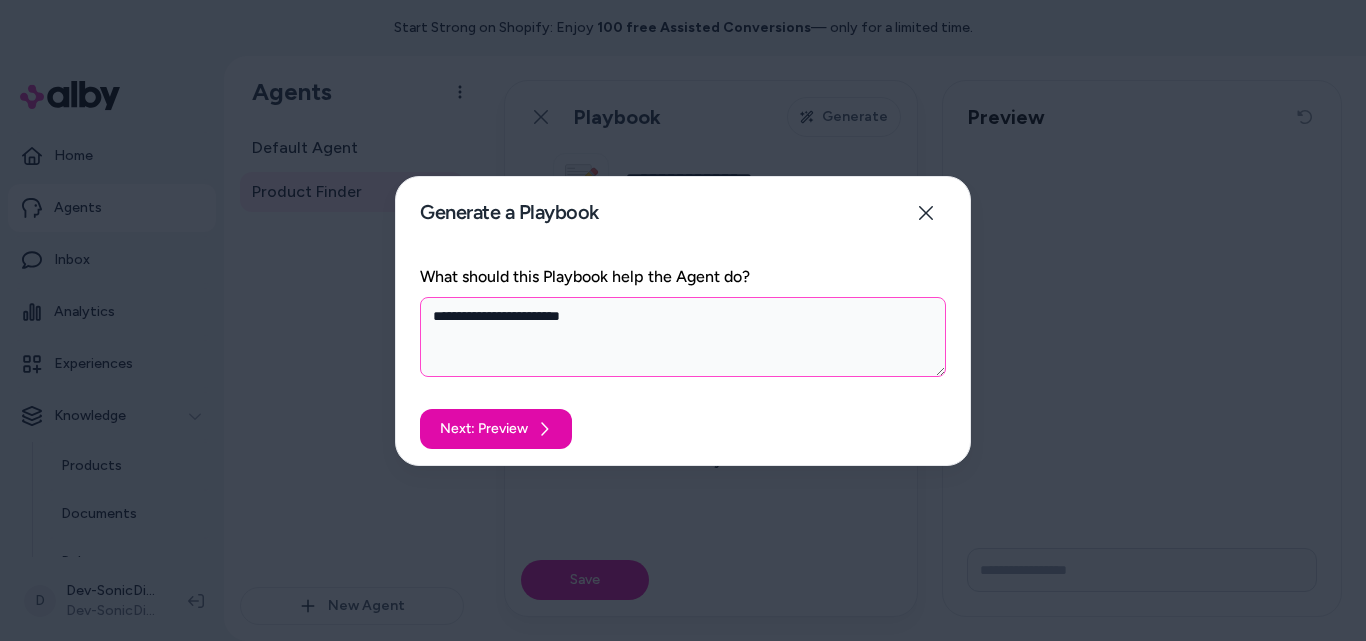type on "*" 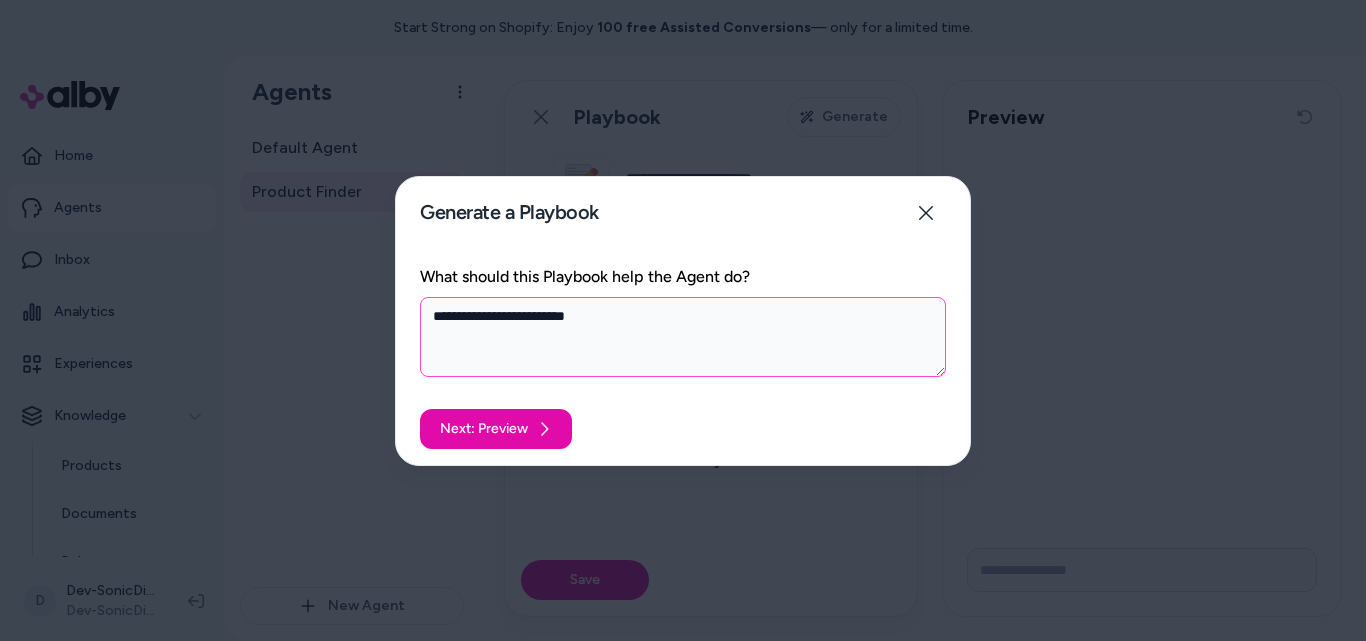 type on "*" 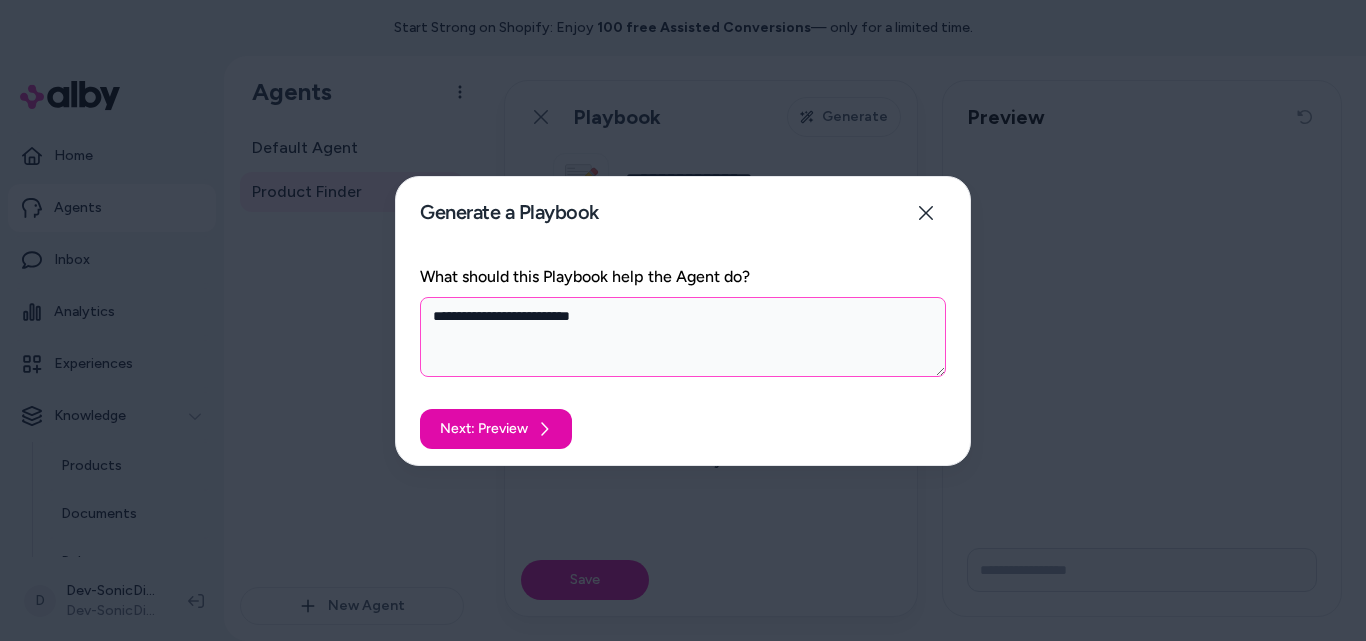 type on "**********" 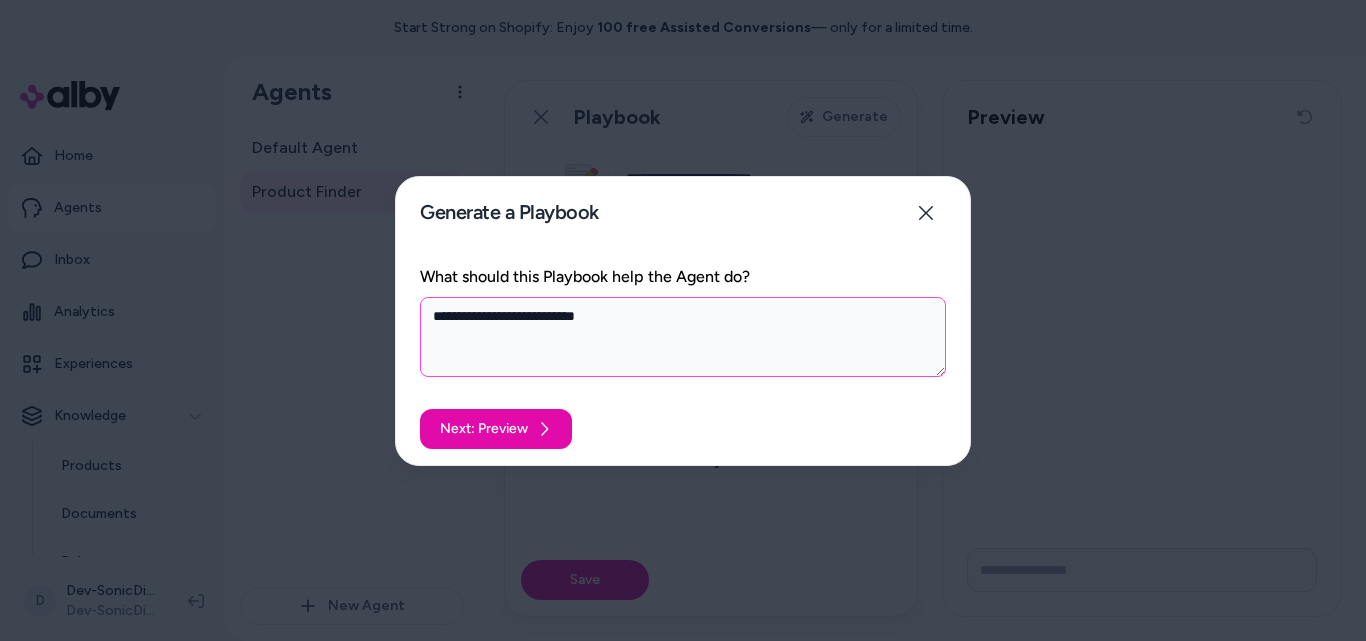 type on "*" 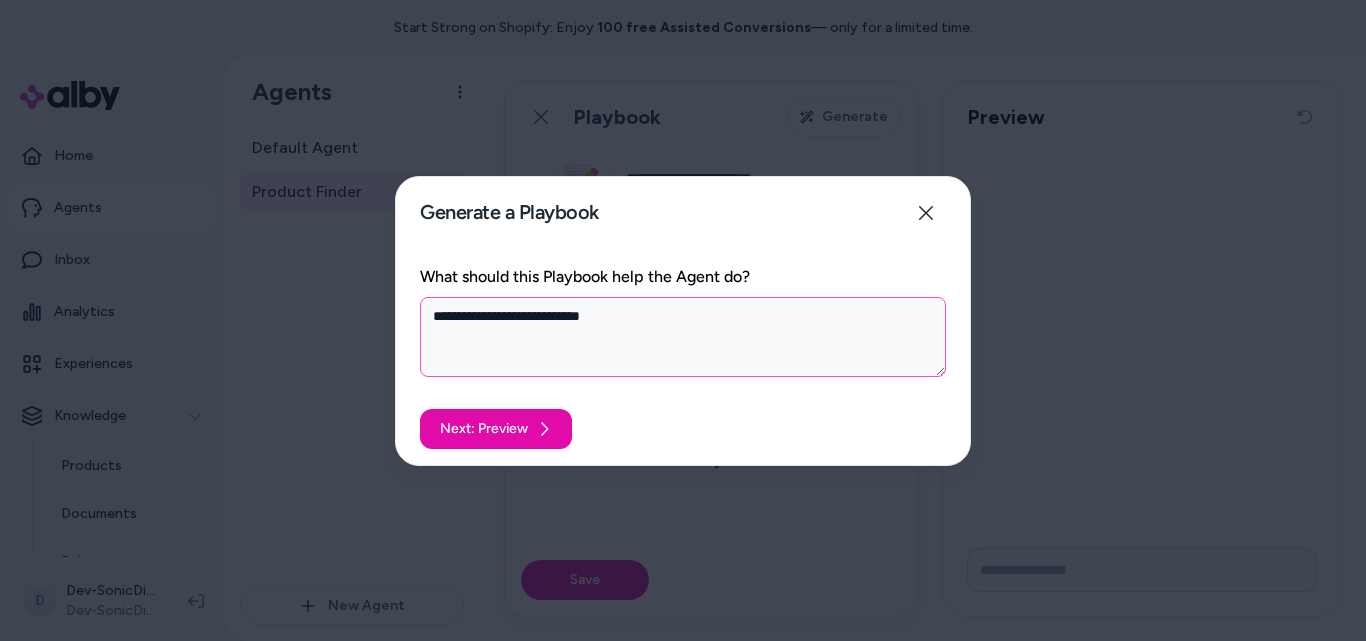 type on "*" 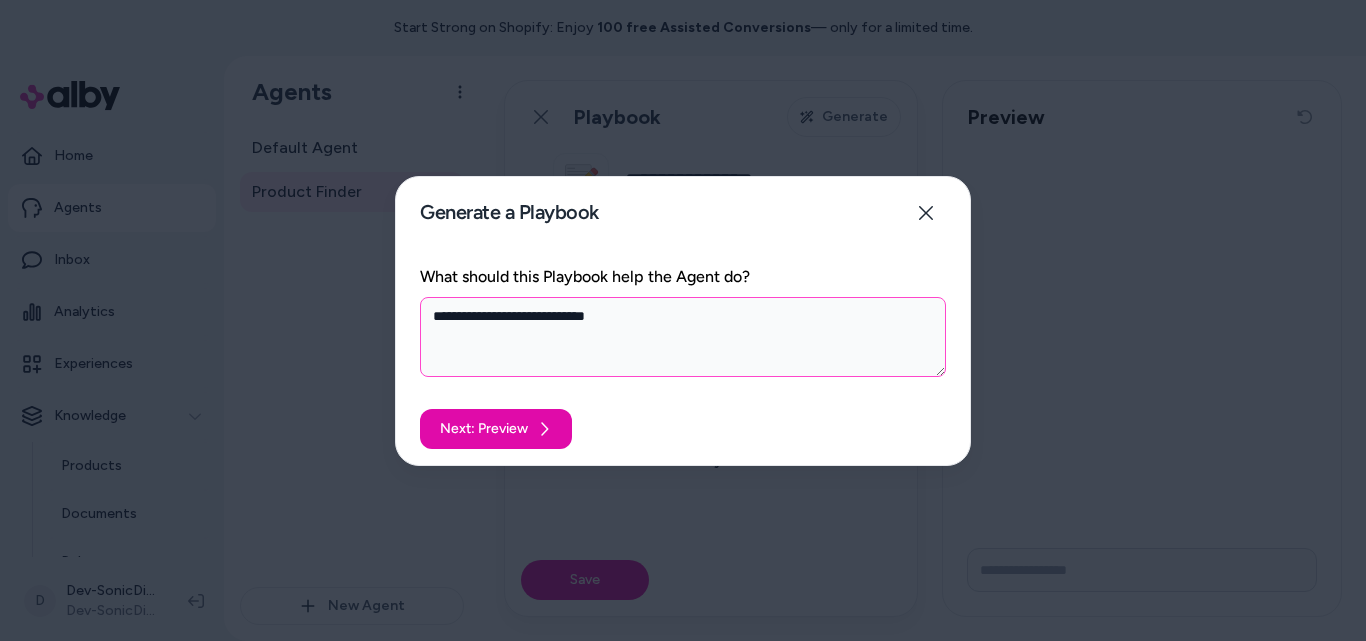type on "*" 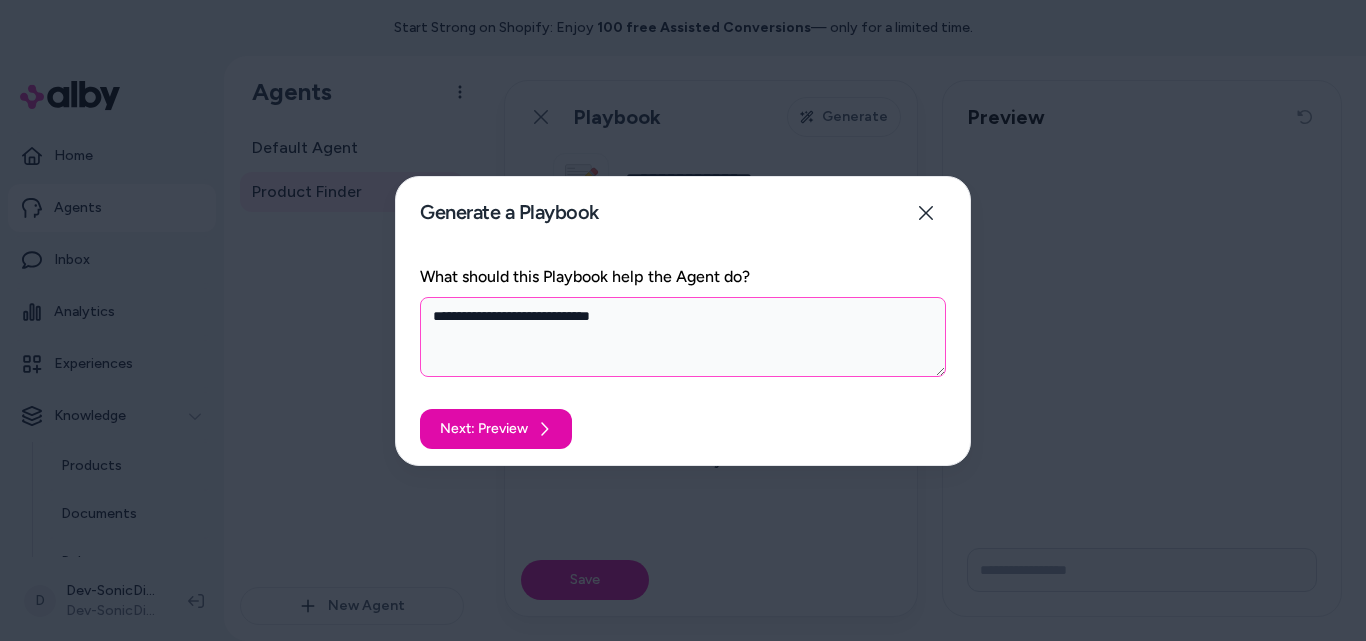 type on "*" 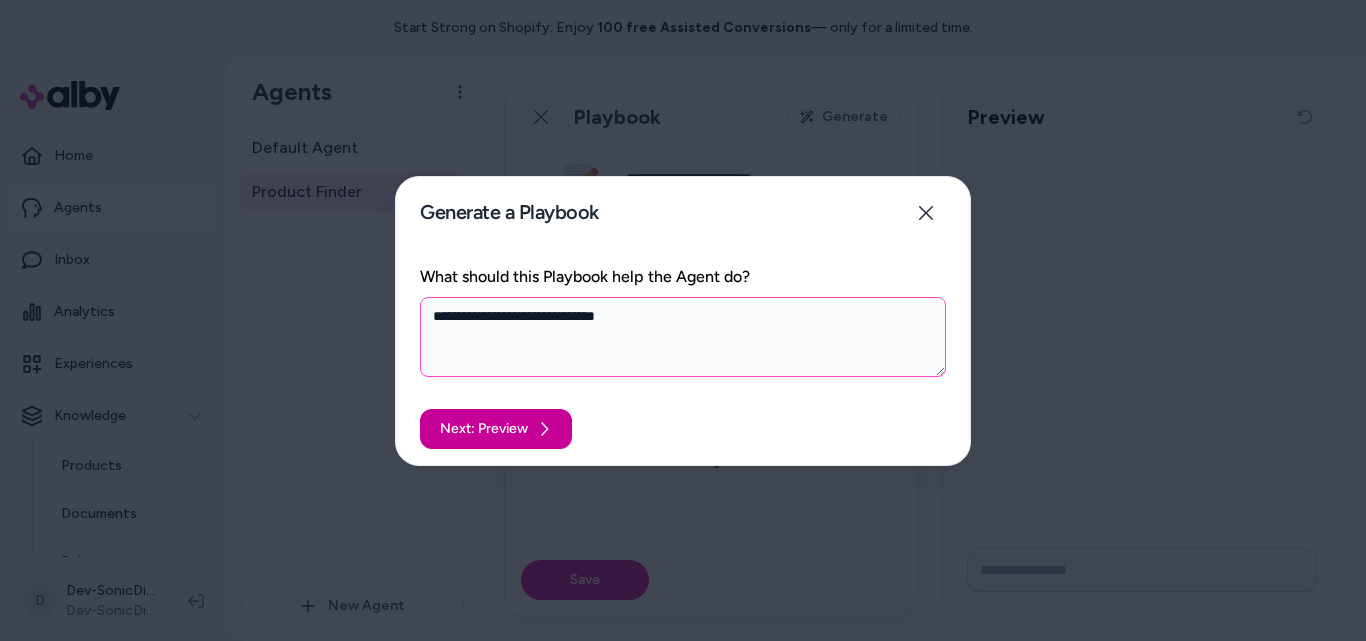 type on "**********" 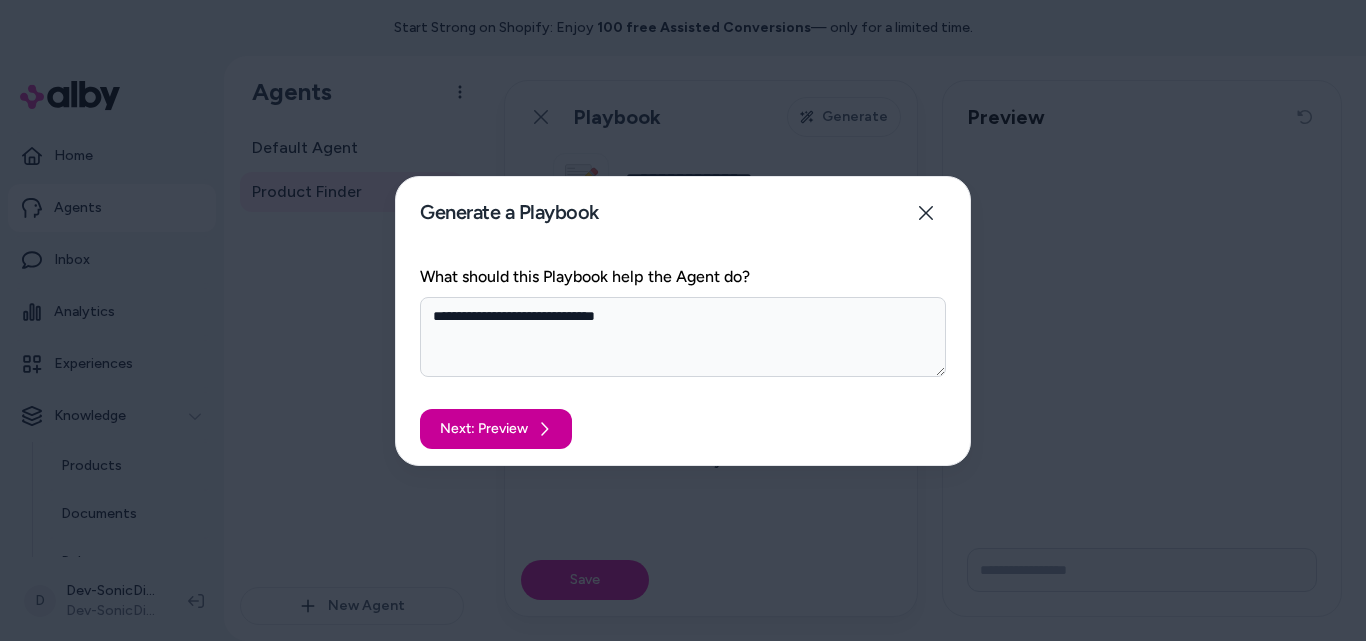 click on "Next: Preview" at bounding box center [496, 429] 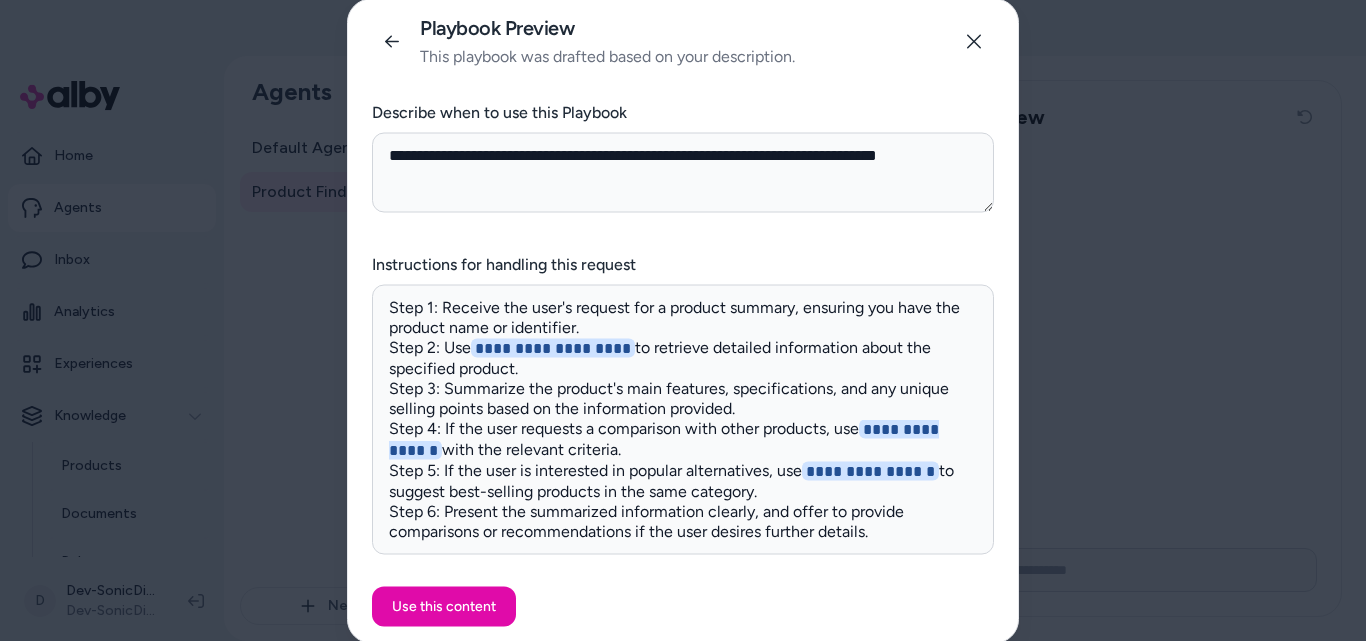 click on "**********" at bounding box center [683, 419] 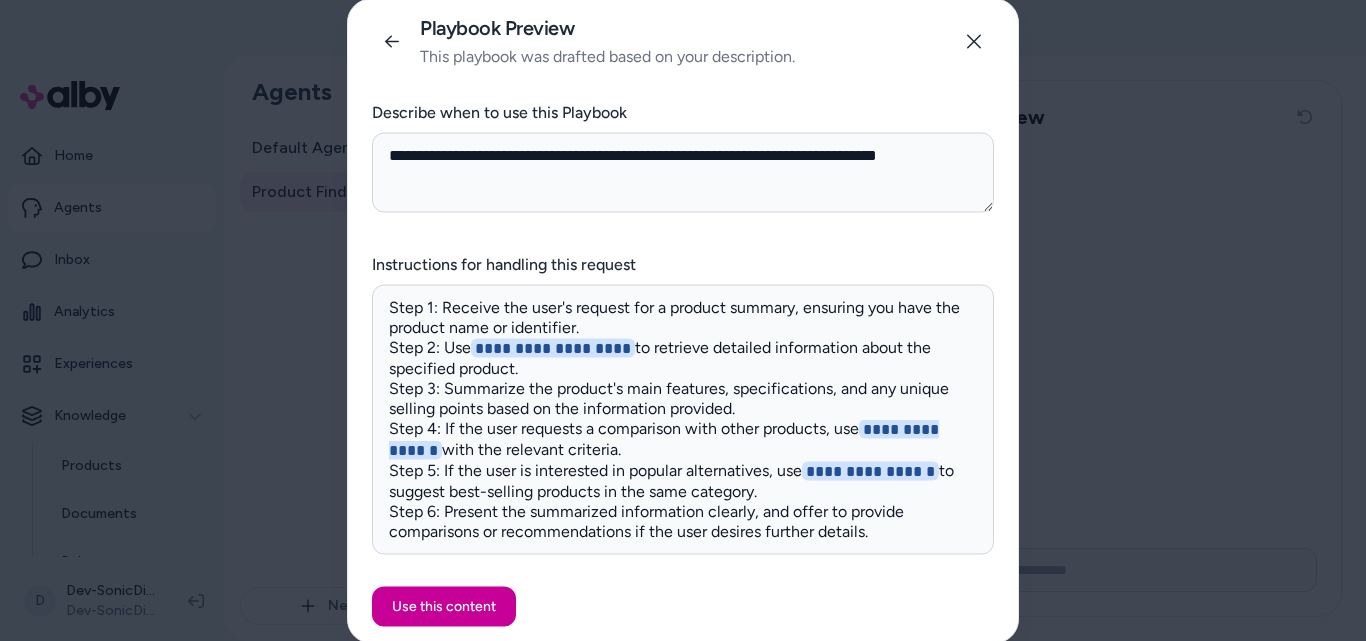click on "Use this content" at bounding box center (444, 606) 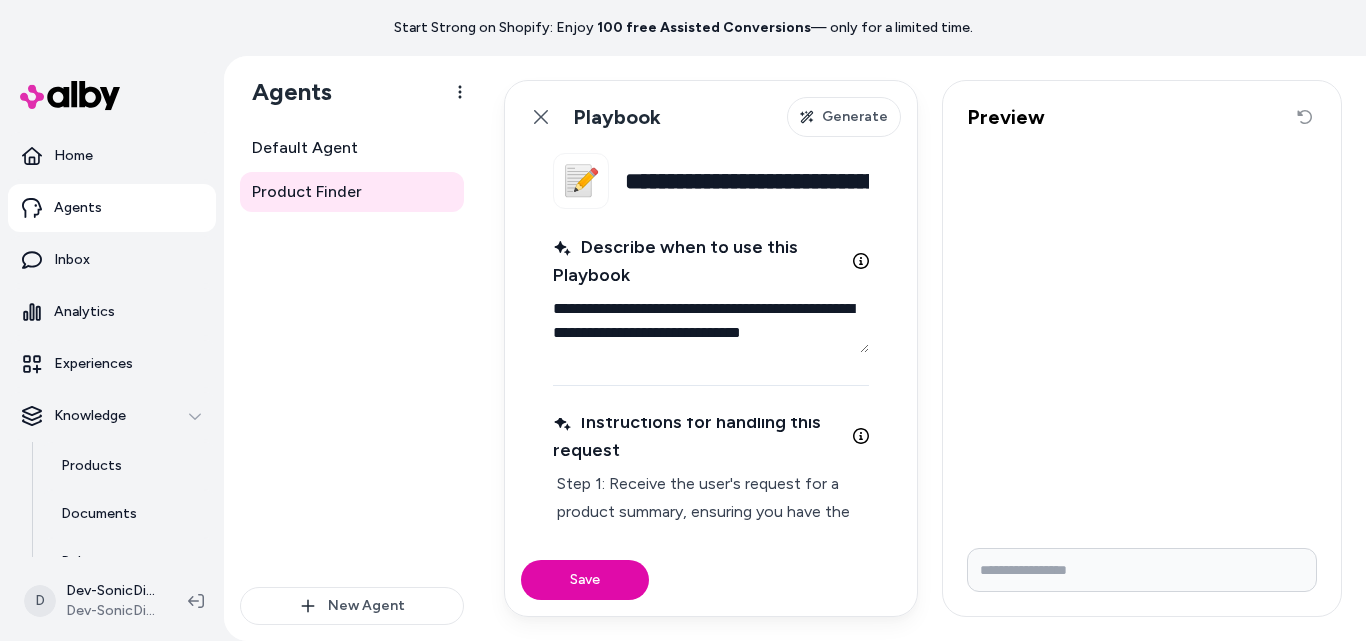 click on "**********" at bounding box center (747, 181) 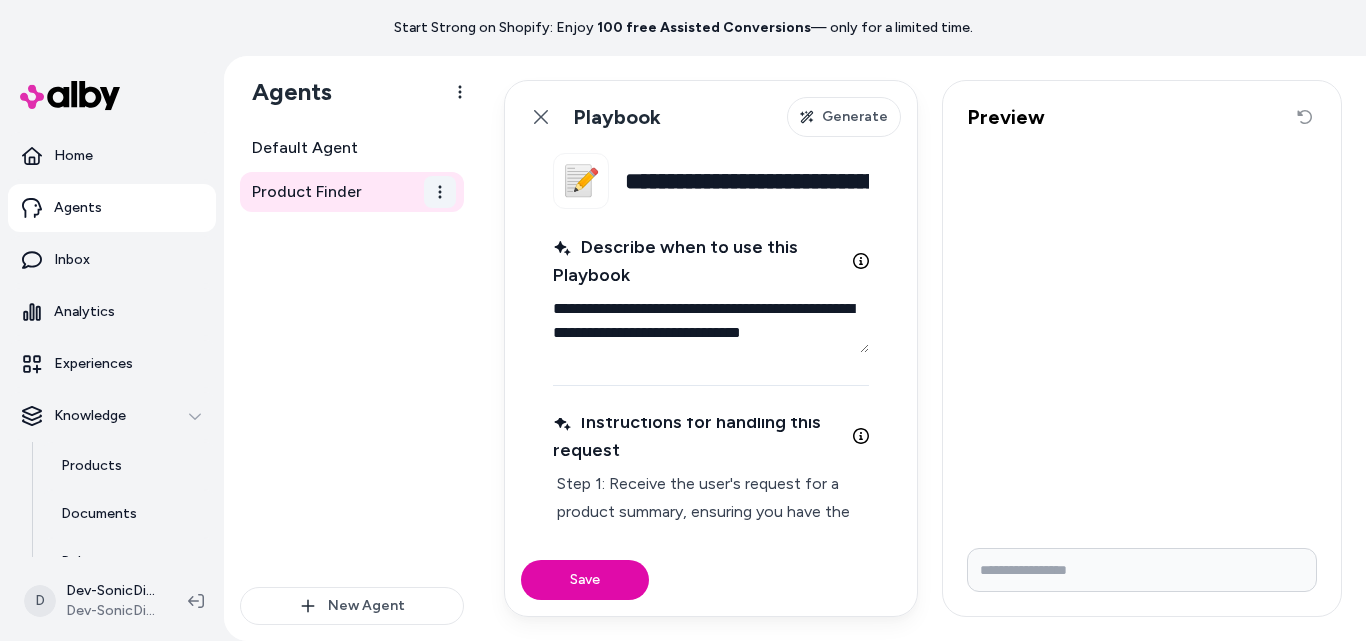 click on "**********" at bounding box center [683, 320] 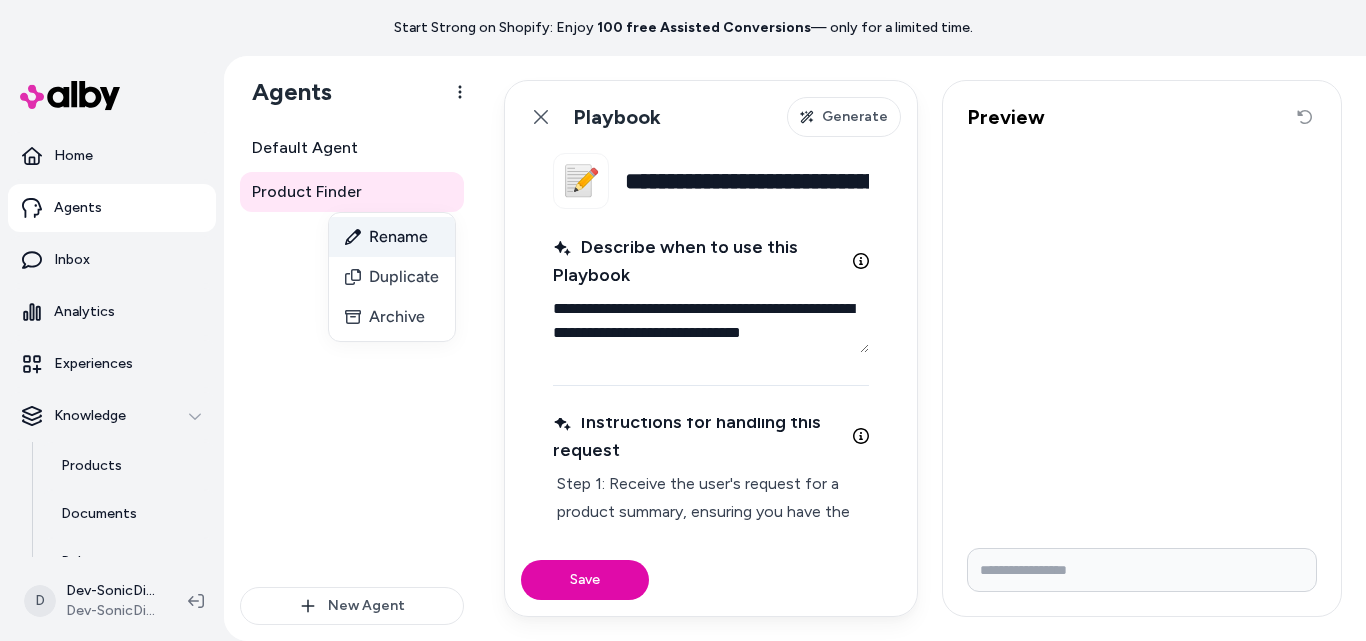 click on "Rename" at bounding box center [392, 237] 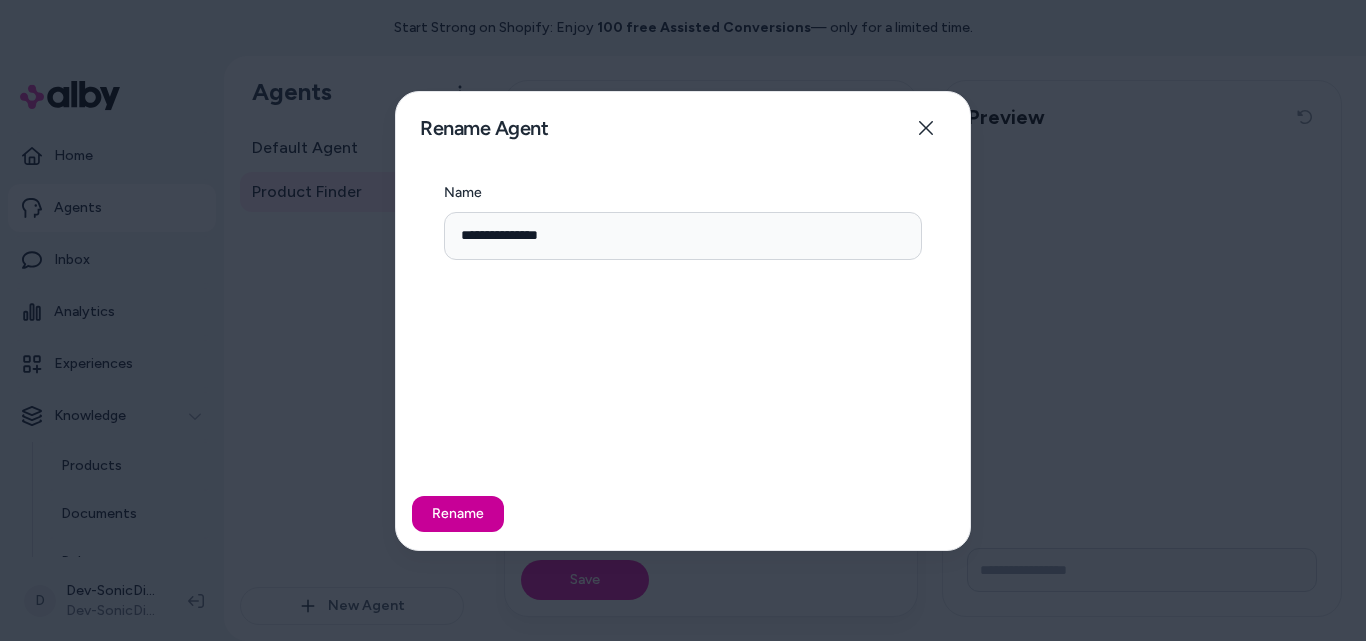 type on "**********" 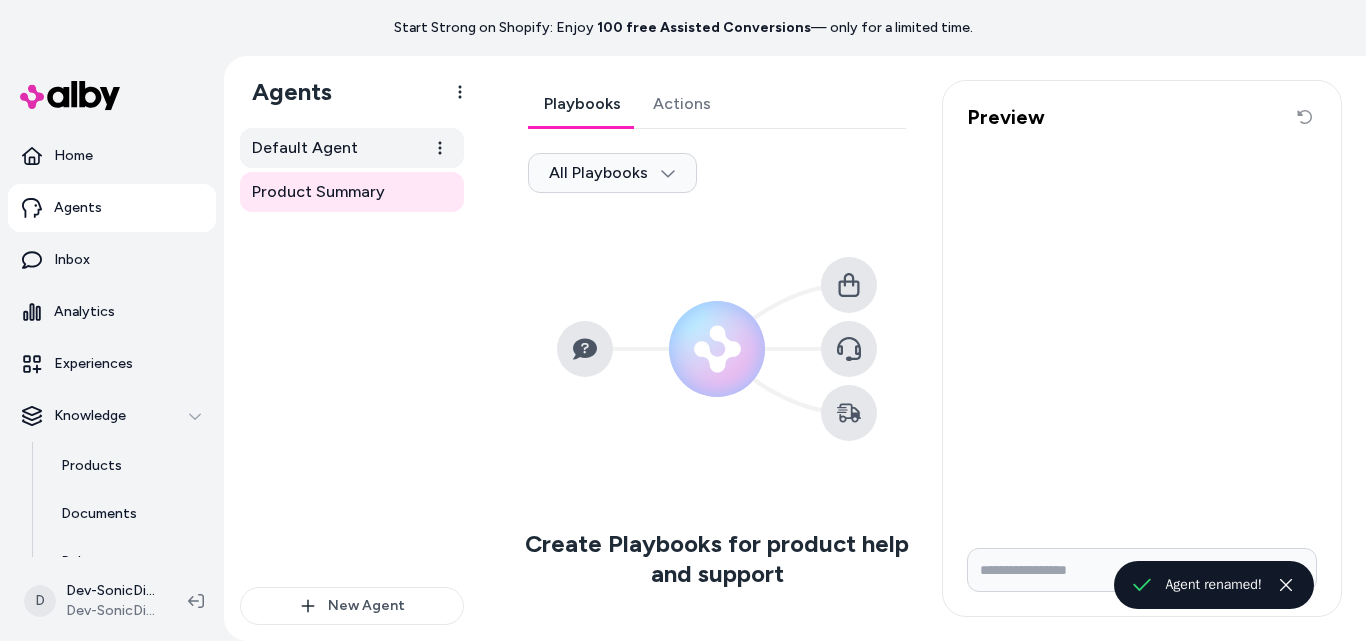 click on "Default Agent" at bounding box center (352, 148) 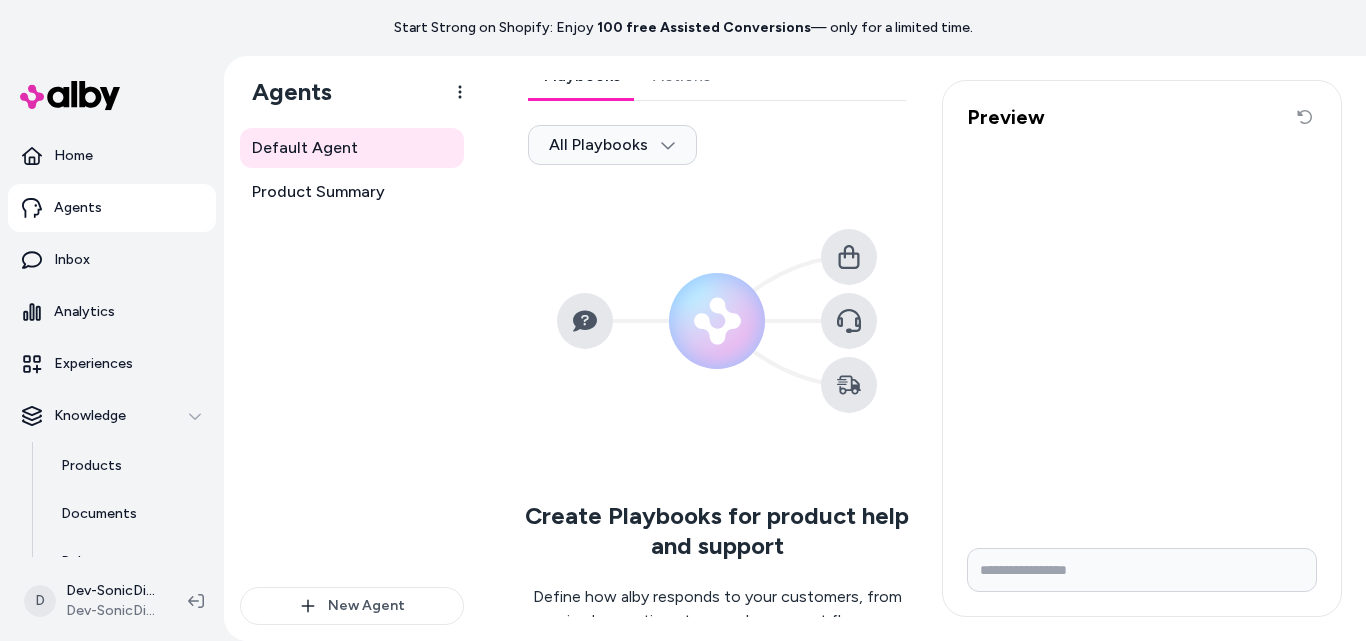 scroll, scrollTop: 0, scrollLeft: 0, axis: both 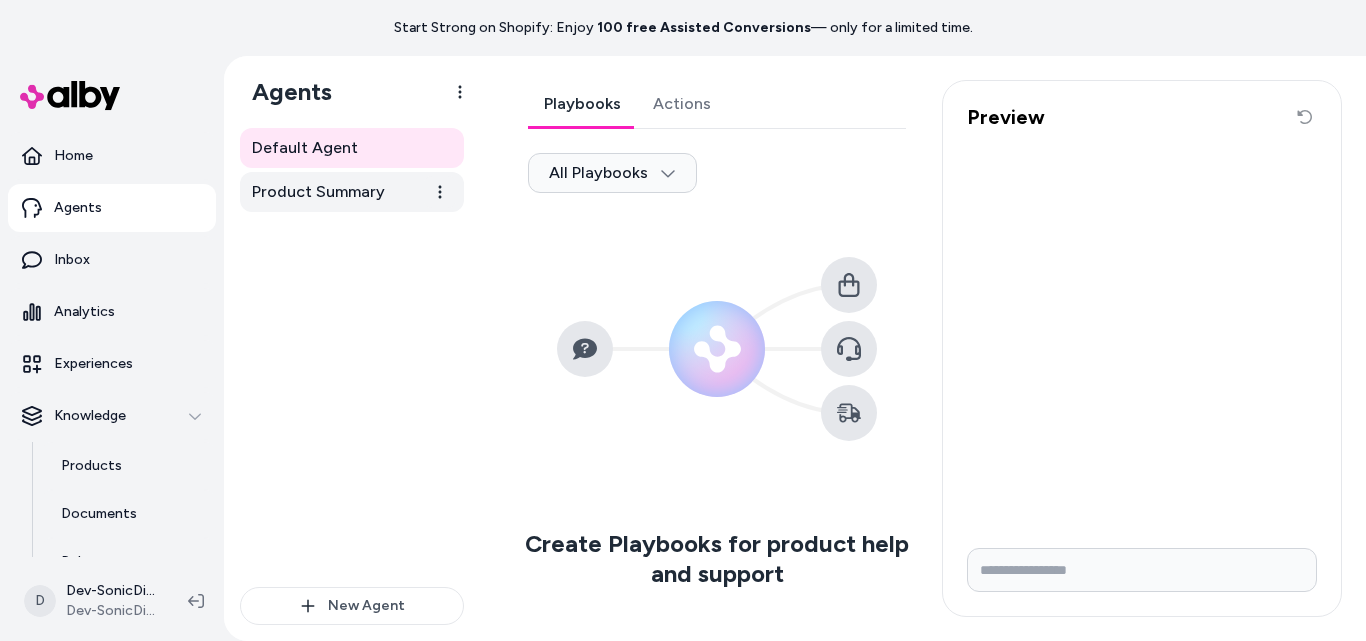 click on "Product Summary" at bounding box center (318, 192) 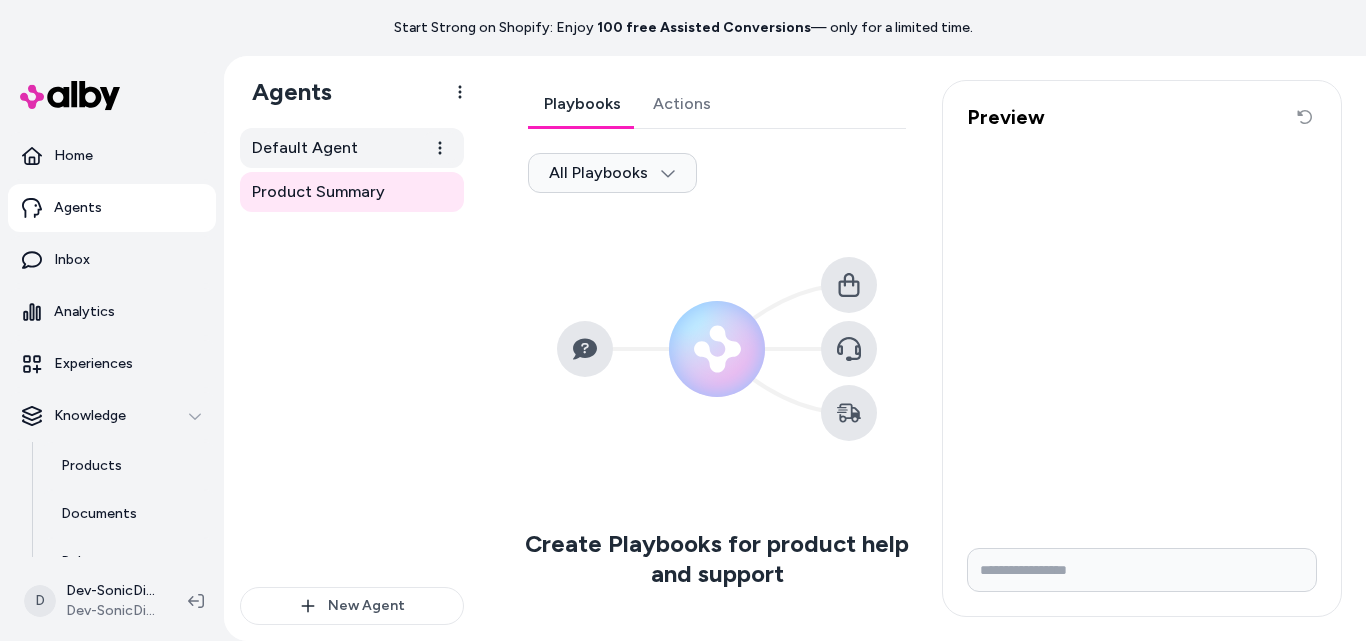 click on "Default Agent" at bounding box center (352, 148) 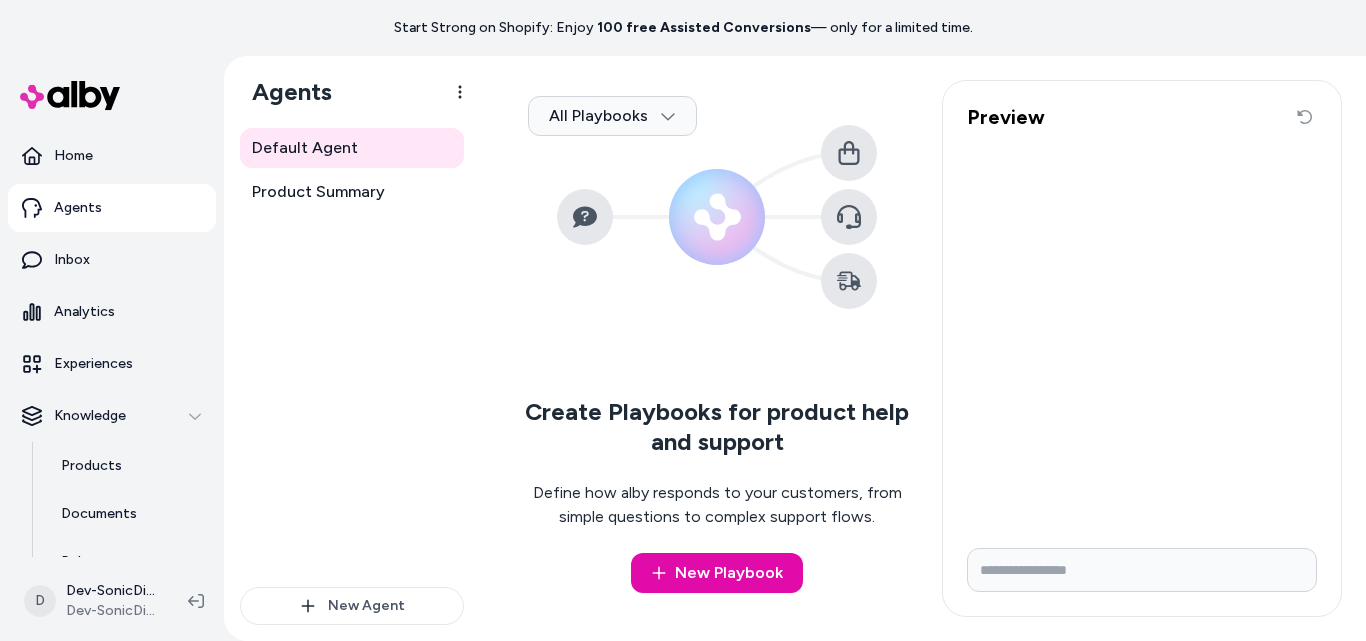 scroll, scrollTop: 142, scrollLeft: 0, axis: vertical 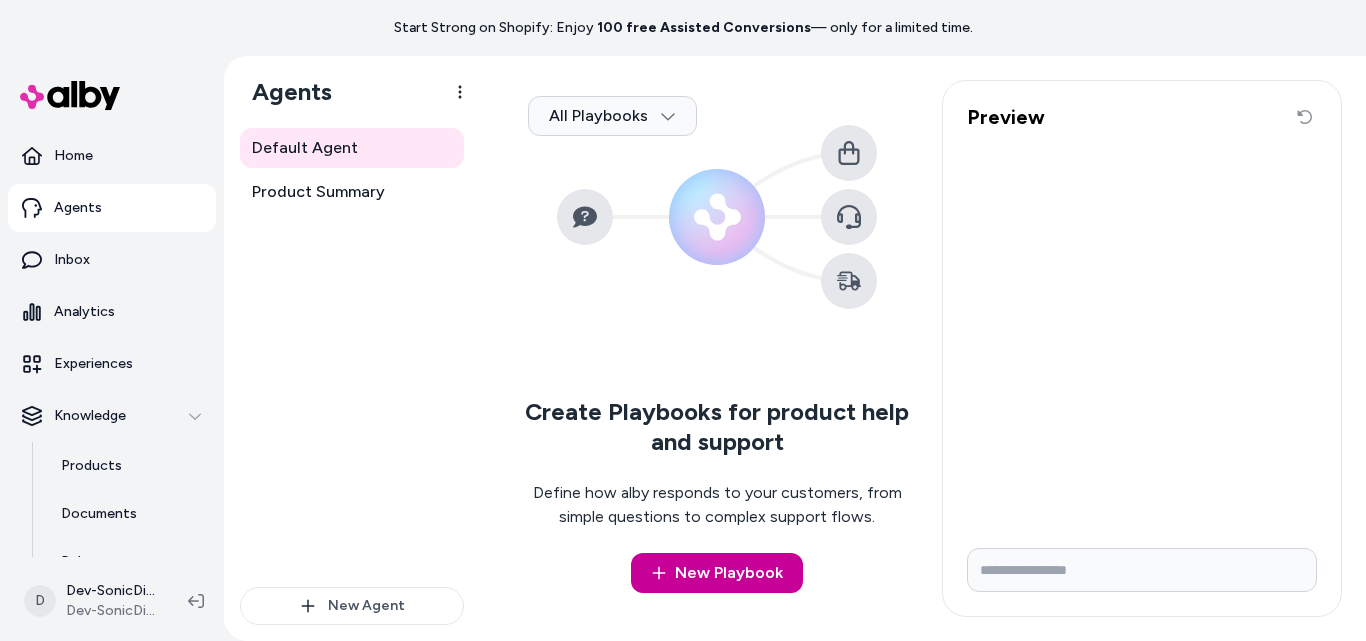 click on "New Playbook" at bounding box center [717, 573] 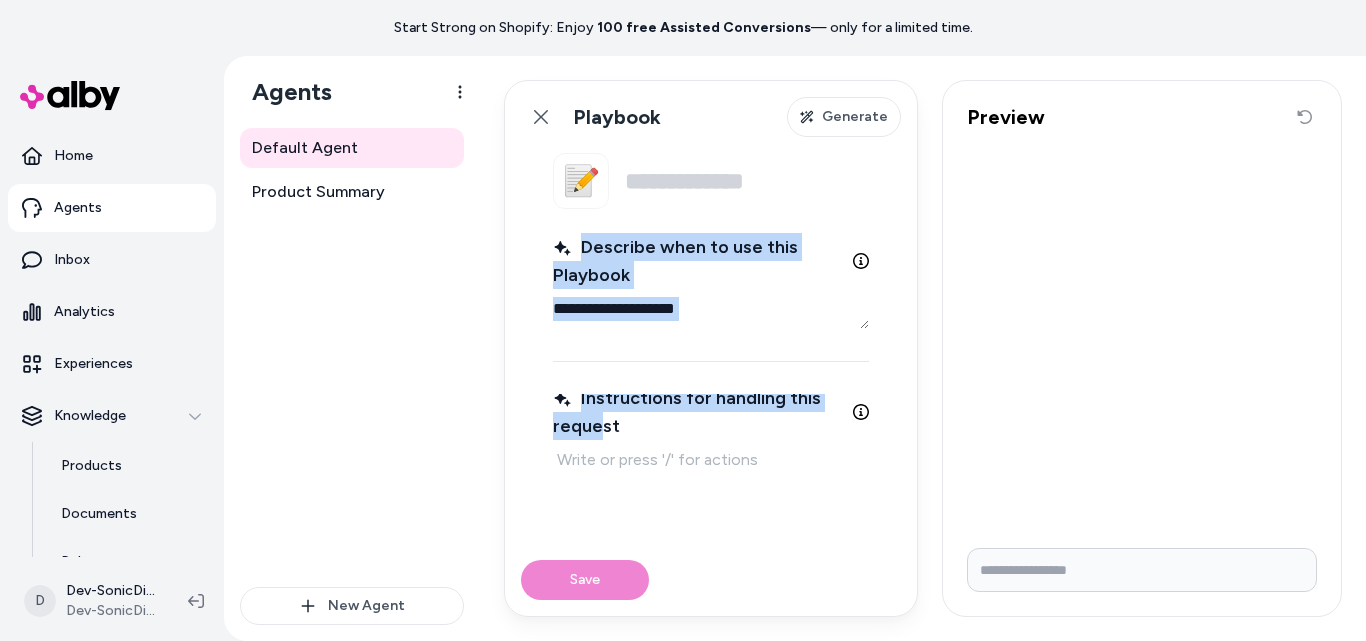 drag, startPoint x: 596, startPoint y: 435, endPoint x: 585, endPoint y: 336, distance: 99.60924 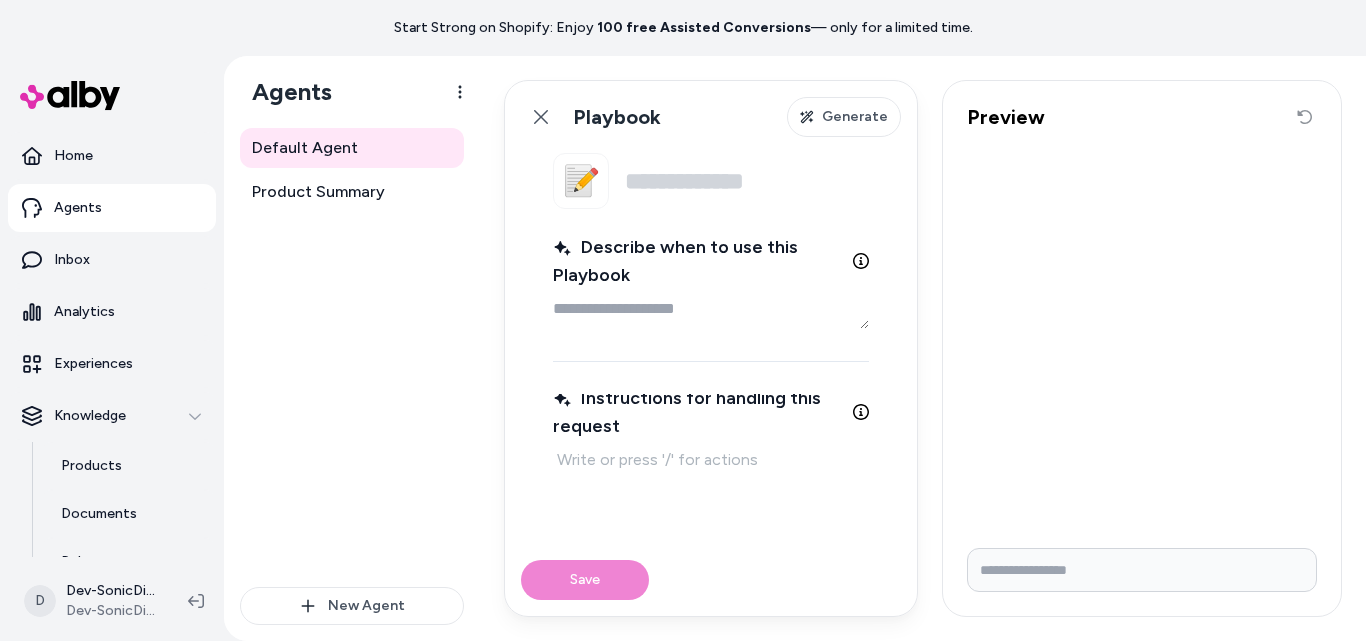 click on "Name" at bounding box center [747, 181] 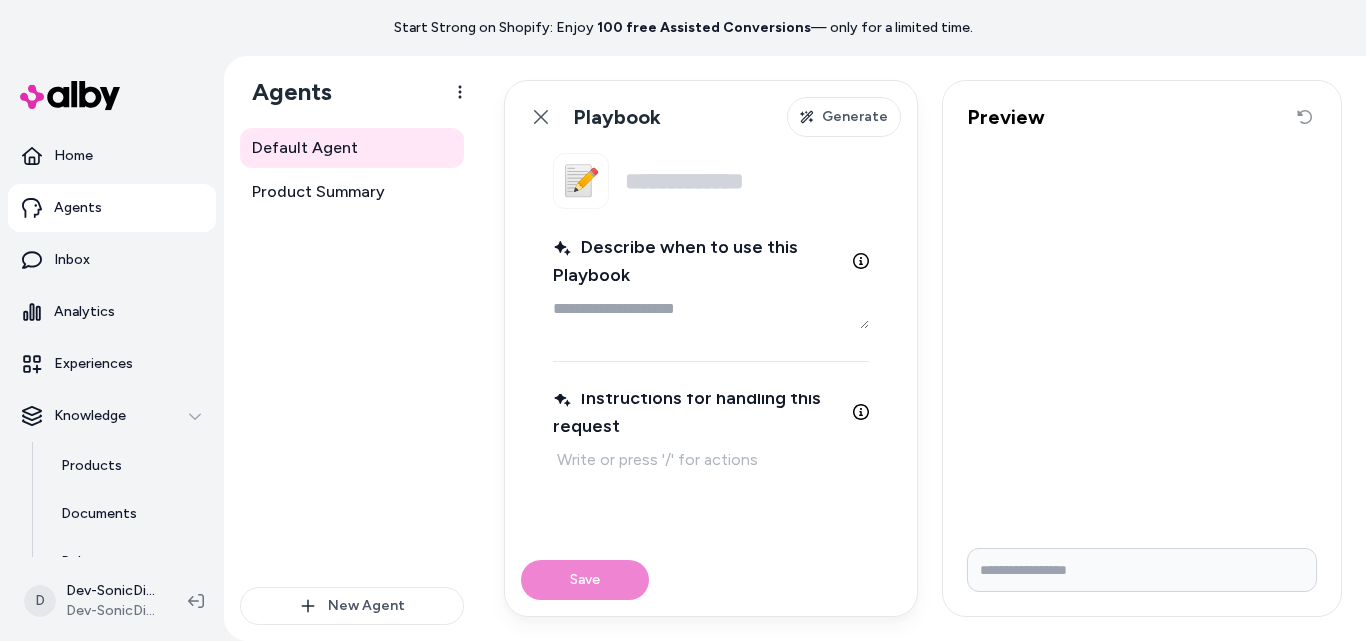 type on "*" 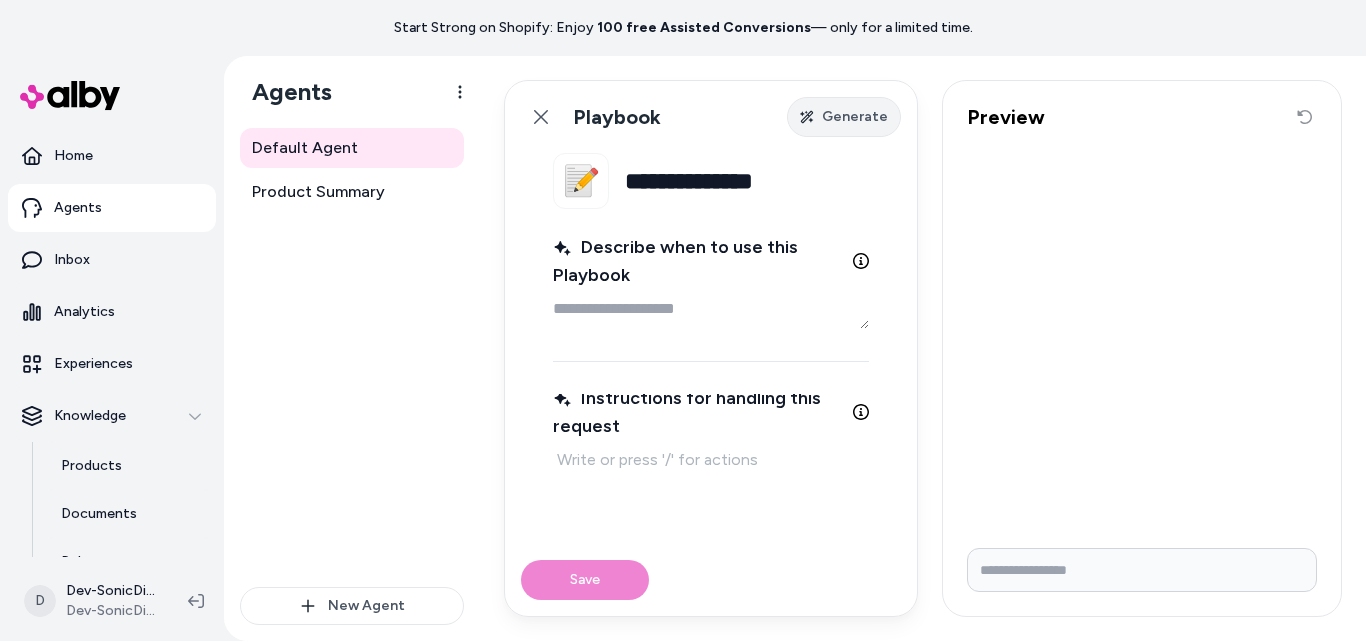 type on "**********" 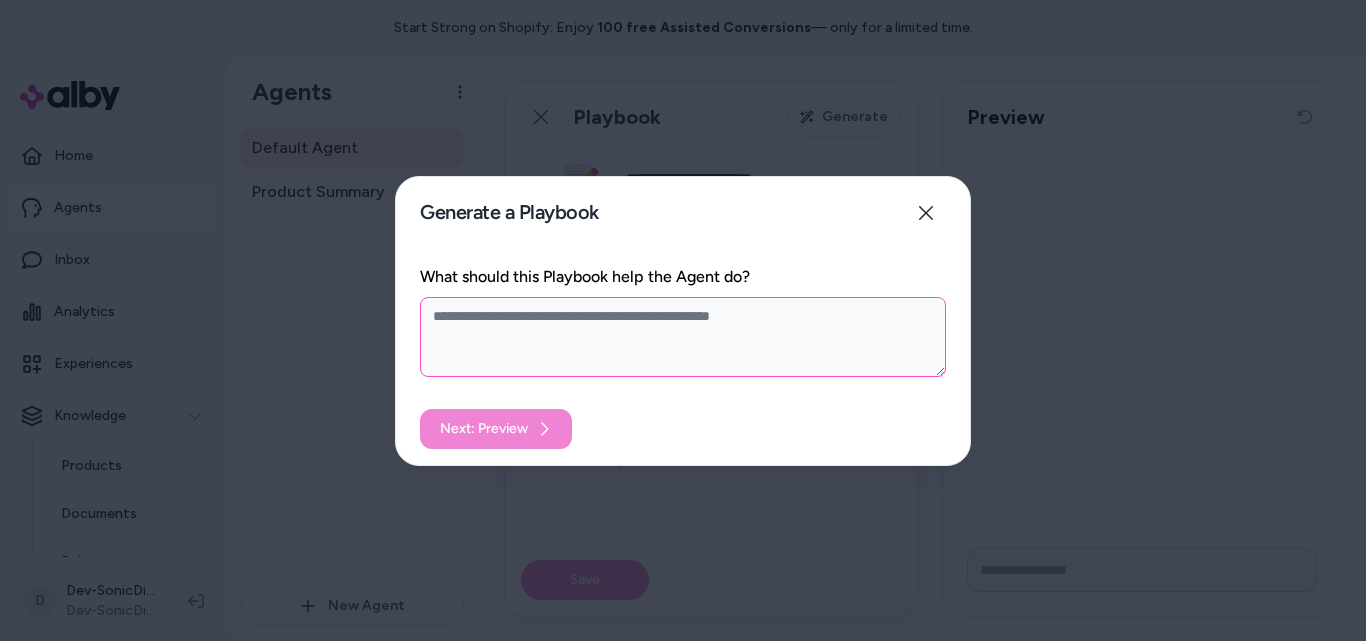 click on "What should this Playbook help the Agent do?" at bounding box center (683, 337) 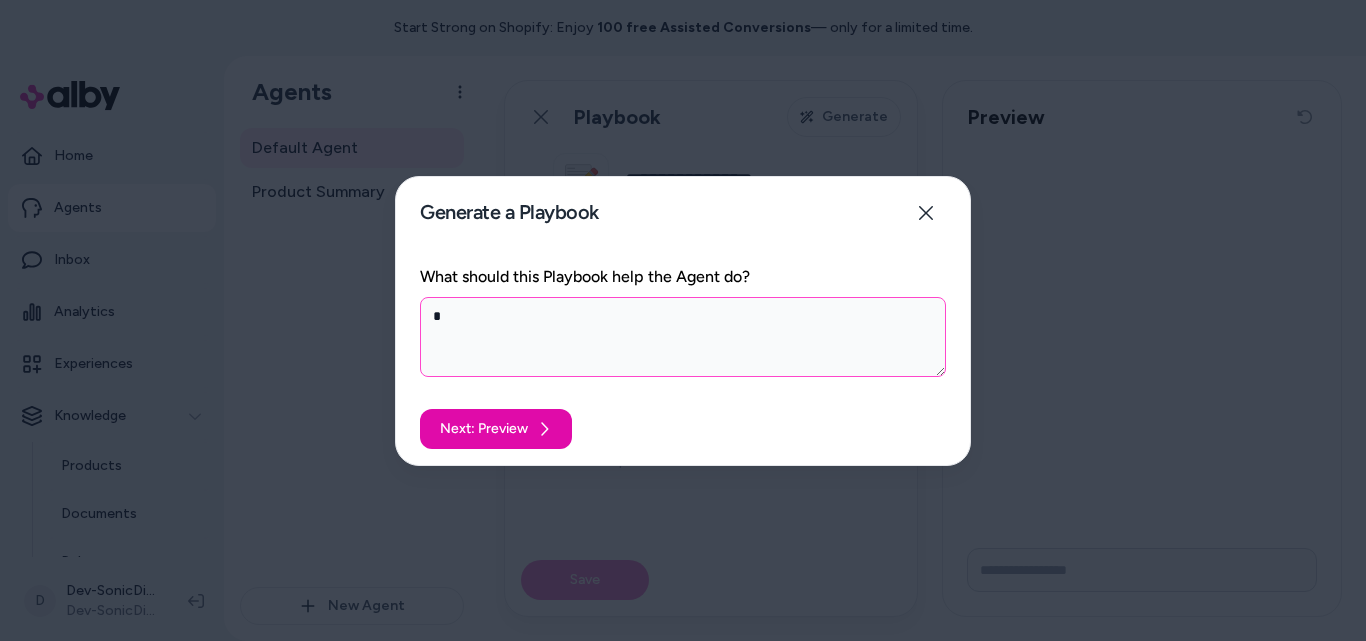 type on "*" 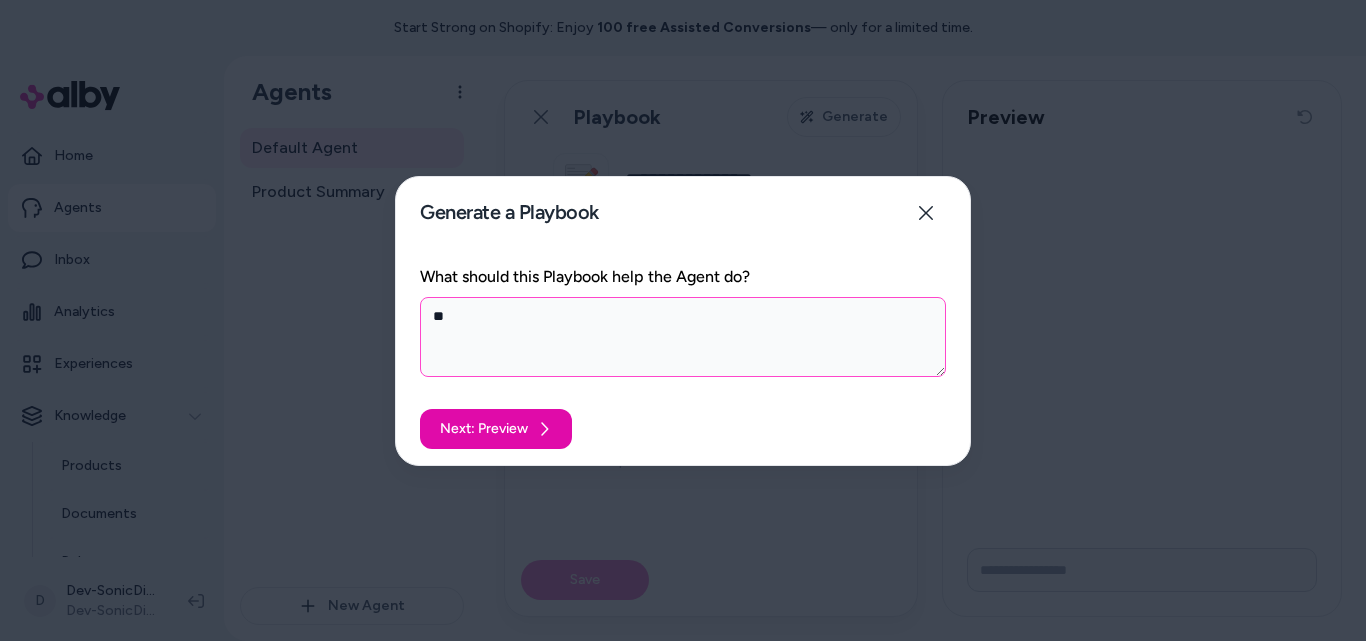 type on "*" 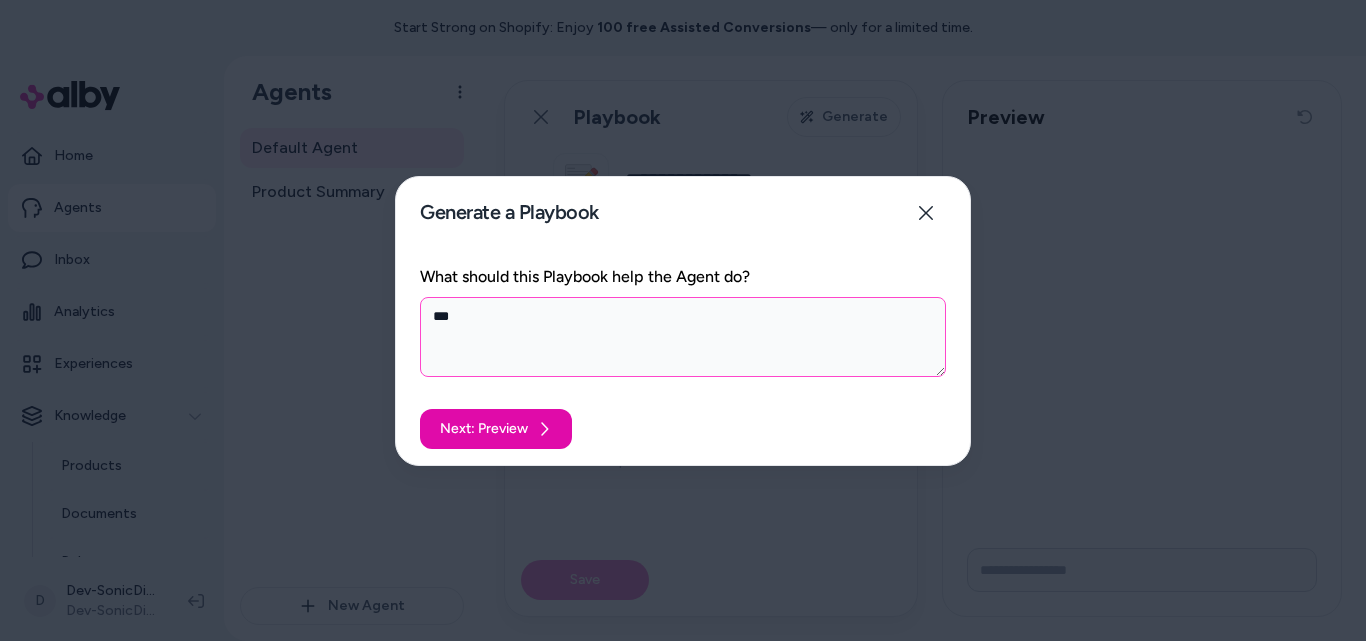 type on "*" 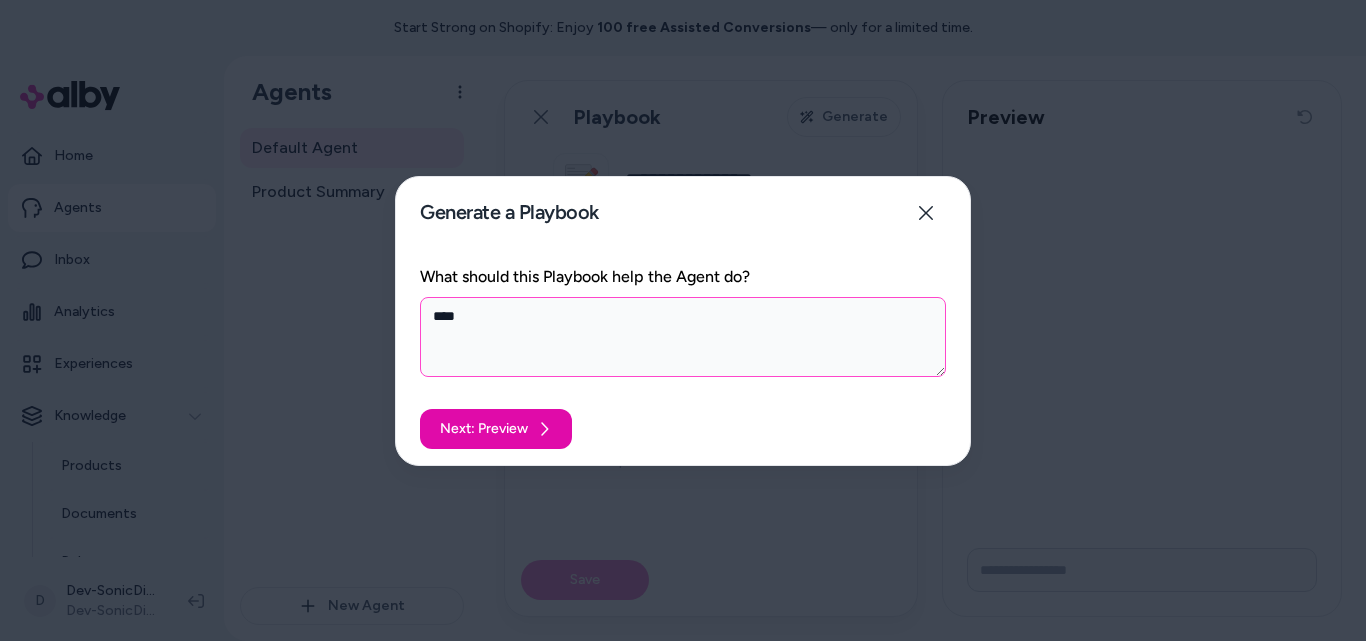 type on "*" 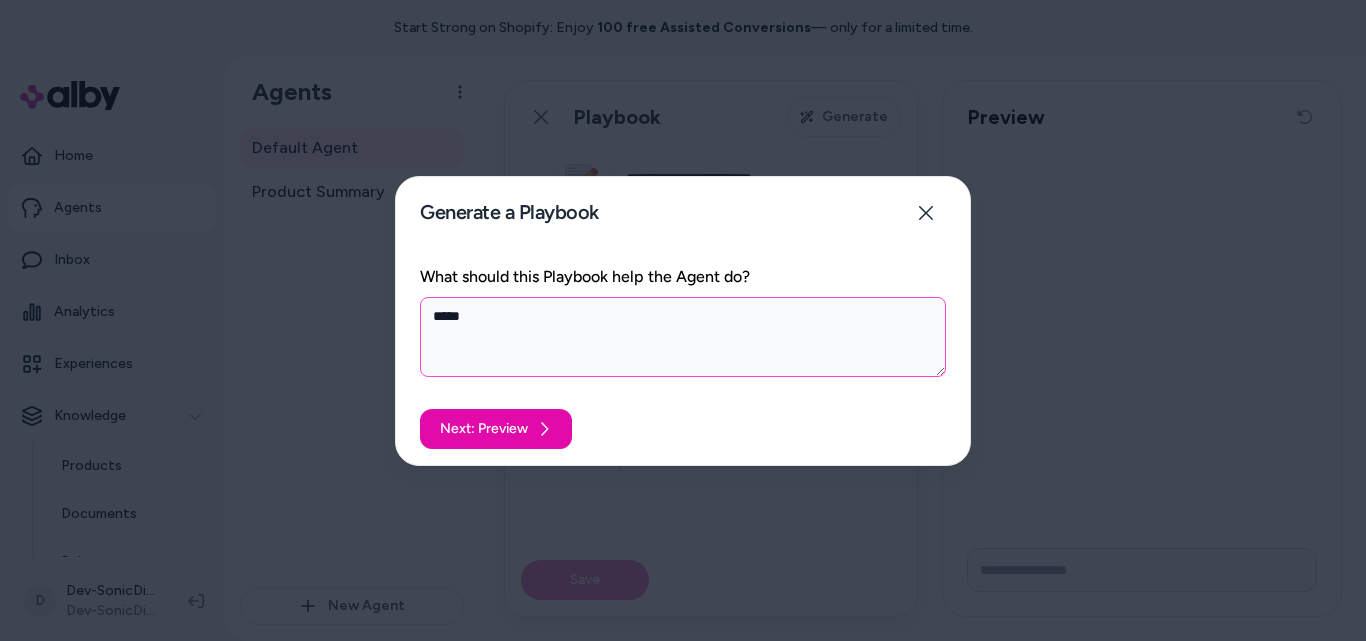 type on "*" 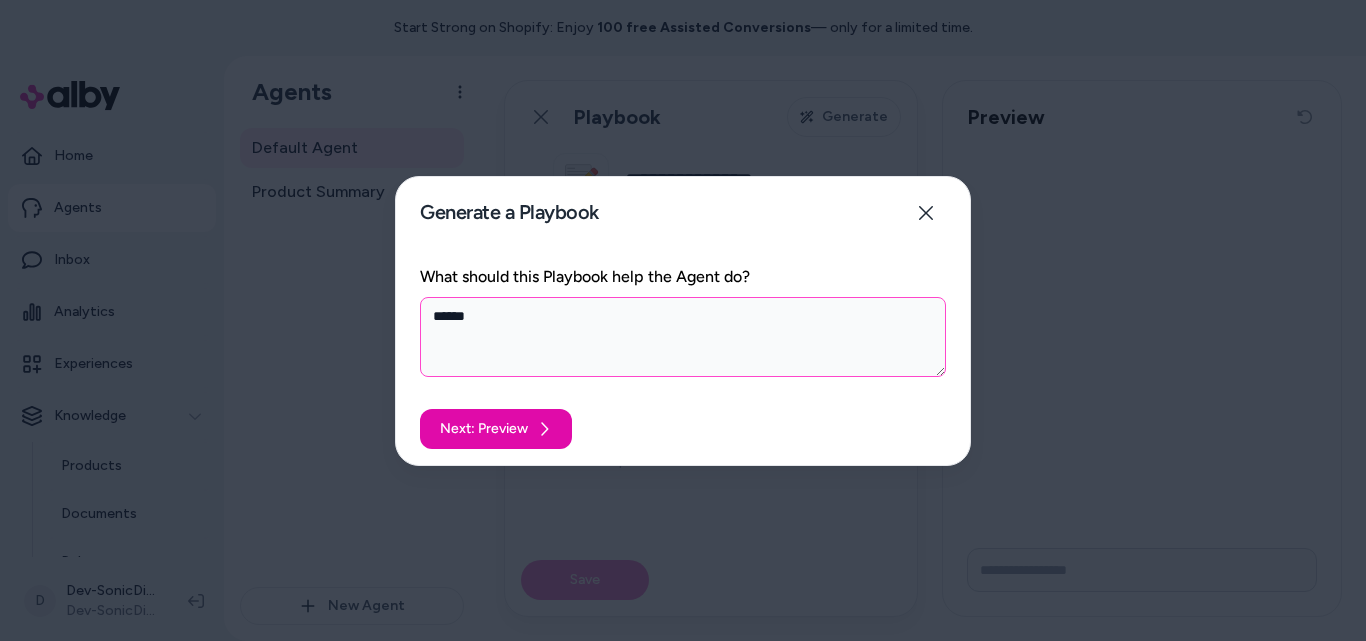 type on "*" 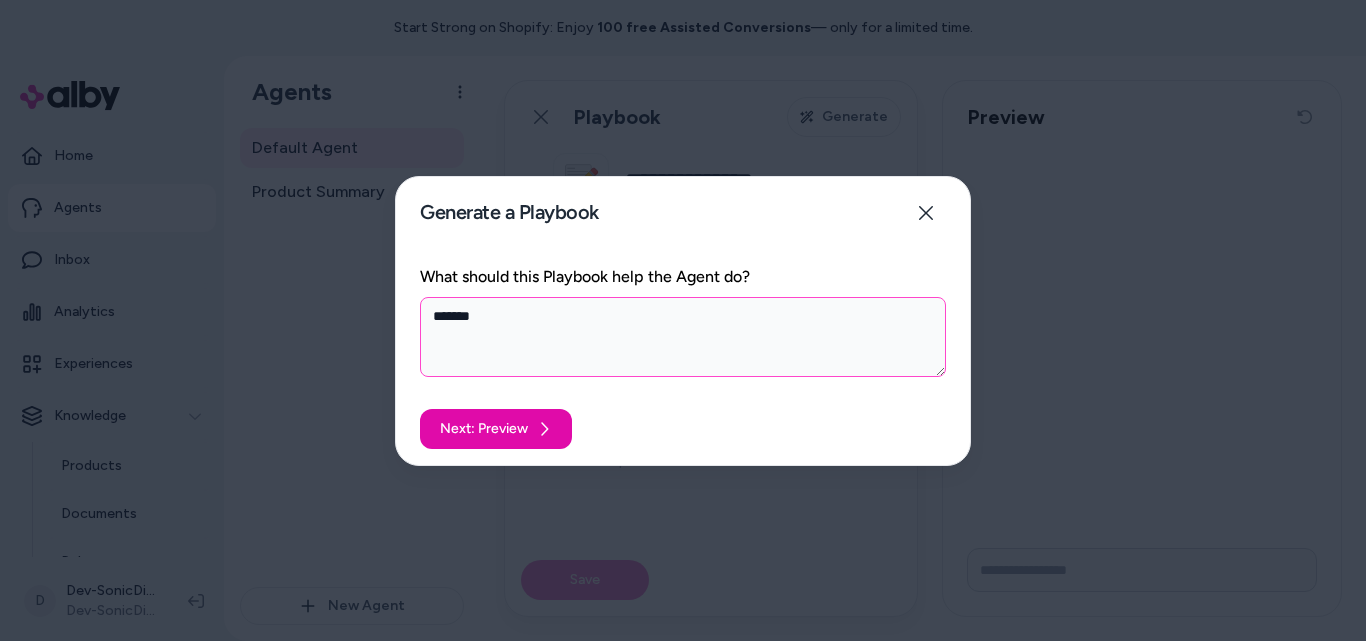 type on "*" 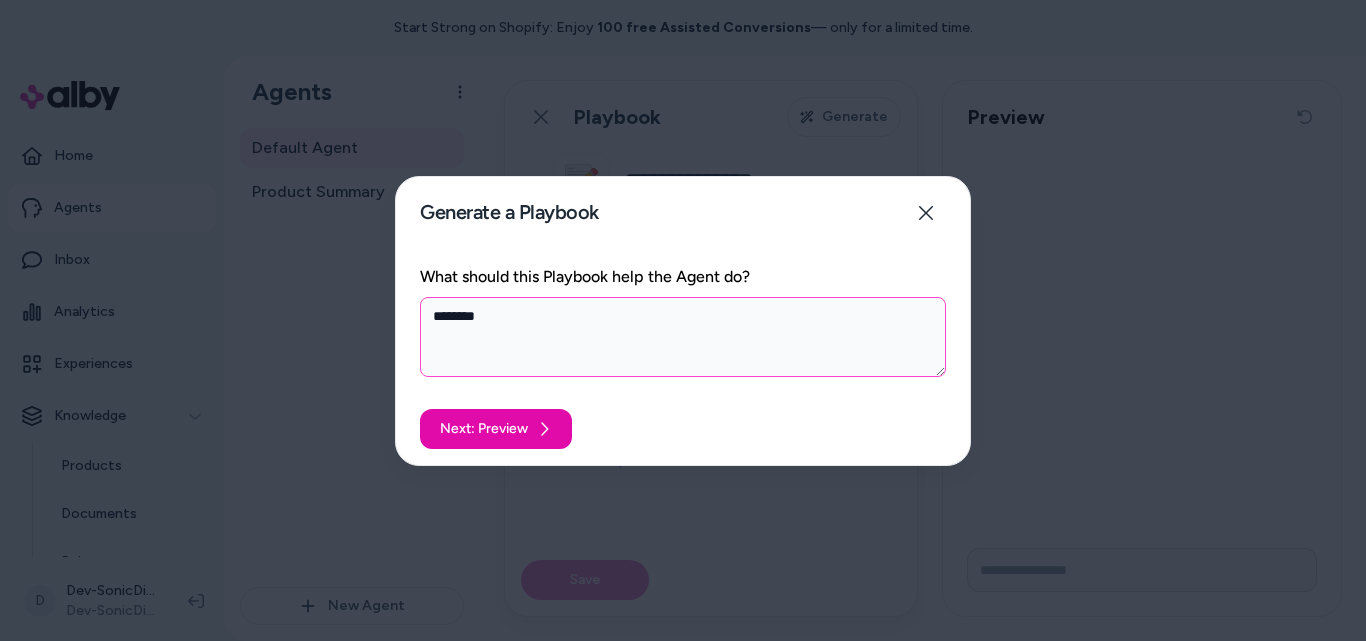 type on "*" 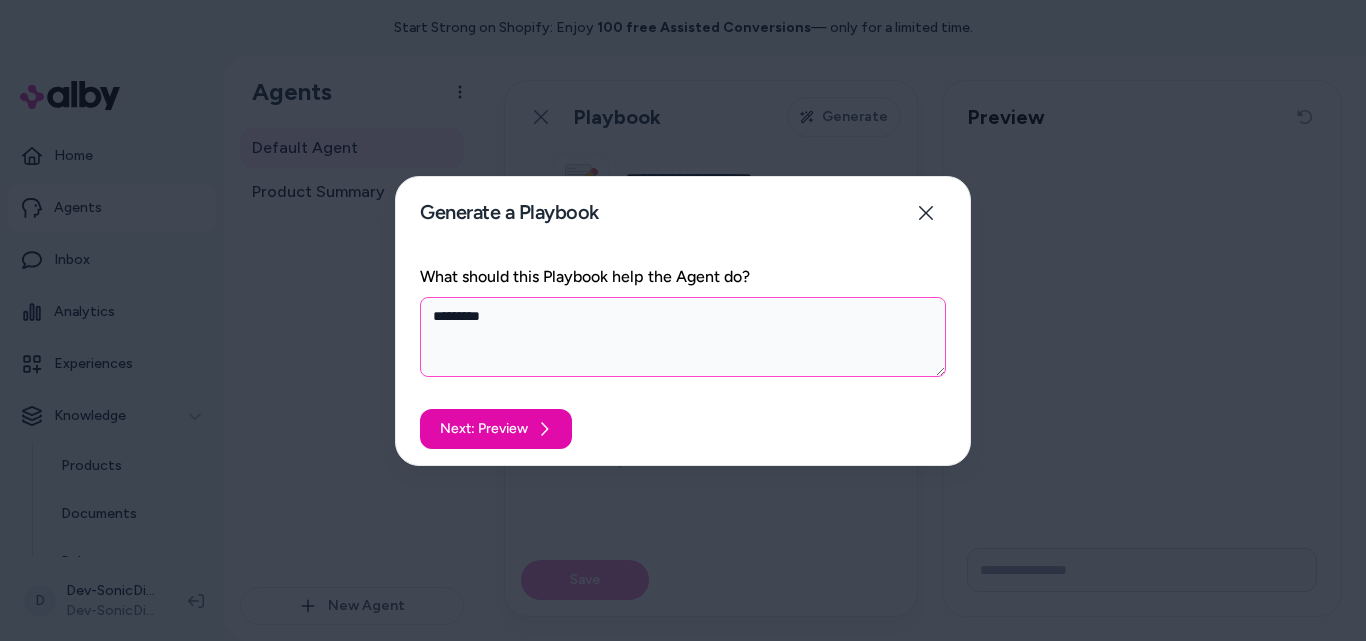 type on "*" 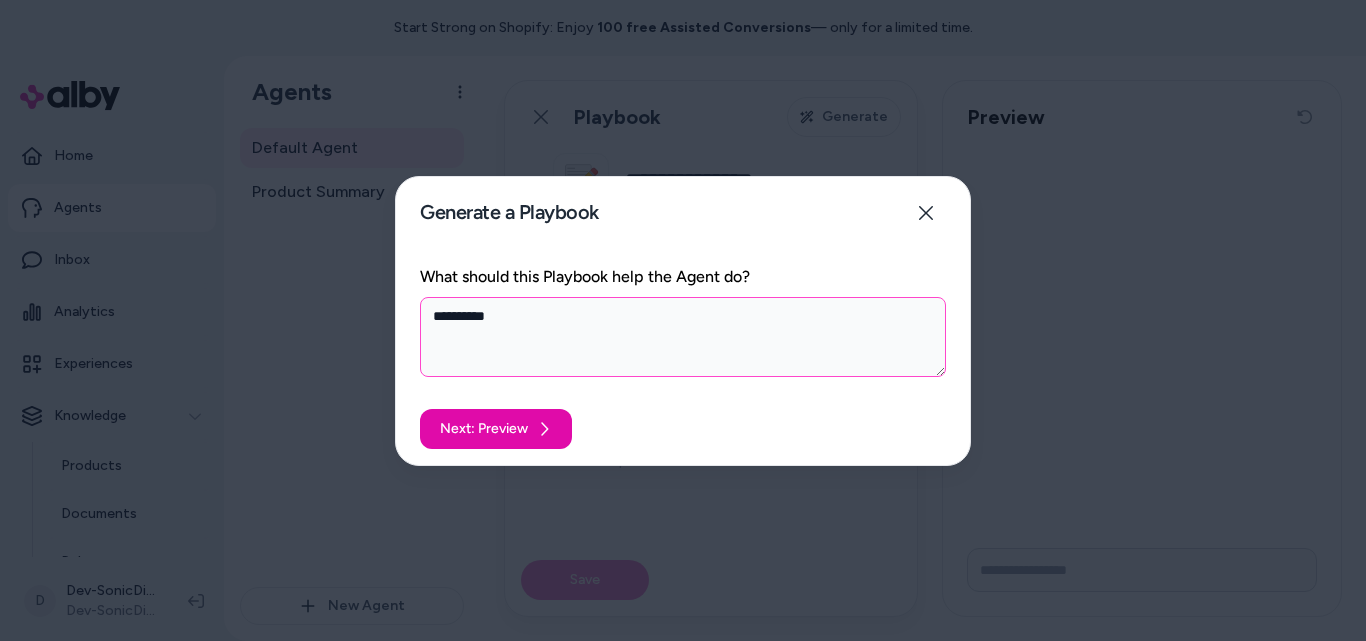 type on "*" 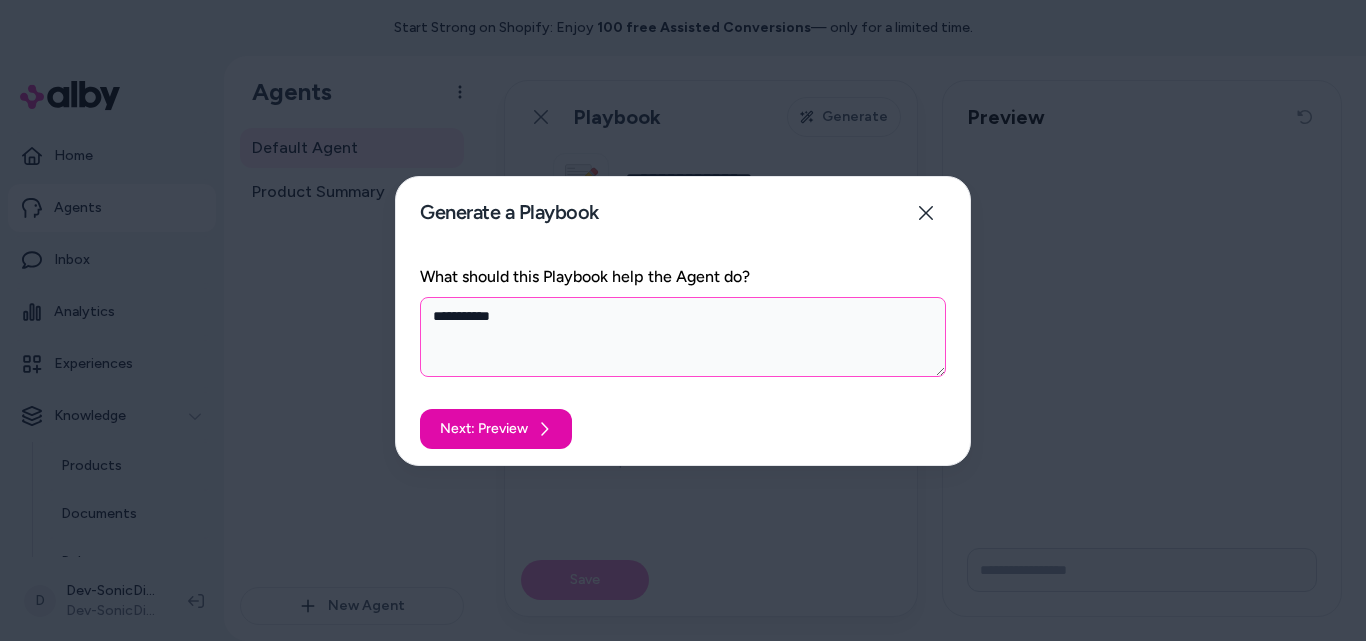 type on "*" 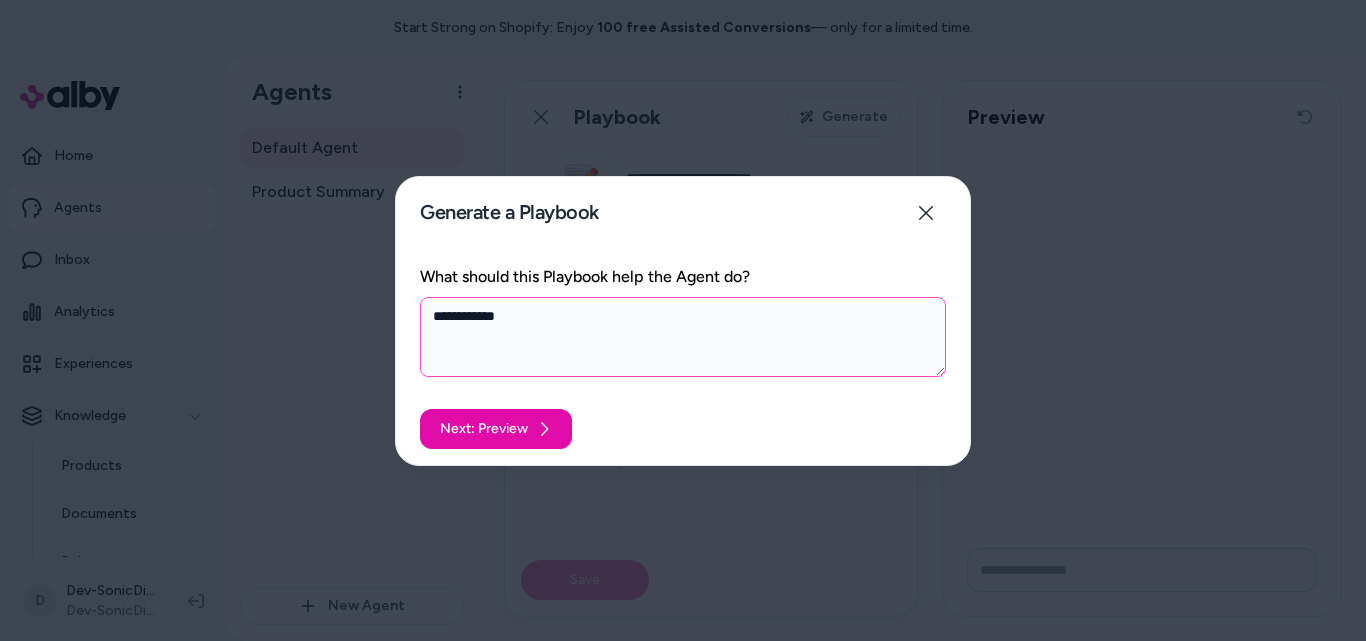 type on "*" 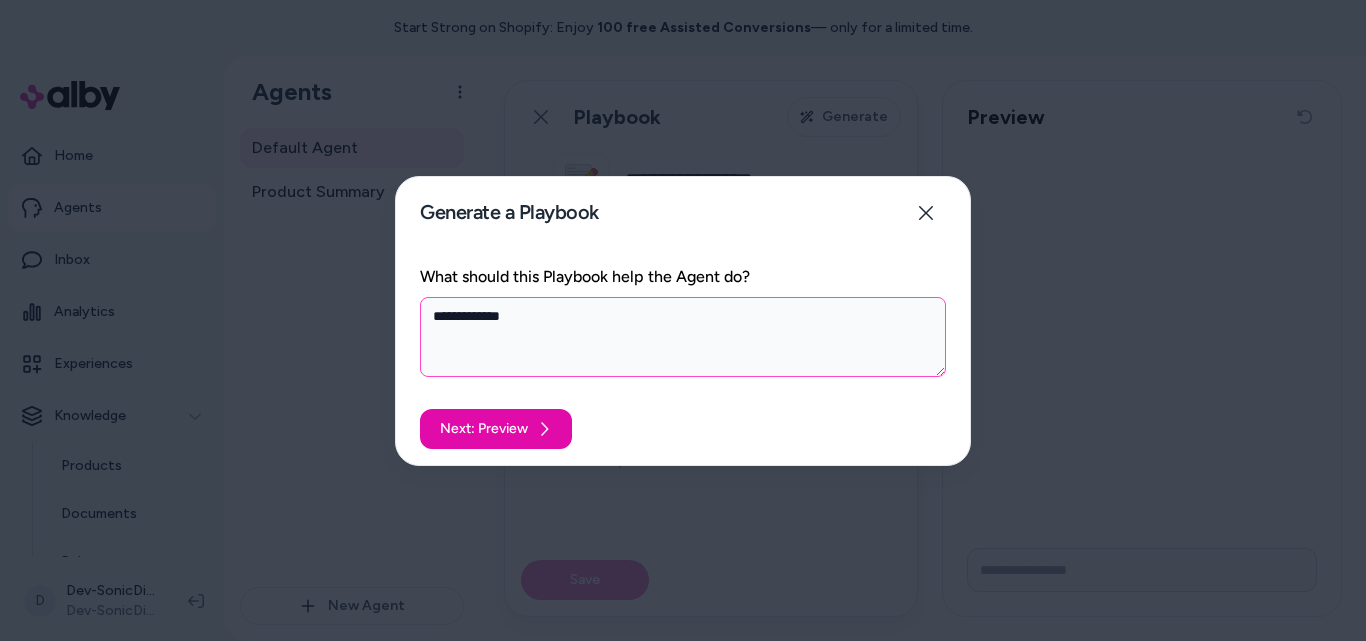 type on "*" 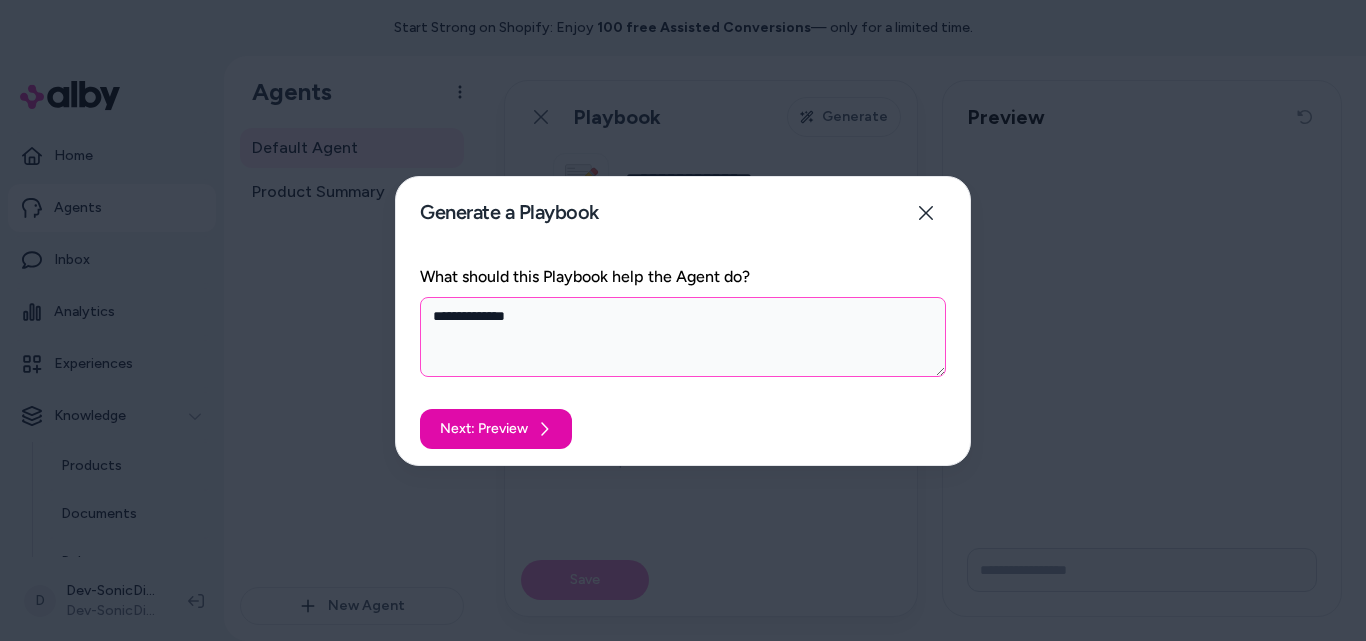 type on "*" 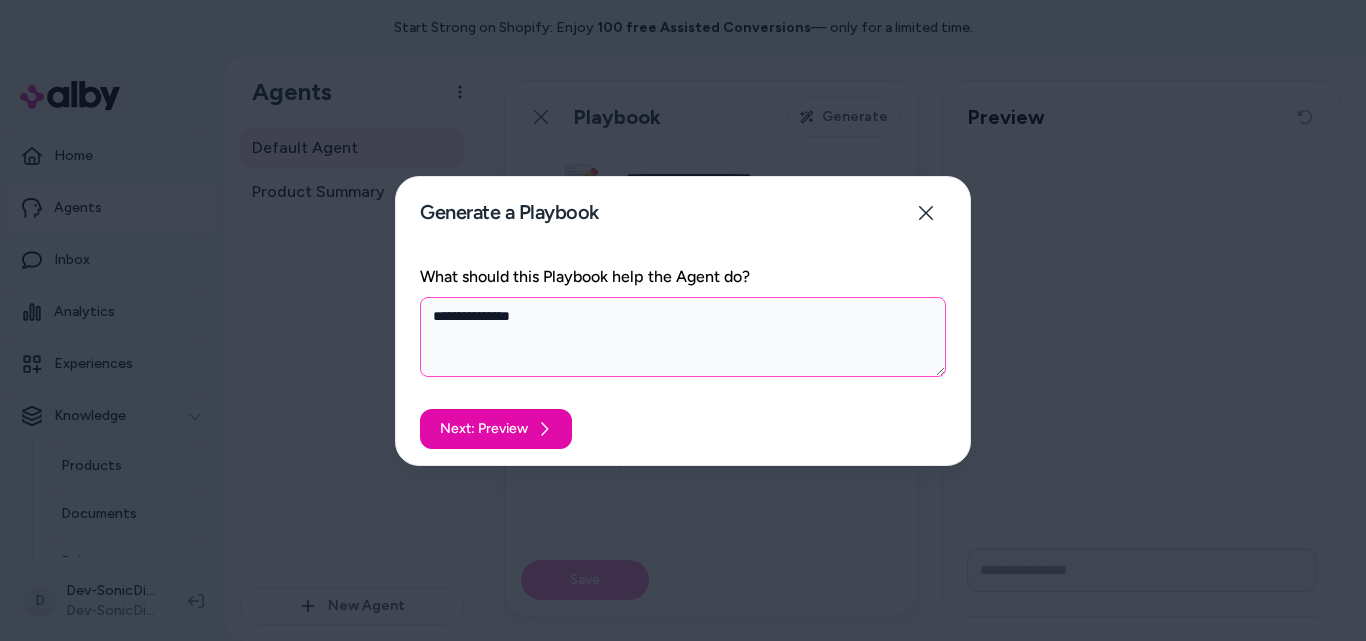type on "*" 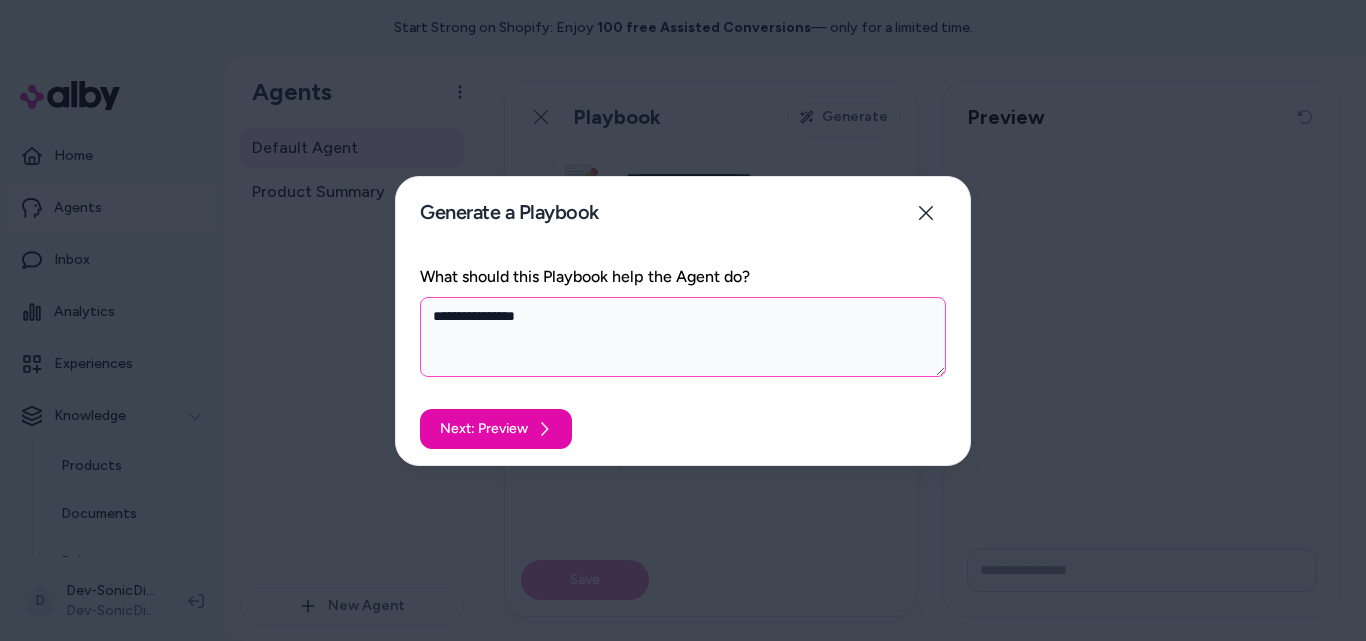 type on "*" 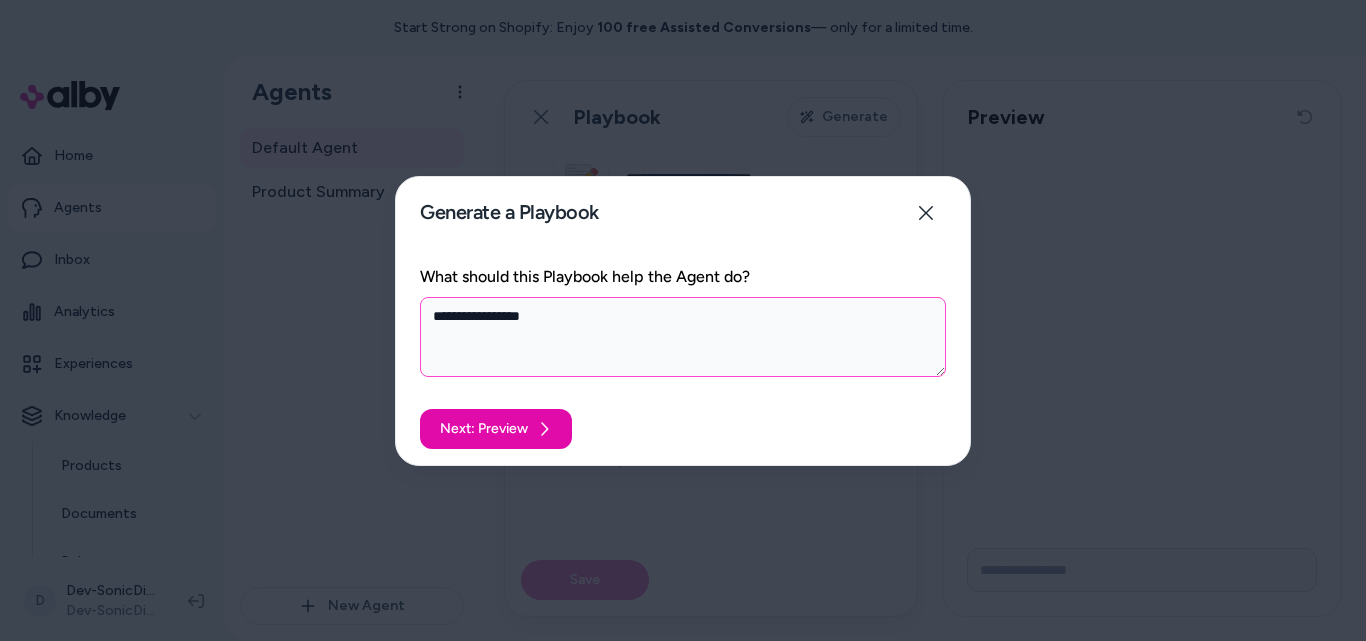 type 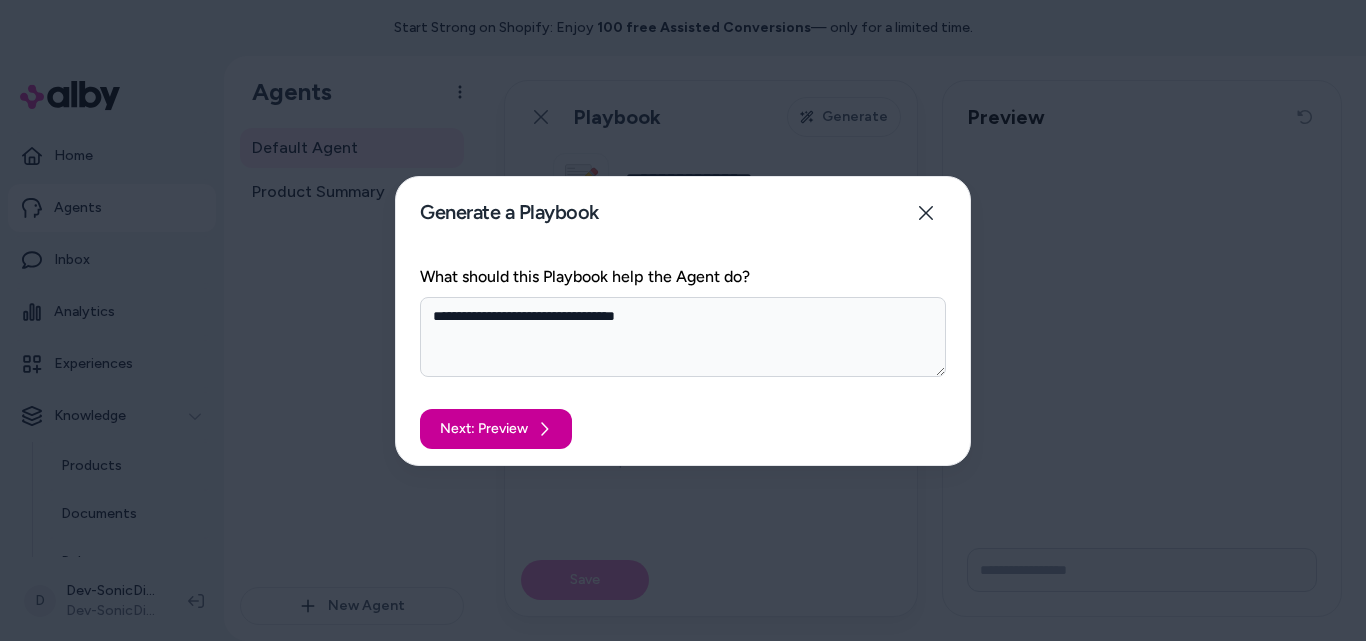 click on "Next: Preview" at bounding box center (496, 429) 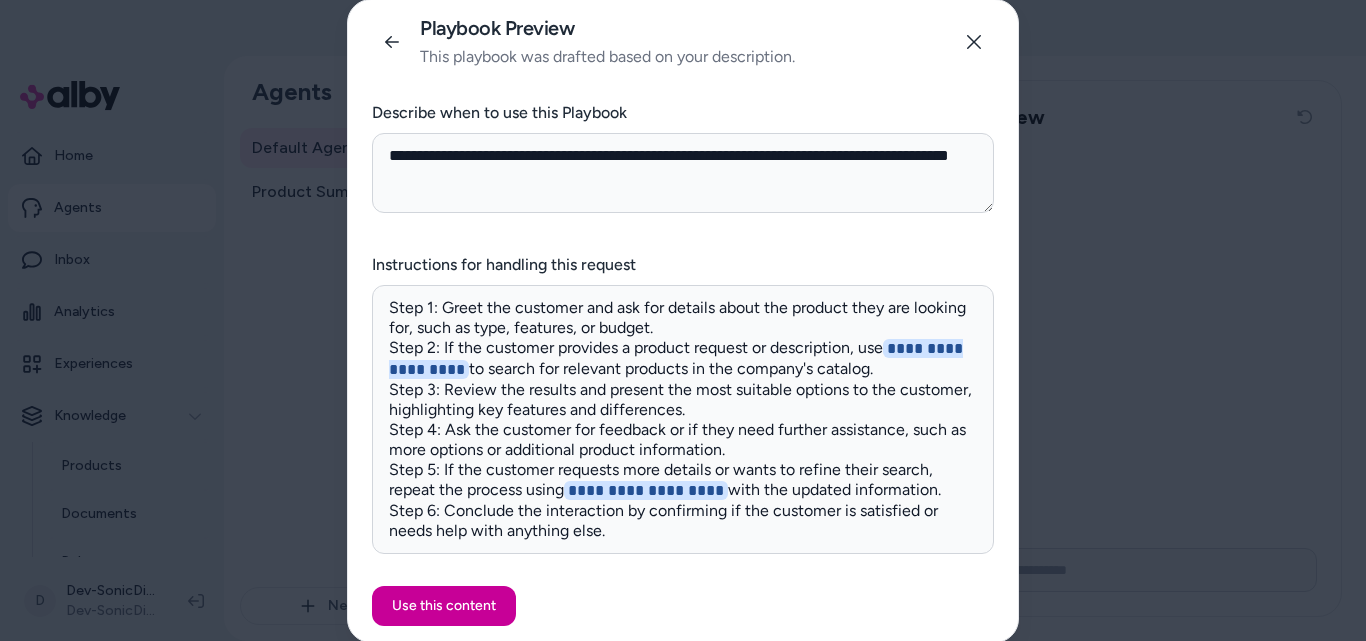click on "Use this content" at bounding box center (444, 606) 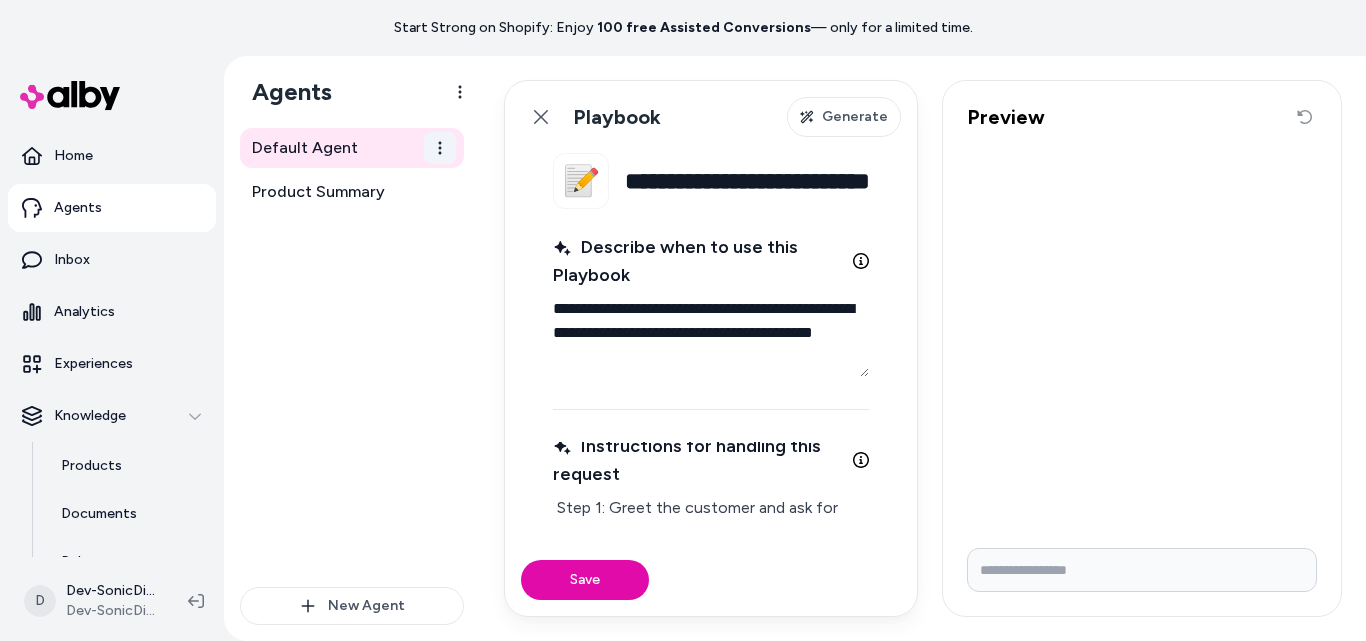 click on "**********" at bounding box center (683, 320) 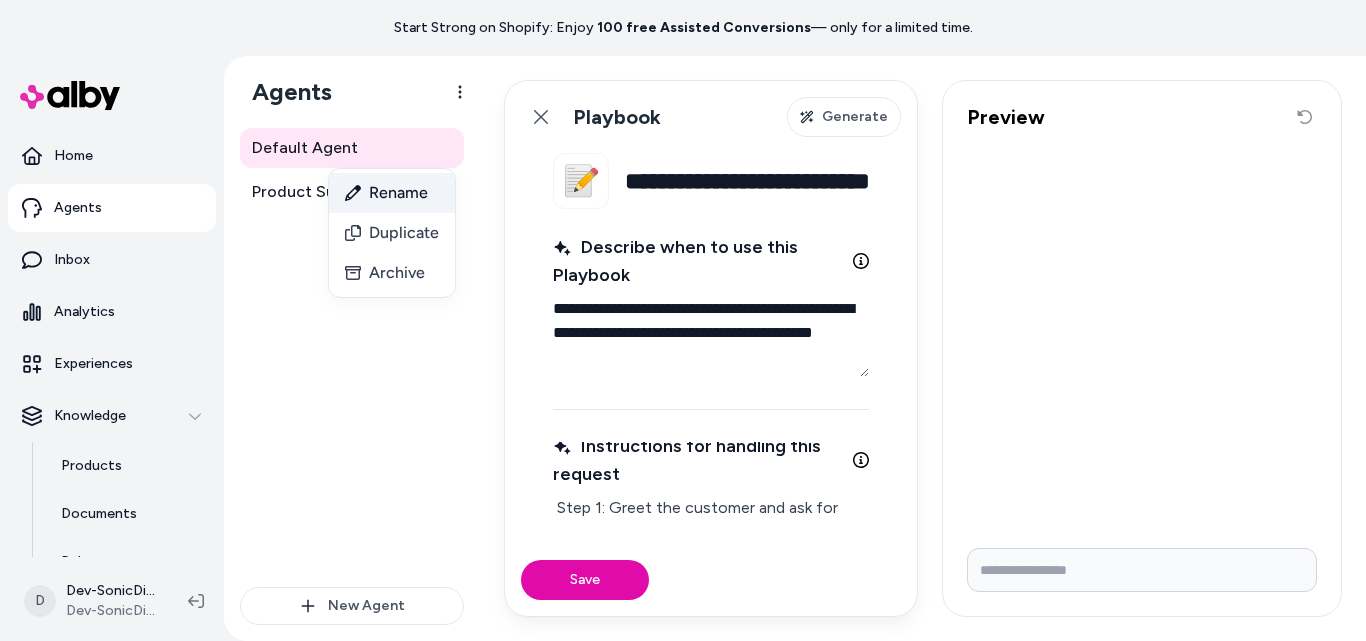 click on "Rename" at bounding box center [392, 193] 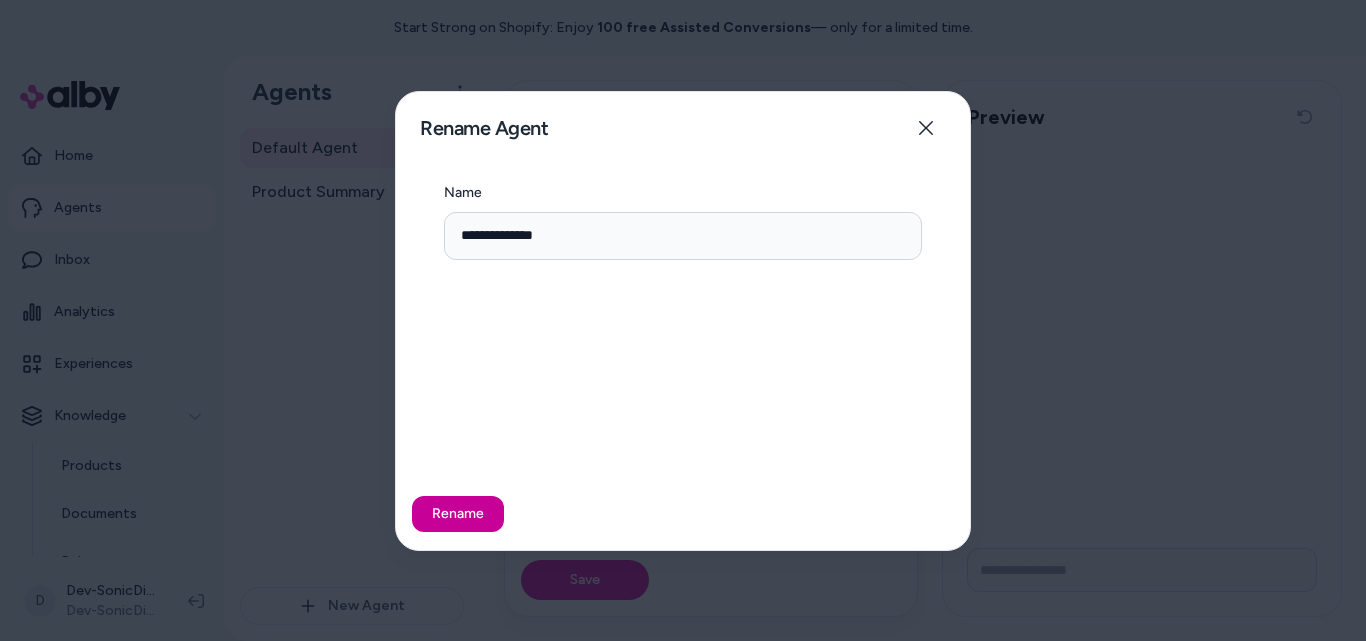 click on "Rename" at bounding box center (458, 514) 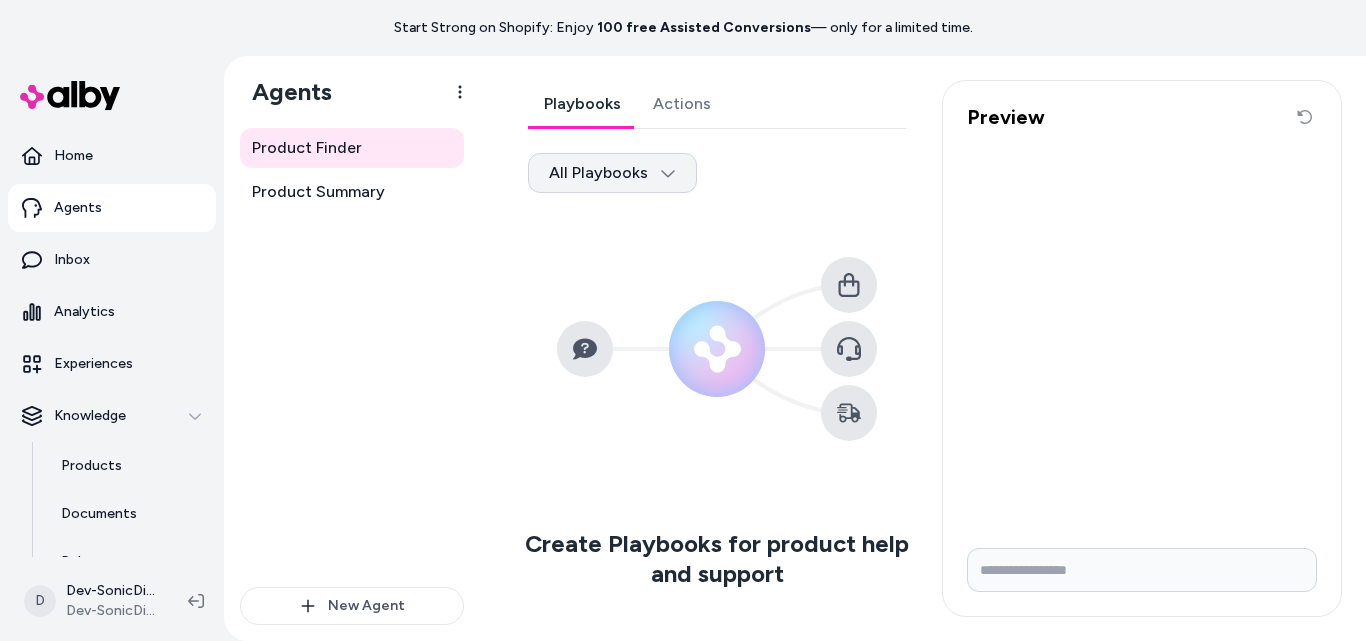 click on "Start Strong on Shopify: Enjoy   100 free Assisted Conversions  — only for a limited time. Home Agents Inbox Analytics Experiences Knowledge Products Documents Rules Verified Q&As Reviews Survey Questions Integrations D Dev-SonicDigitalMarketing Shopify Dev-SonicDigitalMarketing Agents Product Finder Product Summary New Agent Default Agent Playbooks Actions All Playbooks Create Playbooks for product help and support Define how alby responds to your customers, from simple questions to complex support flows. New Playbook Preview Reset conversation *" at bounding box center [683, 320] 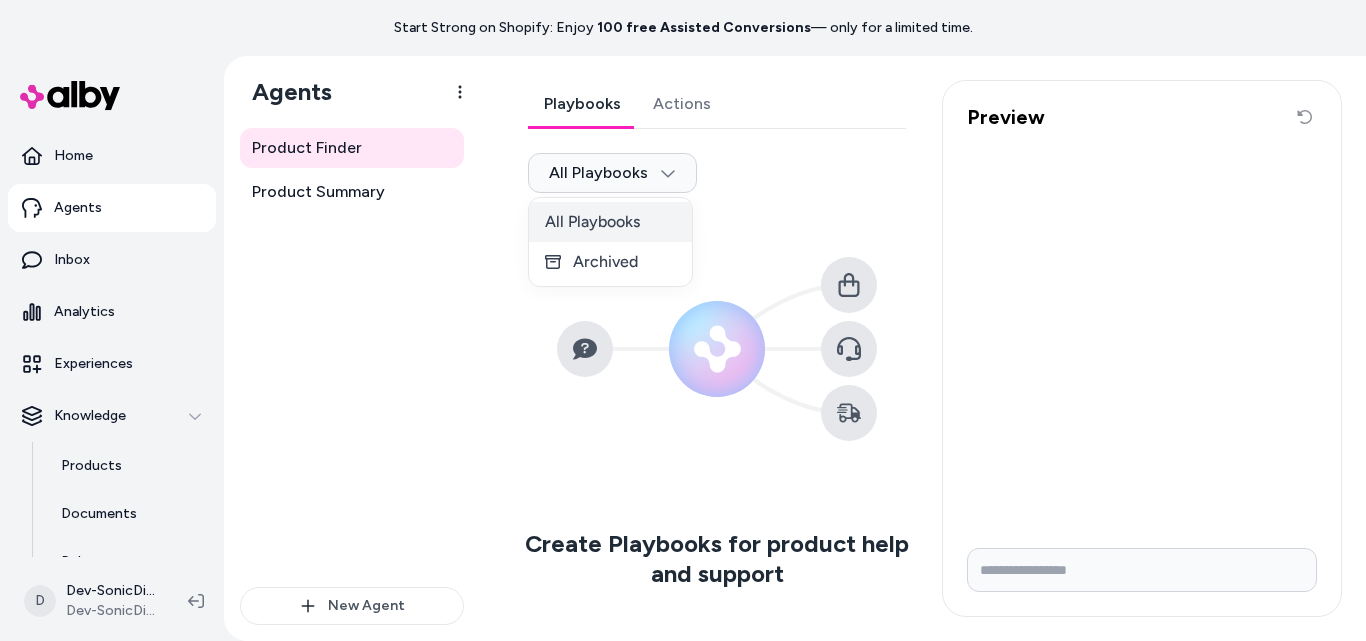 click on "All Playbooks" at bounding box center (610, 222) 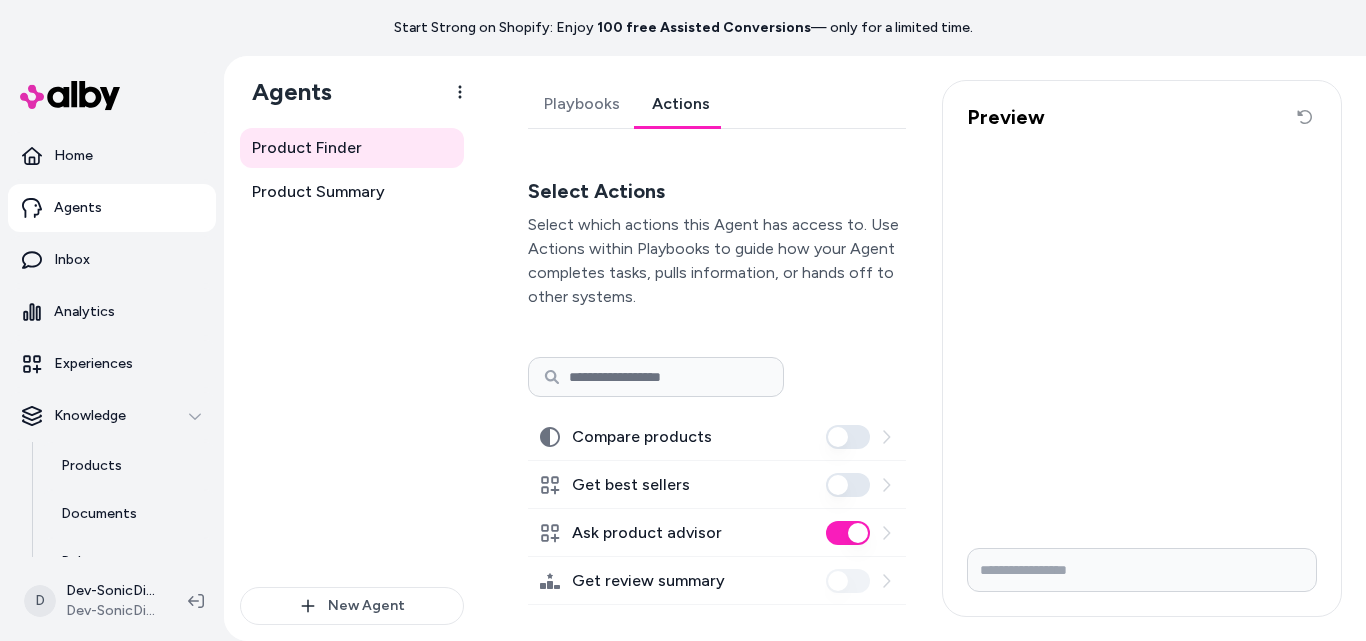click on "Actions" at bounding box center (681, 104) 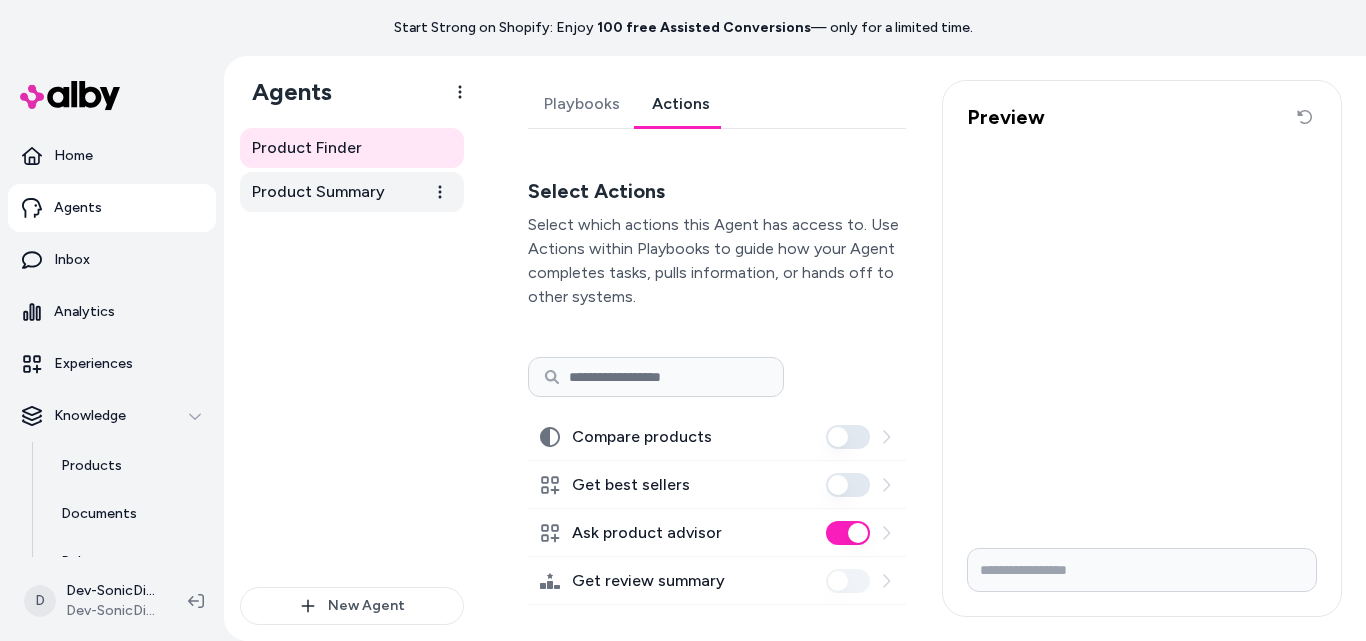 click on "Product Summary" at bounding box center [318, 192] 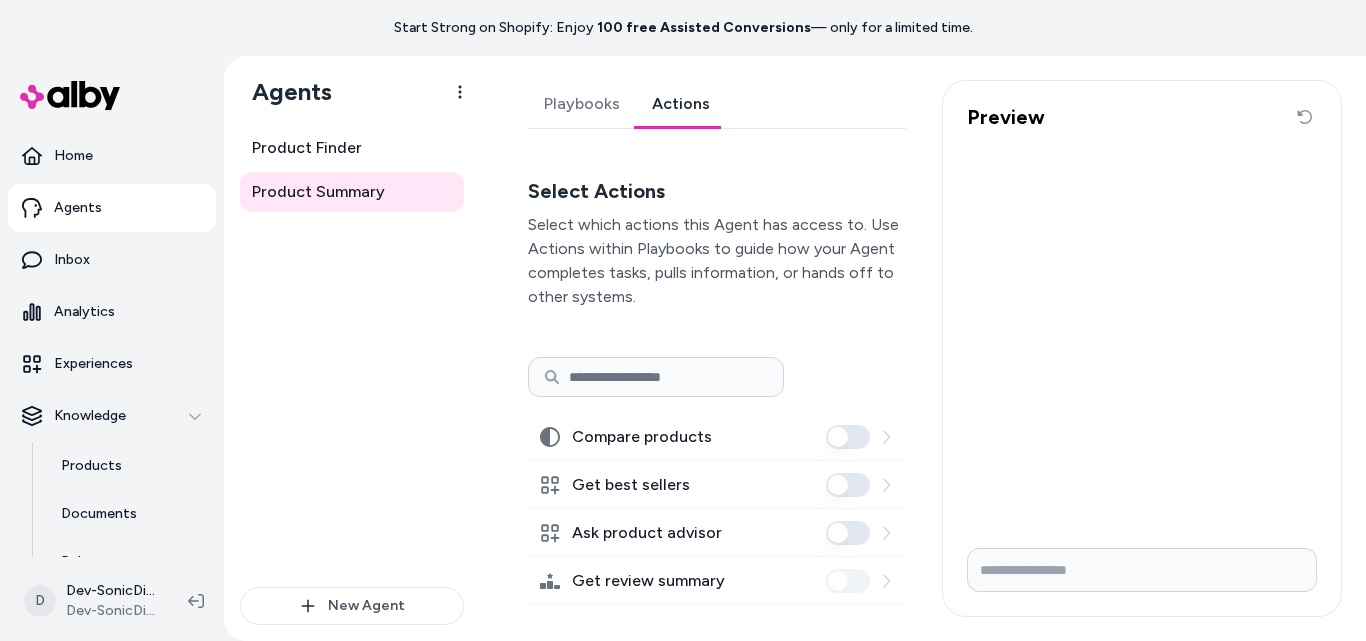 click on "Actions" at bounding box center [681, 104] 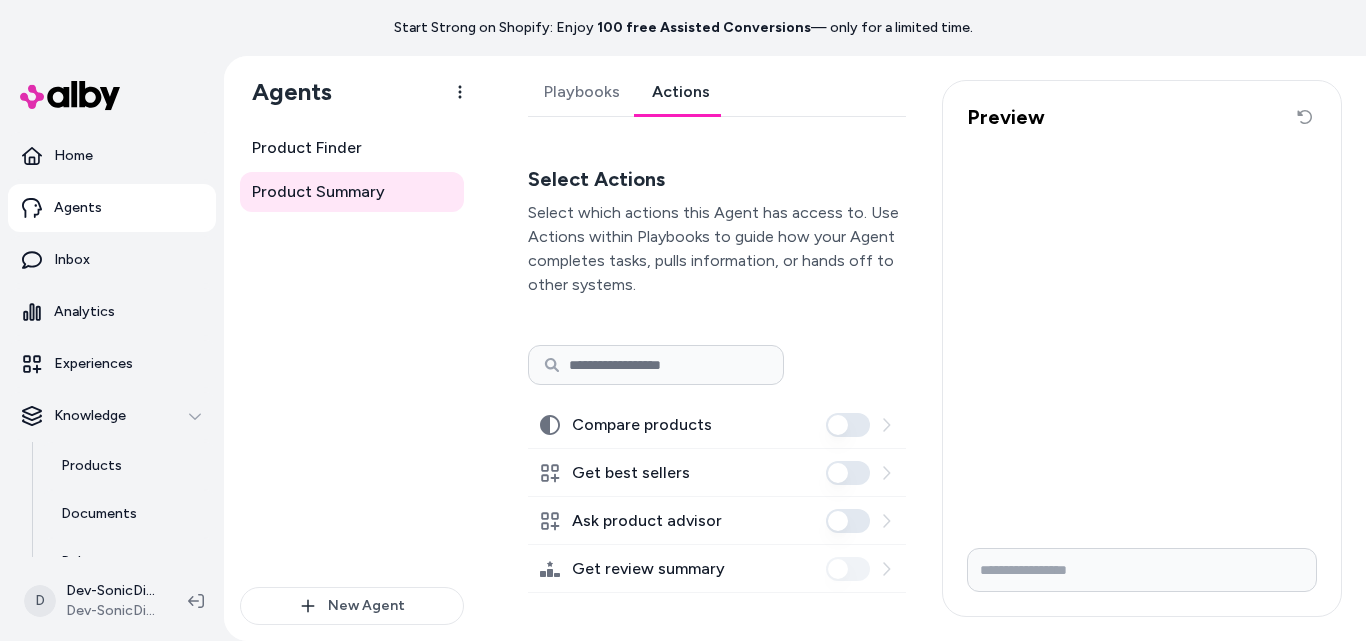 click on "Compare products" at bounding box center (848, 425) 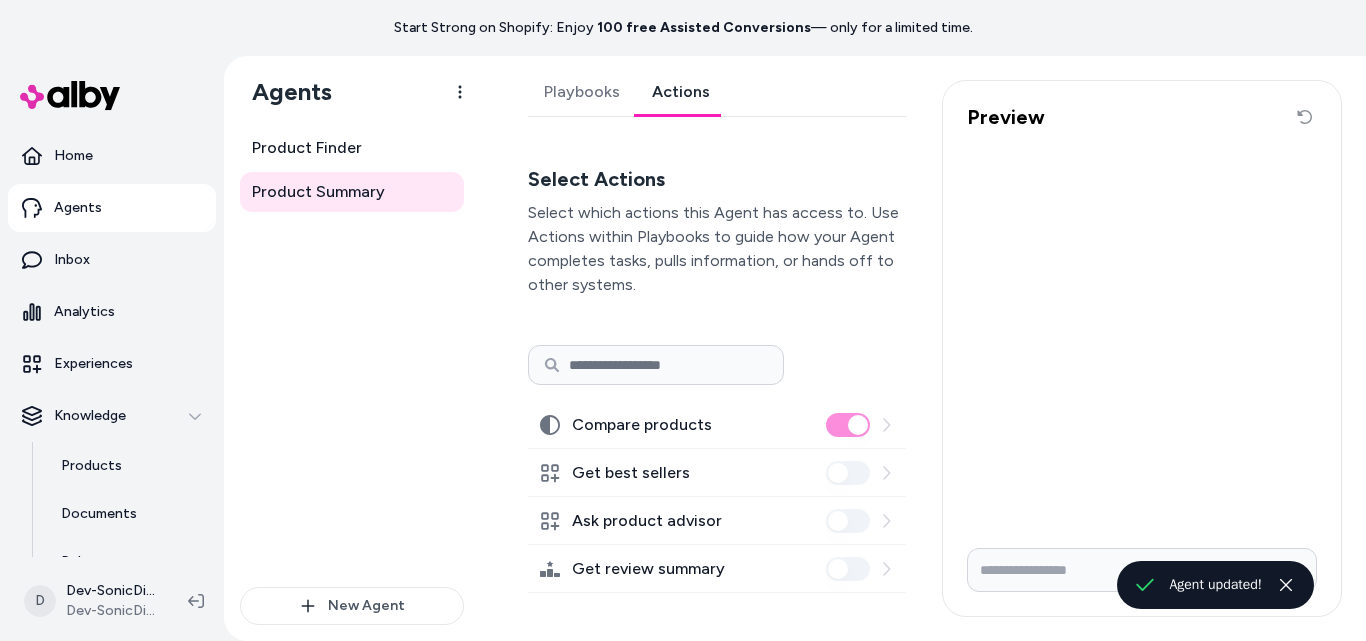 click on "Get best sellers" at bounding box center (717, 473) 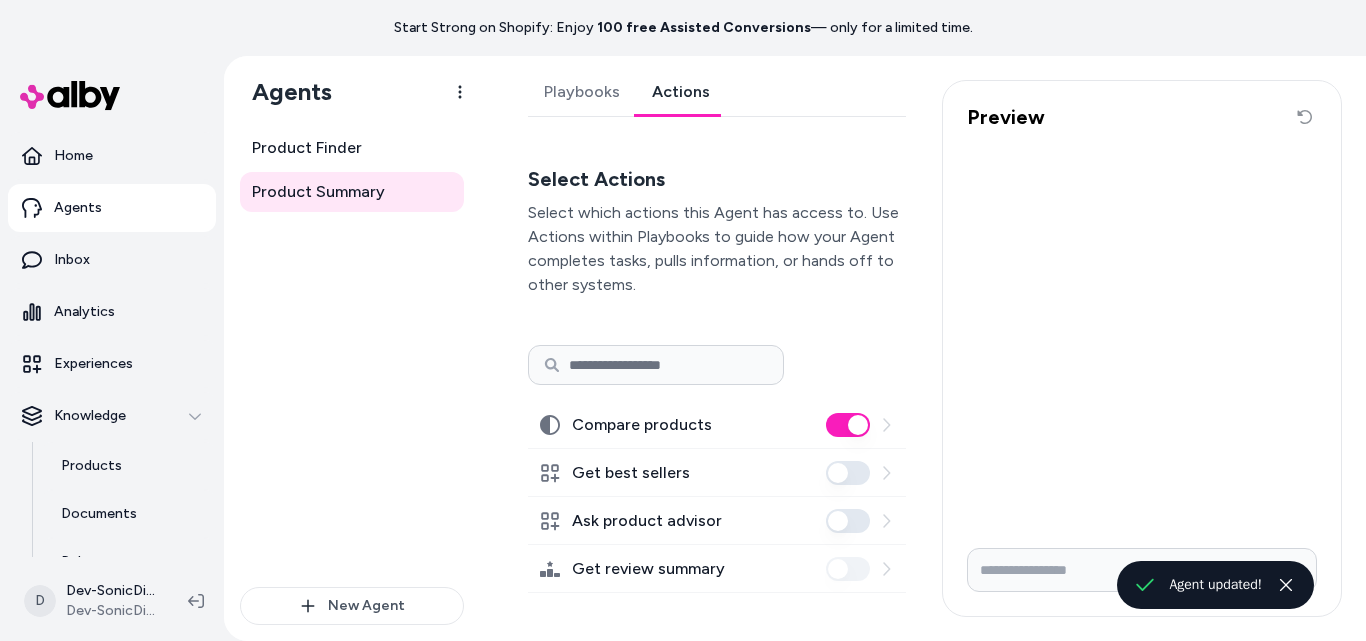 click on "Get best sellers" at bounding box center (848, 473) 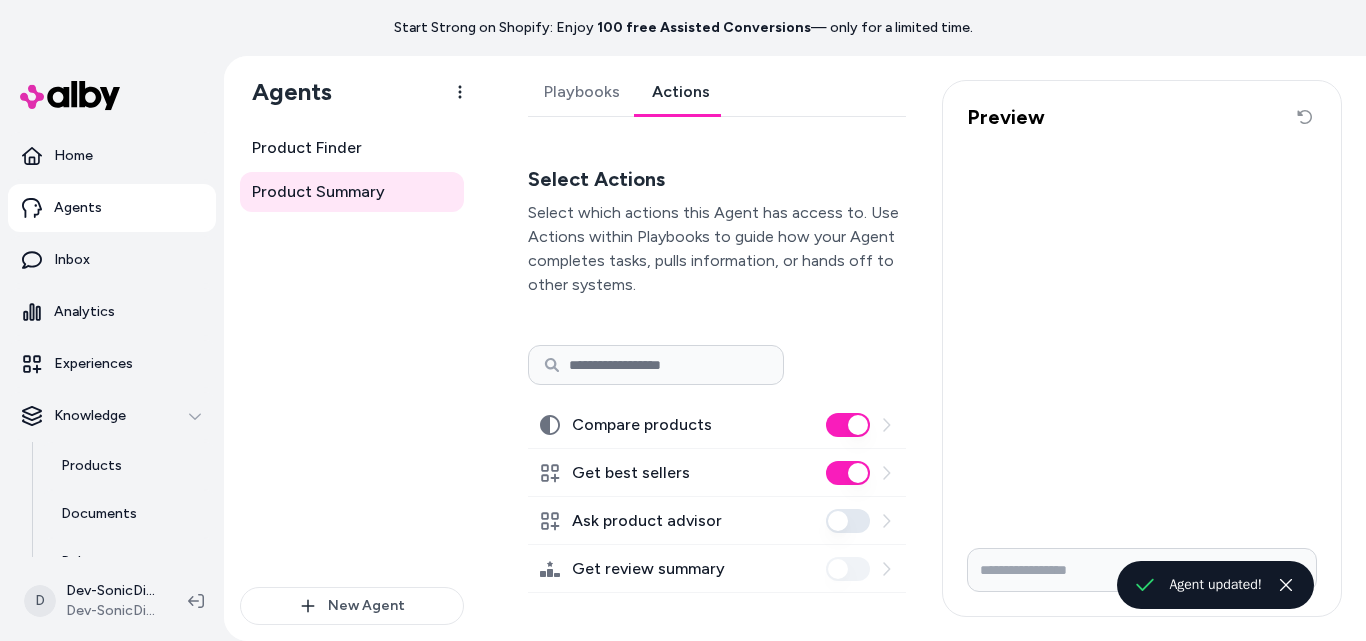 click on "Ask product advisor" at bounding box center [848, 521] 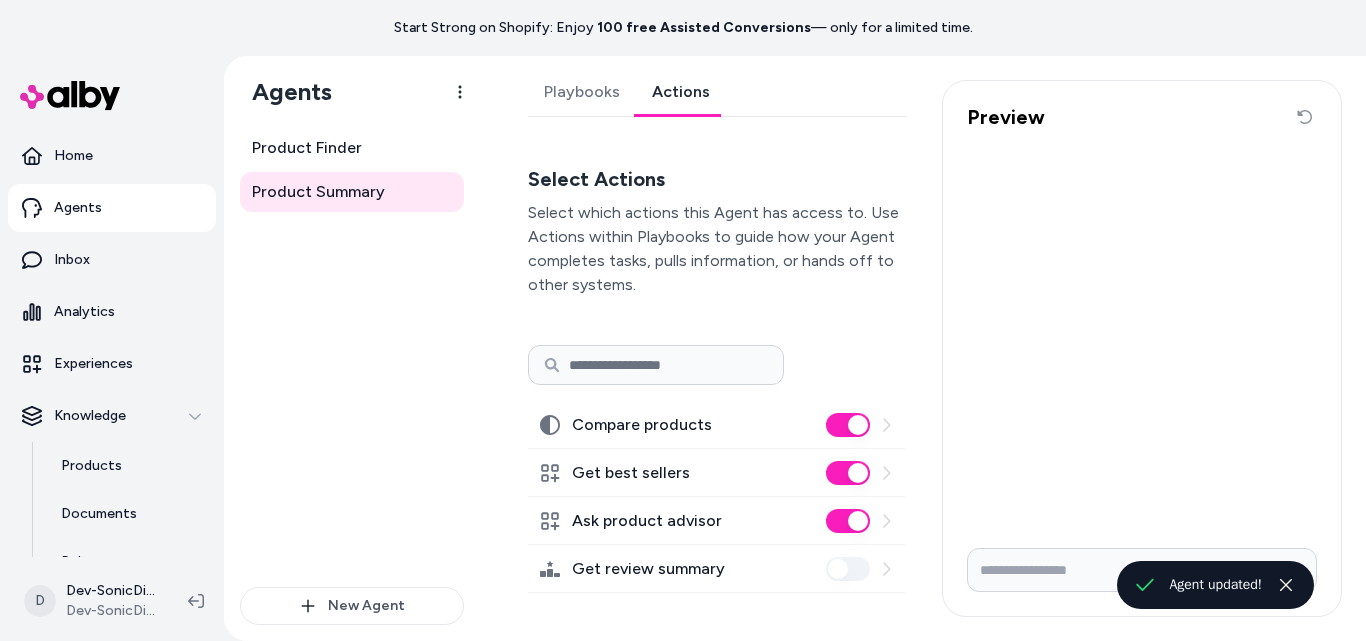 click on "Get review summary" at bounding box center (717, 569) 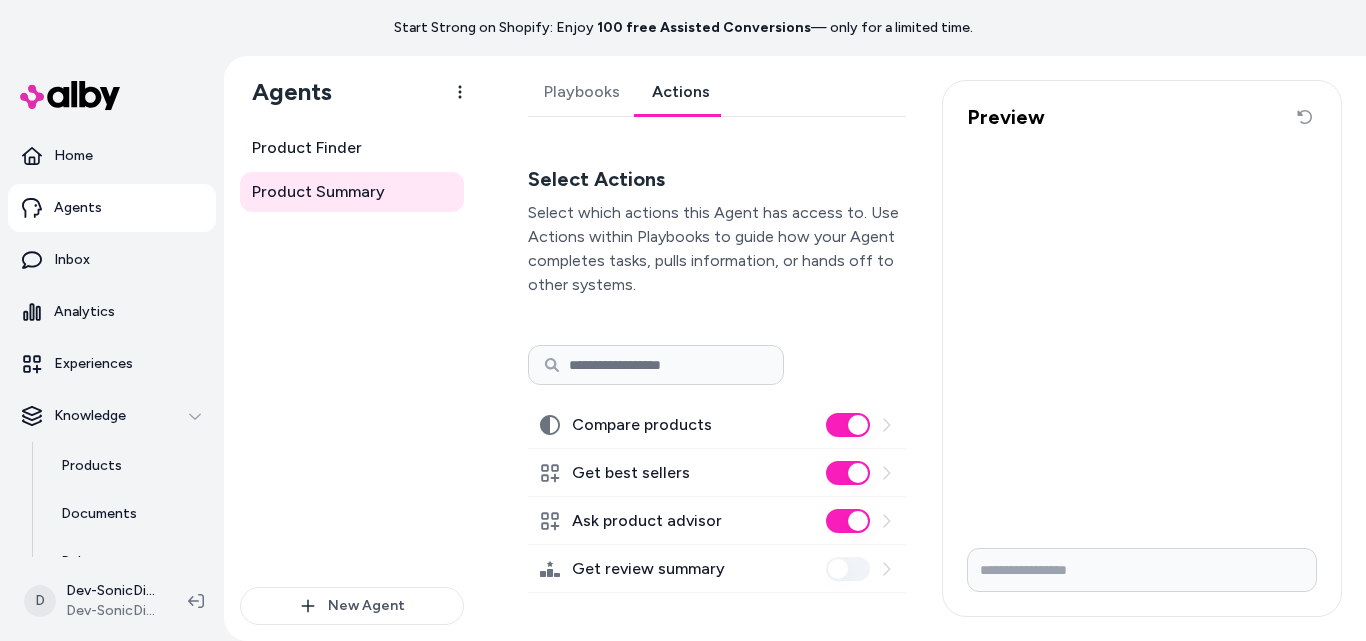 click on "Ask product advisor" at bounding box center (848, 521) 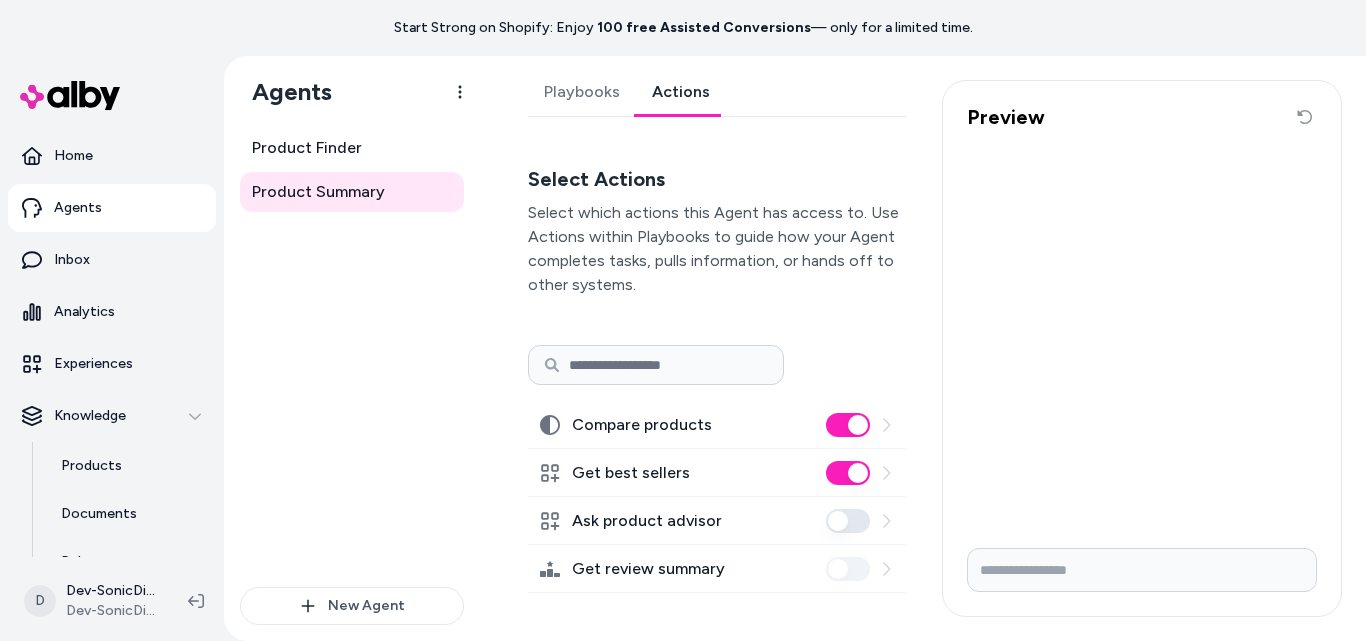 click on "Ask product advisor" at bounding box center (848, 521) 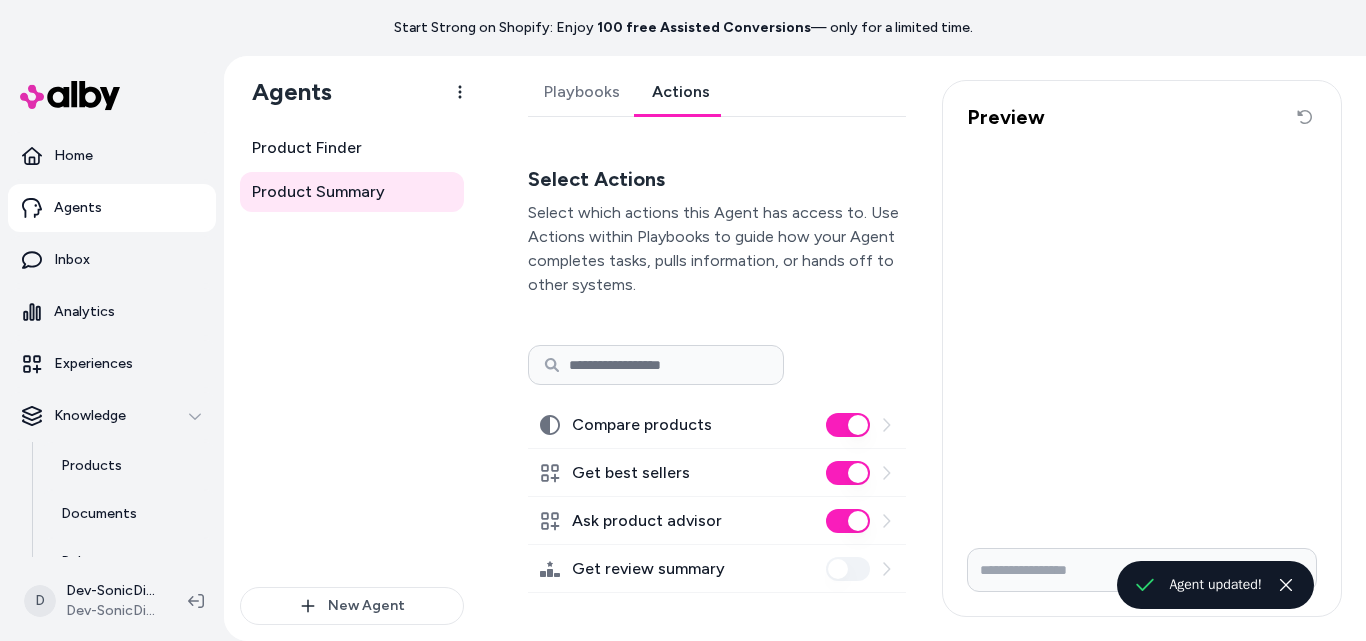 click on "Playbooks" at bounding box center (582, 92) 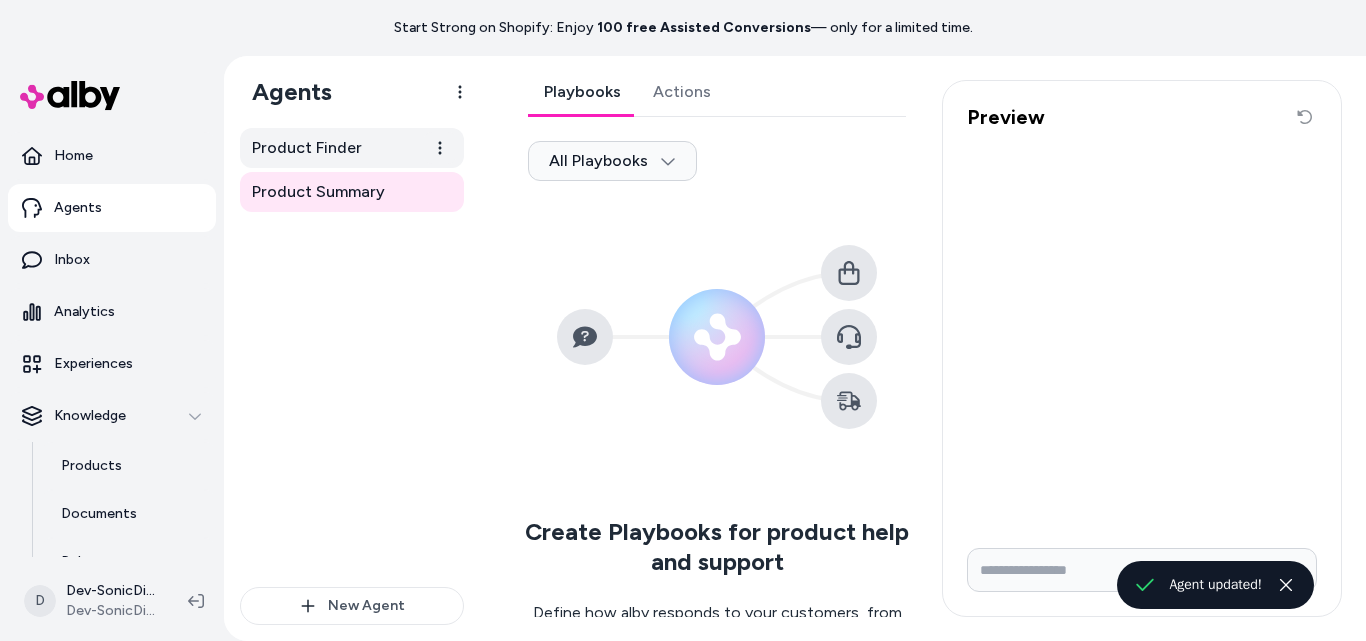 click on "Product Finder" at bounding box center [307, 148] 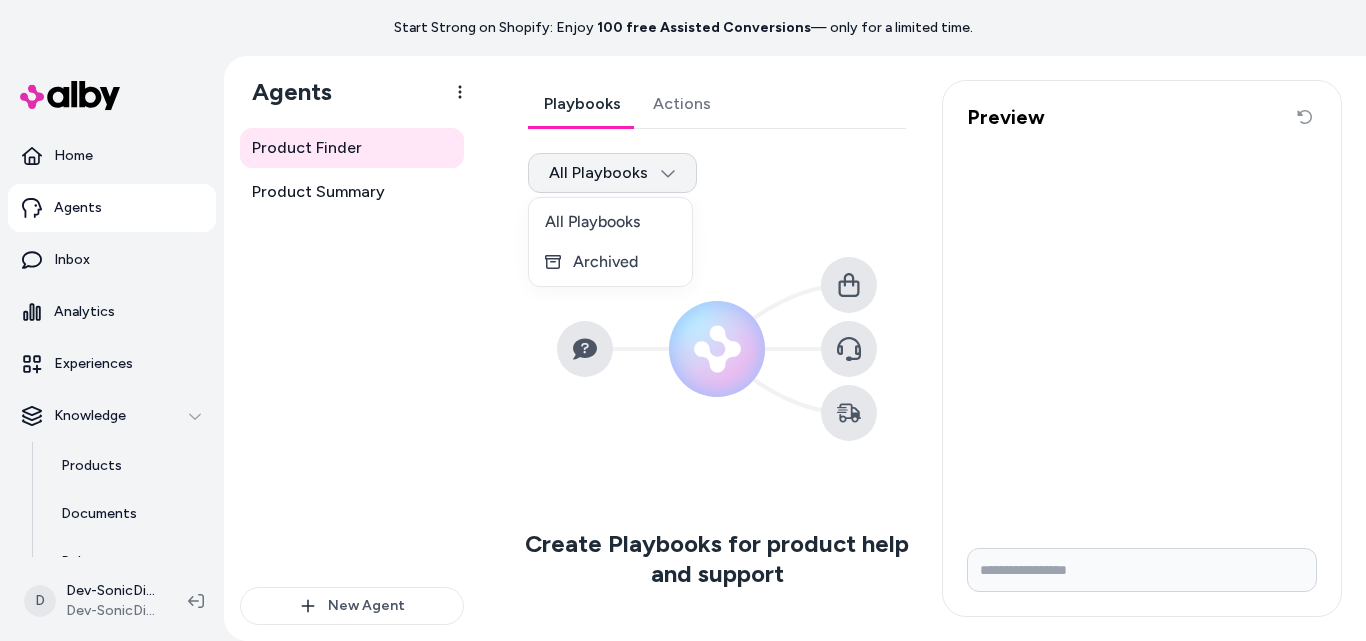 click on "Start Strong on Shopify: Enjoy   100 free Assisted Conversions  — only for a limited time. Home Agents Inbox Analytics Experiences Knowledge Products Documents Rules Verified Q&As Reviews Survey Questions Integrations D Dev-SonicDigitalMarketing Shopify Dev-SonicDigitalMarketing Agents Product Finder Product Summary New Agent Product Finder Playbooks Actions All Playbooks Create Playbooks for product help and support Define how alby responds to your customers, from simple questions to complex support flows. New Playbook Preview Reset conversation * All Playbooks Archived" at bounding box center [683, 320] 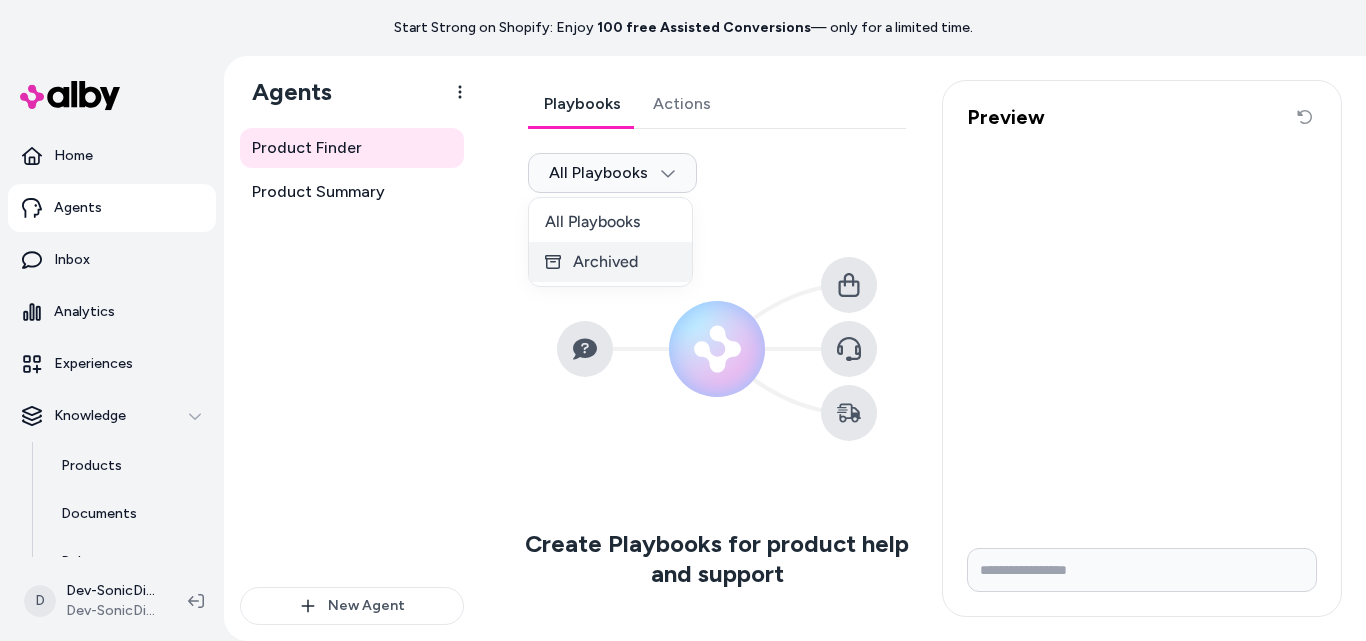 click on "Archived" at bounding box center (610, 262) 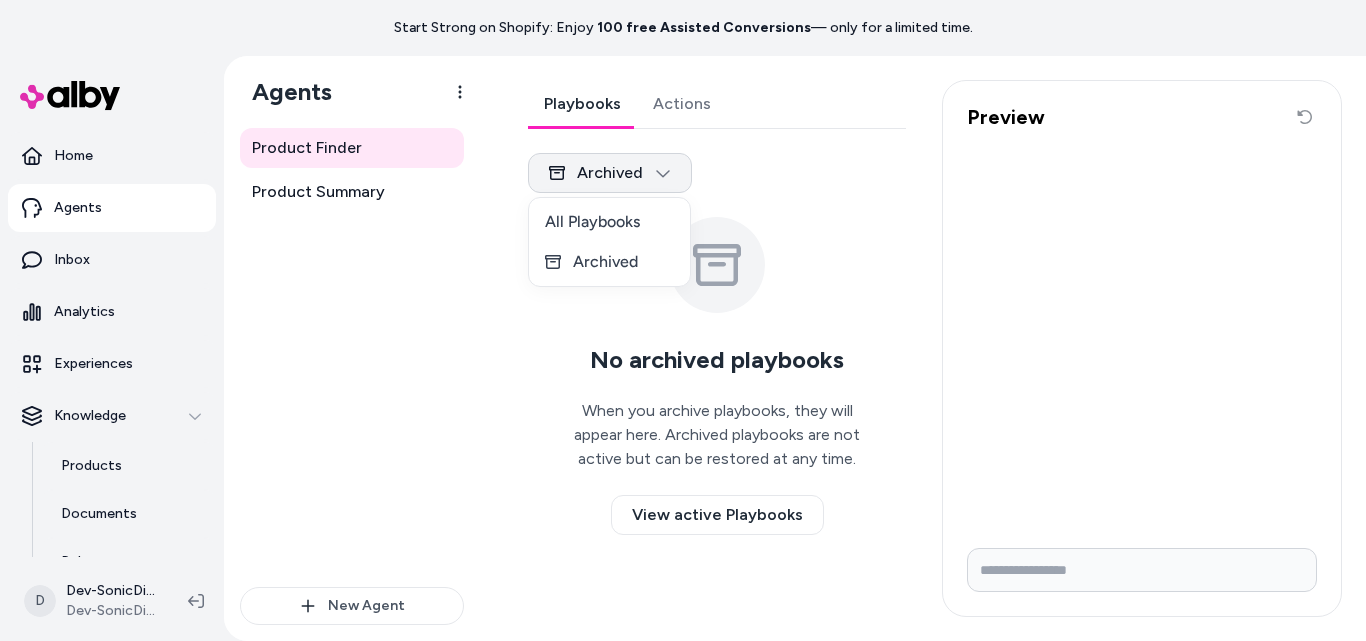 click on "Start Strong on Shopify: Enjoy   100 free Assisted Conversions  — only for a limited time. Home Agents Inbox Analytics Experiences Knowledge Products Documents Rules Verified Q&As Reviews Survey Questions Integrations D Dev-SonicDigitalMarketing Shopify Dev-SonicDigitalMarketing Agents Product Finder Product Summary New Agent Product Finder Playbooks Actions Archived No archived playbooks When you archive playbooks, they will appear here. Archived playbooks are not active but can be restored at any time. View active Playbooks Preview Reset conversation * All Playbooks Archived" at bounding box center [683, 320] 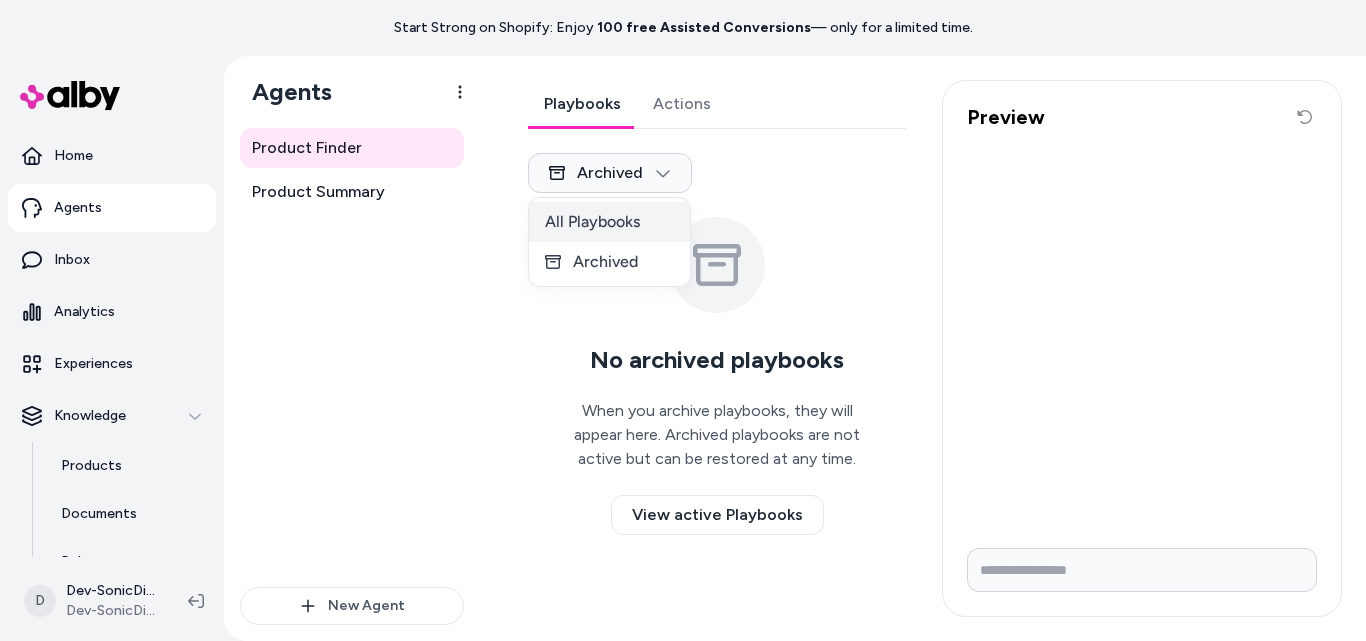click on "All Playbooks" at bounding box center (609, 222) 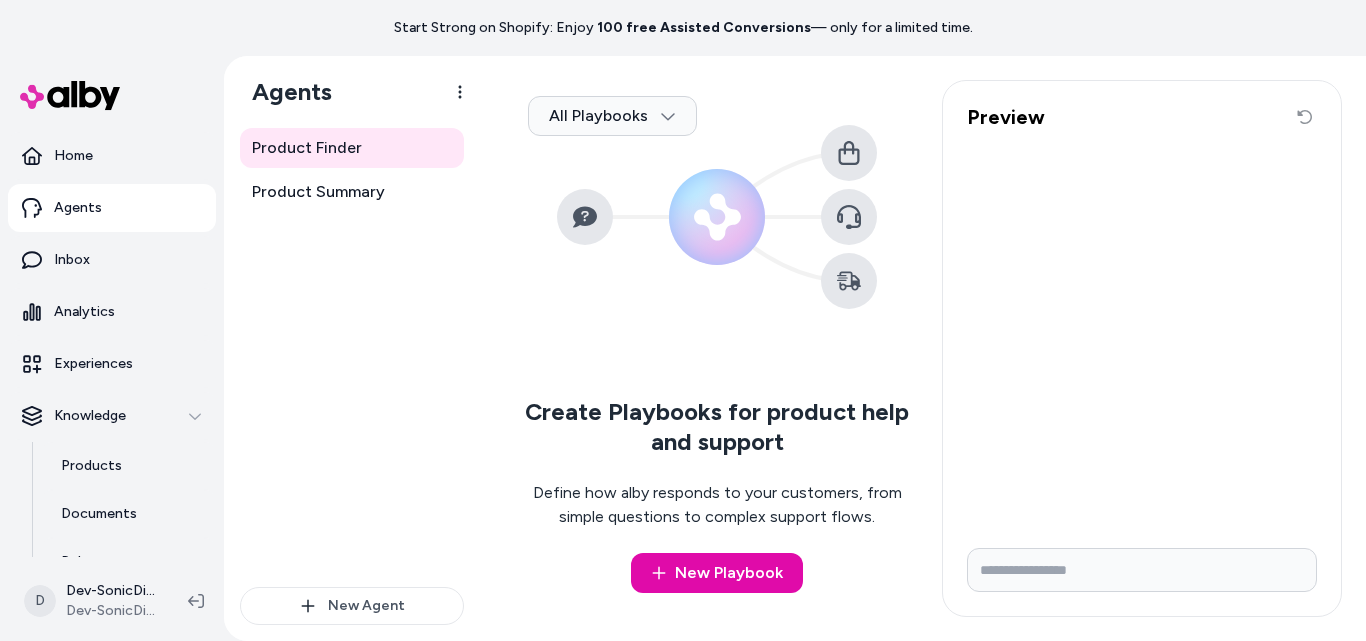 scroll, scrollTop: 142, scrollLeft: 0, axis: vertical 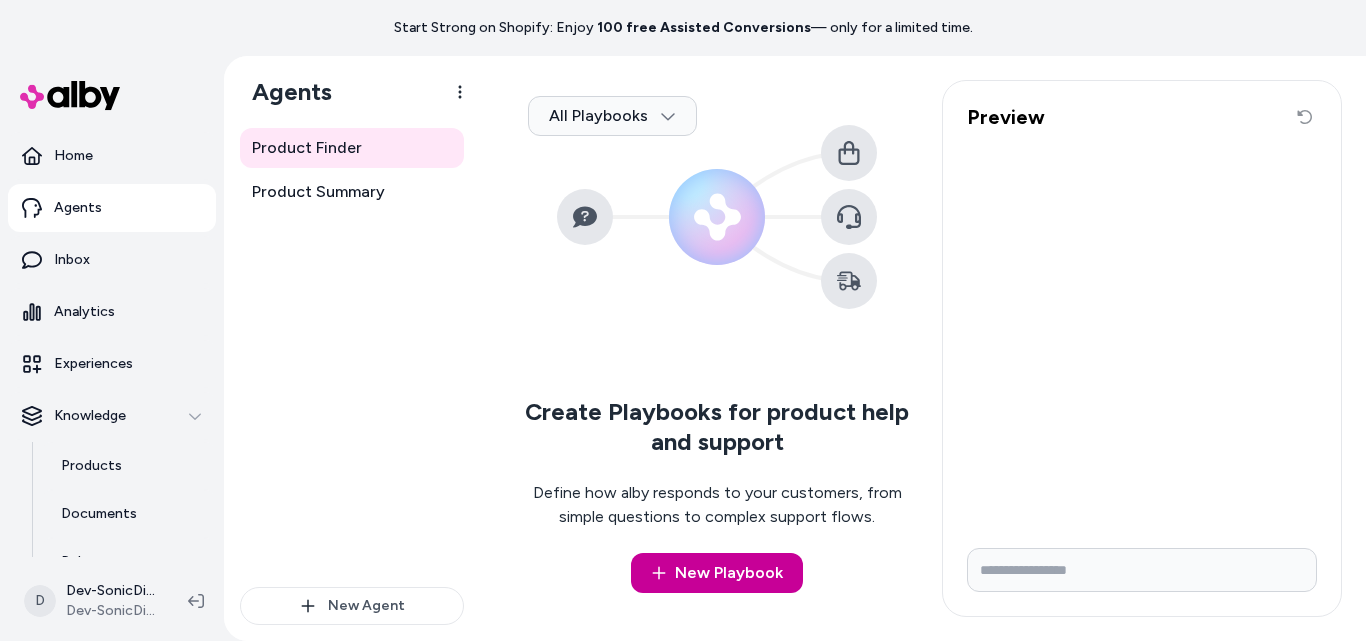 click on "New Playbook" at bounding box center (717, 573) 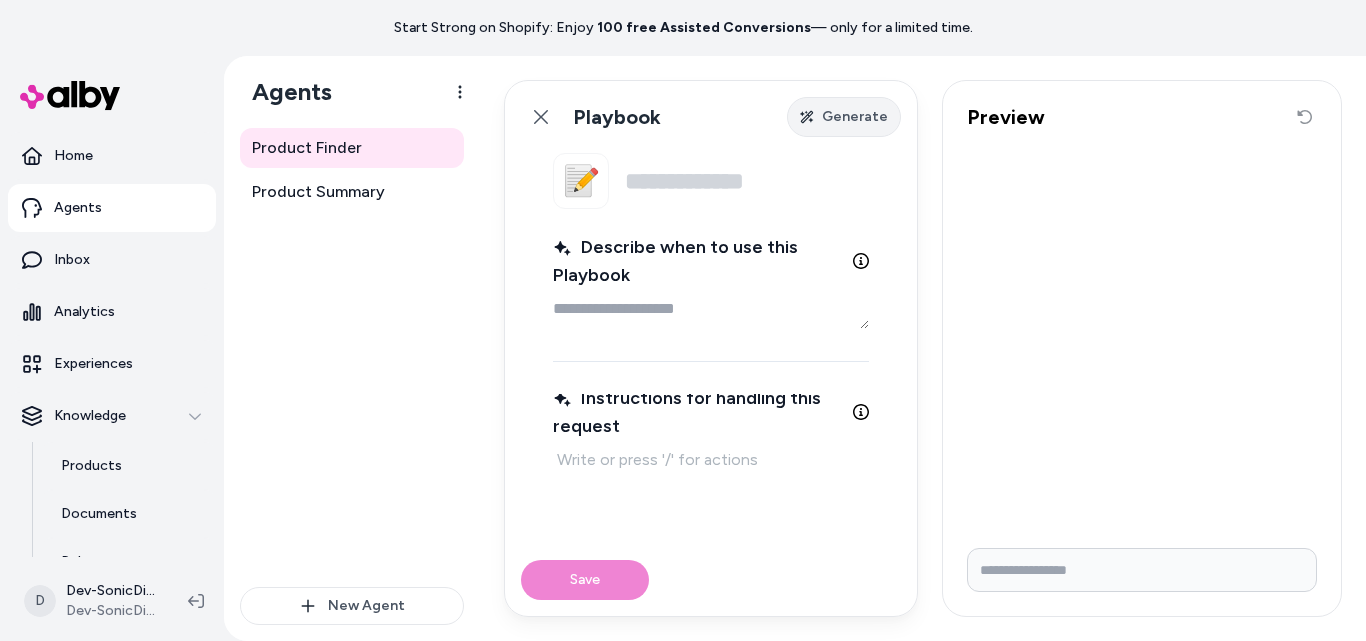 click on "Generate" at bounding box center (855, 117) 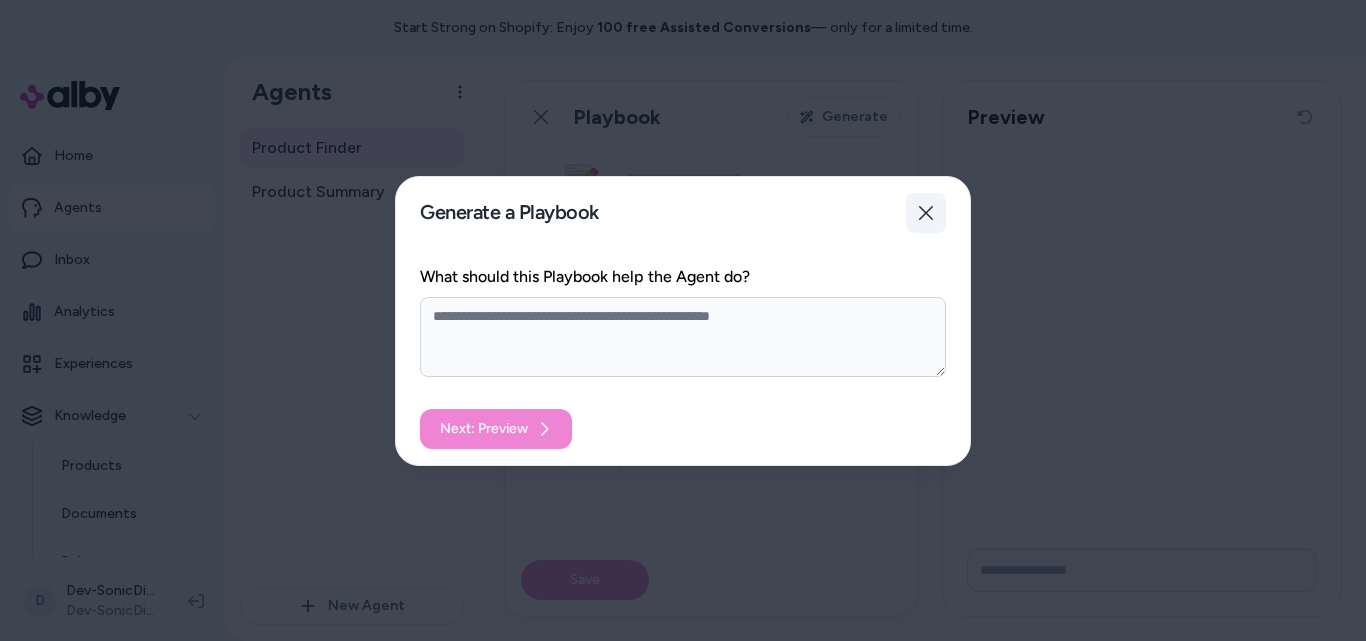 click on "Close" at bounding box center (926, 213) 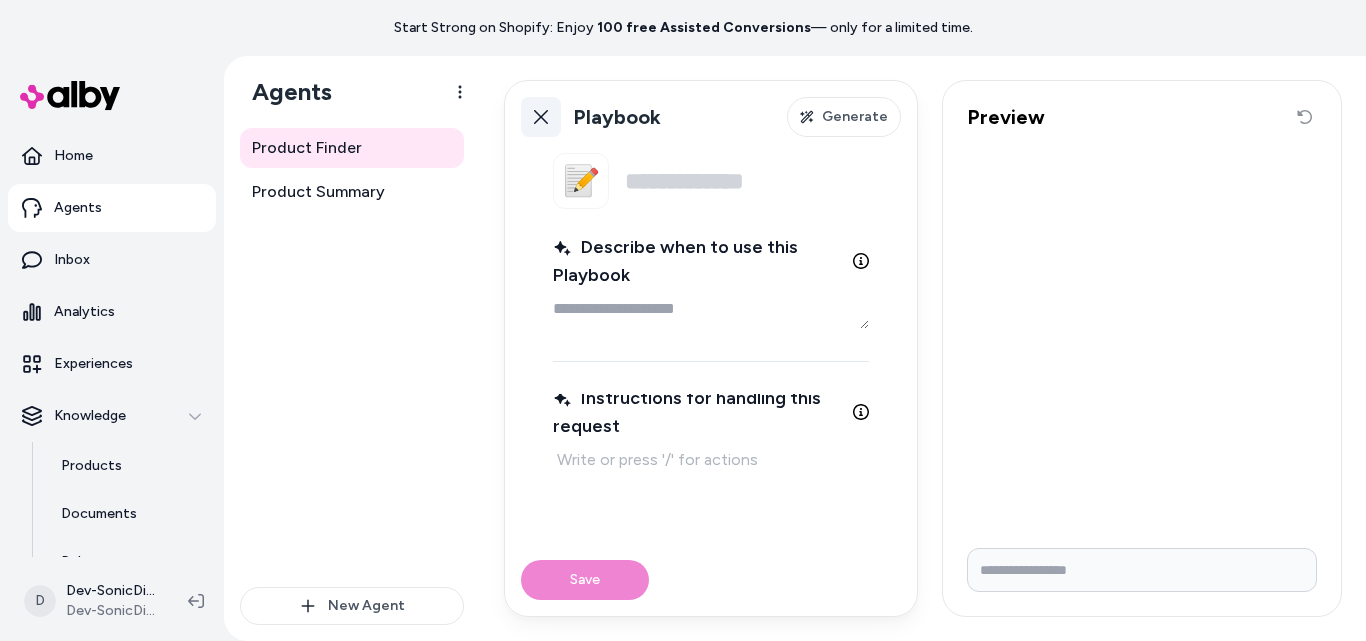 click on "Back" at bounding box center (541, 117) 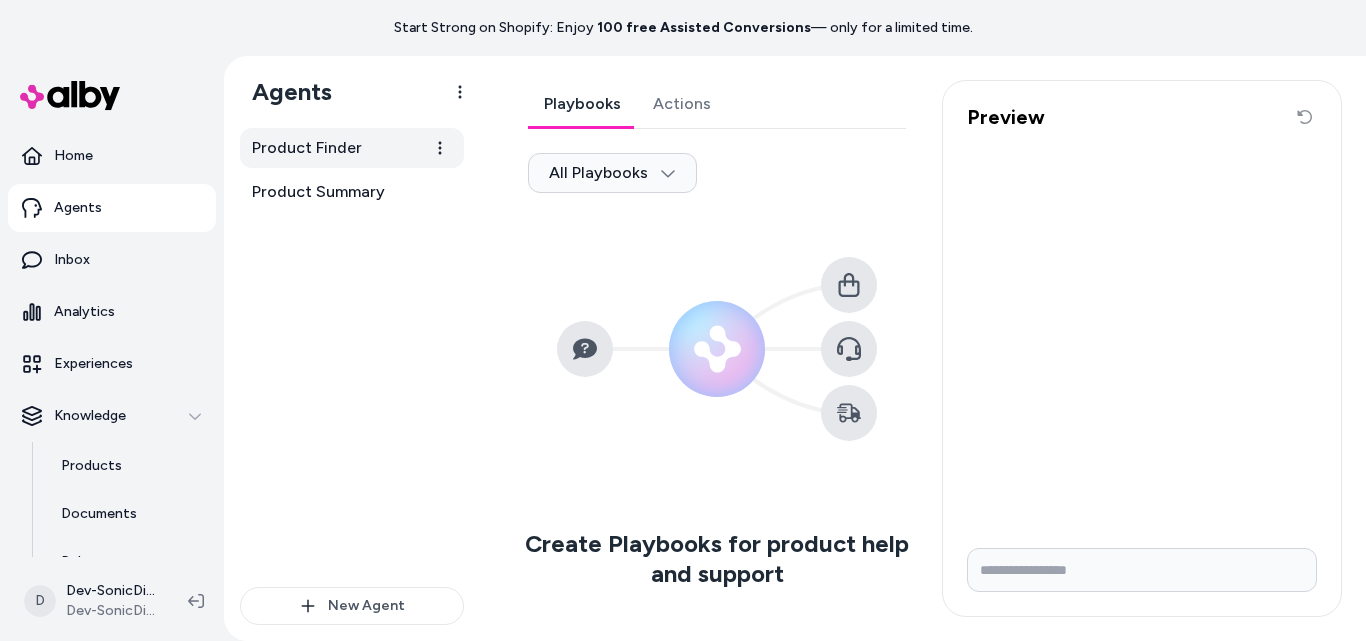 click on "Product Finder" at bounding box center [352, 148] 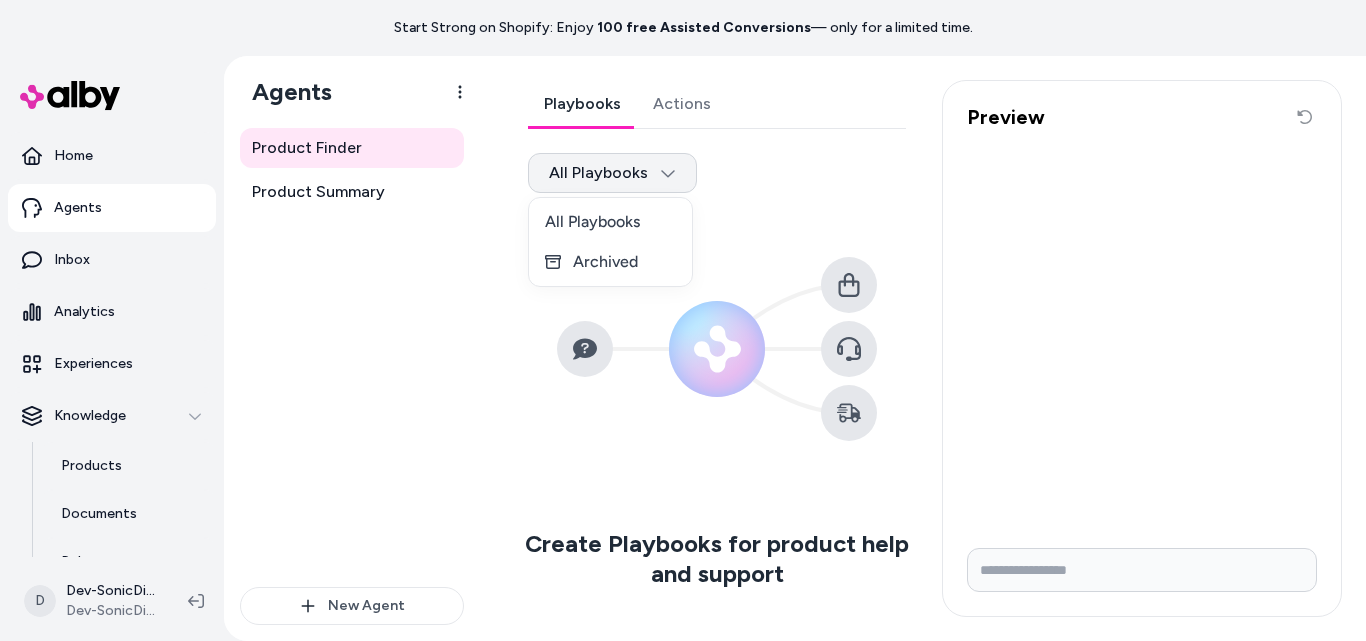 click on "Start Strong on Shopify: Enjoy   100 free Assisted Conversions  — only for a limited time. Home Agents Inbox Analytics Experiences Knowledge Products Documents Rules Verified Q&As Reviews Survey Questions Integrations D Dev-SonicDigitalMarketing Shopify Dev-SonicDigitalMarketing Agents Product Finder Product Summary New Agent Product Finder Playbooks Actions All Playbooks Create Playbooks for product help and support Define how alby responds to your customers, from simple questions to complex support flows. New Playbook Preview Reset conversation * All Playbooks Archived" at bounding box center [683, 320] 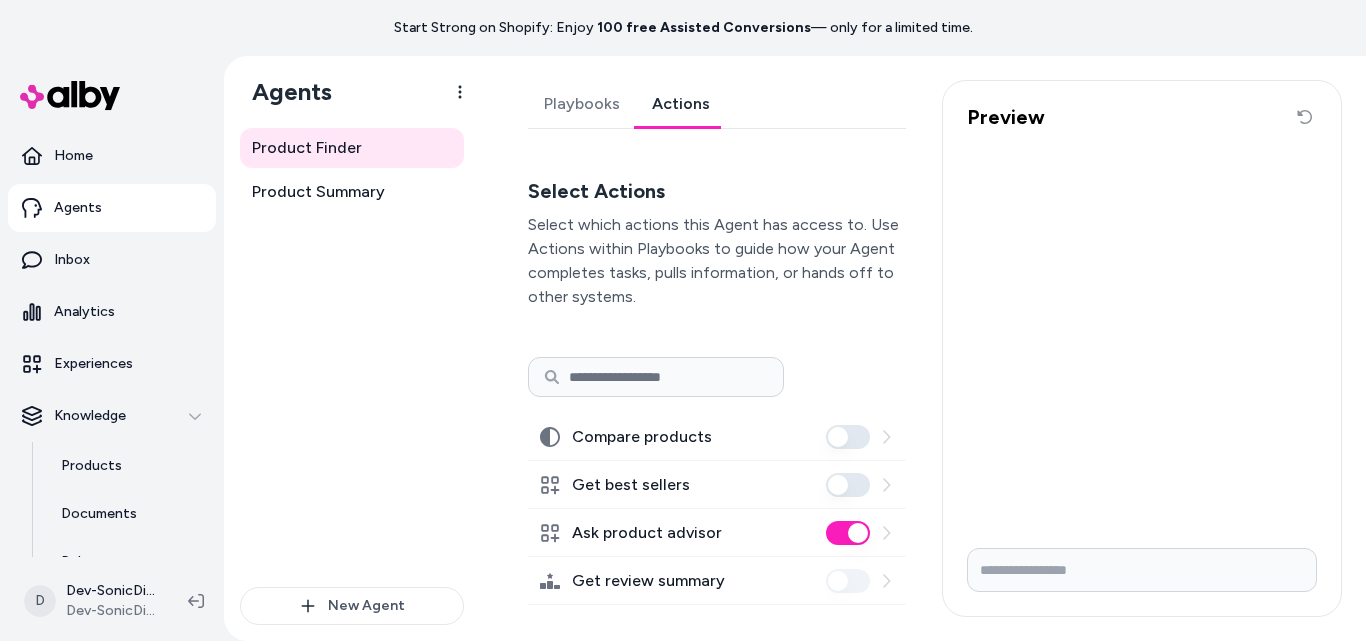 click on "Actions" at bounding box center [681, 104] 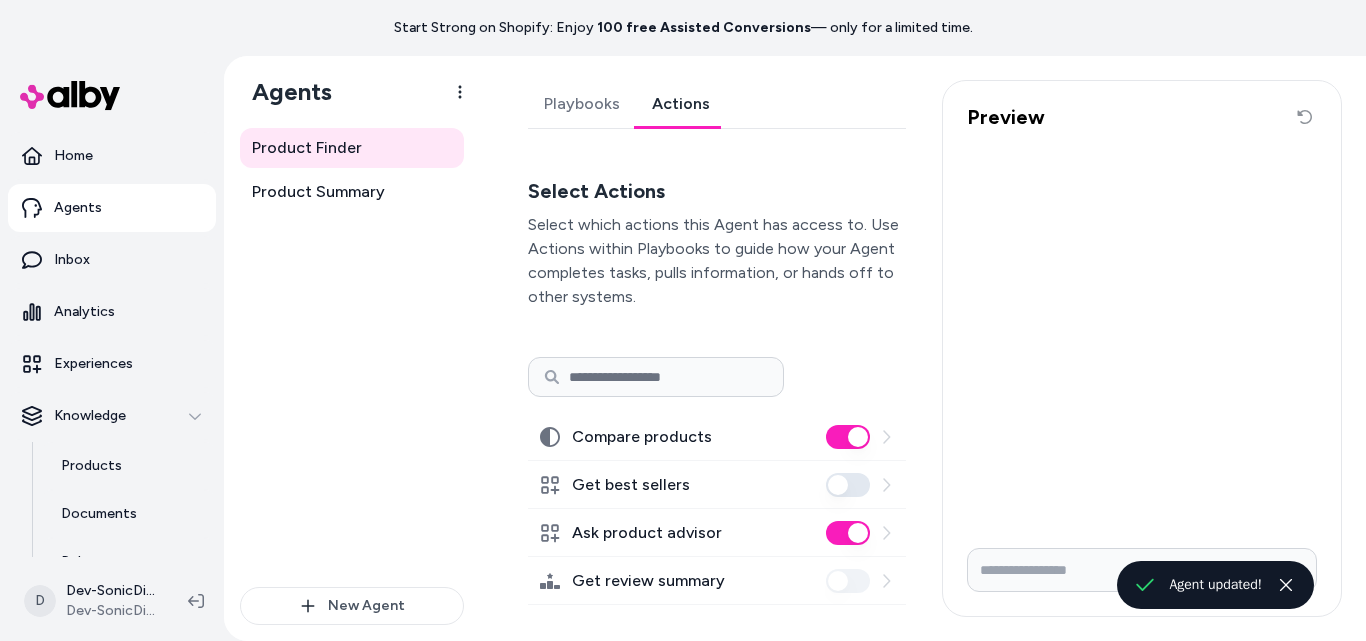 click on "Get best sellers" at bounding box center [848, 485] 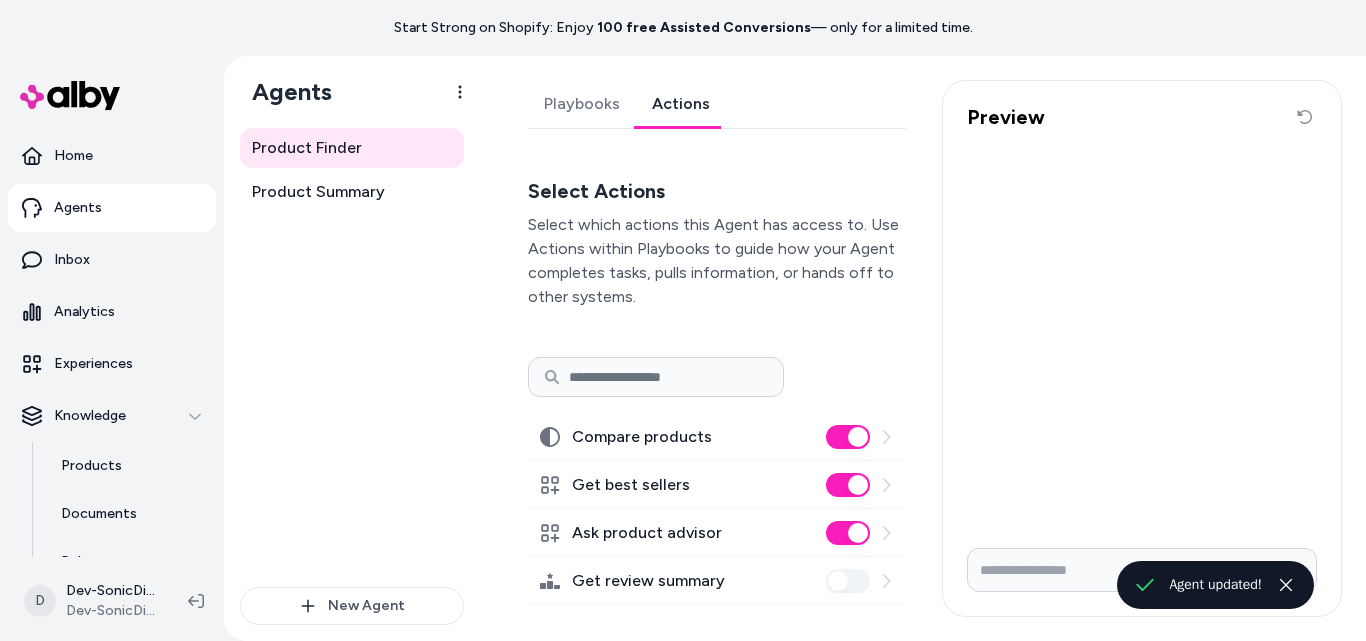 click on "Playbooks" at bounding box center (582, 104) 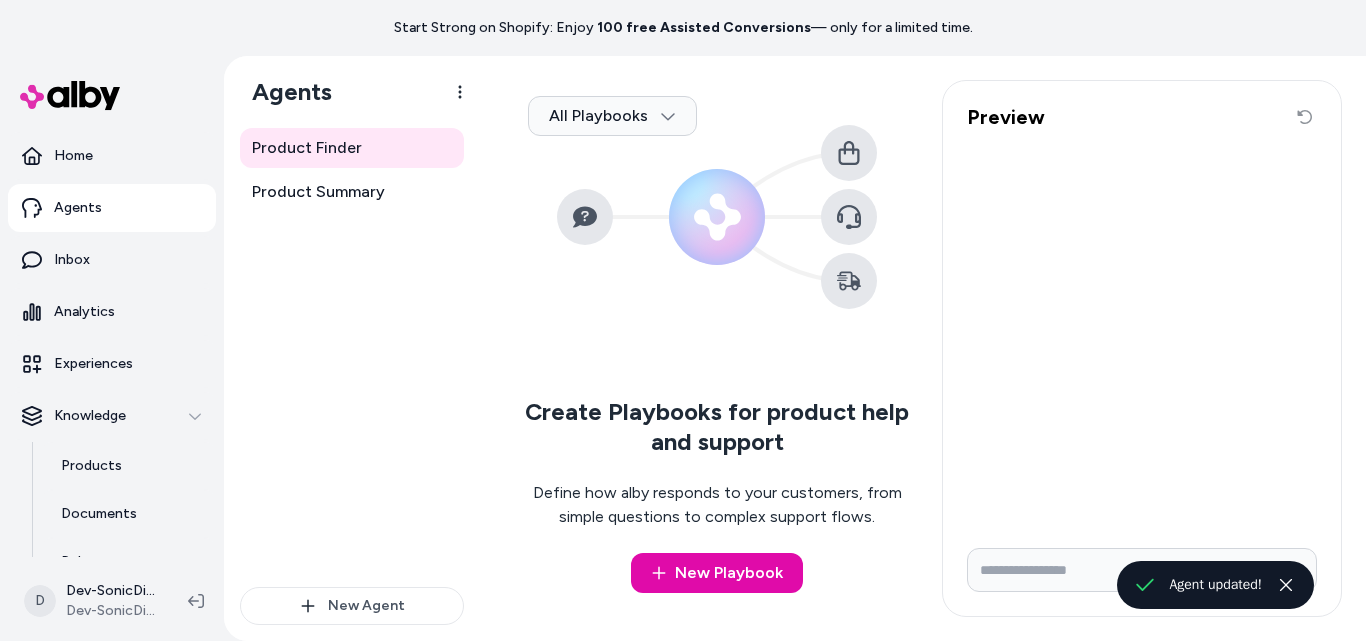 scroll, scrollTop: 142, scrollLeft: 0, axis: vertical 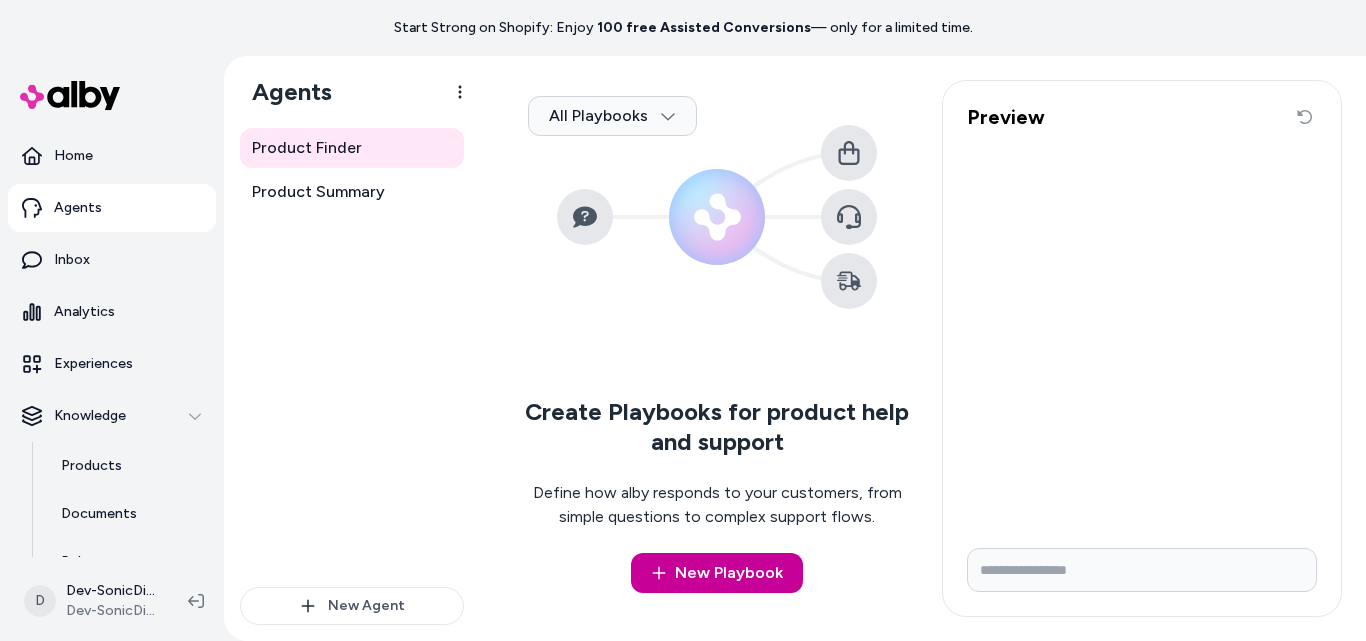 click on "New Playbook" at bounding box center (717, 573) 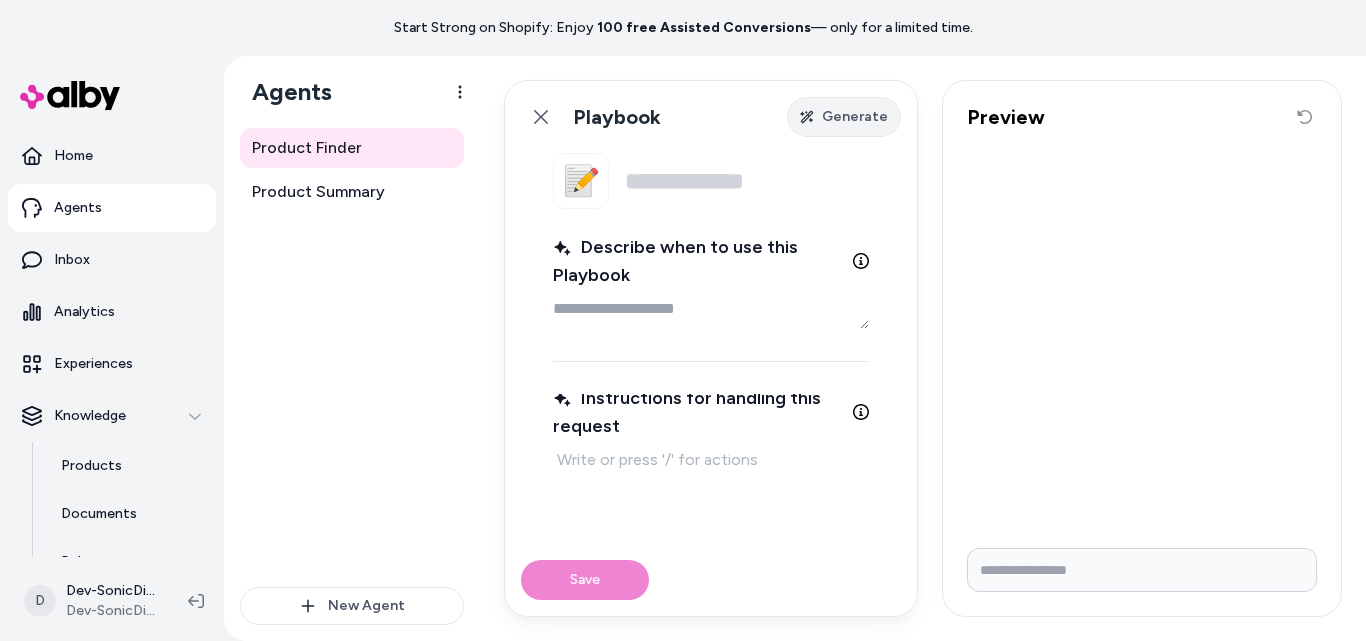 click on "Generate" at bounding box center [855, 117] 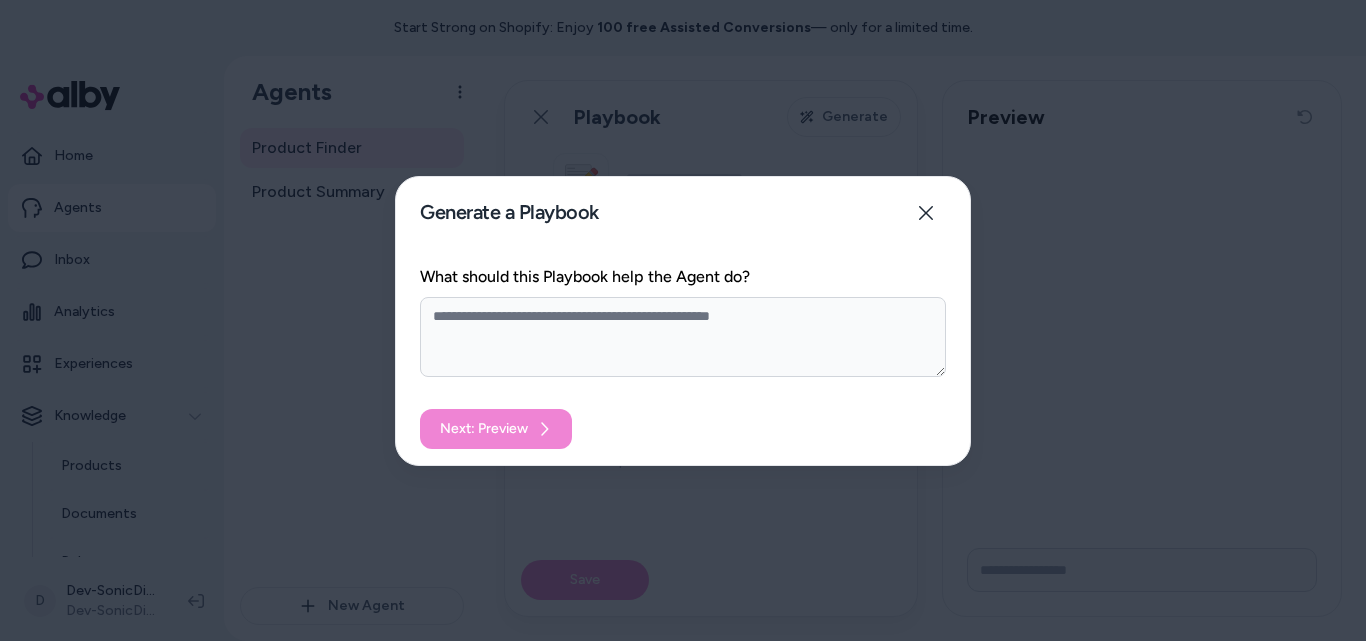 click on "What should this Playbook help the Agent do?" at bounding box center (683, 321) 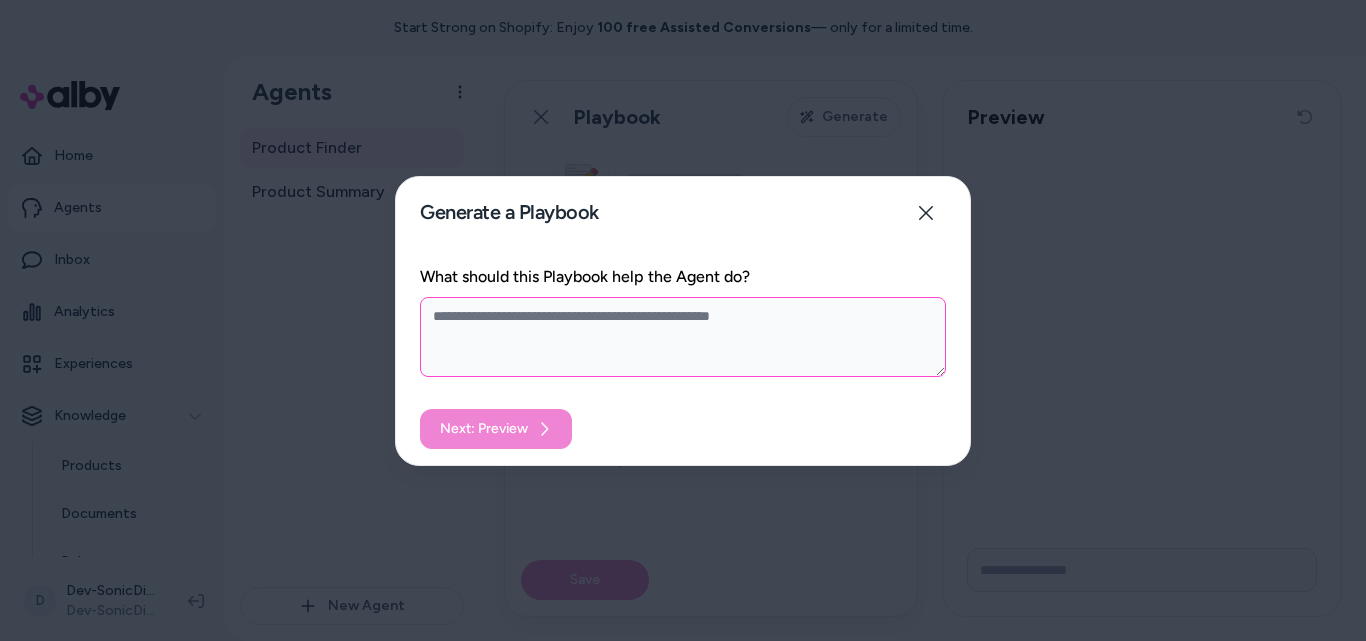 click on "What should this Playbook help the Agent do?" at bounding box center [683, 337] 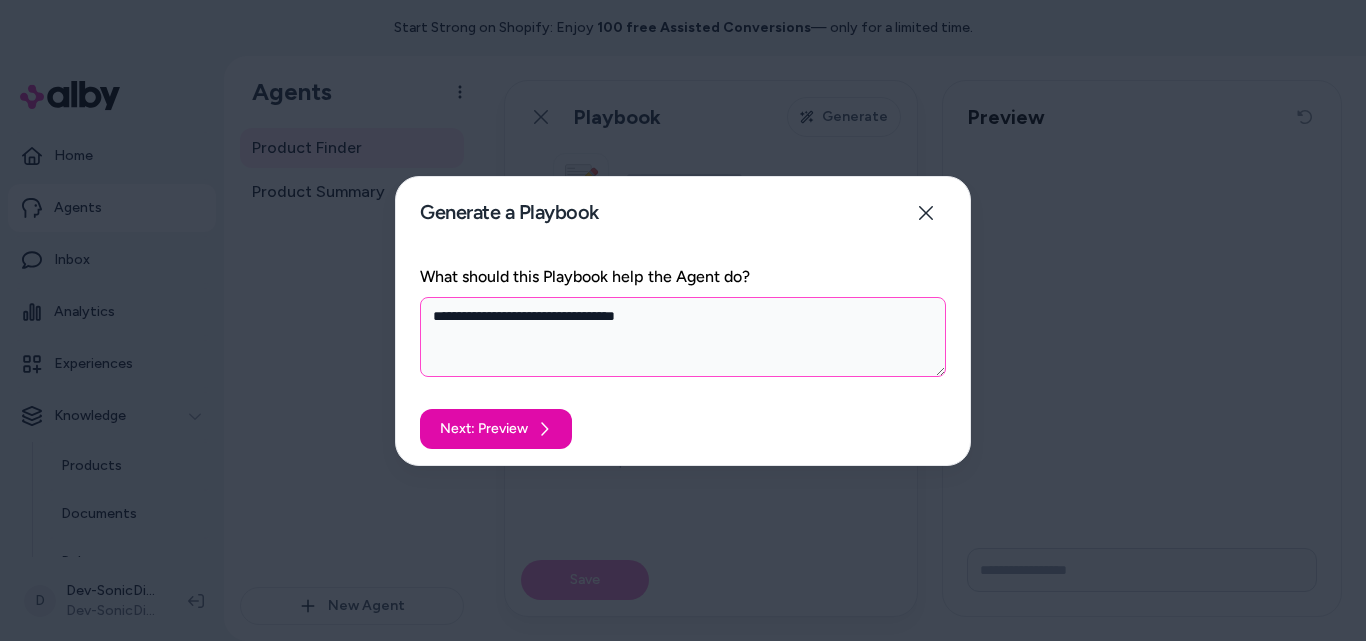 click on "**********" at bounding box center (683, 337) 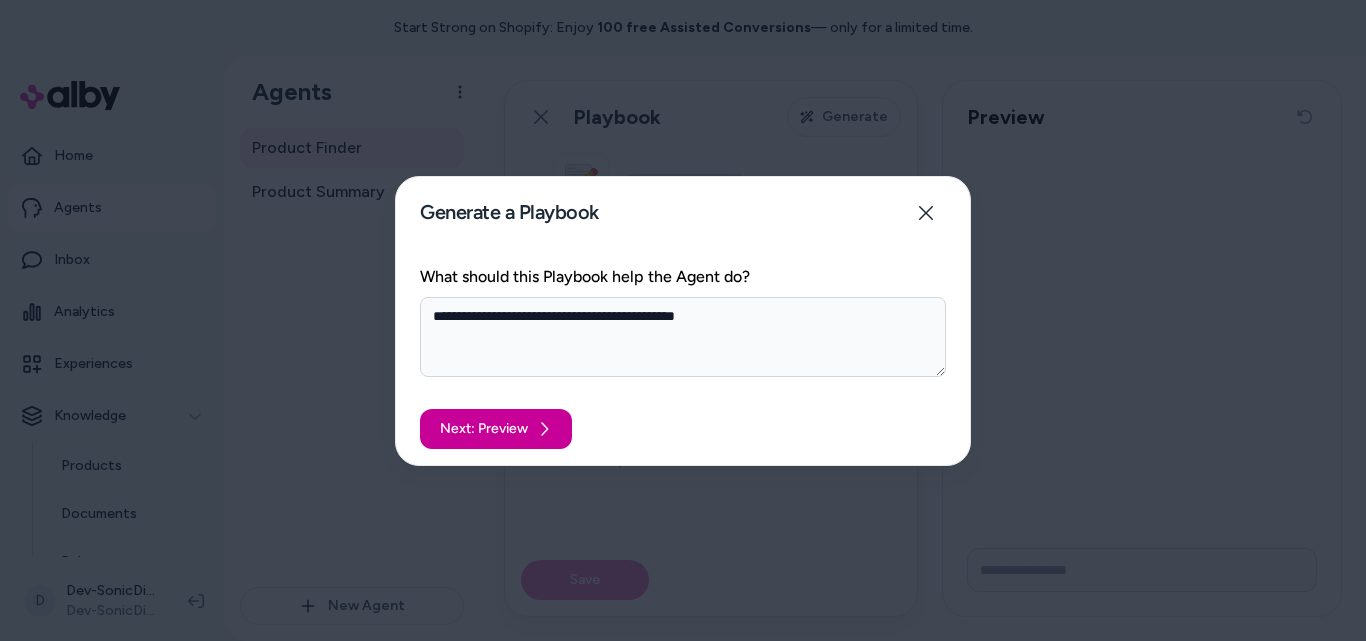 click on "Next: Preview" at bounding box center (496, 429) 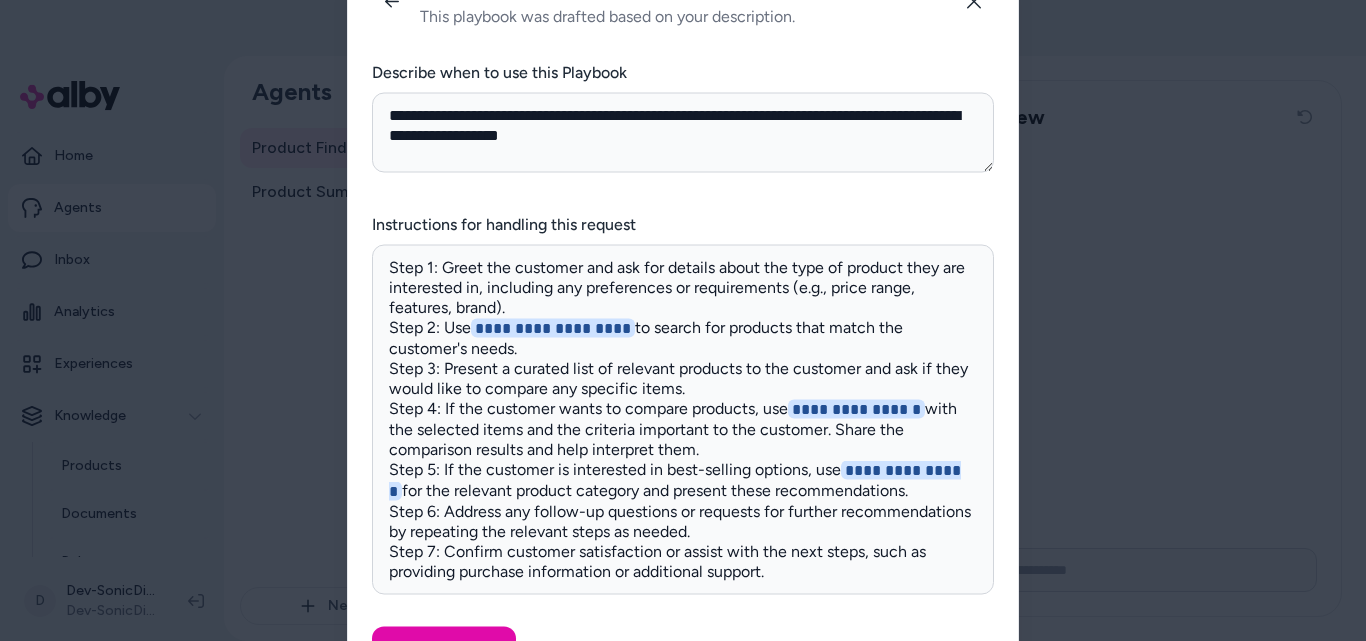 click on "Instructions for handling this request" at bounding box center (683, 224) 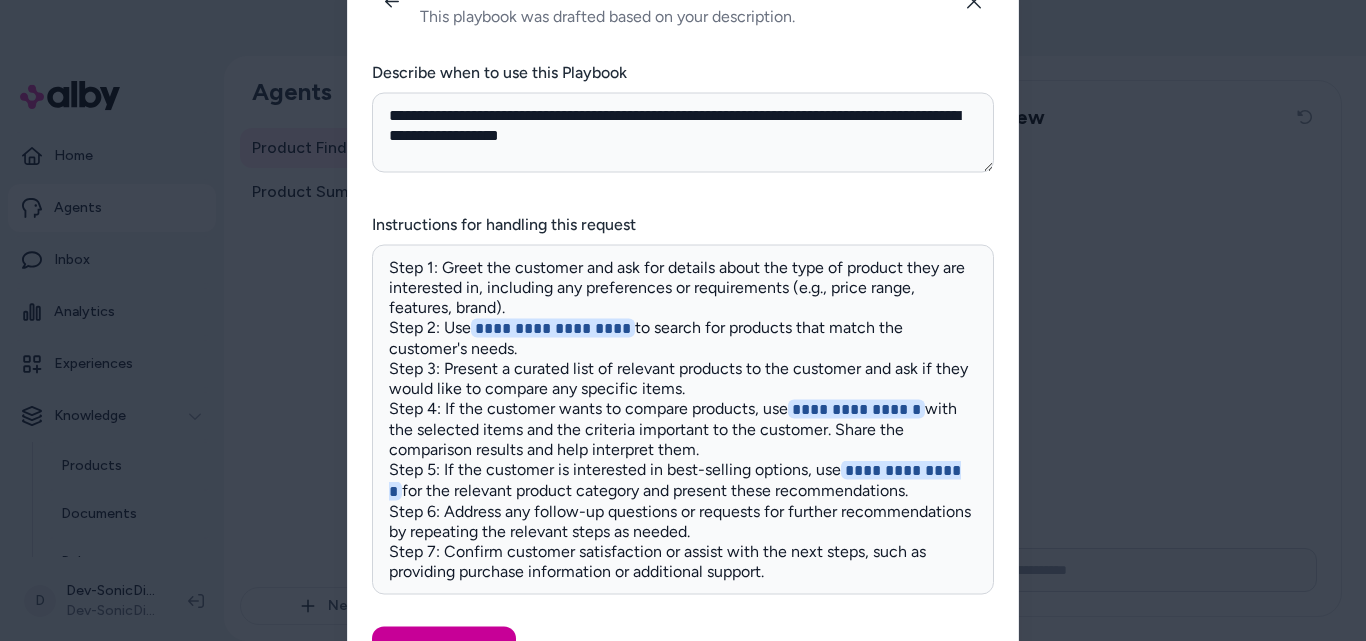 click on "Use this content" at bounding box center (444, 646) 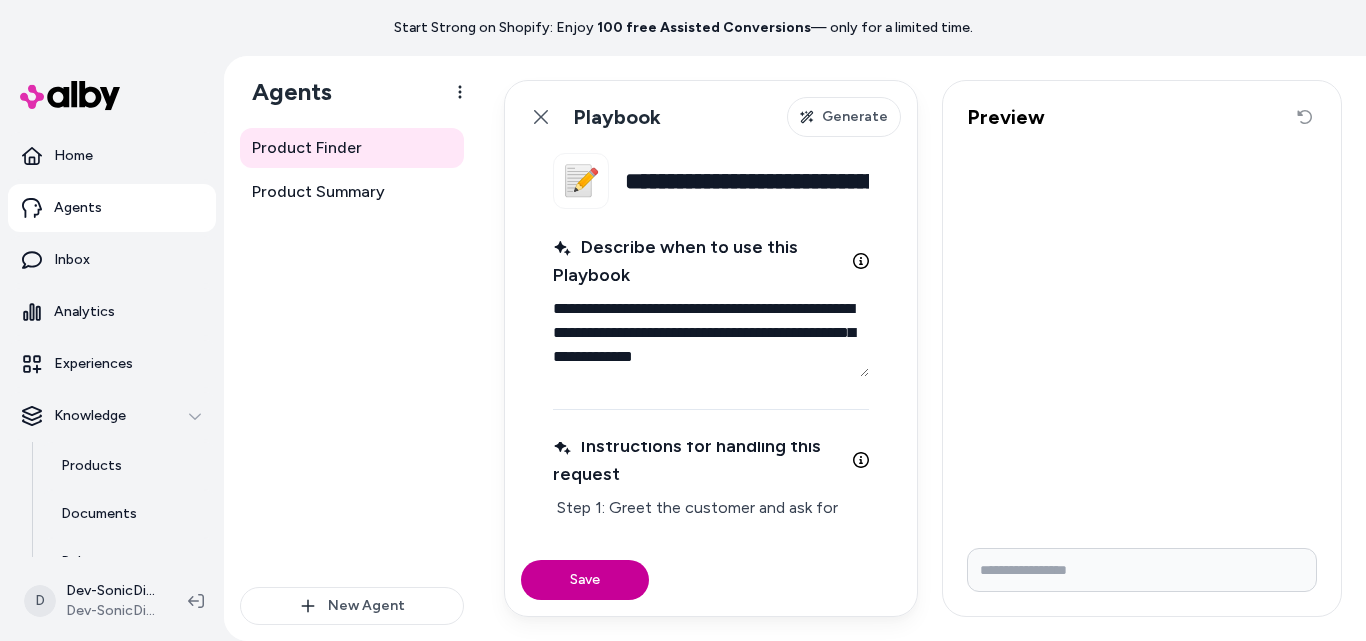 click on "Save" at bounding box center [585, 580] 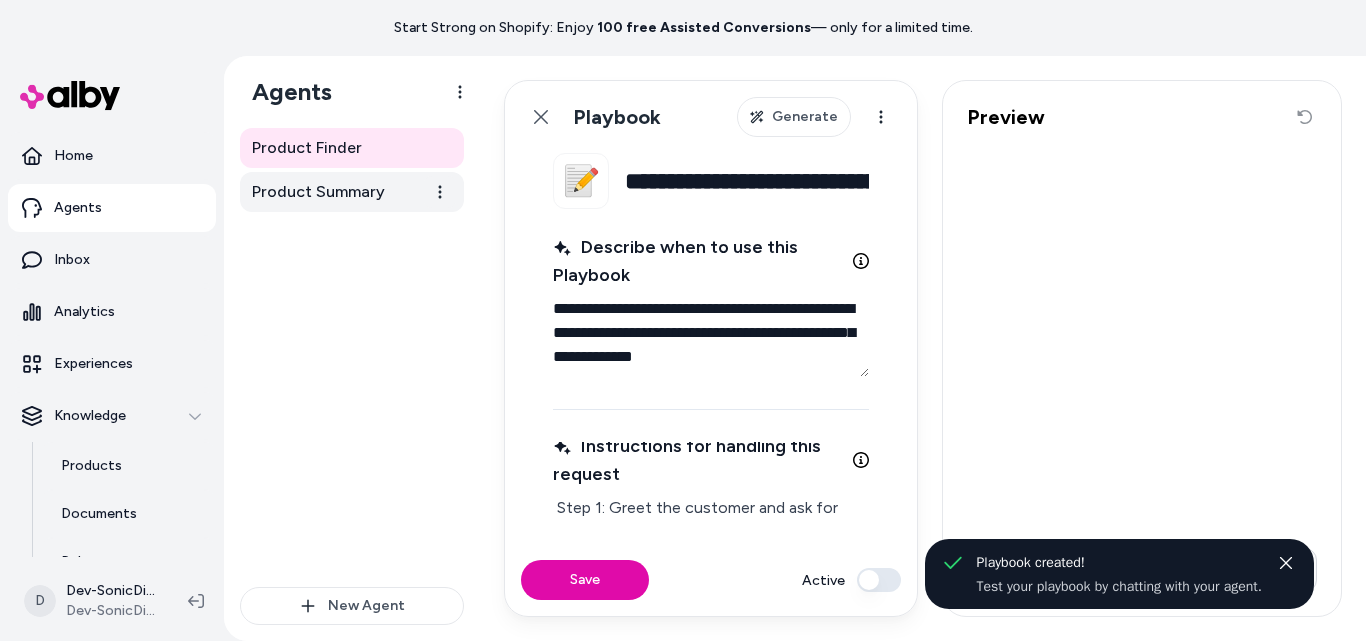 click on "Product Summary" at bounding box center (318, 192) 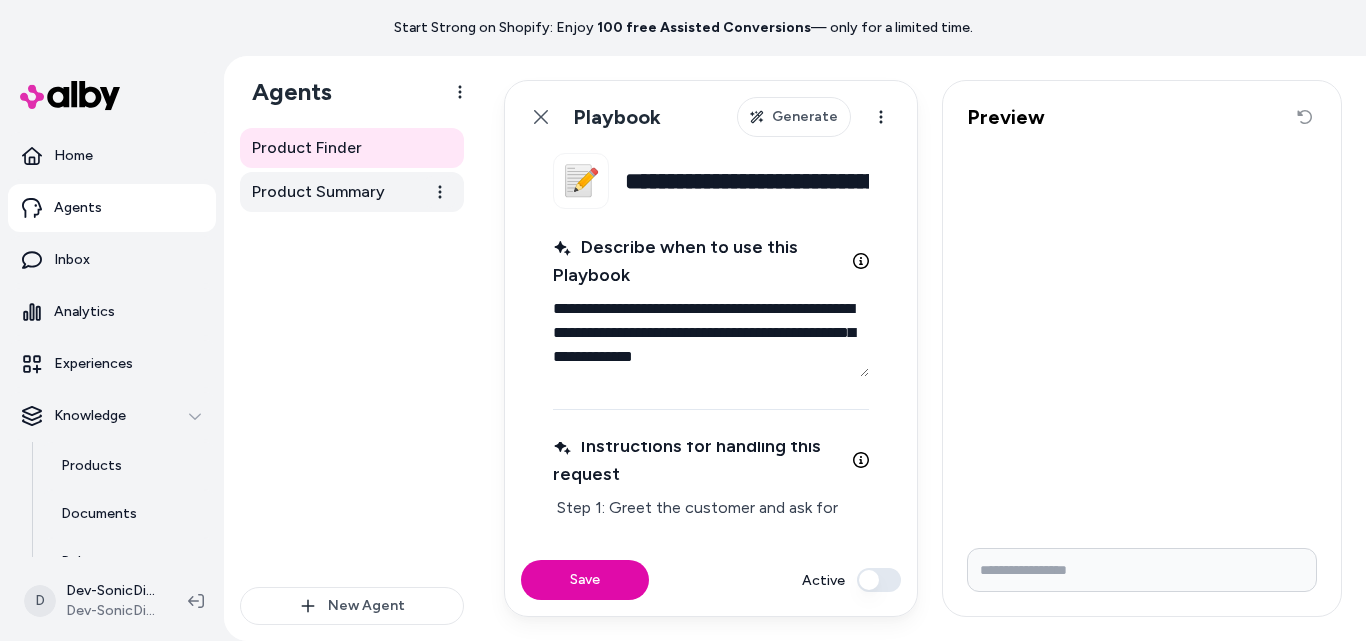 click on "Product Summary" at bounding box center (318, 192) 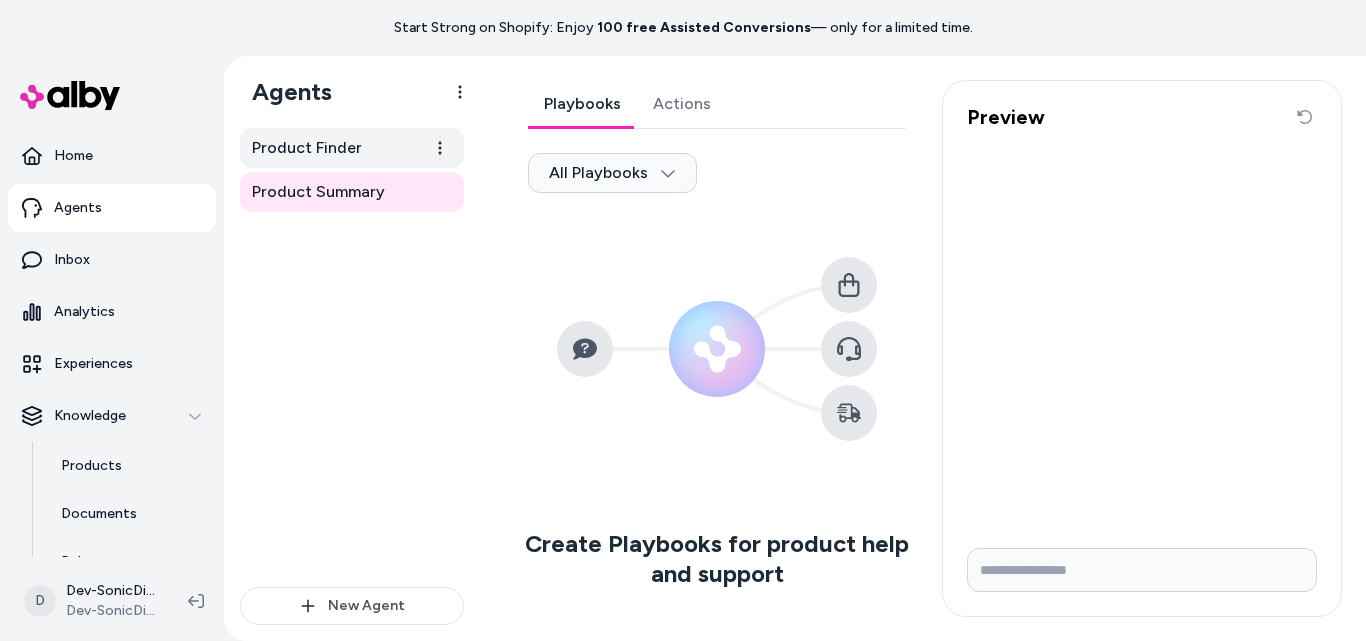 click on "Product Finder" at bounding box center (307, 148) 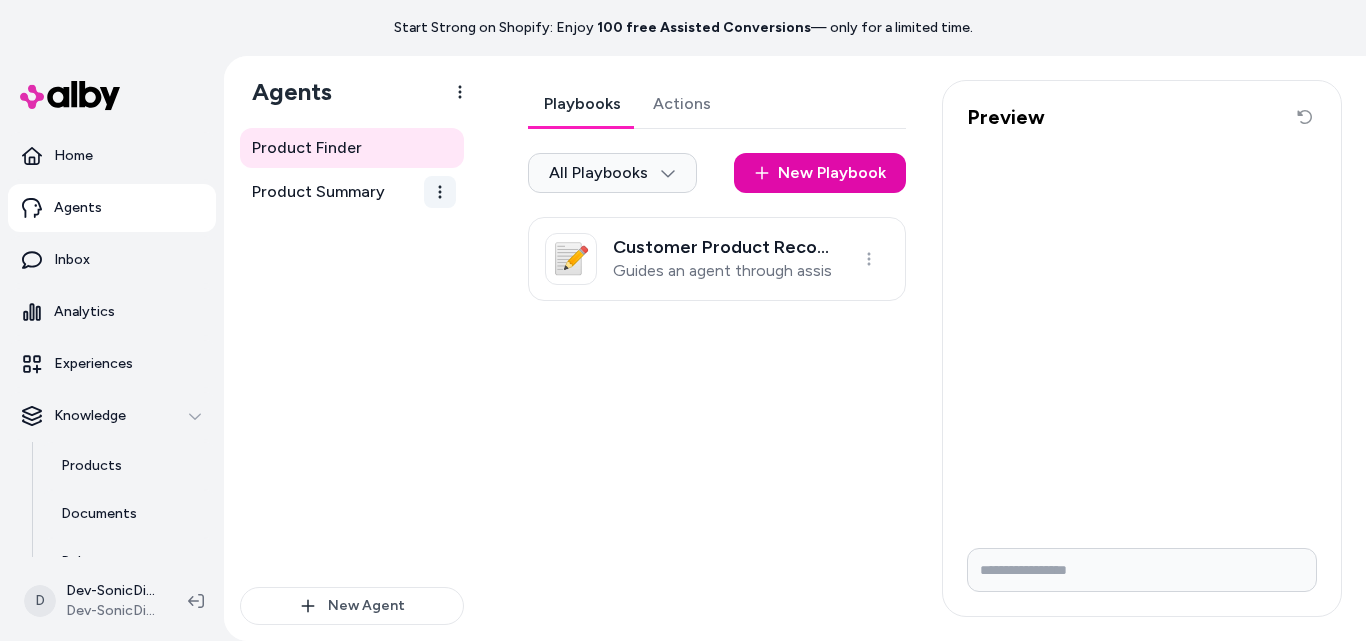 click on "Start Strong on Shopify: Enjoy   100 free Assisted Conversions  — only for a limited time. Home Agents Inbox Analytics Experiences Knowledge Products Documents Rules Verified Q&As Reviews Survey Questions Integrations D Dev-SonicDigitalMarketing Shopify Dev-SonicDigitalMarketing Agents Product Finder Product Summary New Agent Product Finder Playbooks Actions All Playbooks New Playbook 📝 Customer Product Recommendation Assistance Guides an agent through assisting a customer in finding and recommending suitable products using available tools. Preview Reset conversation *" at bounding box center (683, 320) 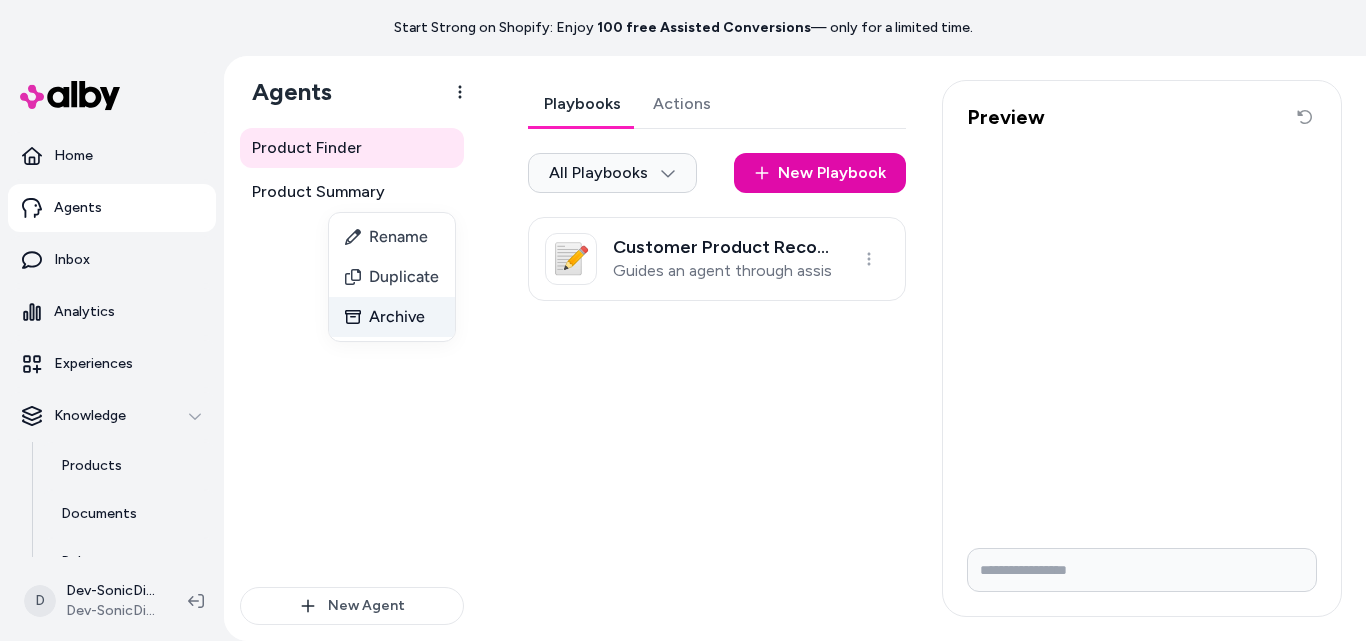 click on "Archive" at bounding box center [392, 317] 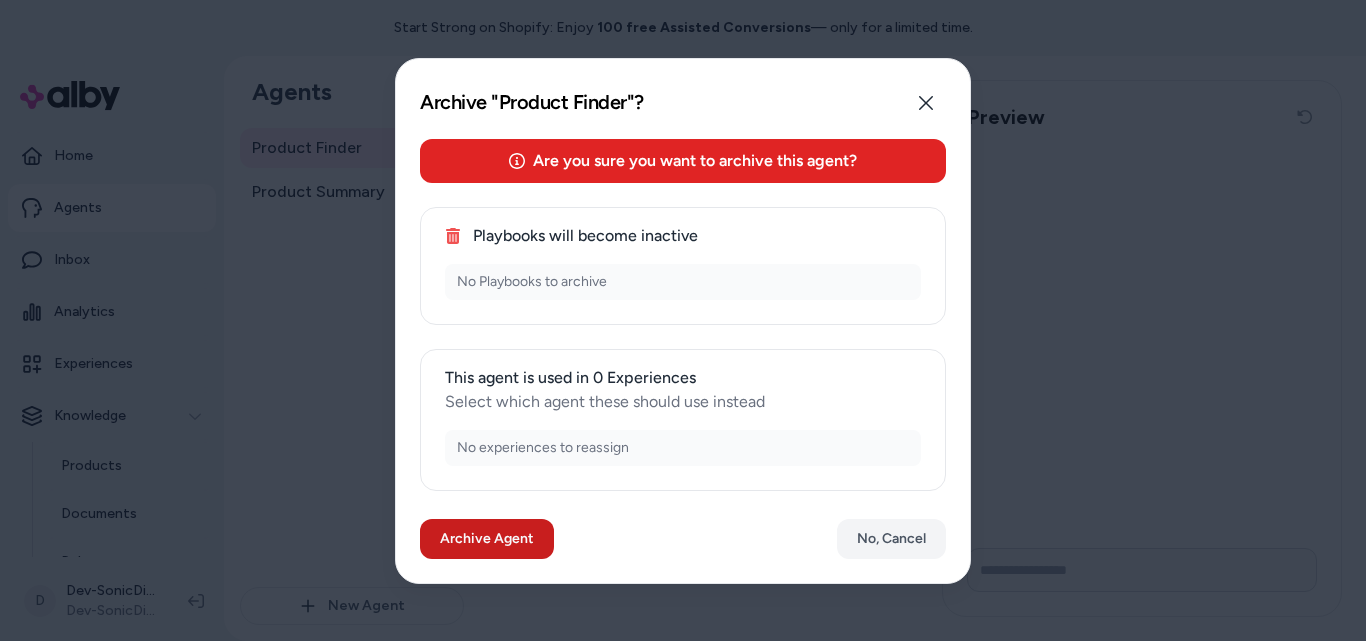 click on "Archive Agent" at bounding box center [487, 539] 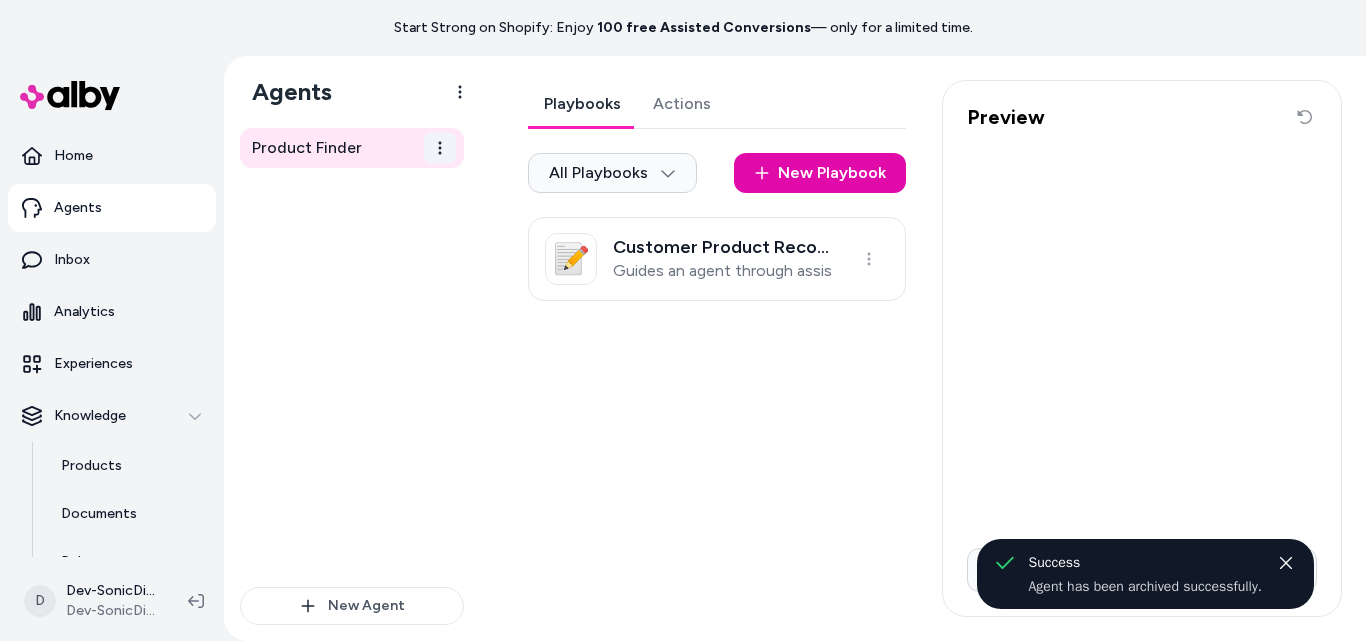 click on "Start Strong on Shopify: Enjoy   100 free Assisted Conversions  — only for a limited time. Home Agents Inbox Analytics Experiences Knowledge Products Documents Rules Verified Q&As Reviews Survey Questions Integrations D Dev-SonicDigitalMarketing Shopify Dev-SonicDigitalMarketing Agents Product Finder New Agent Product Finder Playbooks Actions All Playbooks New Playbook 📝 Customer Product Recommendation Assistance Guides an agent through assisting a customer in finding and recommending suitable products using available tools. Preview Reset conversation * Success Agent has been archived successfully." at bounding box center (683, 320) 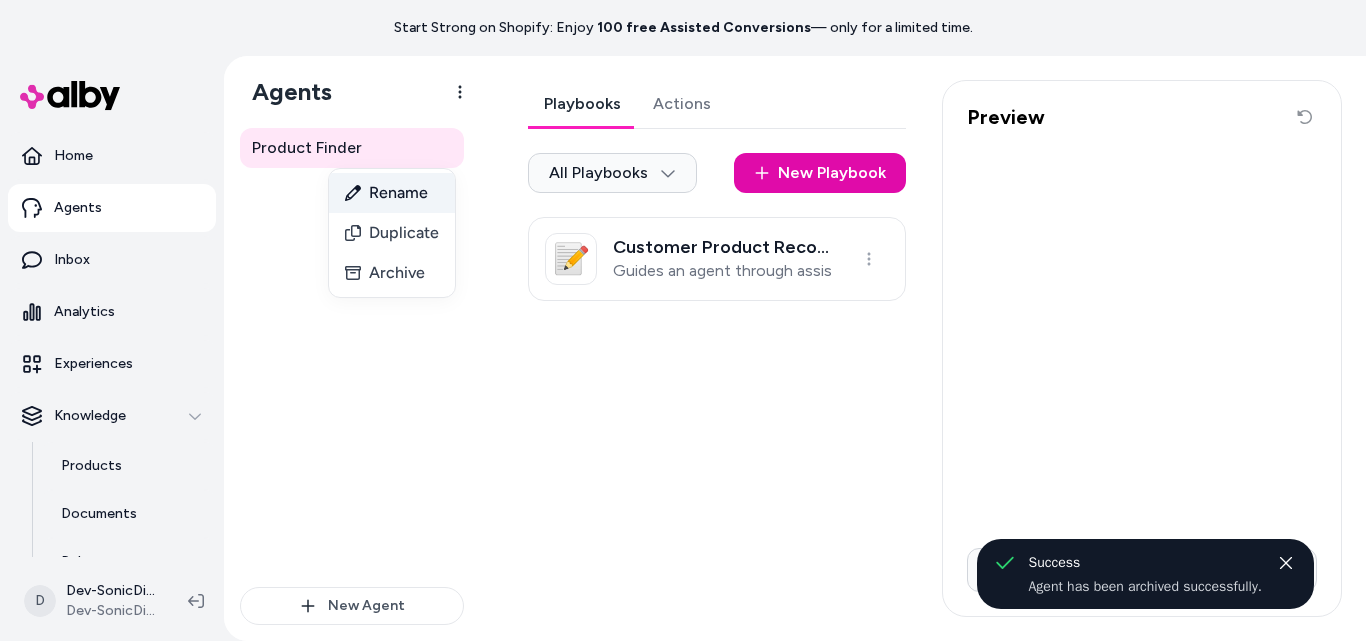 click on "Rename" at bounding box center [392, 193] 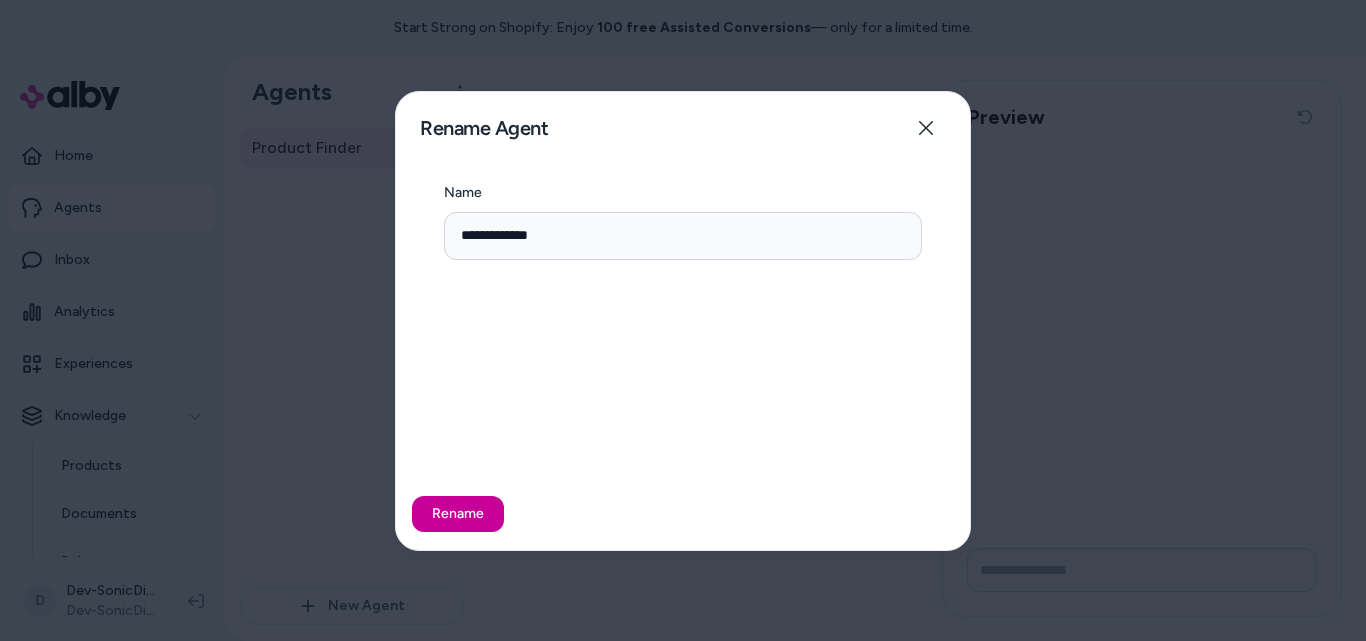 click on "Rename" at bounding box center (458, 514) 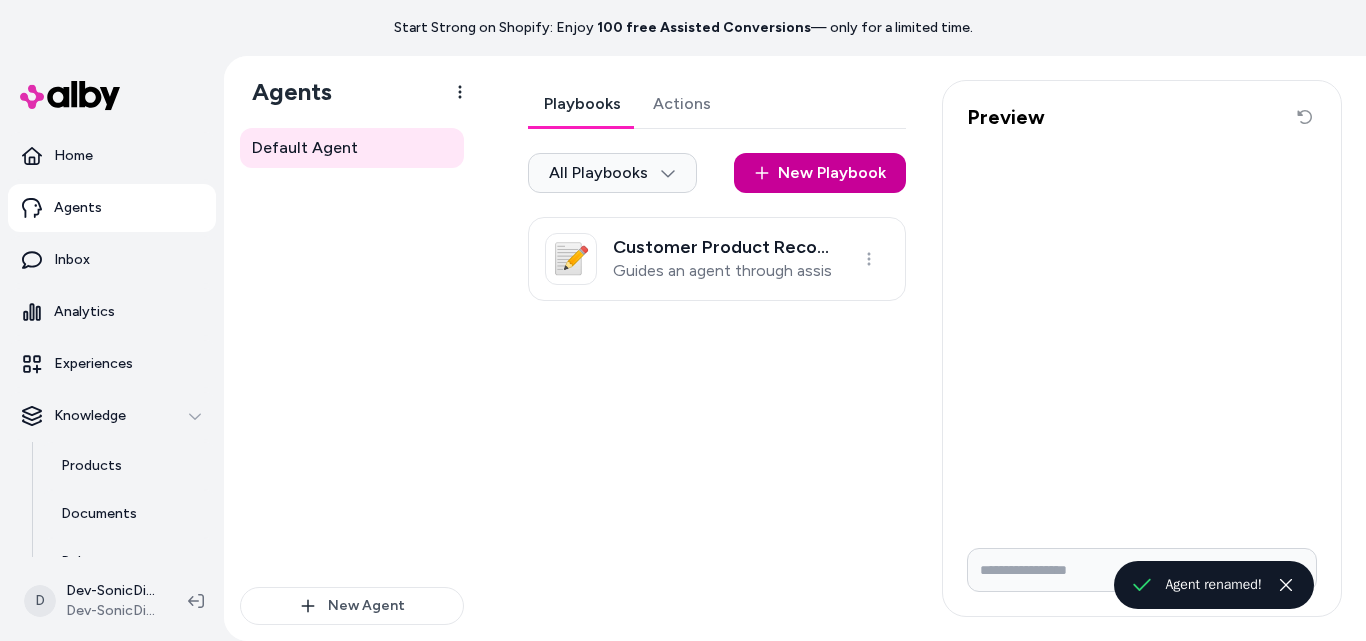 click on "New Playbook" at bounding box center [820, 173] 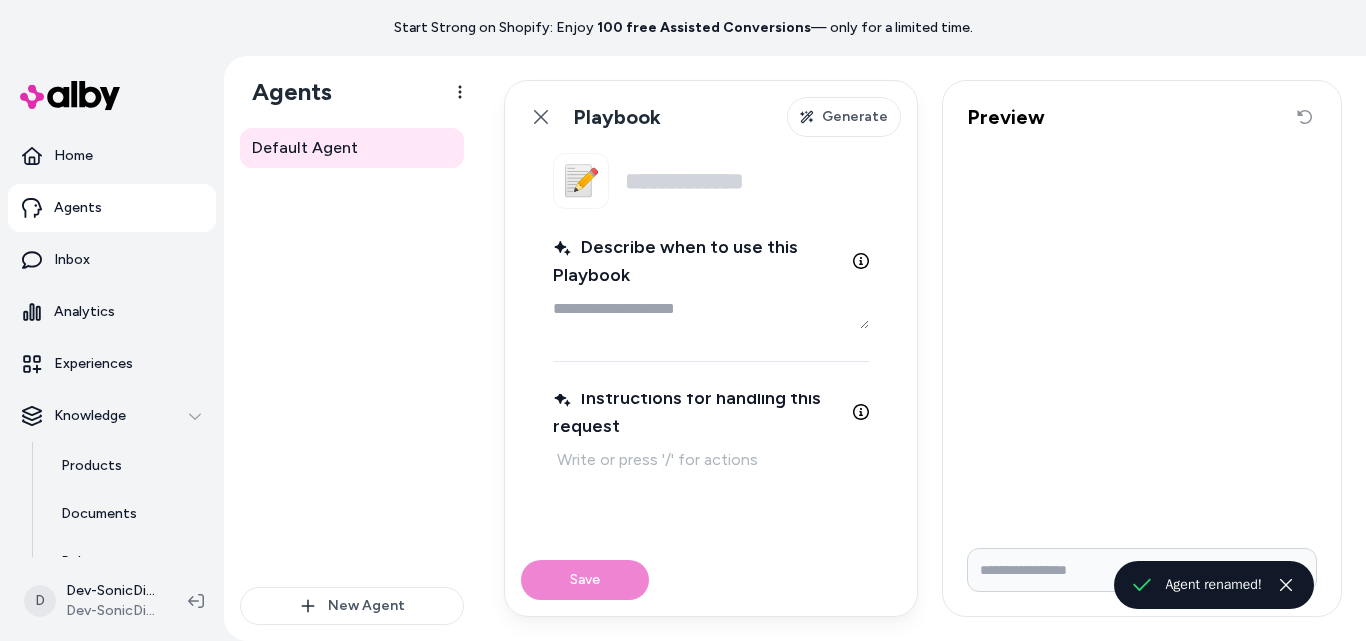 click on "Name" at bounding box center (747, 181) 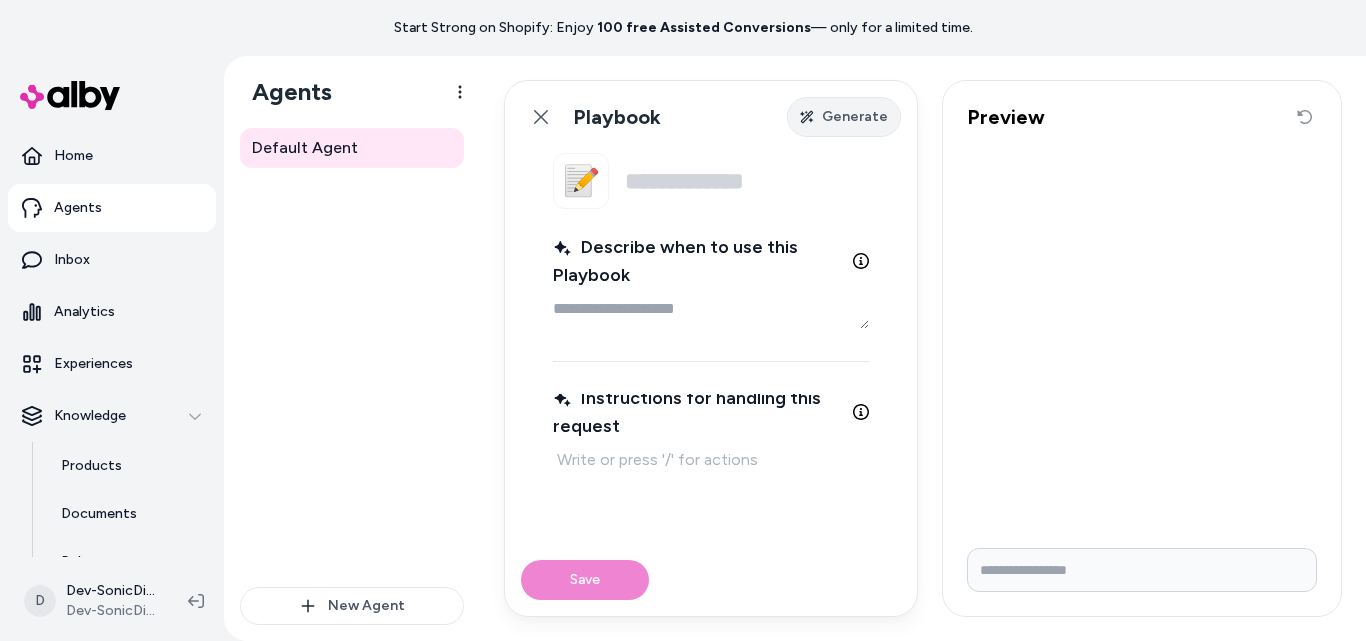 click on "Generate" at bounding box center [844, 117] 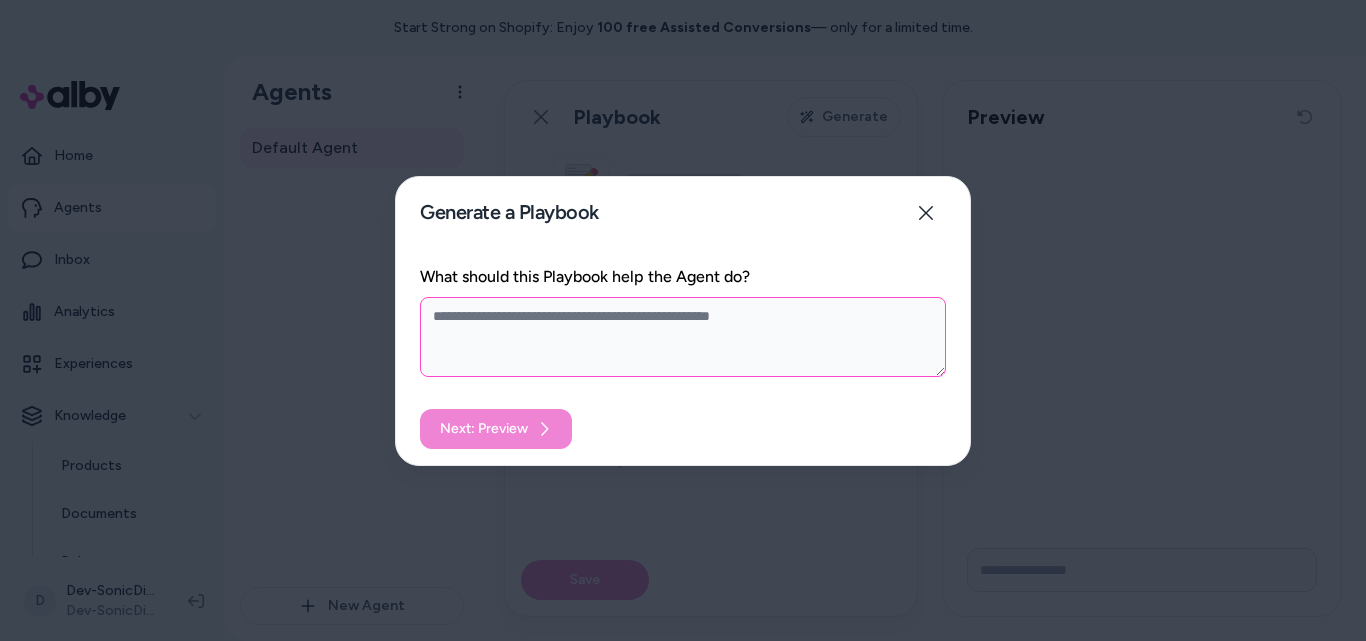 click on "What should this Playbook help the Agent do?" at bounding box center [683, 337] 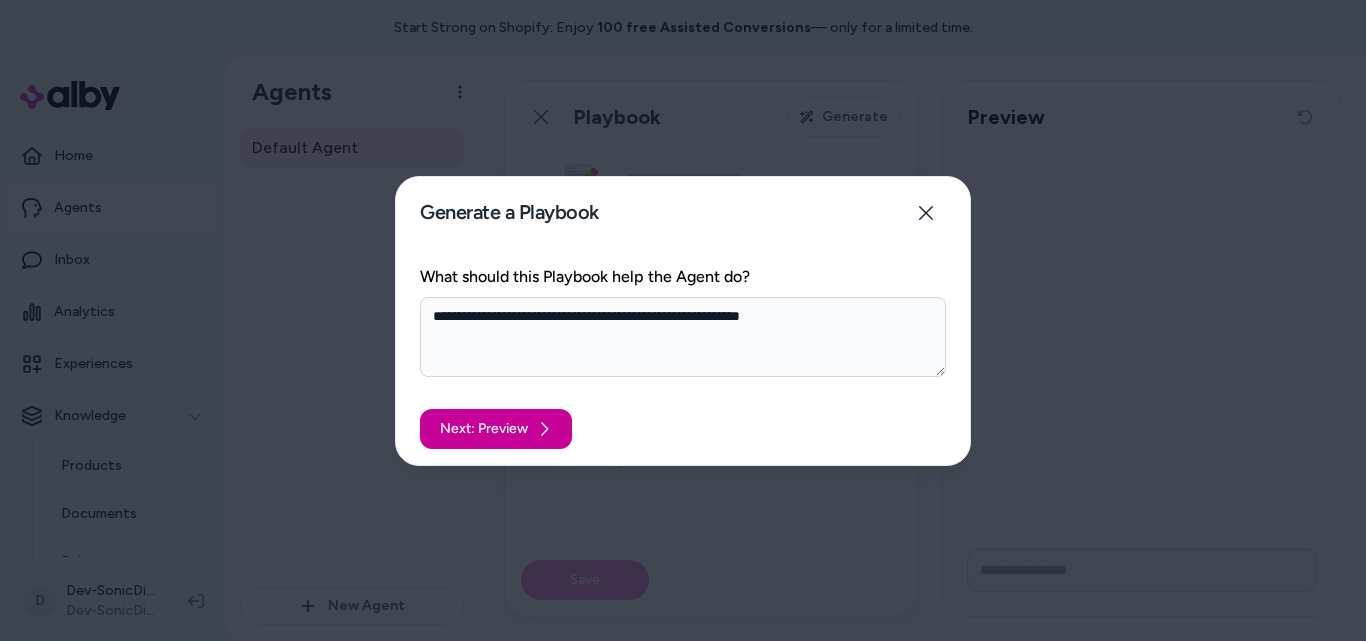 click on "Next: Preview" at bounding box center [496, 429] 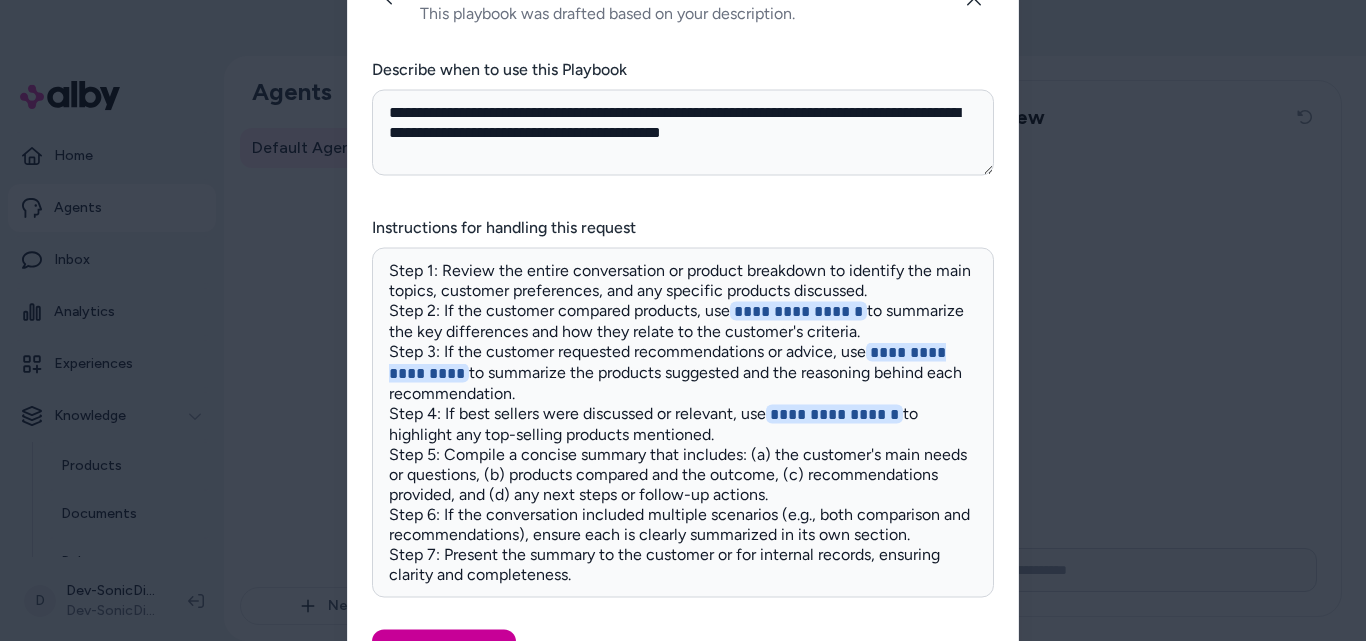 click on "Use this content" at bounding box center (444, 649) 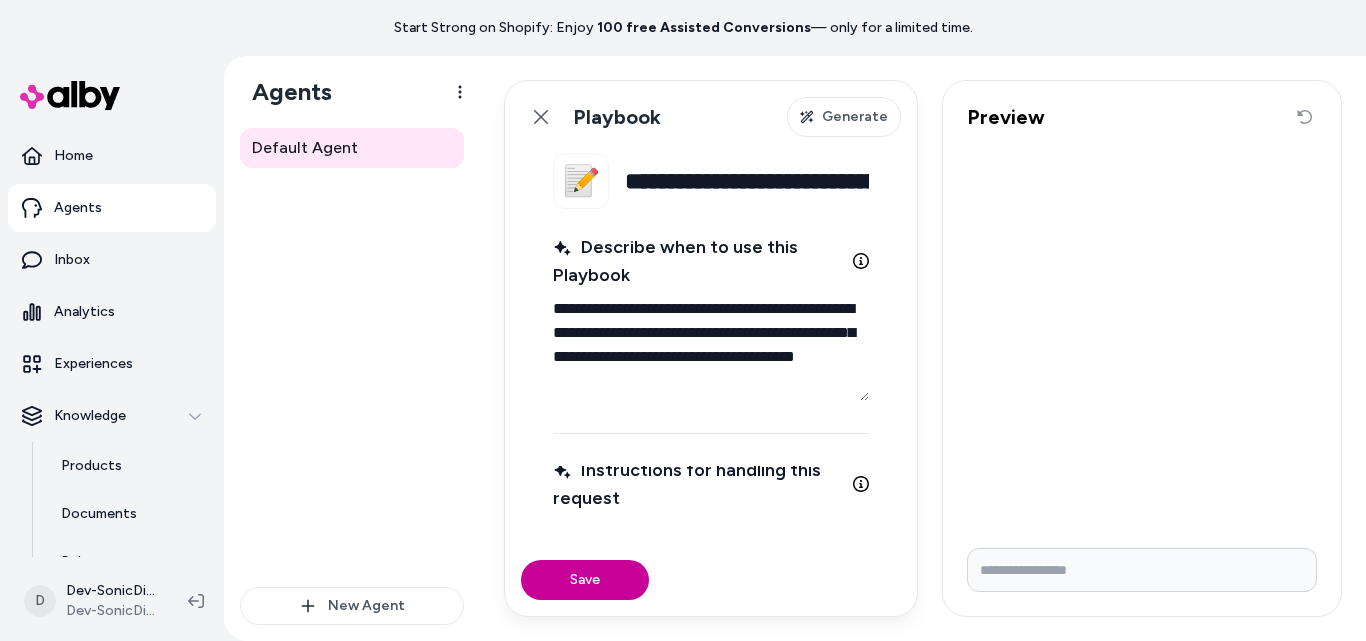 click on "Save" at bounding box center (585, 580) 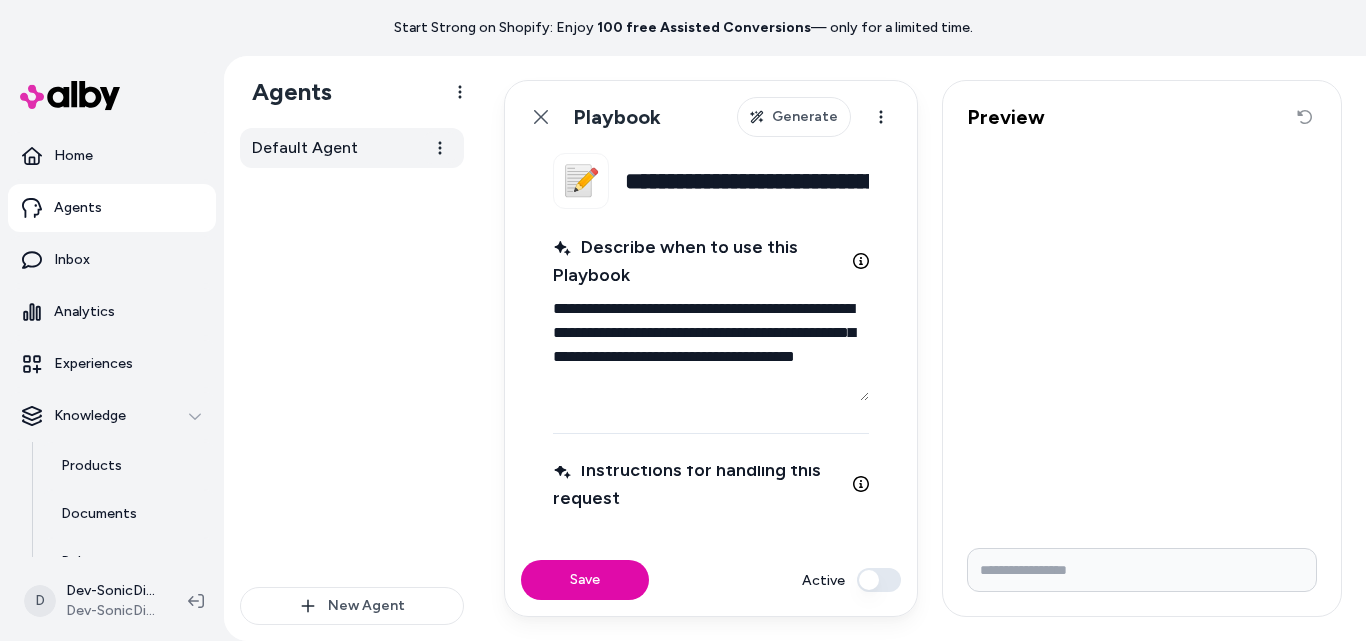 click on "Default Agent" at bounding box center [352, 148] 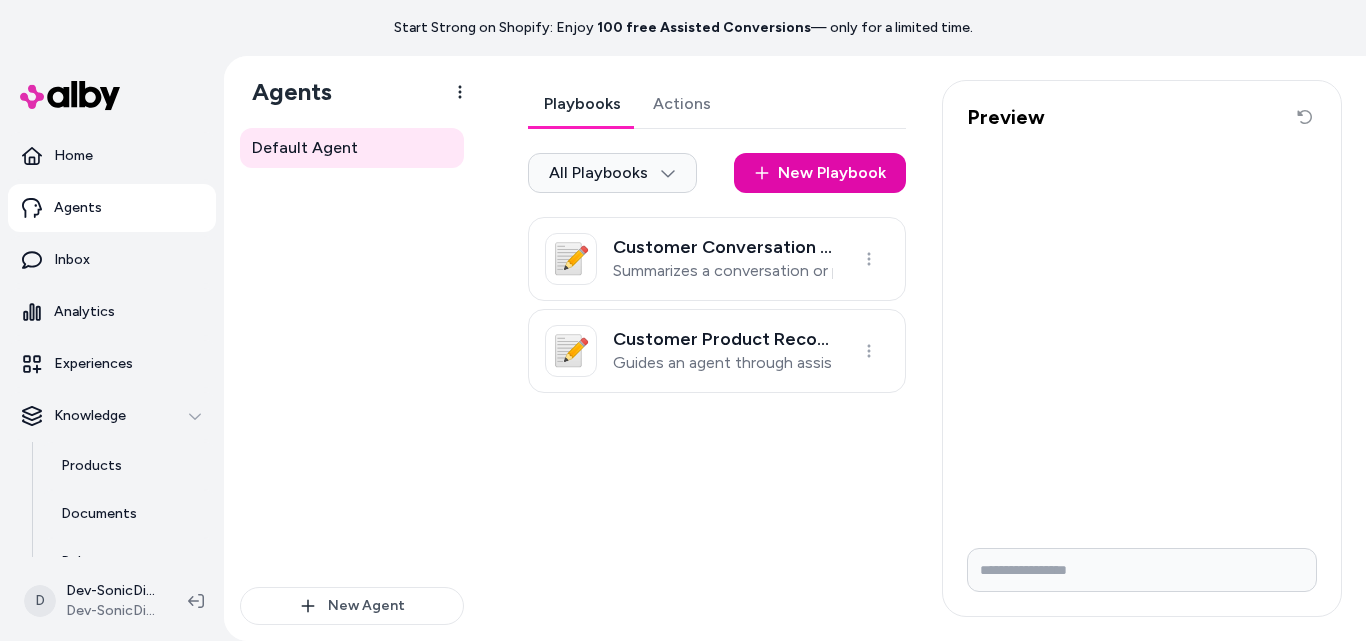 click at bounding box center (1142, 570) 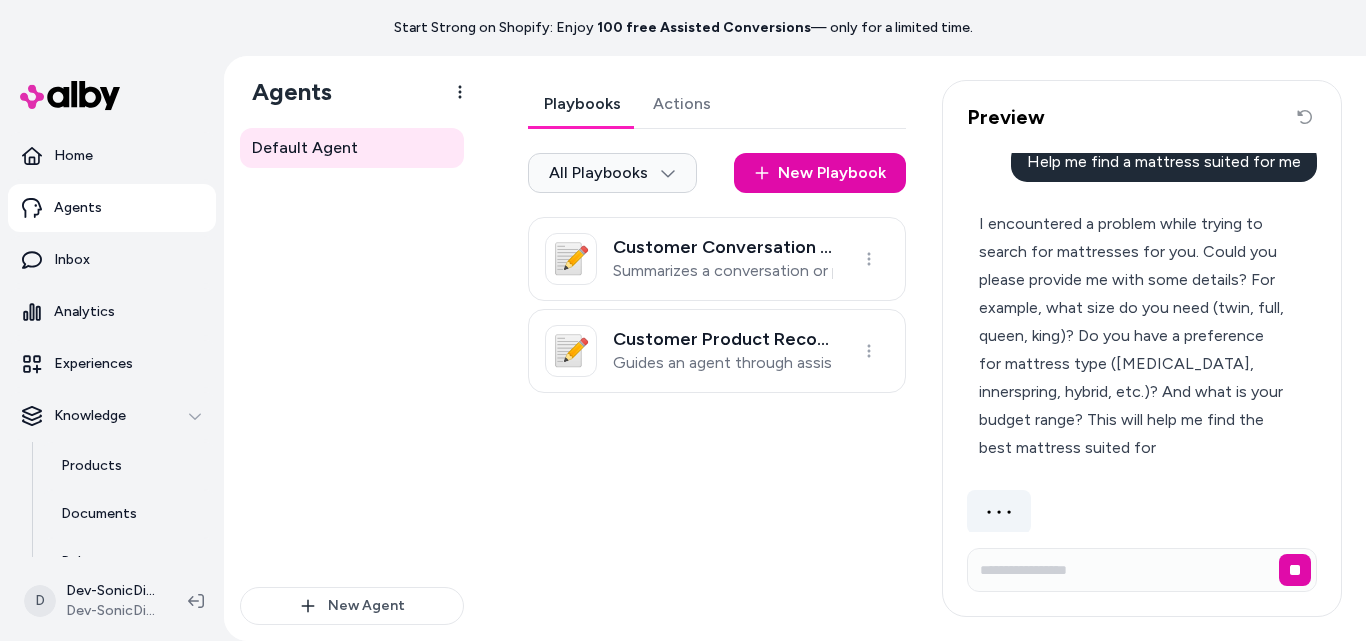 scroll, scrollTop: 0, scrollLeft: 0, axis: both 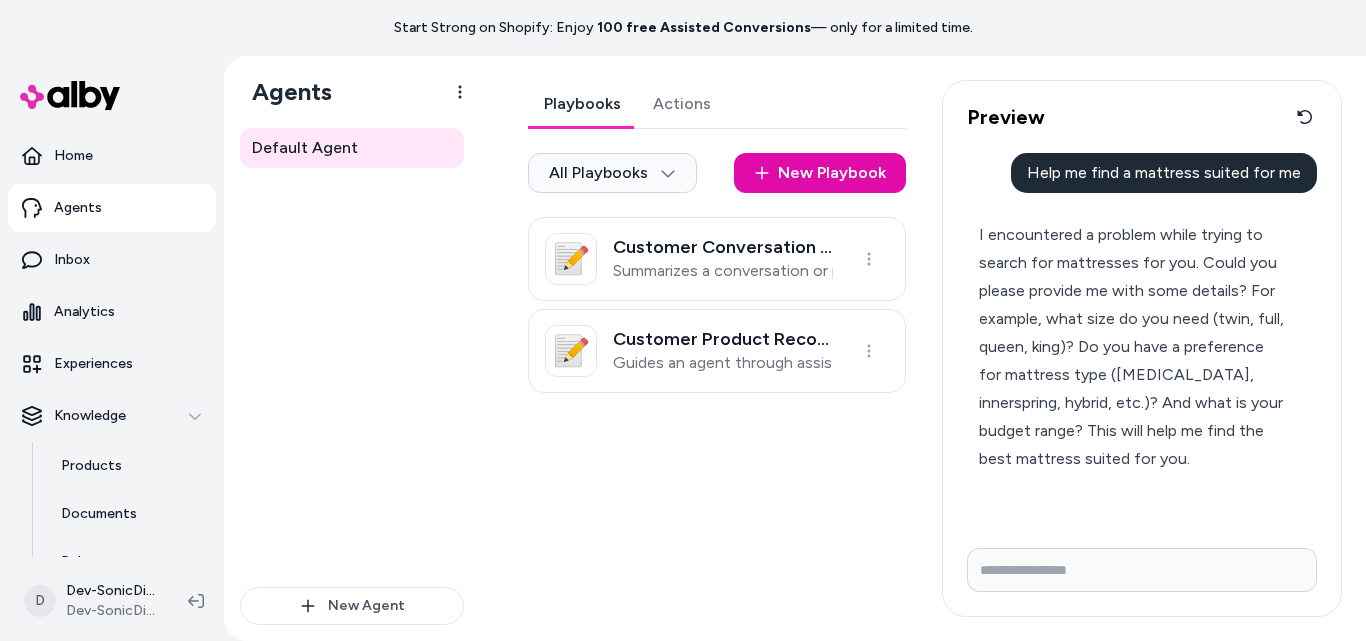 click on "Actions" at bounding box center [682, 104] 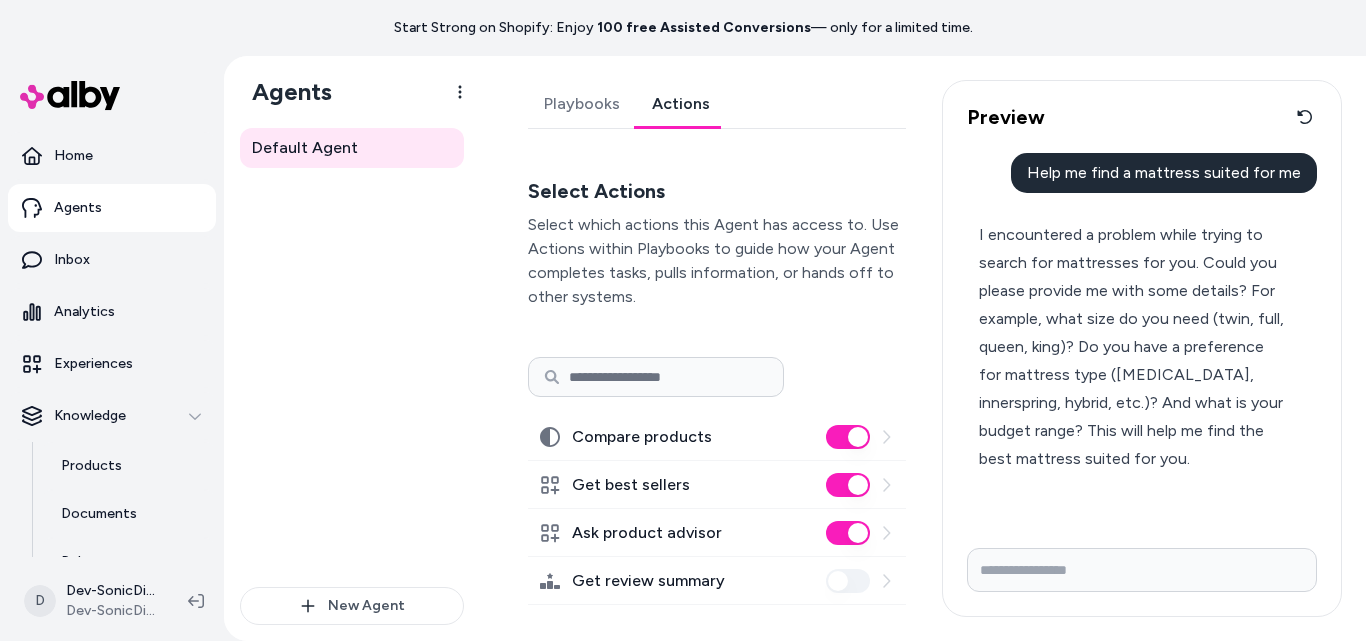 click on "Agents" at bounding box center [112, 208] 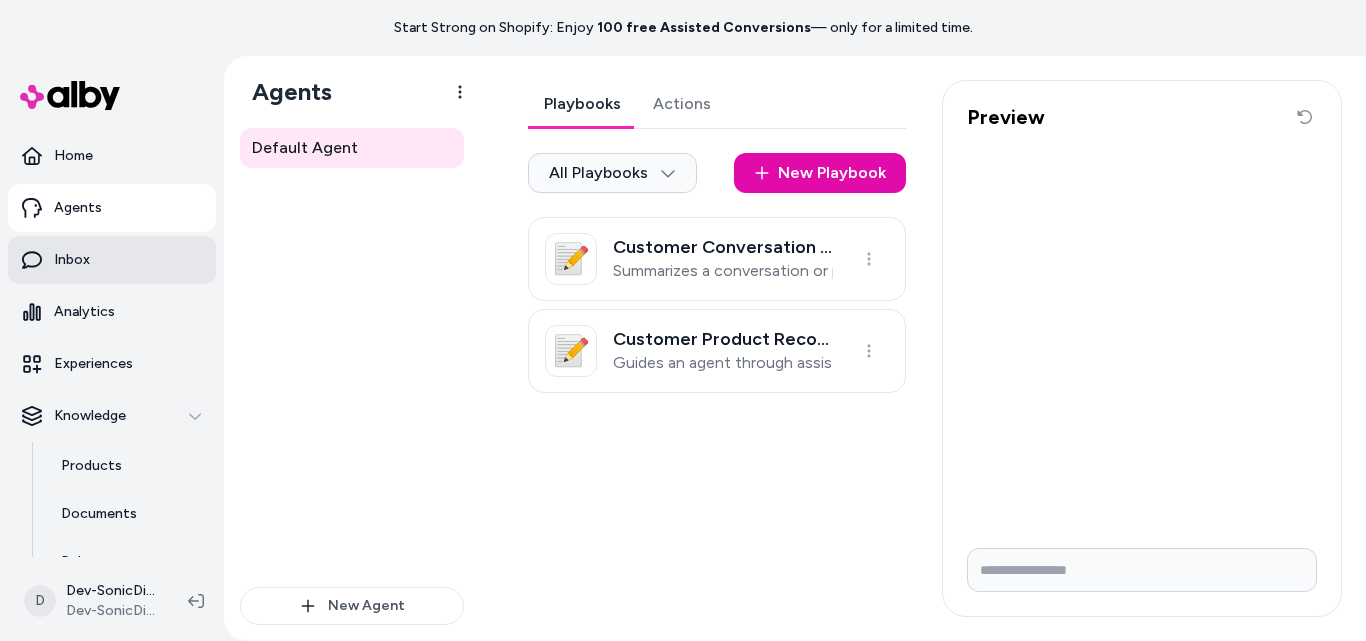 click on "Inbox" at bounding box center [112, 260] 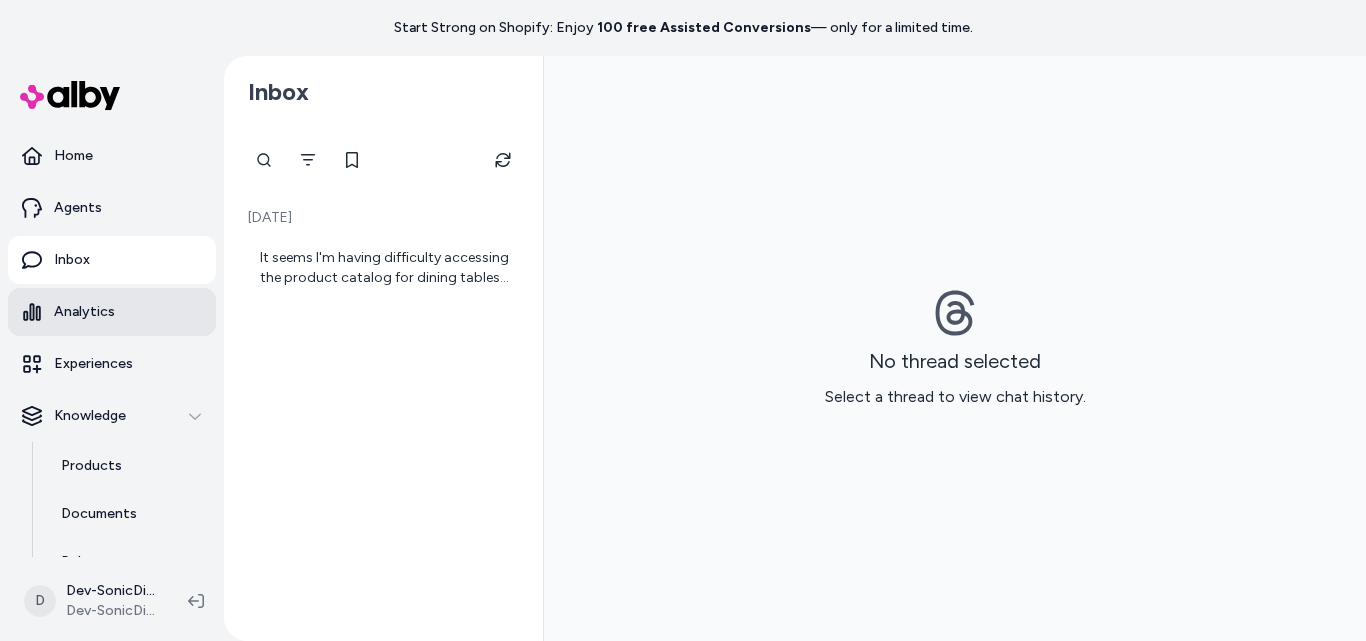 click on "Analytics" at bounding box center (84, 312) 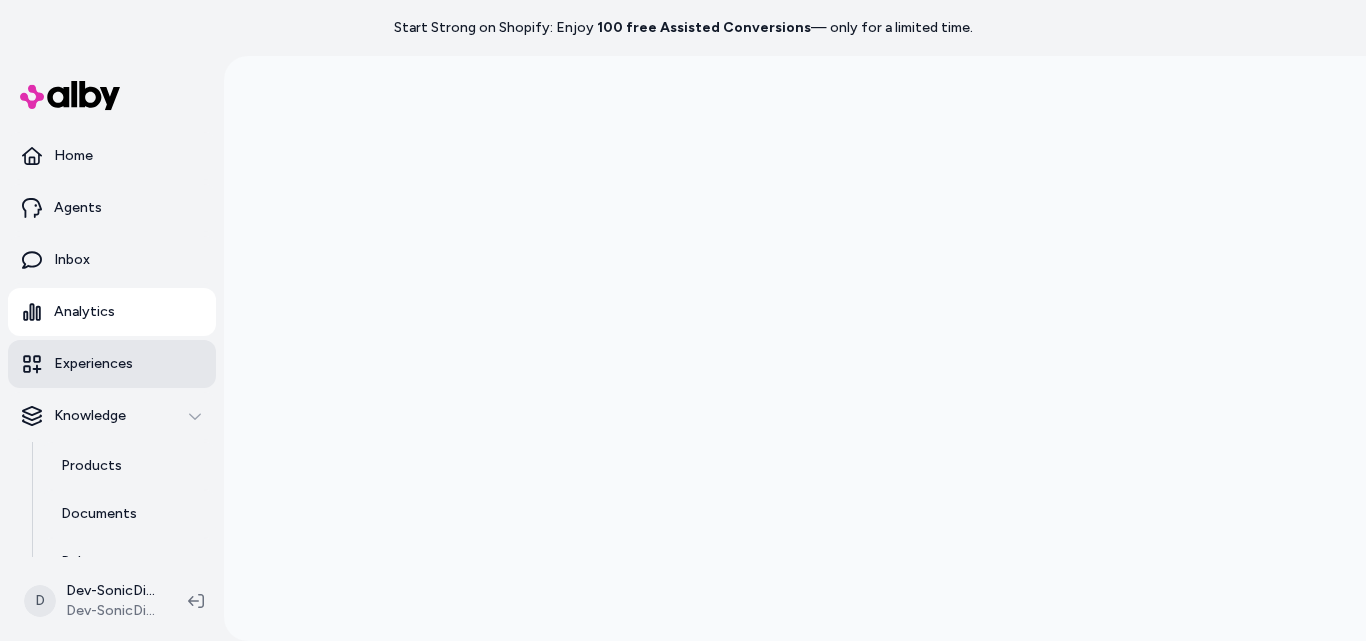click on "Experiences" at bounding box center (93, 364) 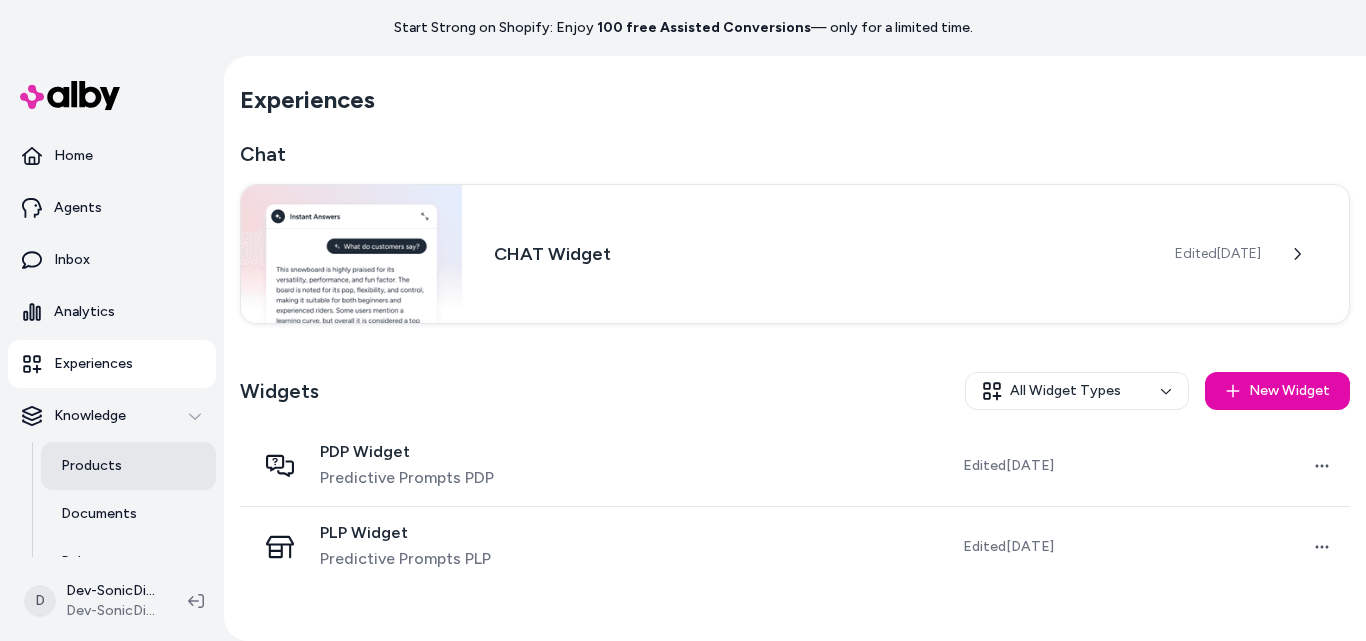 click on "Products" at bounding box center [128, 466] 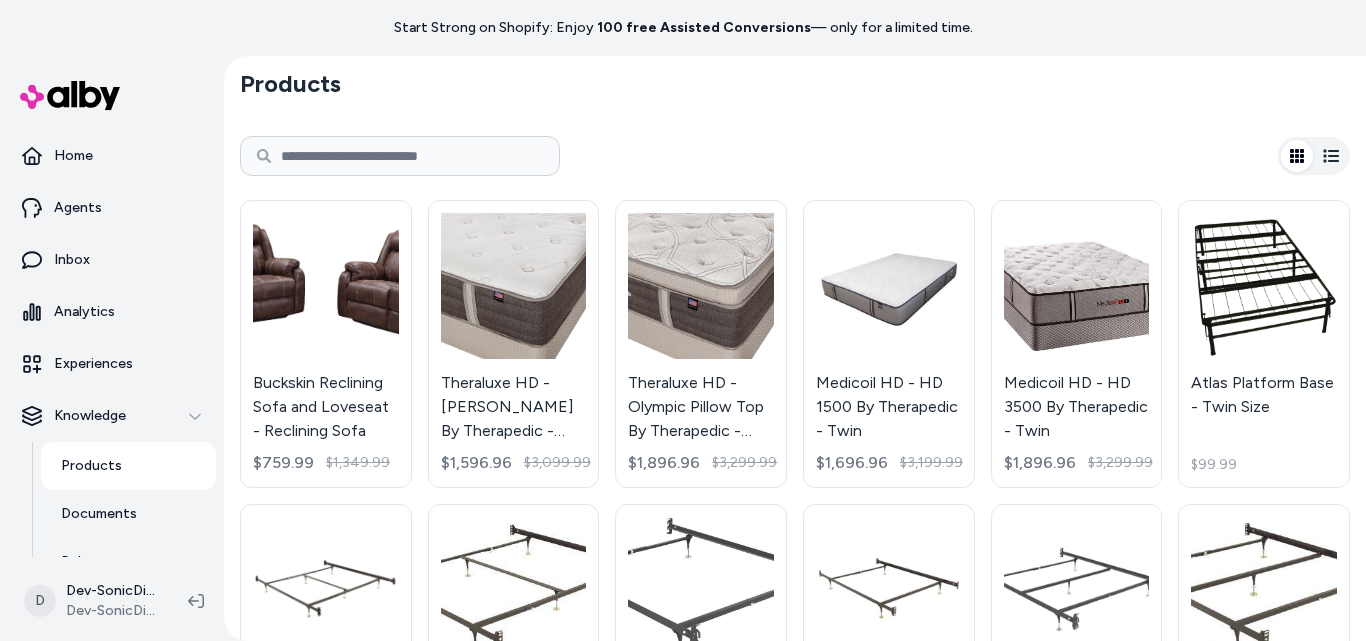 scroll, scrollTop: 0, scrollLeft: 0, axis: both 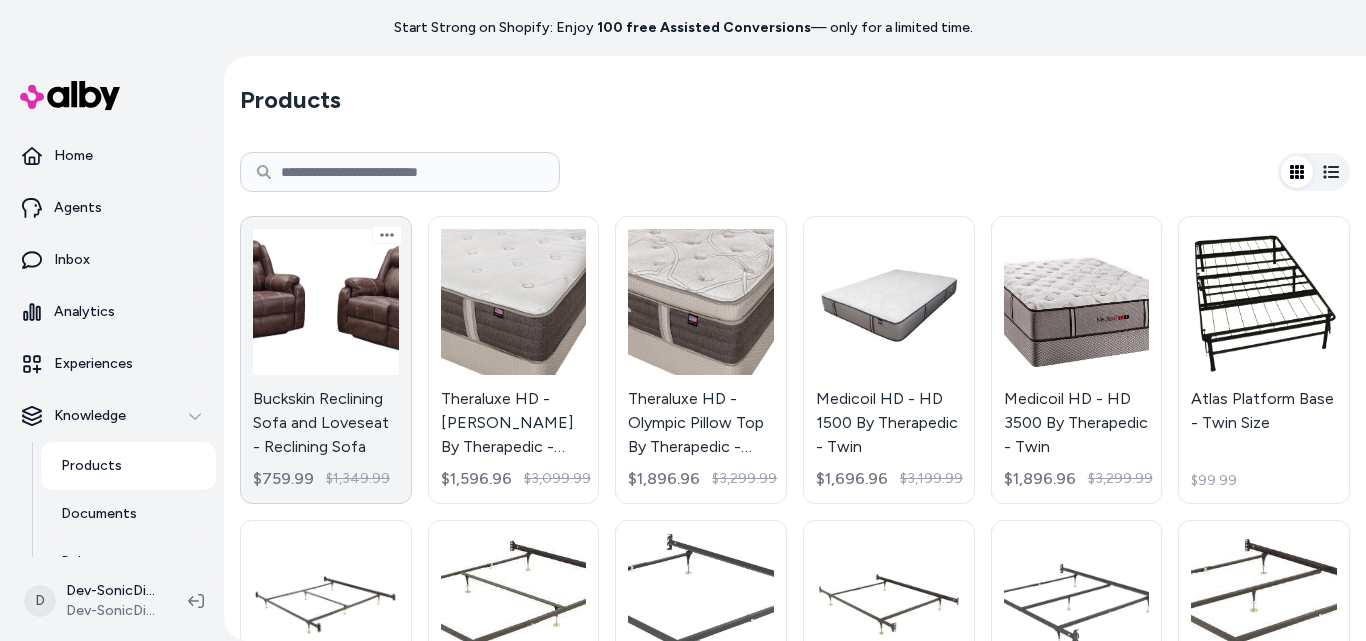 click on "Buckskin Reclining Sofa and Loveseat - Reclining Sofa $759.99 $1,349.99" at bounding box center [326, 360] 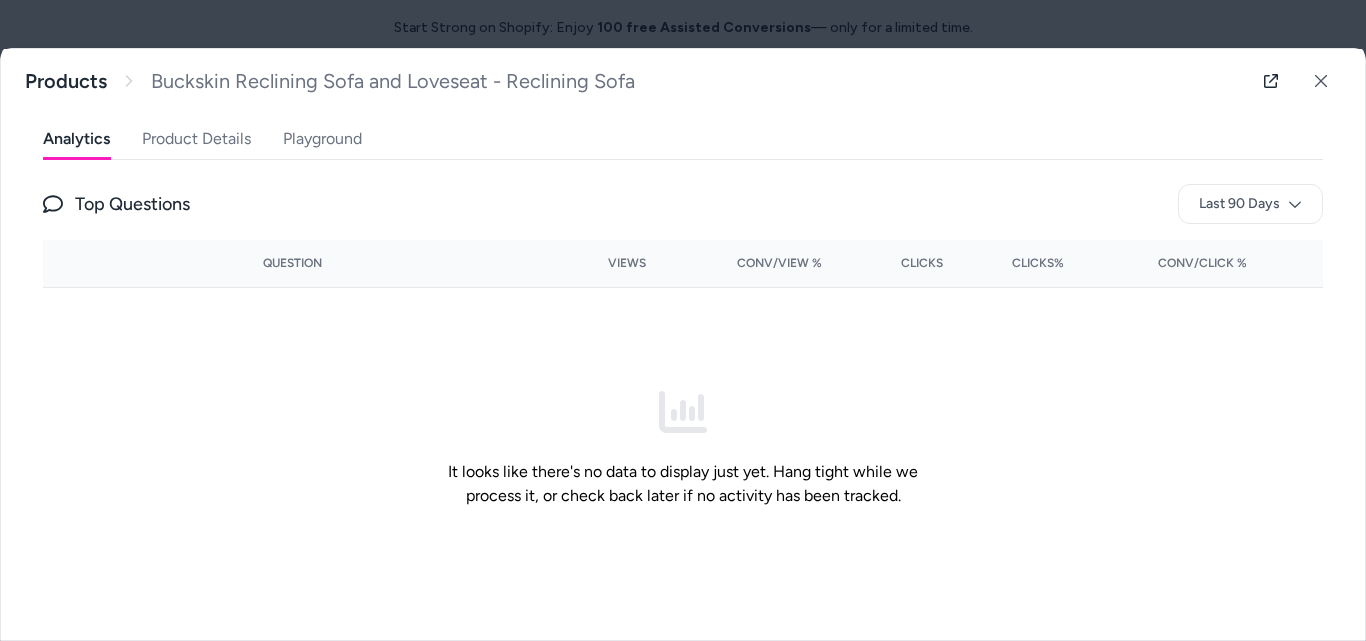 scroll, scrollTop: 436, scrollLeft: 0, axis: vertical 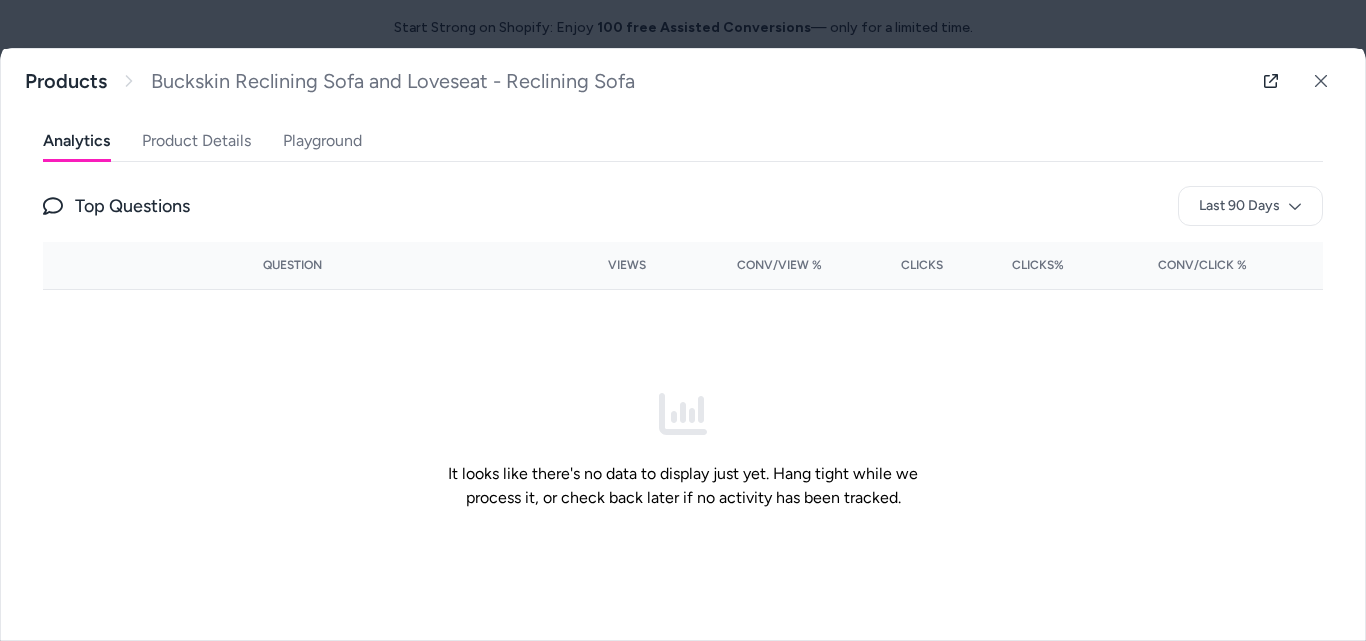 click on "Product Details" at bounding box center [196, 141] 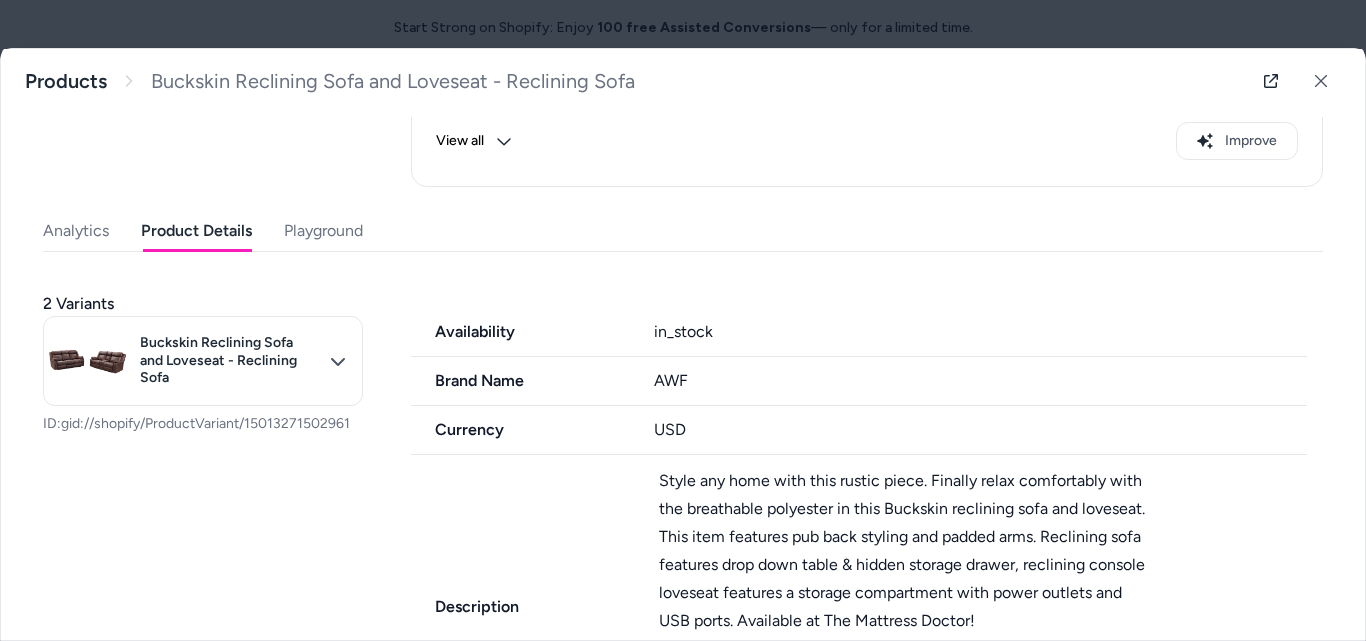 scroll, scrollTop: 322, scrollLeft: 0, axis: vertical 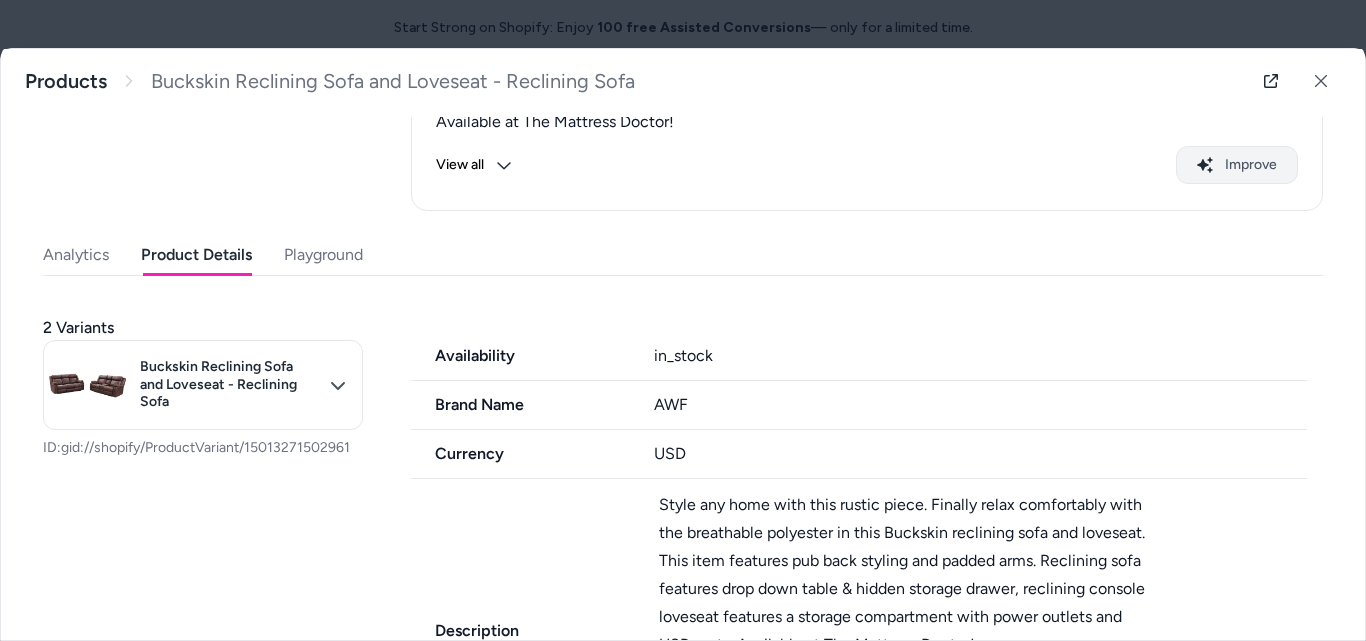 click on "Improve" at bounding box center (1237, 165) 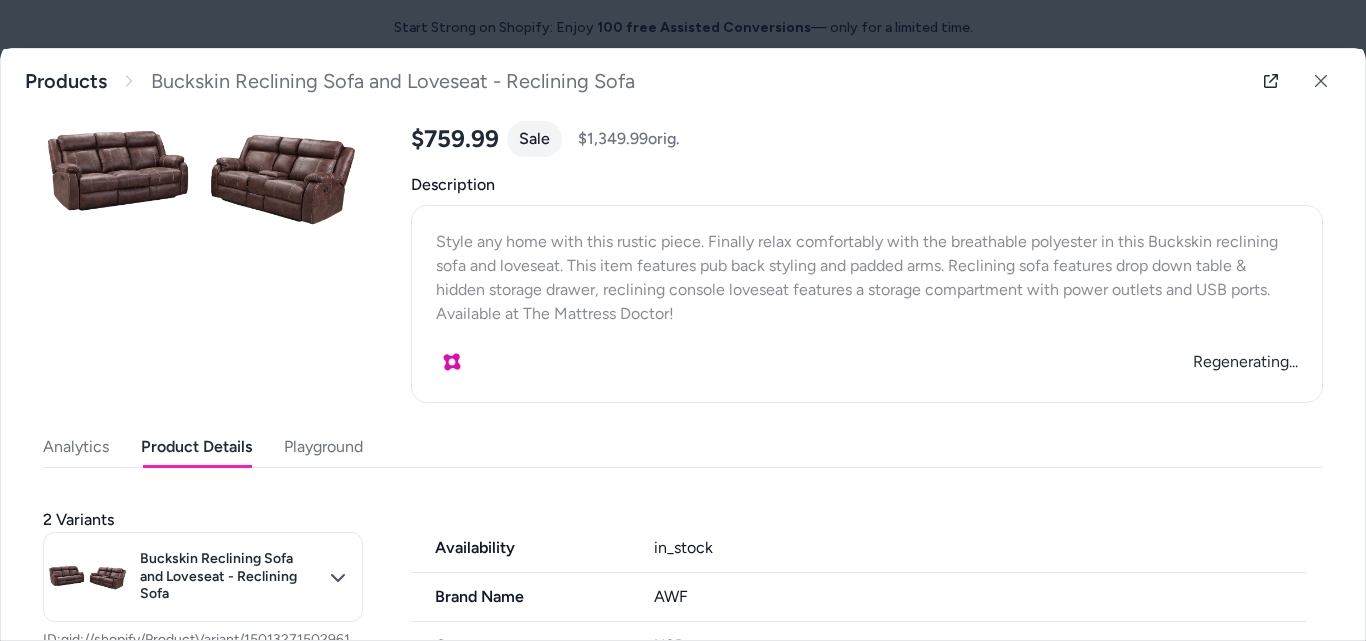 scroll, scrollTop: 34, scrollLeft: 0, axis: vertical 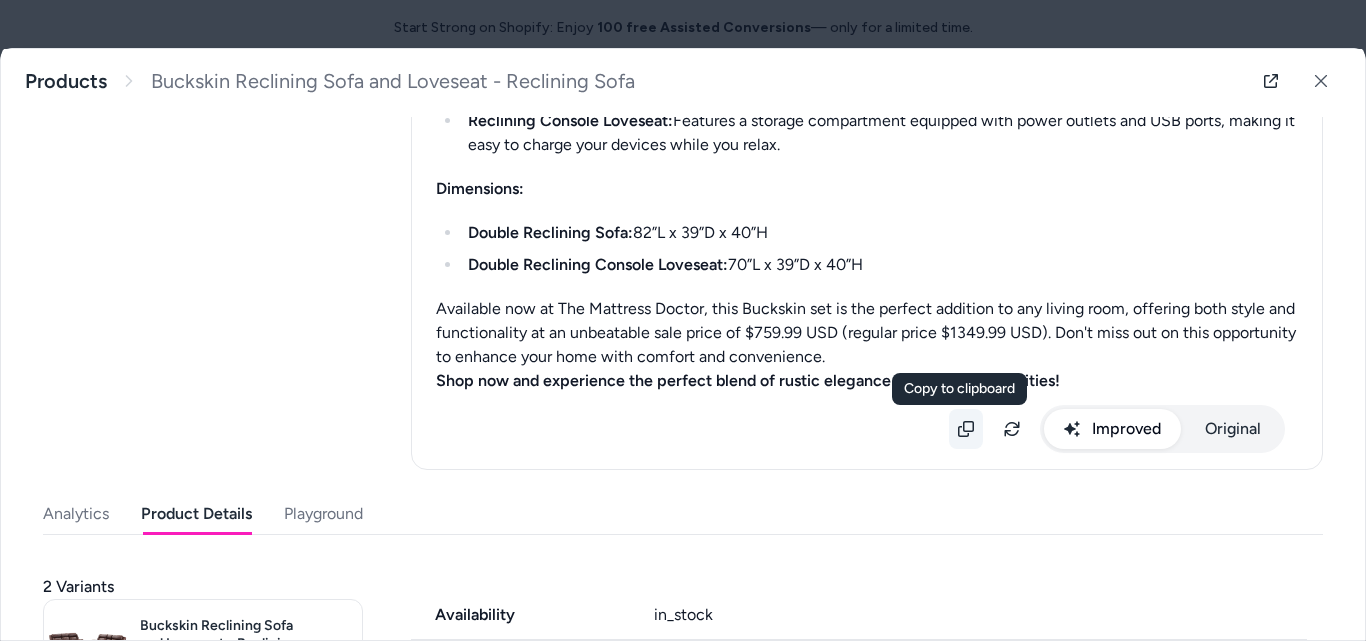 click 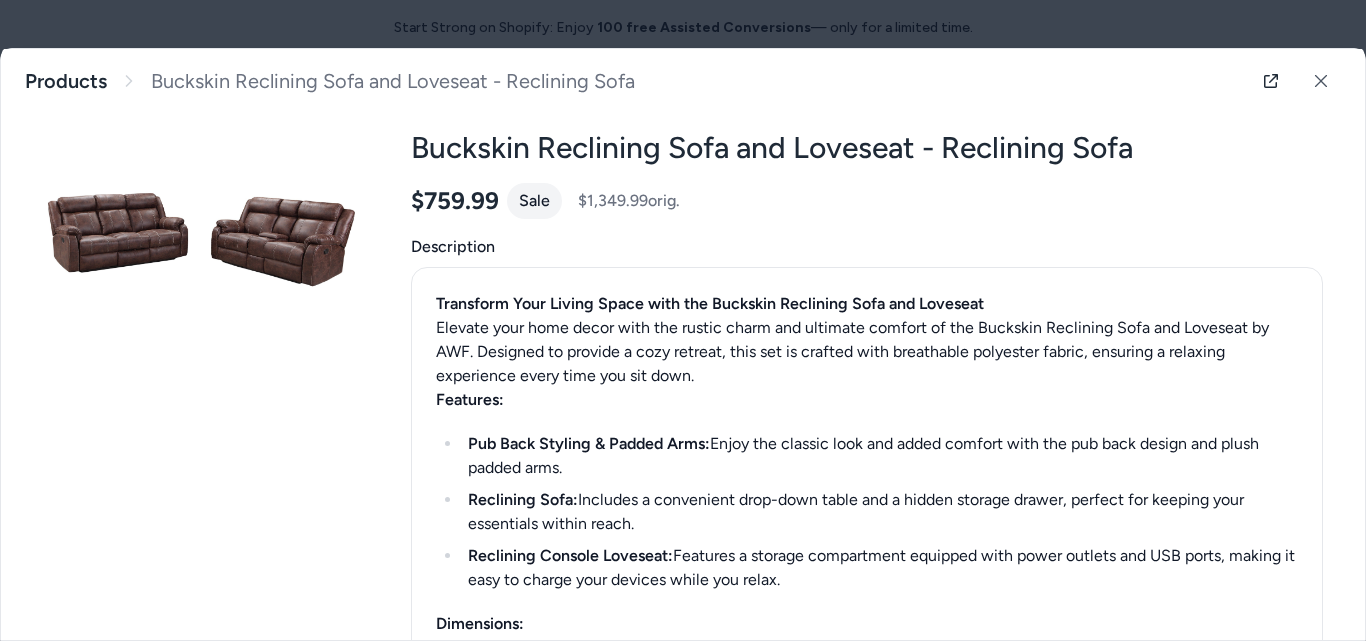 scroll, scrollTop: 0, scrollLeft: 0, axis: both 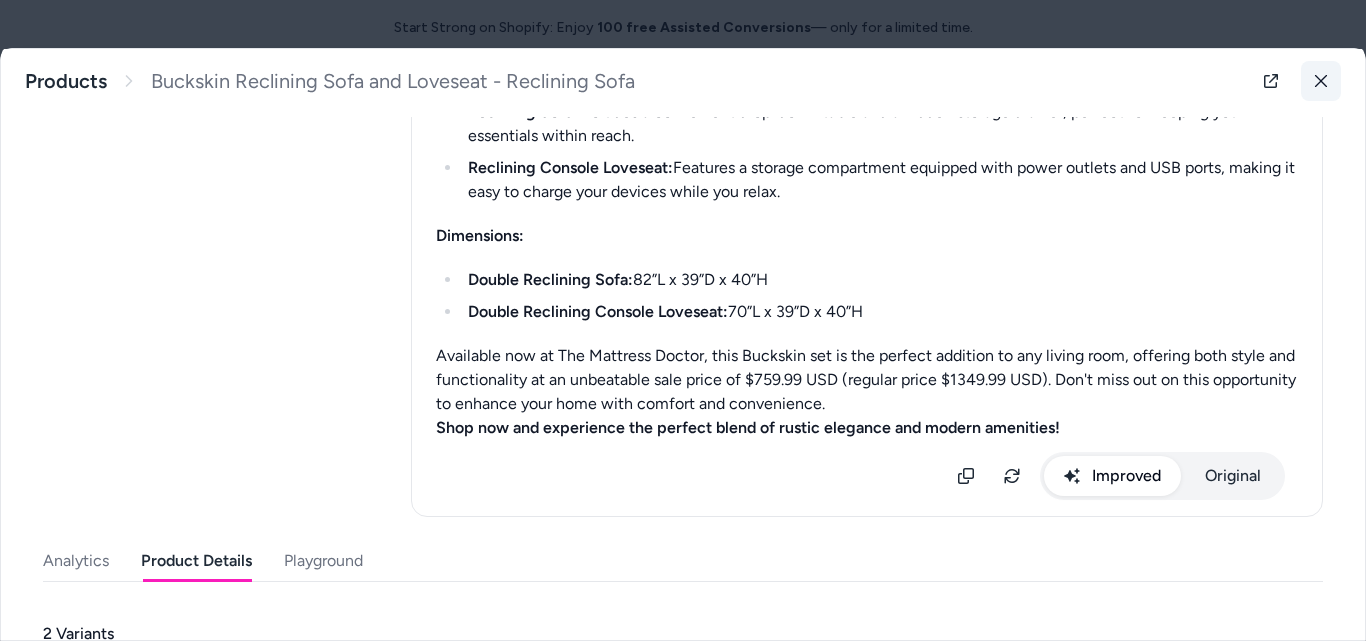 click 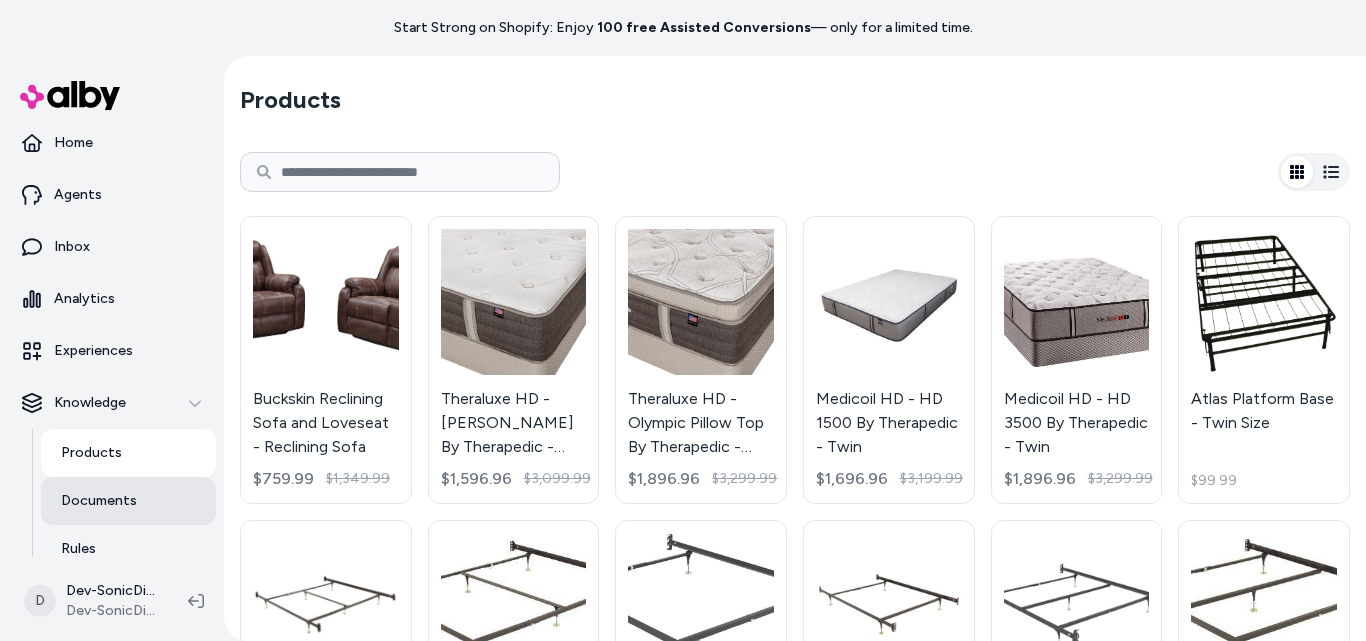 scroll, scrollTop: 0, scrollLeft: 0, axis: both 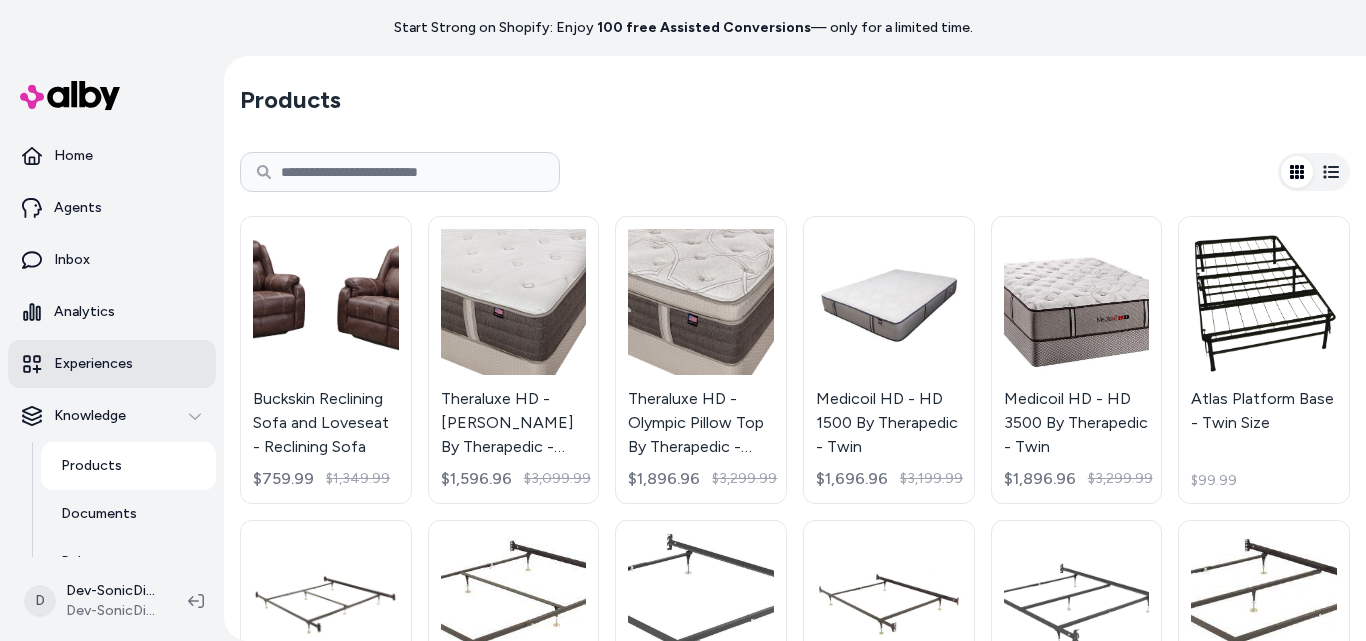 click on "Experiences" at bounding box center [112, 364] 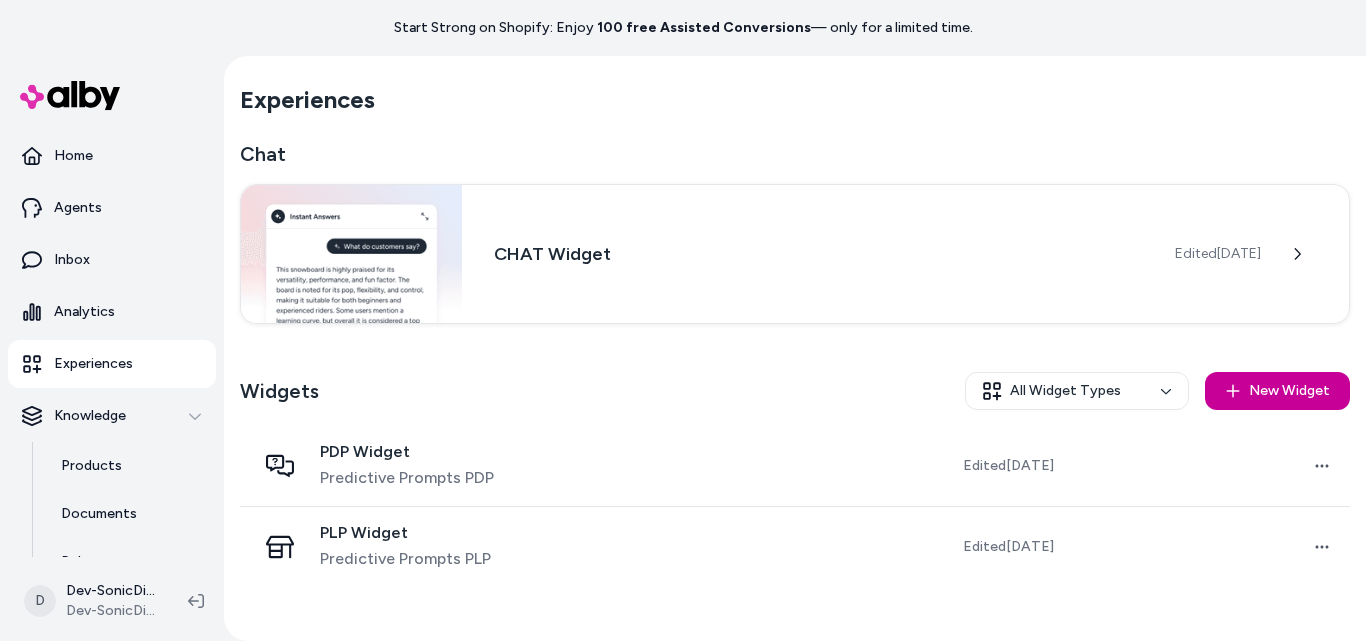 click on "New Widget" at bounding box center (1277, 391) 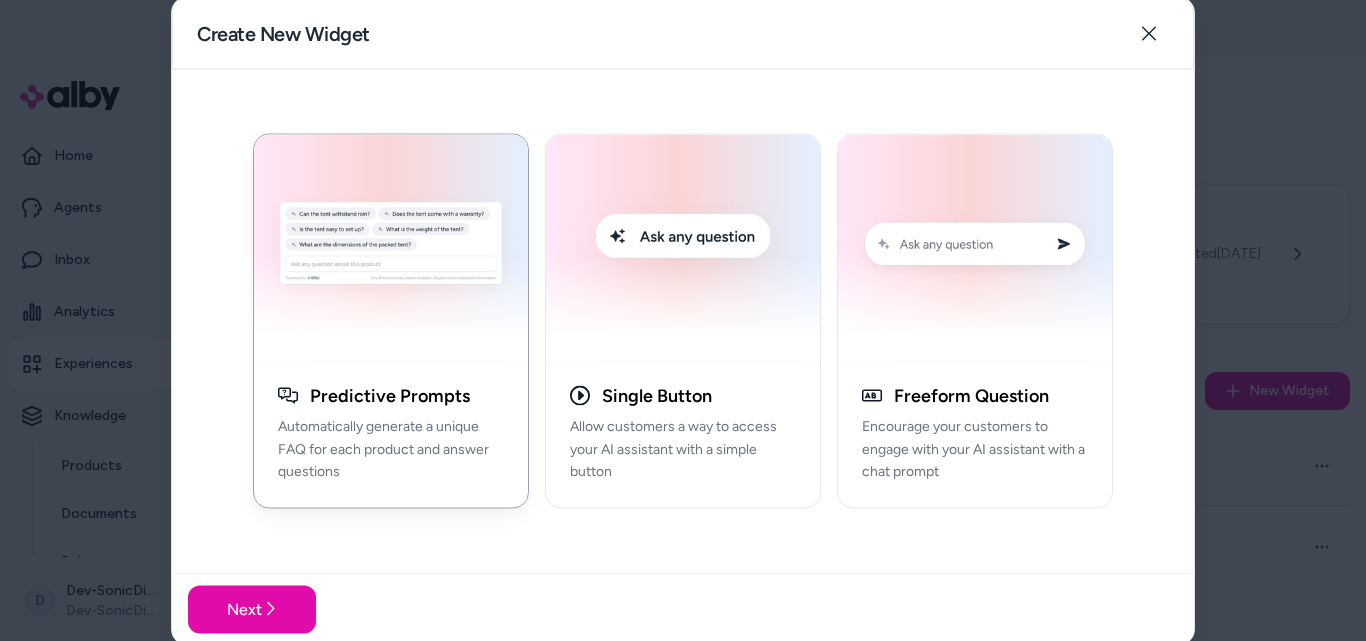click at bounding box center [391, 247] 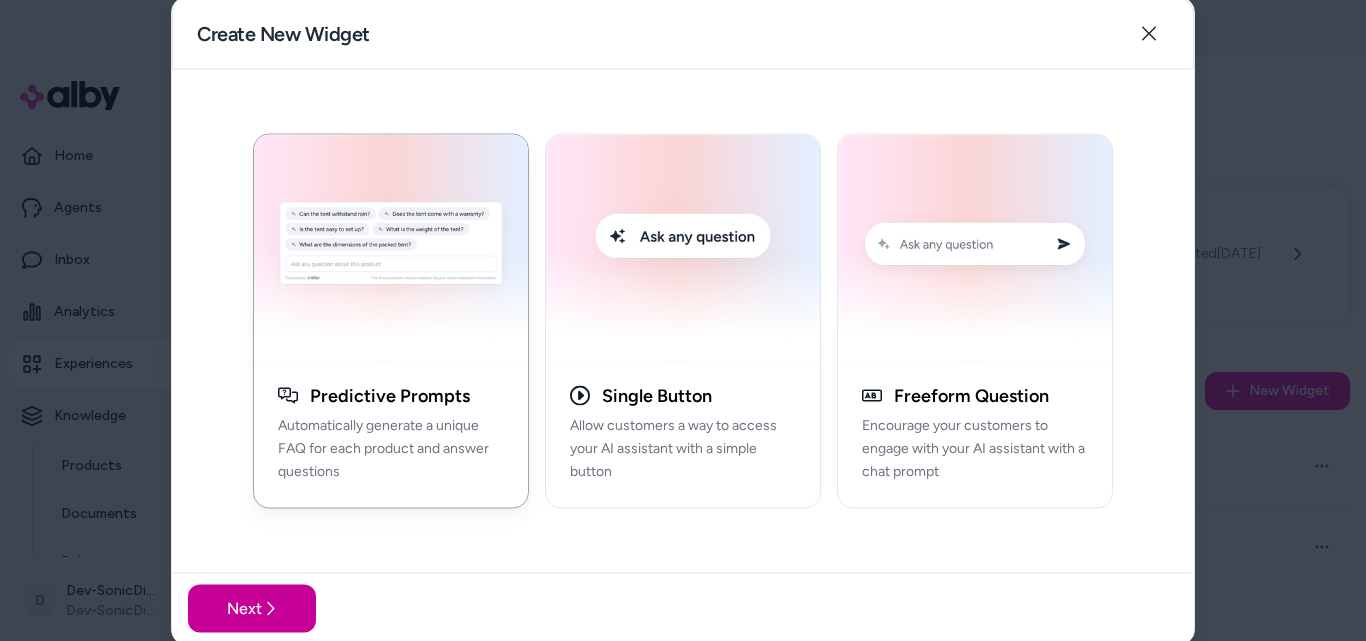 click on "Next" at bounding box center [252, 609] 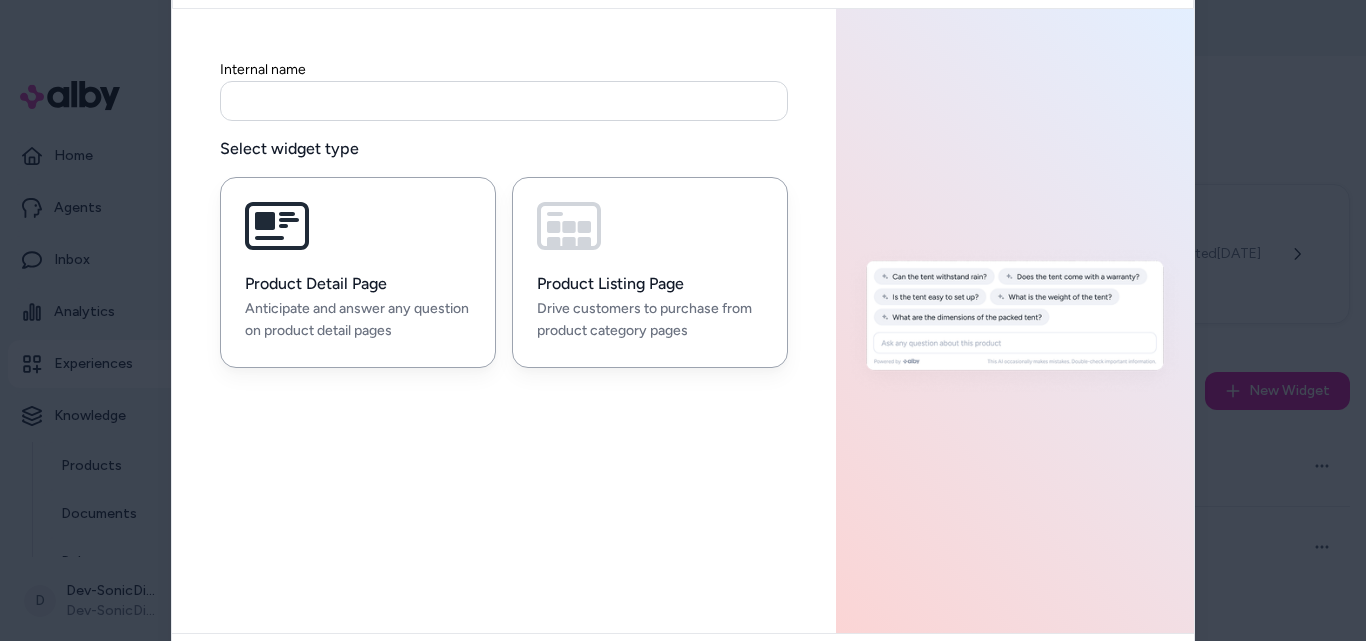 click on "Product Listing Page Drive customers to purchase from product category pages" at bounding box center [650, 309] 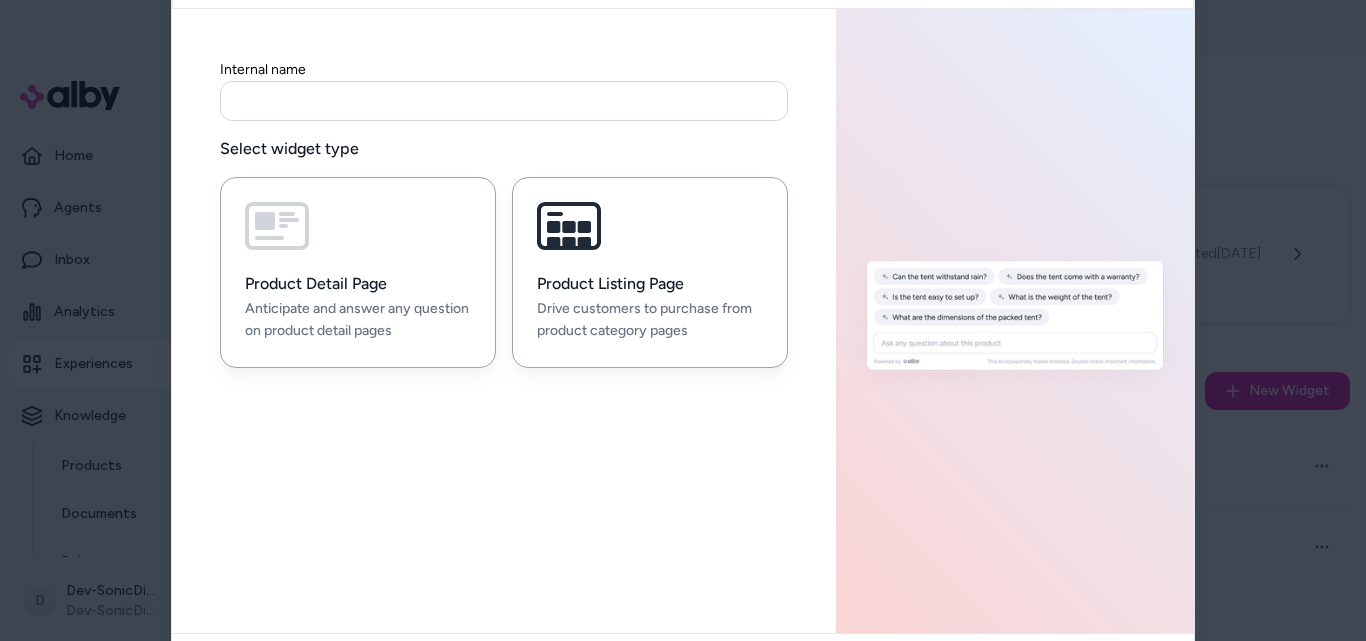 click on "Anticipate and answer any question on product detail pages" at bounding box center [358, 321] 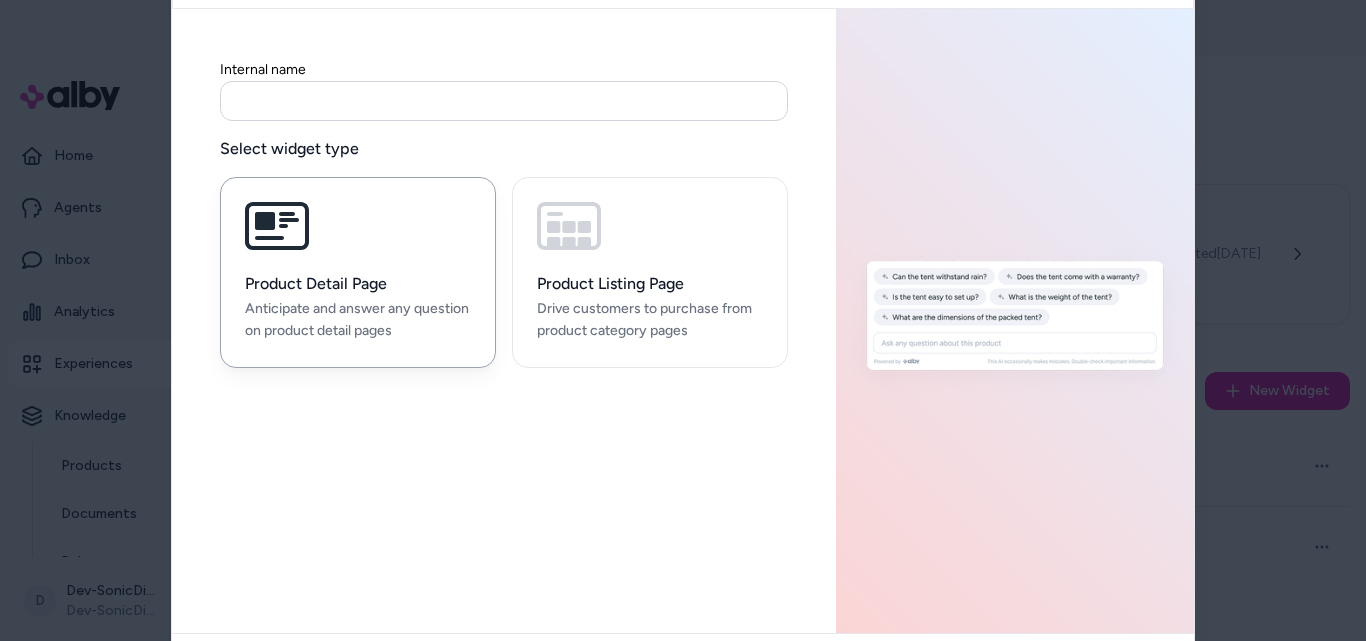 click at bounding box center (504, 101) 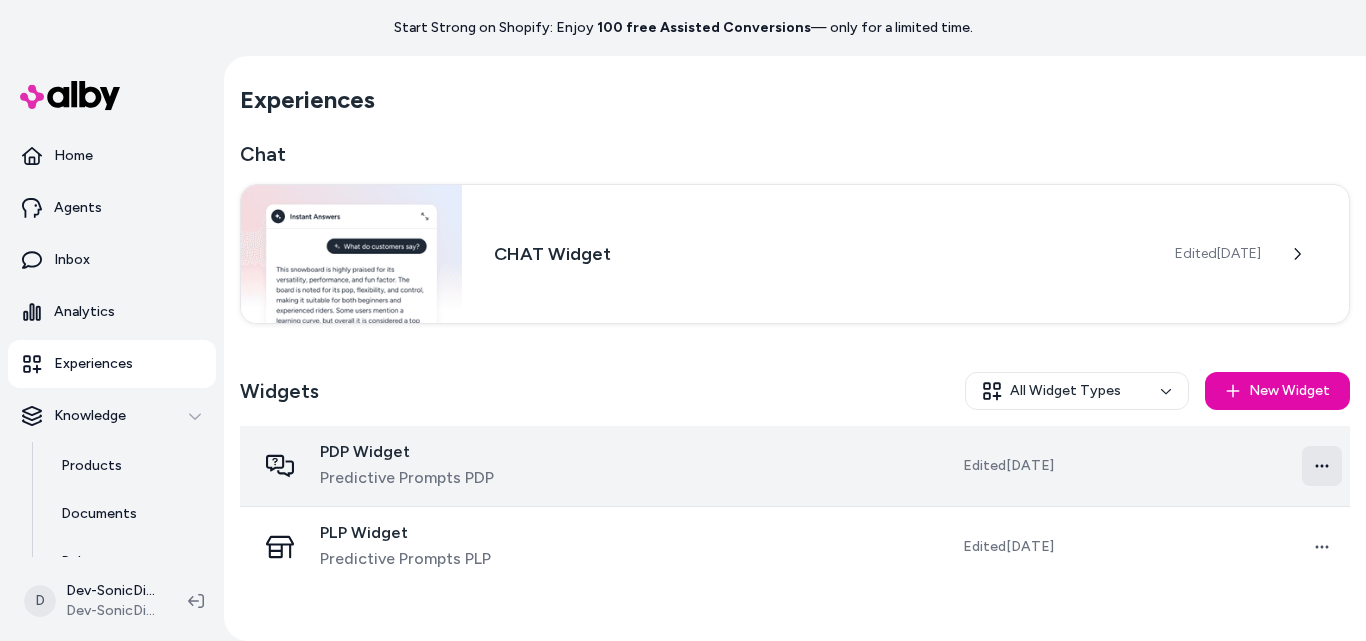 click on "Start Strong on Shopify: Enjoy   100 free Assisted Conversions  — only for a limited time. Home Agents Inbox Analytics Experiences Knowledge Products Documents Rules Verified Q&As Reviews Survey Questions Integrations D Dev-SonicDigitalMarketing Shopify Dev-SonicDigitalMarketing Experiences Chat CHAT Widget Edited  Jul 9, 2025 Widgets All Widget Types   New Widget PDP Widget Predictive Prompts PDP Edited  Jul 09, 2025 Open menu PLP Widget Predictive Prompts PLP Edited  Jul 09, 2025 Open menu *" at bounding box center [683, 320] 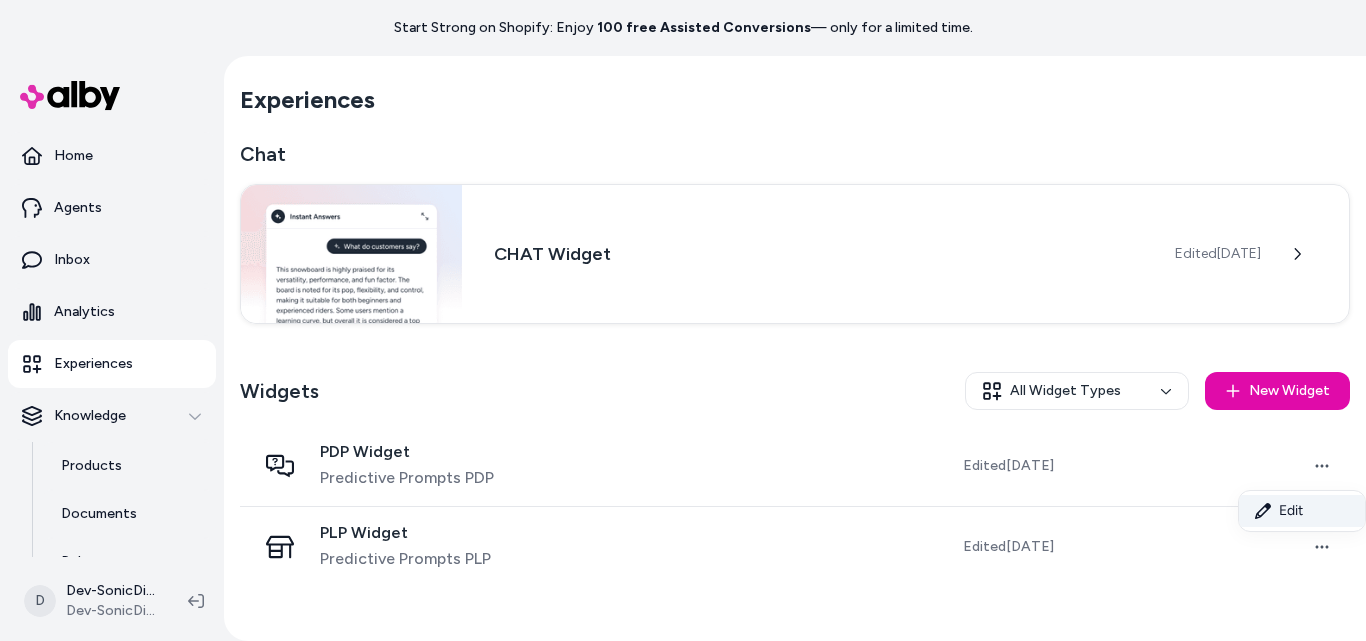 click on "Edit" at bounding box center (1302, 511) 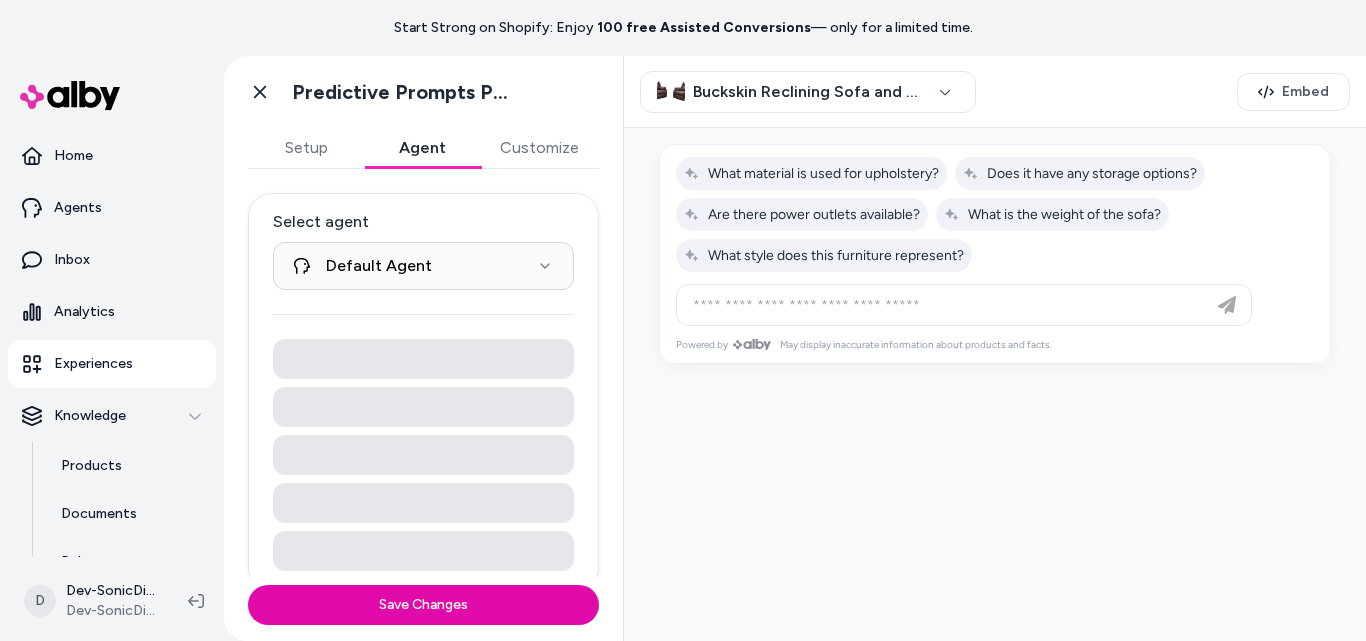 click on "Agent" at bounding box center [422, 148] 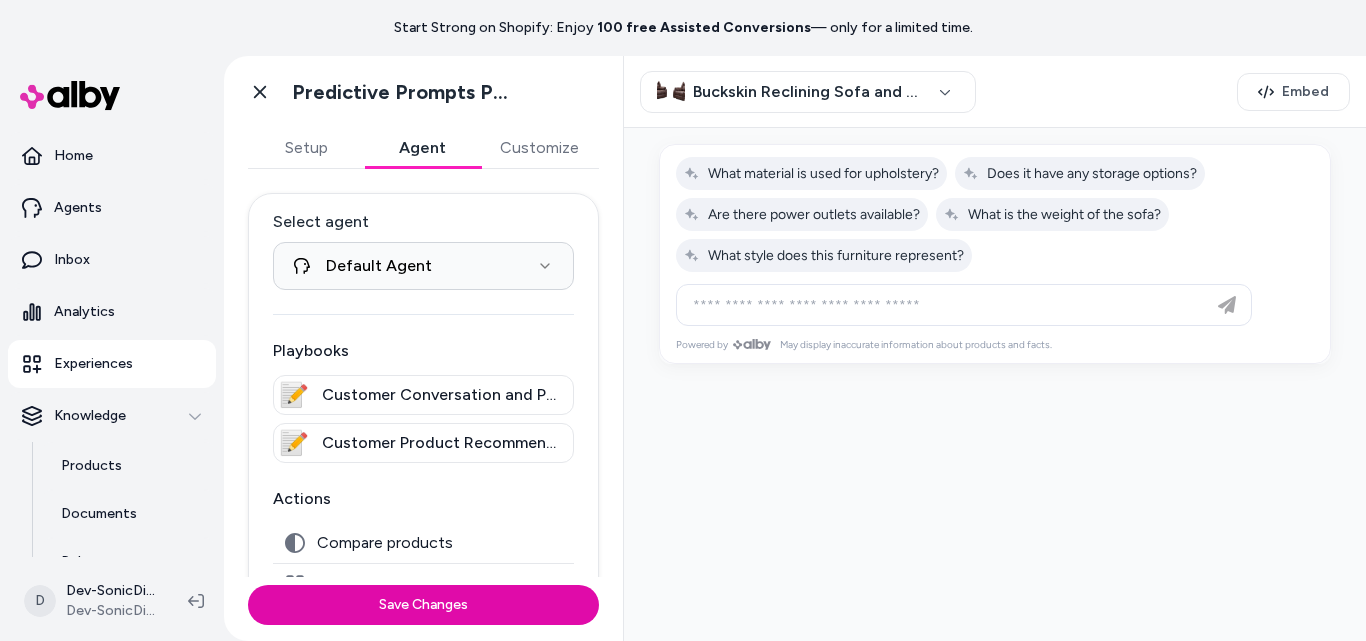 click on "Customize" at bounding box center [539, 148] 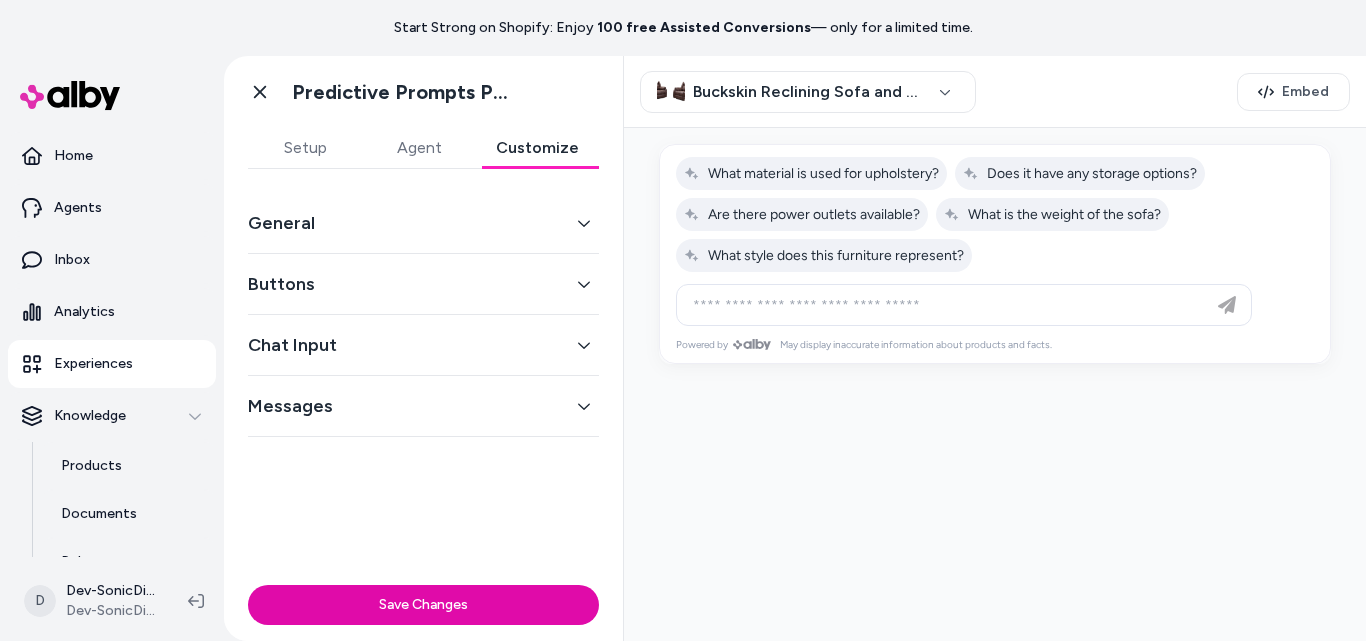 click on "Agent" at bounding box center (419, 148) 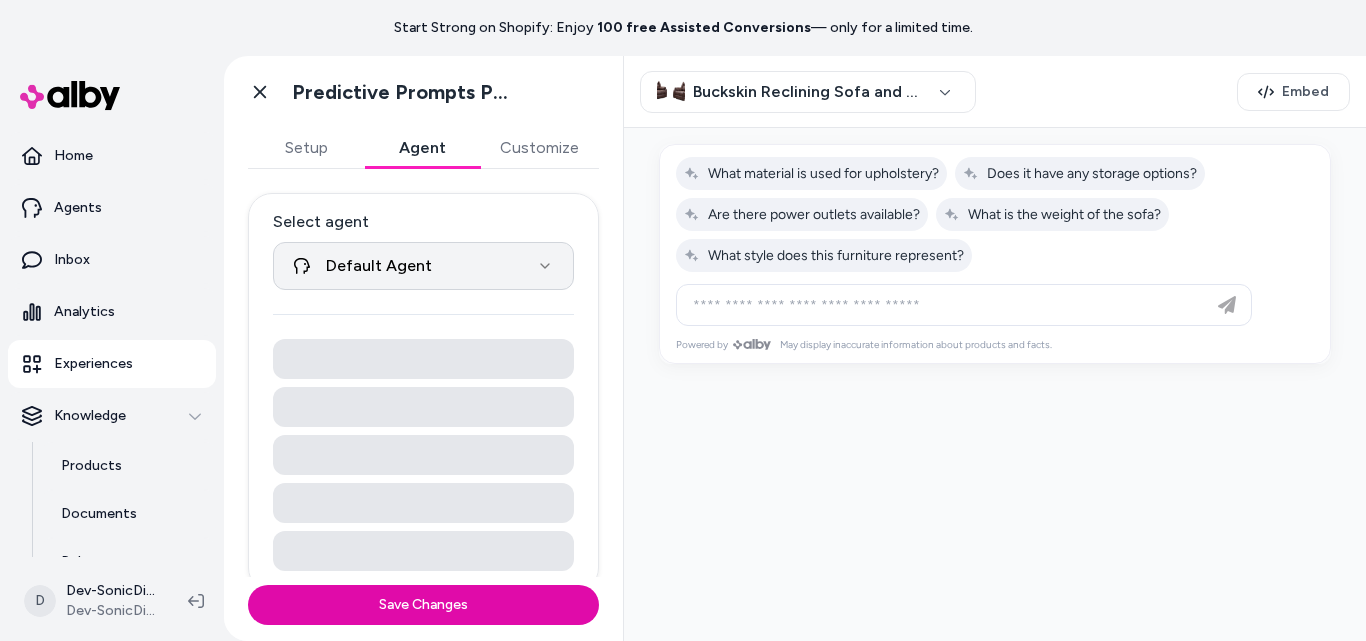 click on "**********" at bounding box center [683, 320] 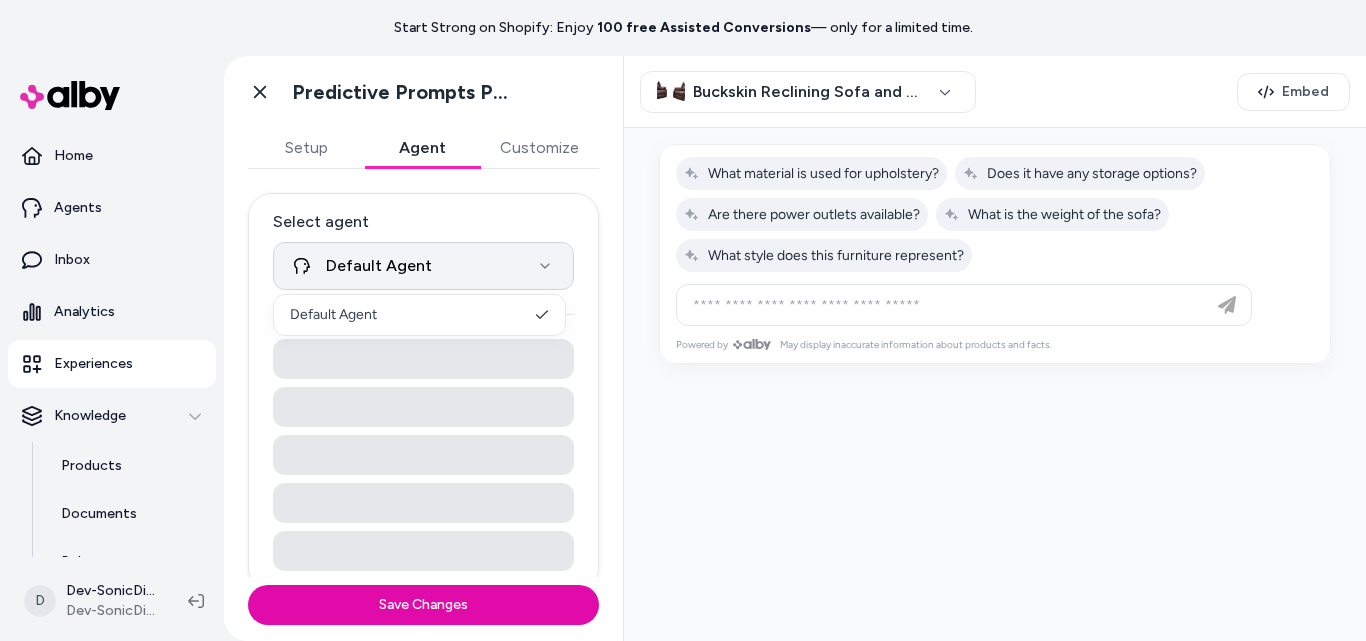 click on "**********" at bounding box center [683, 320] 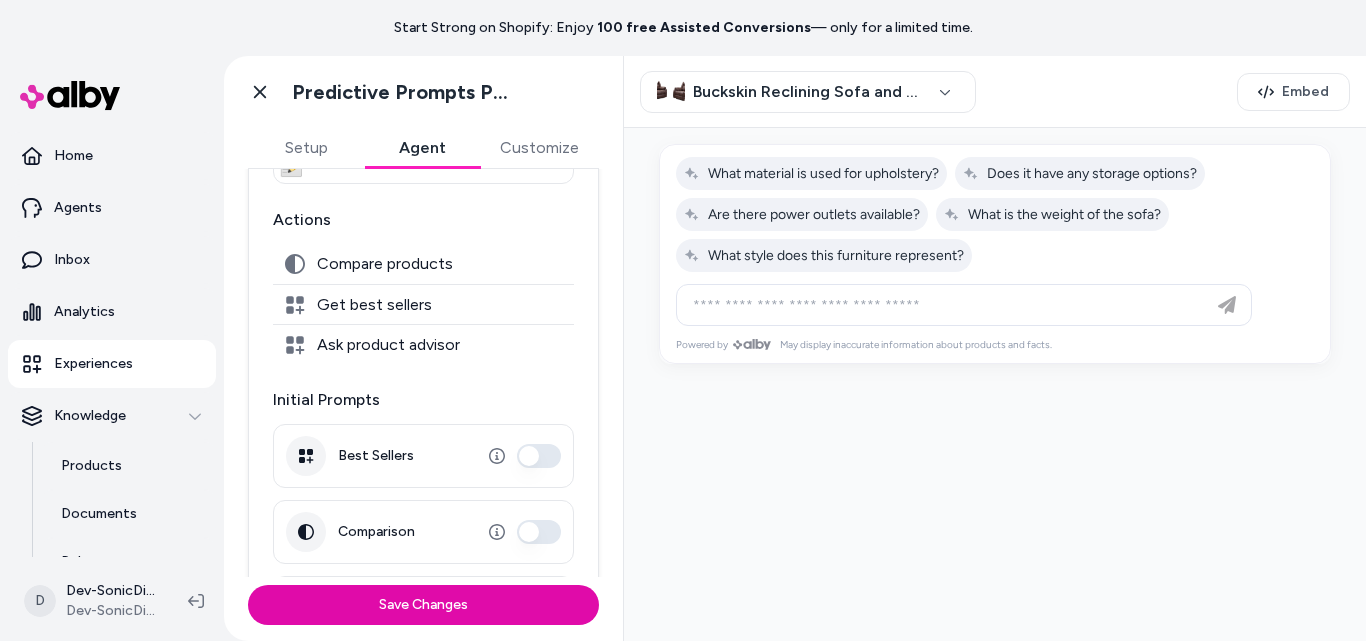 scroll, scrollTop: 326, scrollLeft: 0, axis: vertical 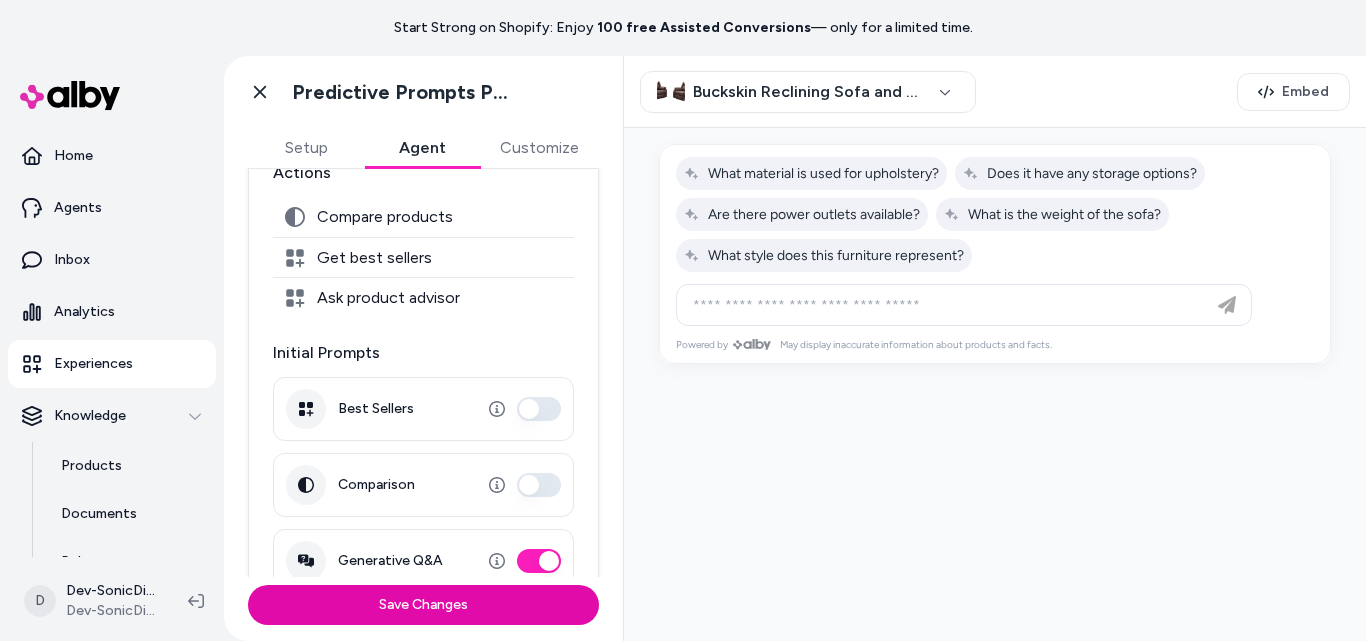 click on "Compare products" at bounding box center [385, 217] 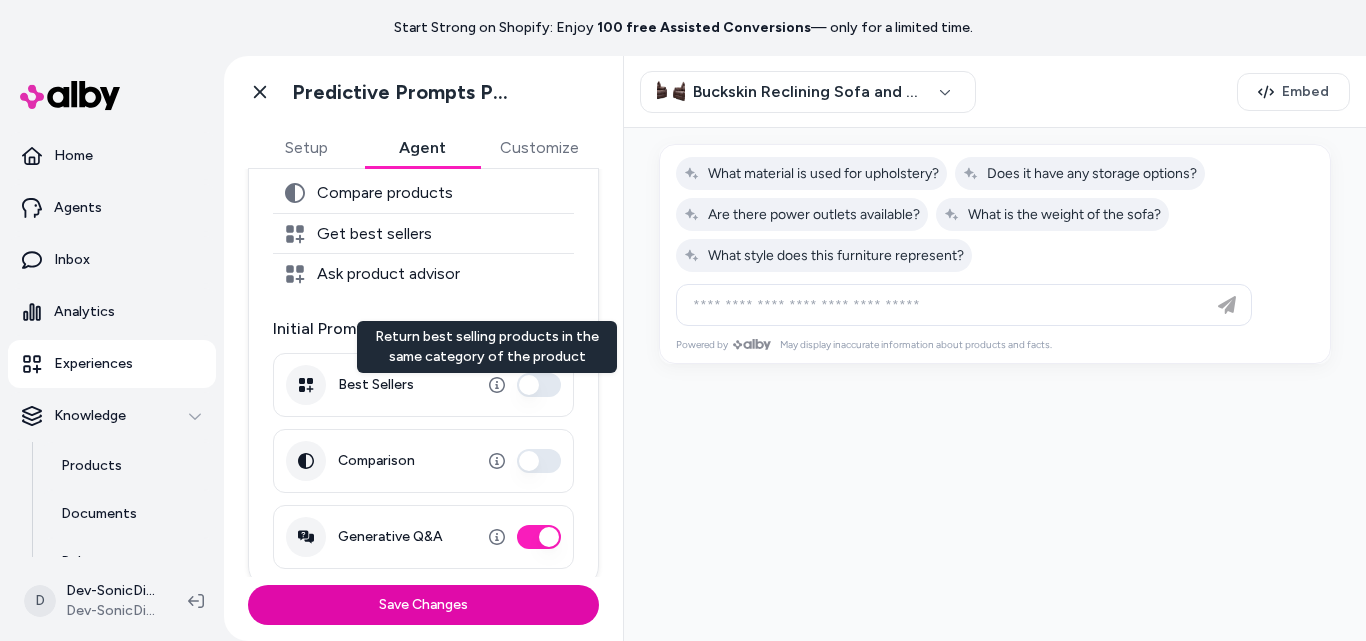 scroll, scrollTop: 363, scrollLeft: 0, axis: vertical 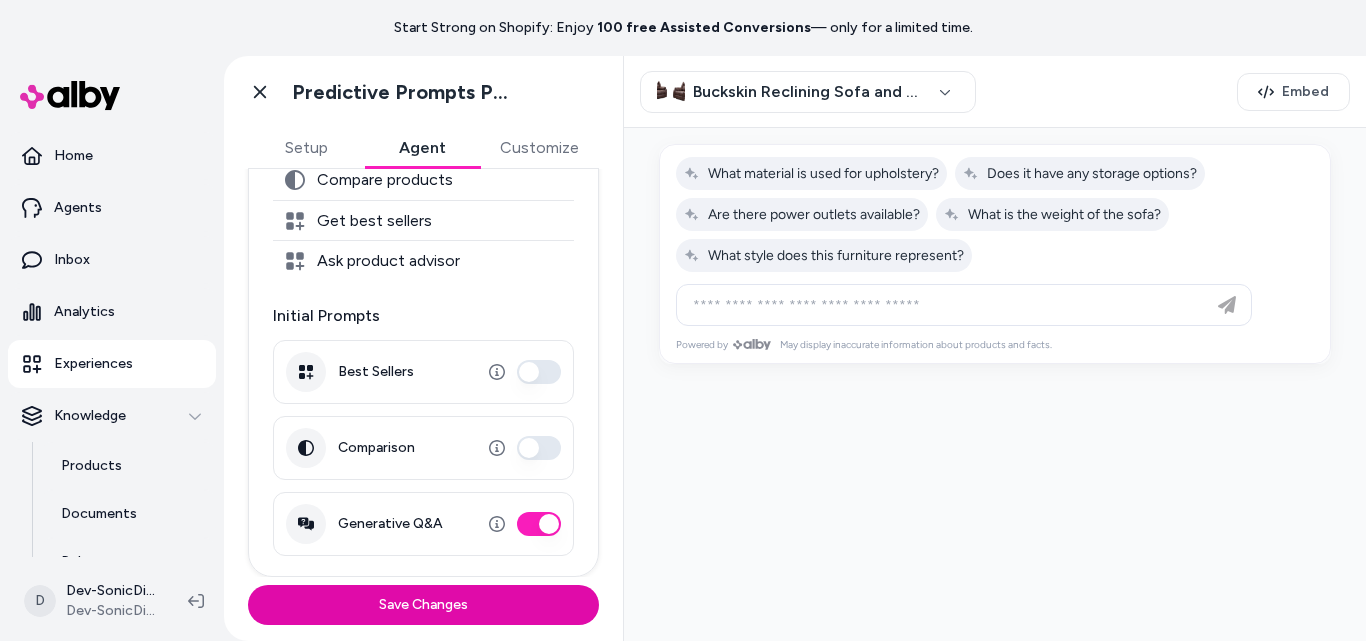click on "Comparison" at bounding box center (539, 448) 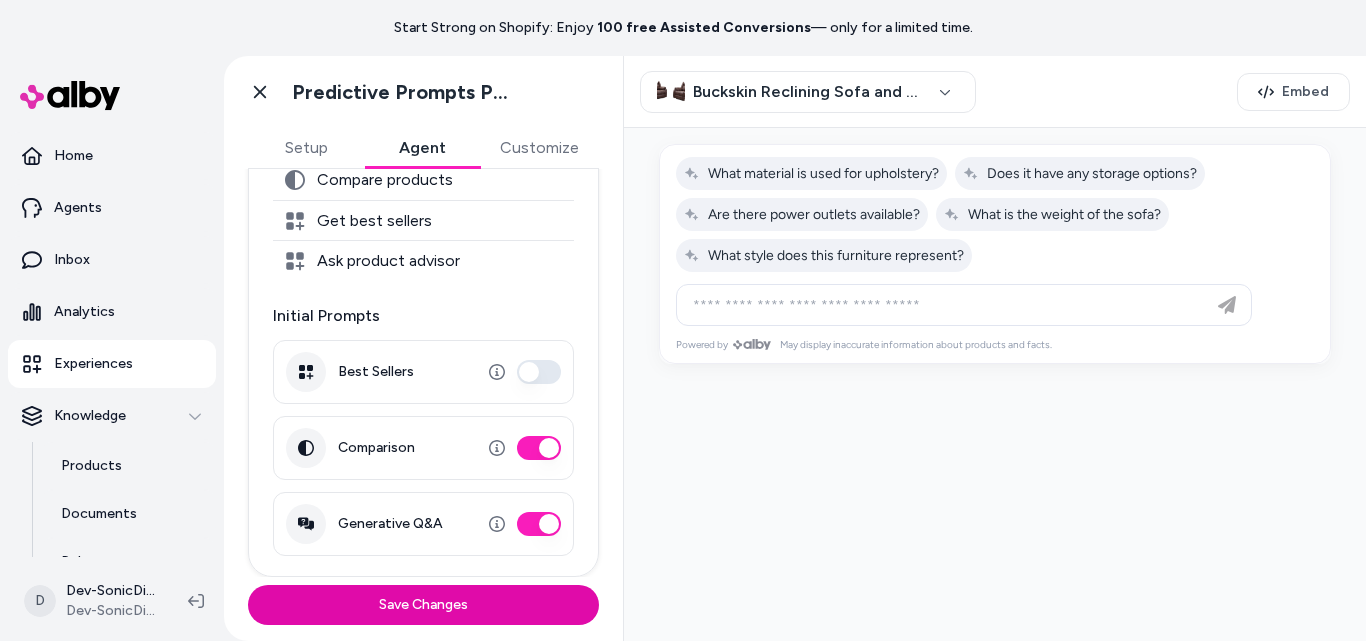 click on "Best Sellers" at bounding box center [423, 372] 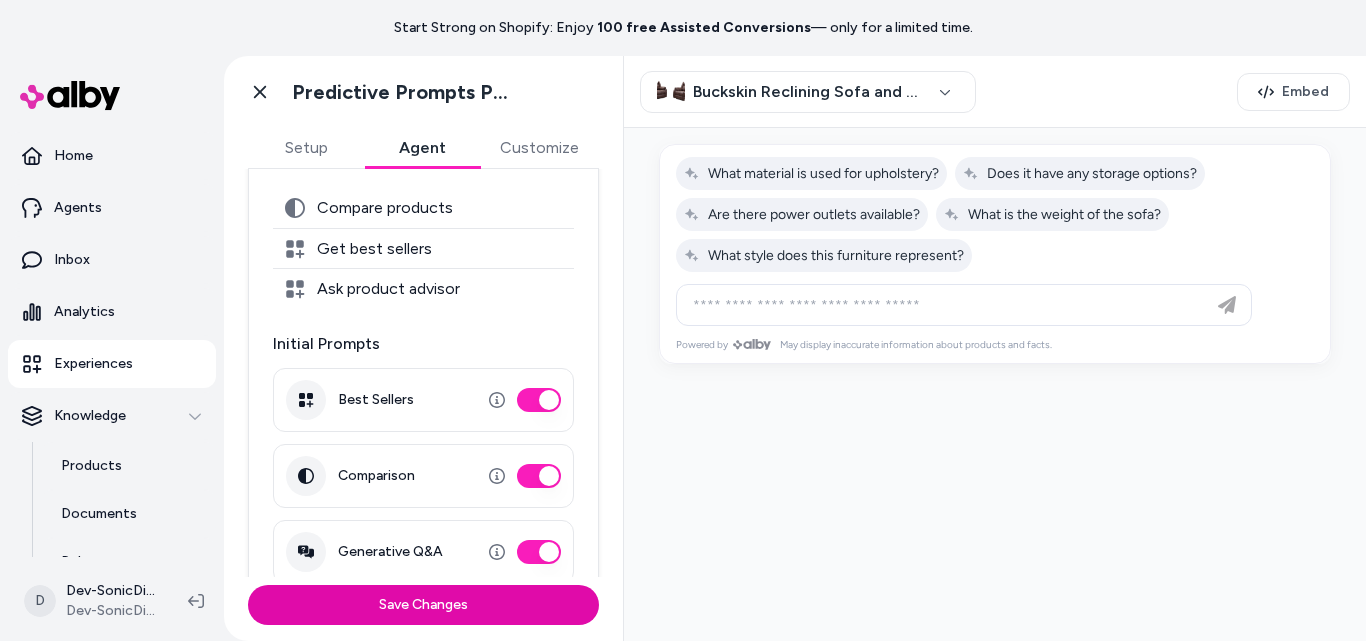 scroll, scrollTop: 363, scrollLeft: 0, axis: vertical 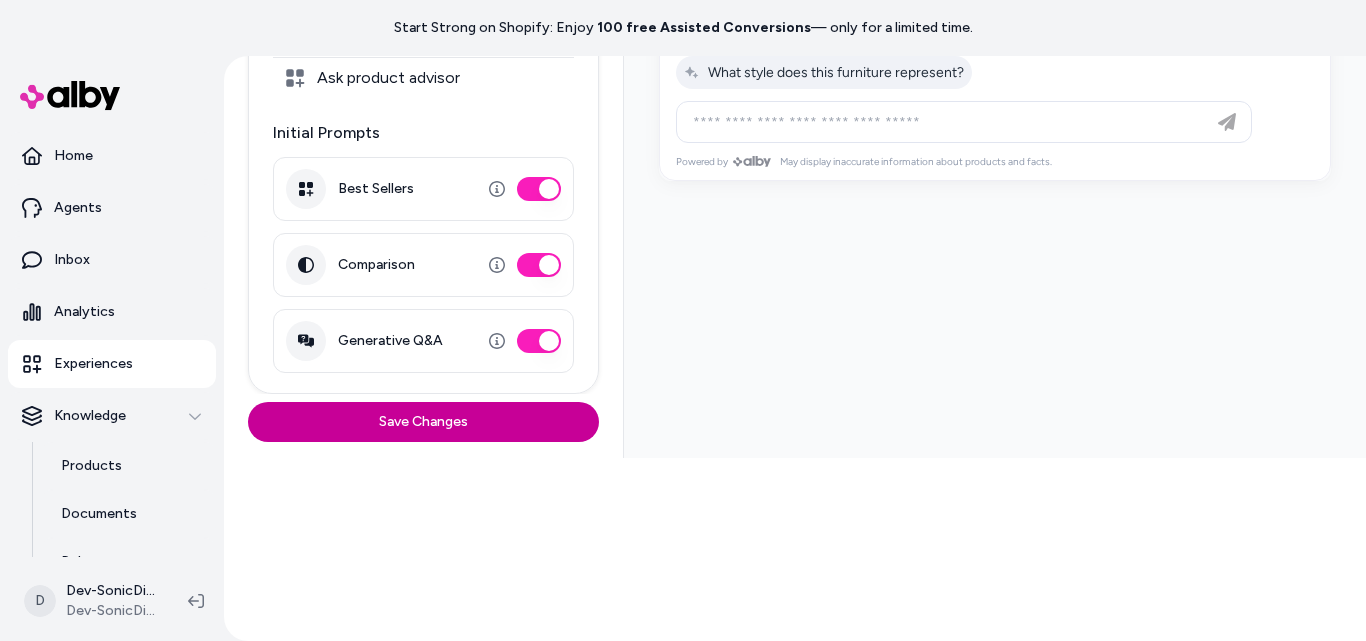 click on "Save Changes" at bounding box center (423, 422) 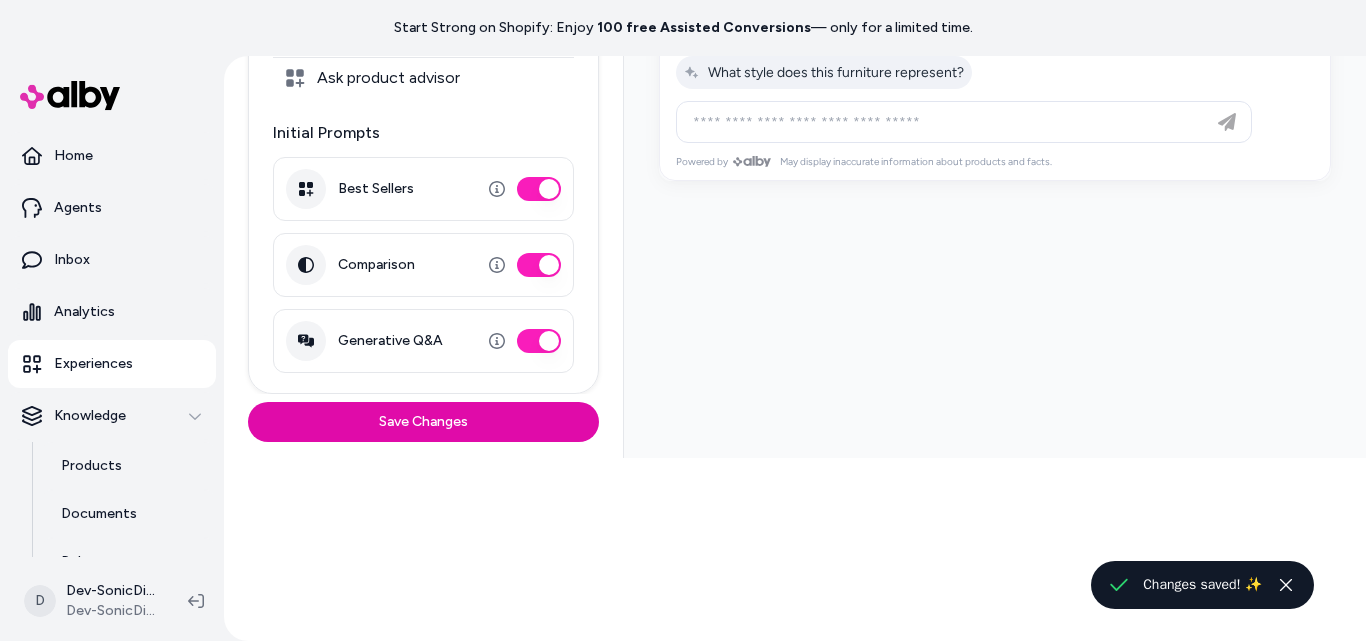 scroll, scrollTop: 56, scrollLeft: 0, axis: vertical 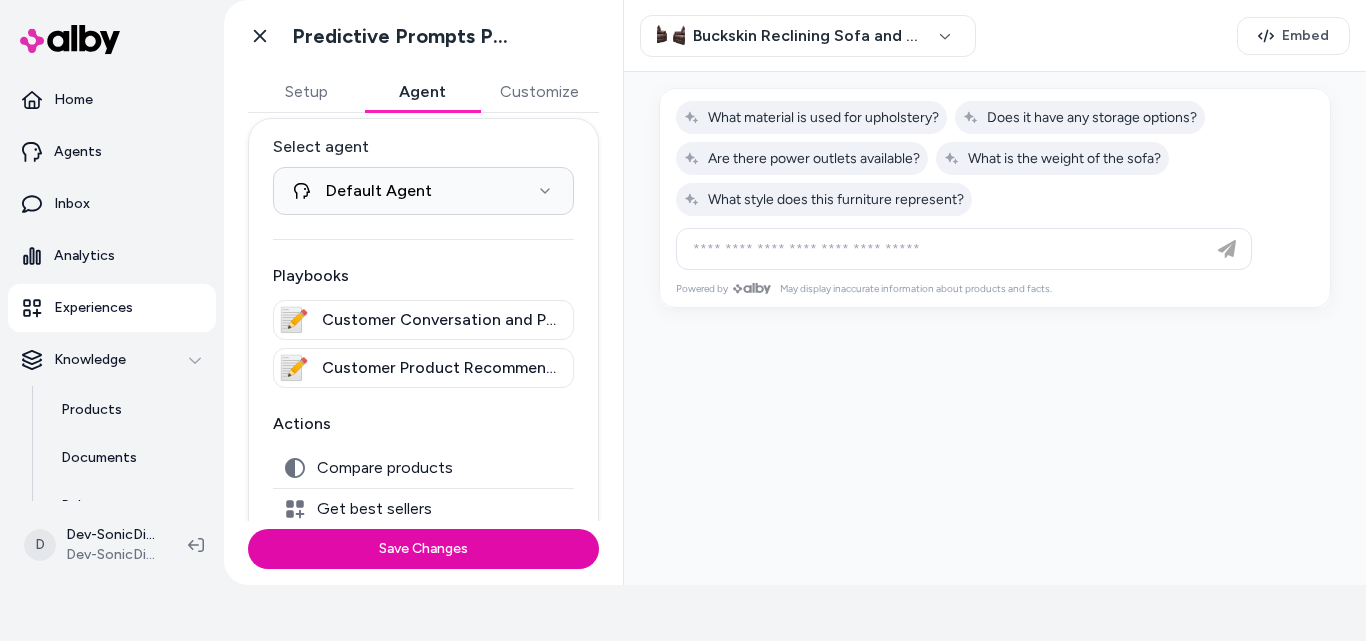 click on "Experiences" at bounding box center [93, 308] 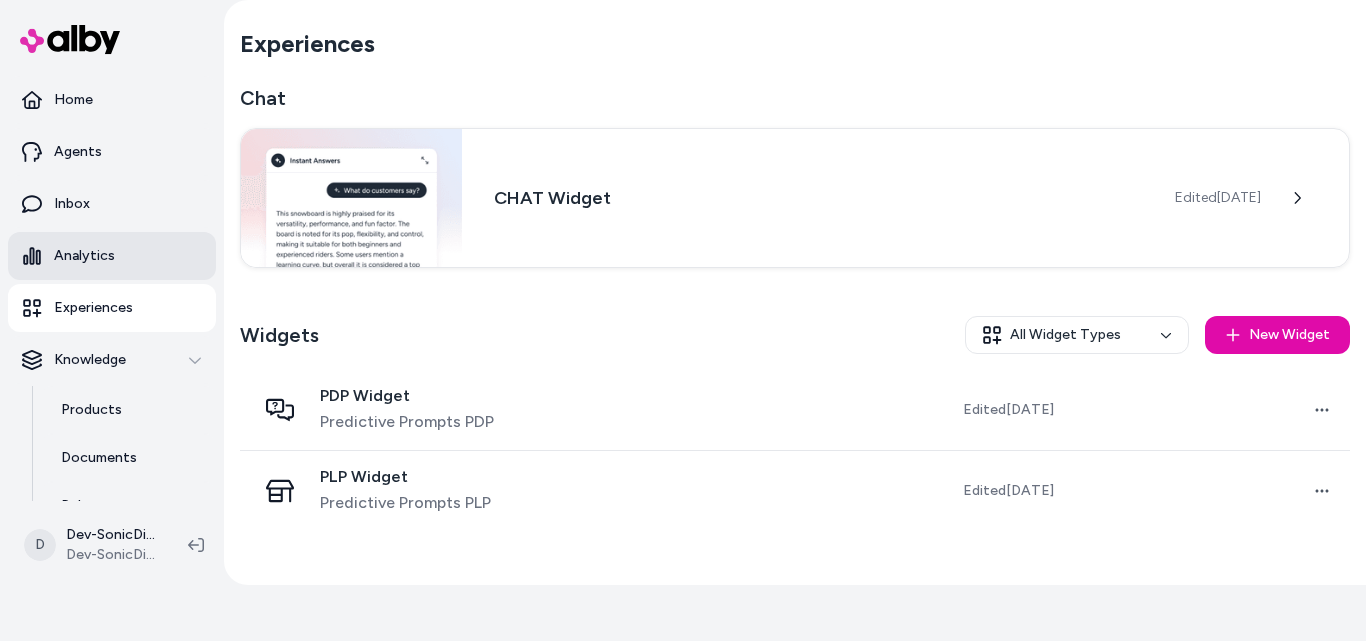 click on "Analytics" at bounding box center [112, 256] 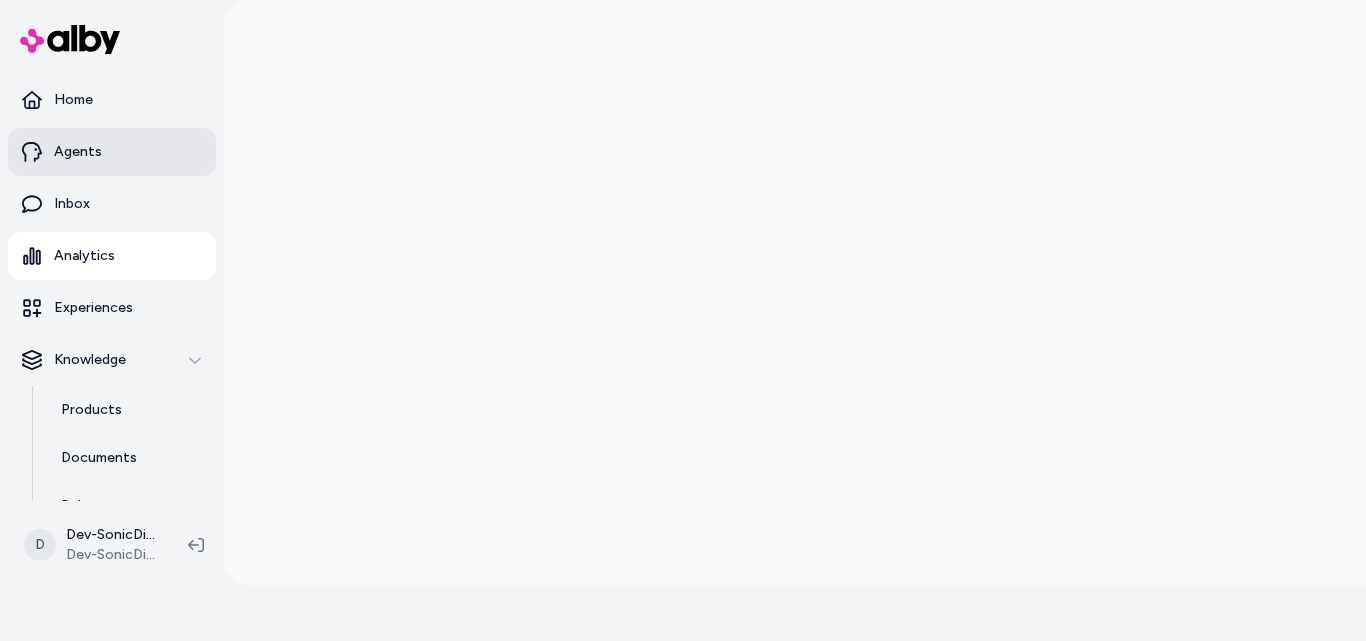 click on "Agents" at bounding box center (78, 152) 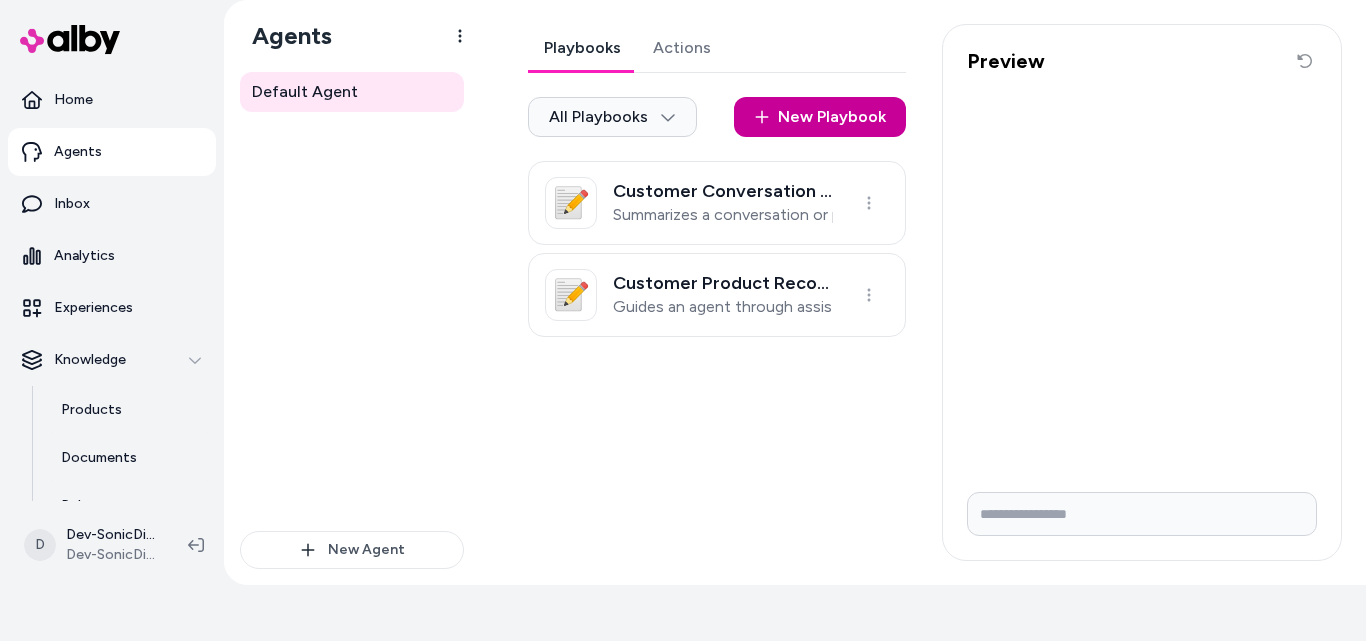 click on "New Playbook" at bounding box center (820, 117) 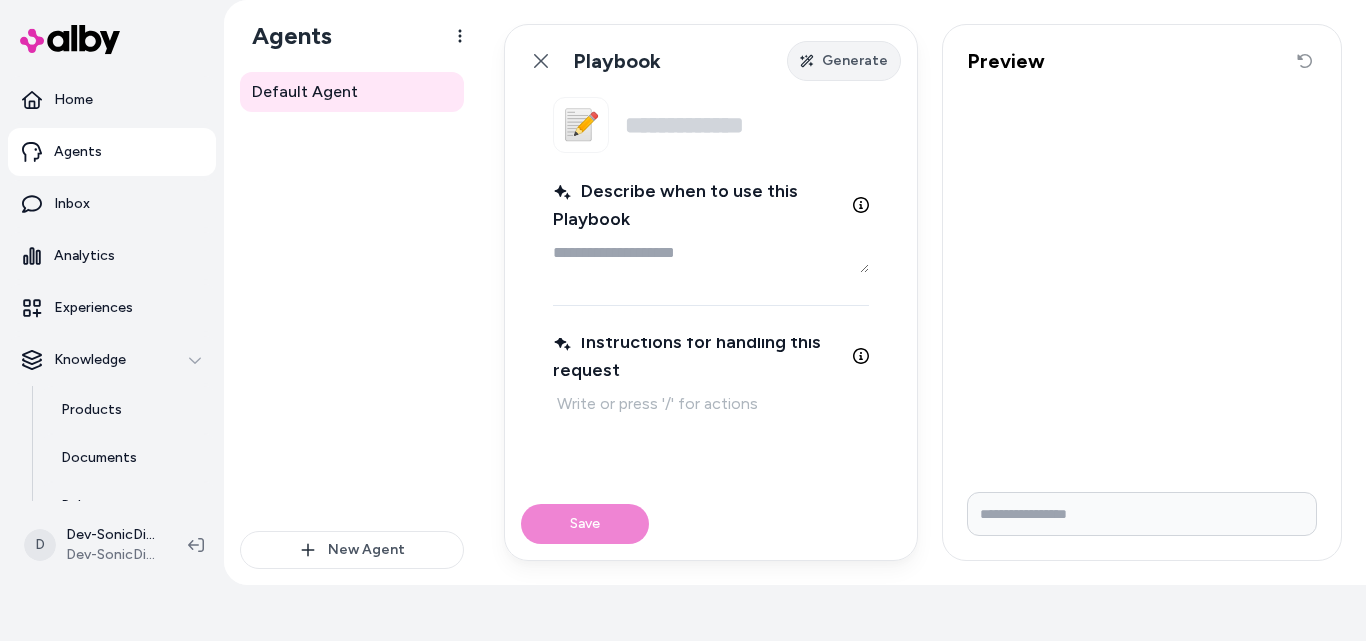 click on "Generate" at bounding box center (844, 61) 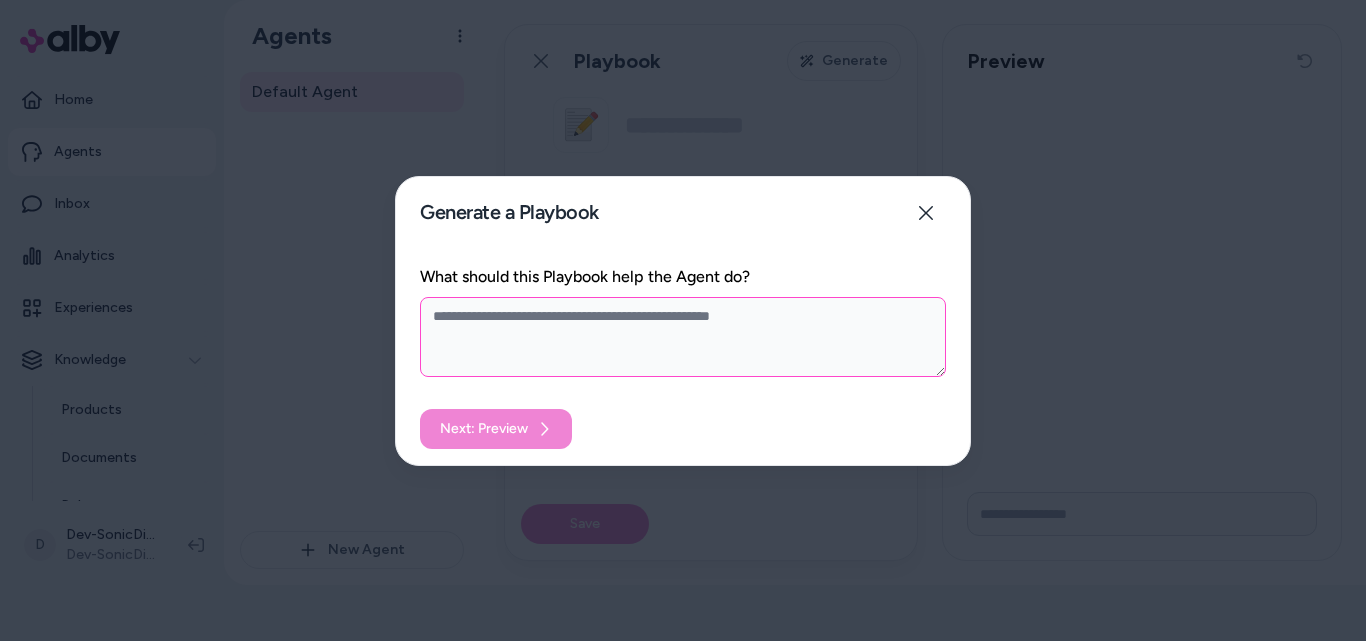 click on "What should this Playbook help the Agent do?" at bounding box center [683, 337] 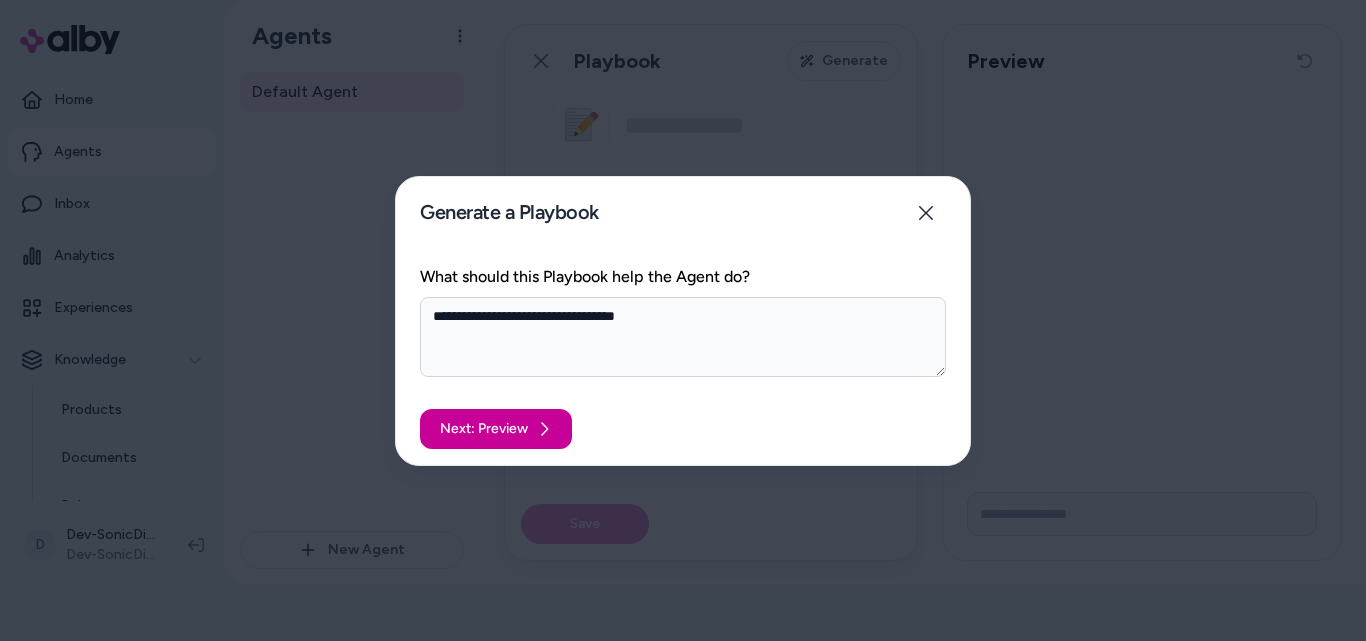 click on "Next: Preview" at bounding box center [496, 429] 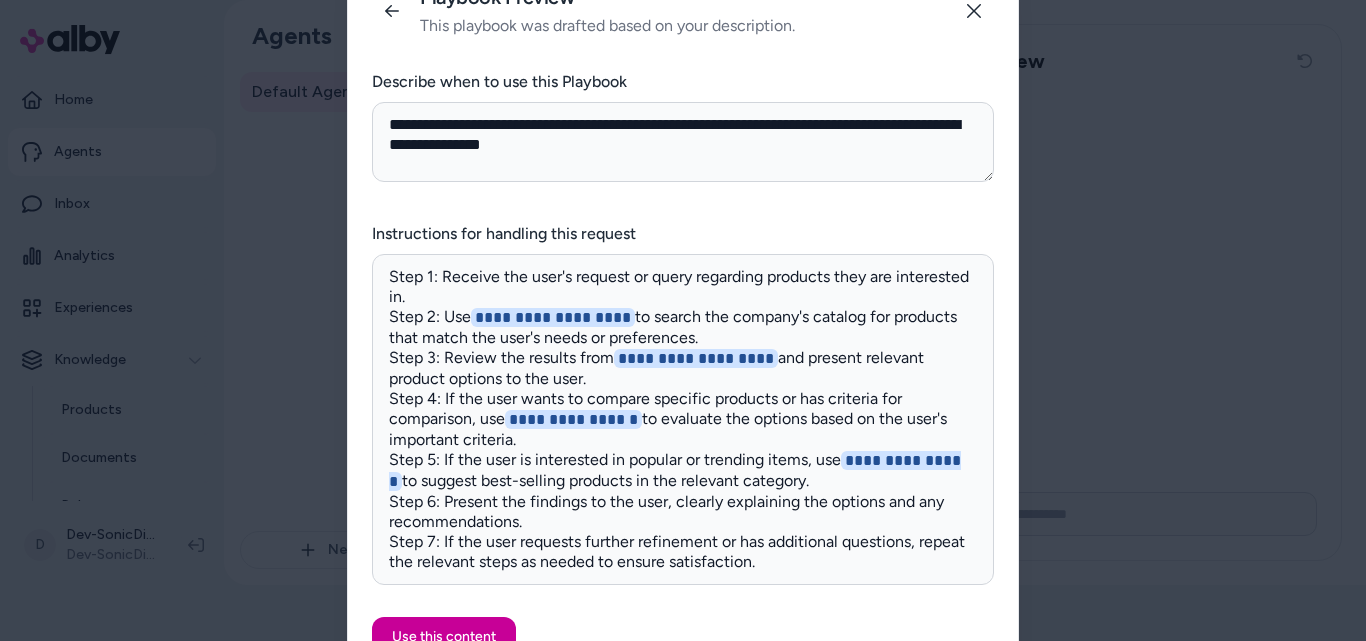 click on "Use this content" at bounding box center [444, 637] 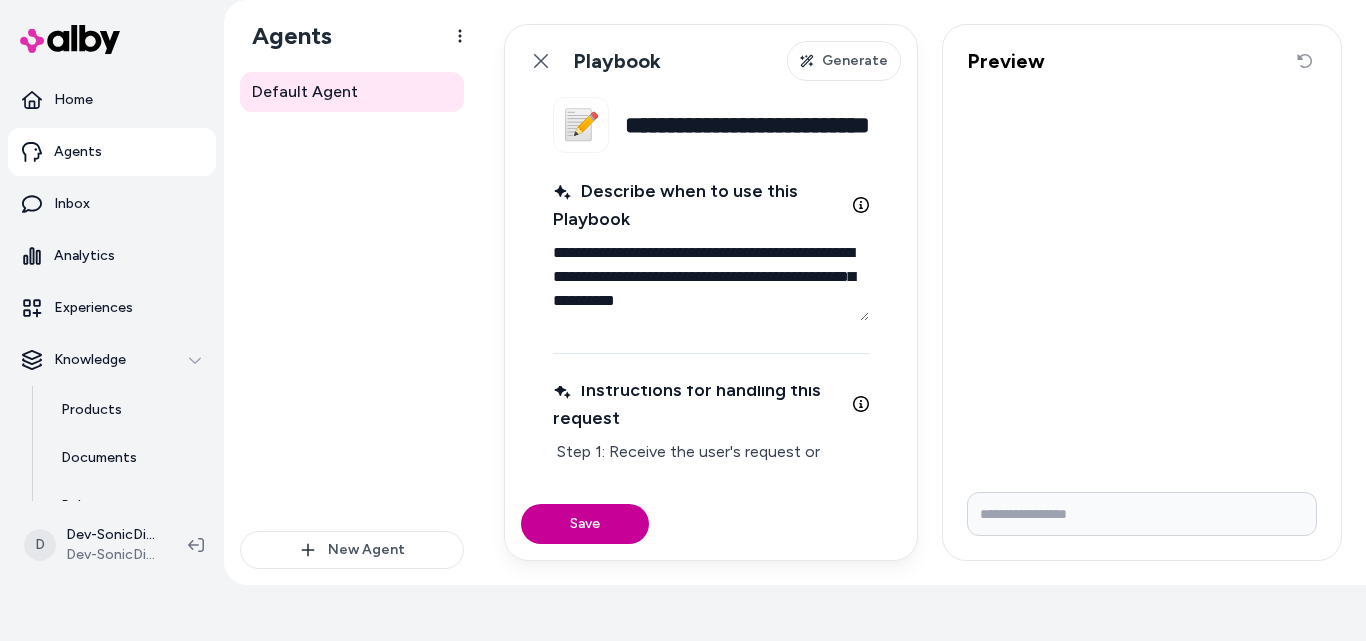 click on "Save" at bounding box center [585, 524] 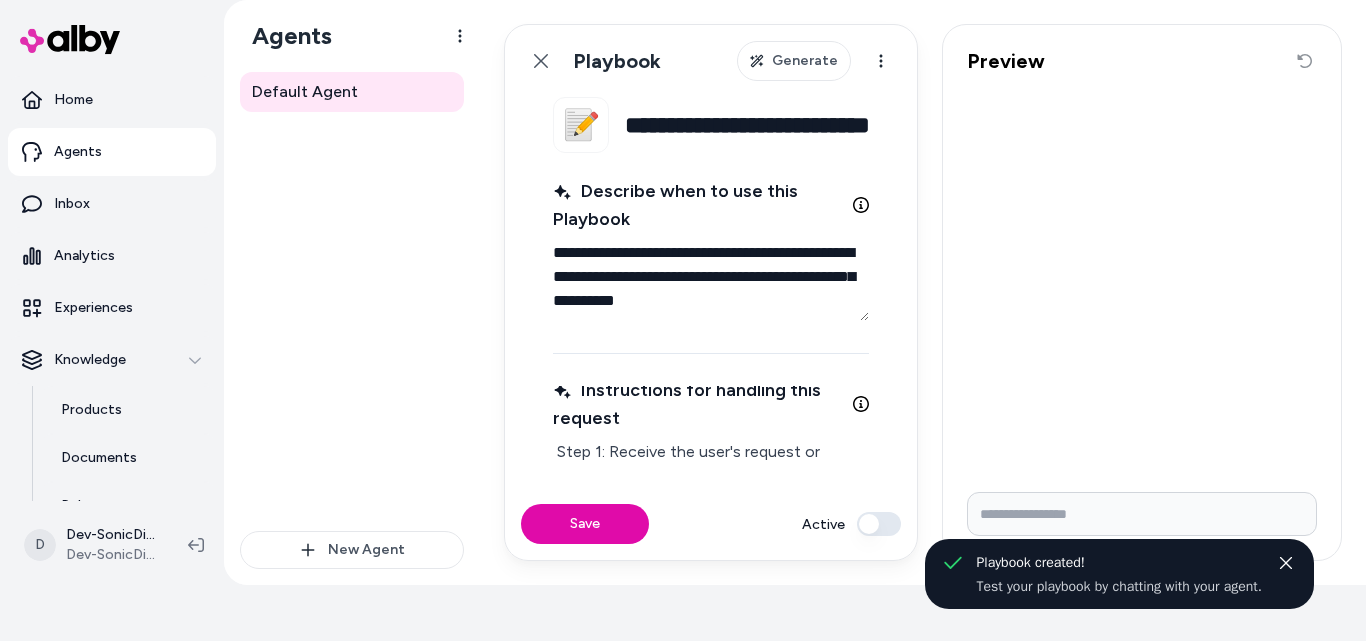click on "Active" at bounding box center [879, 524] 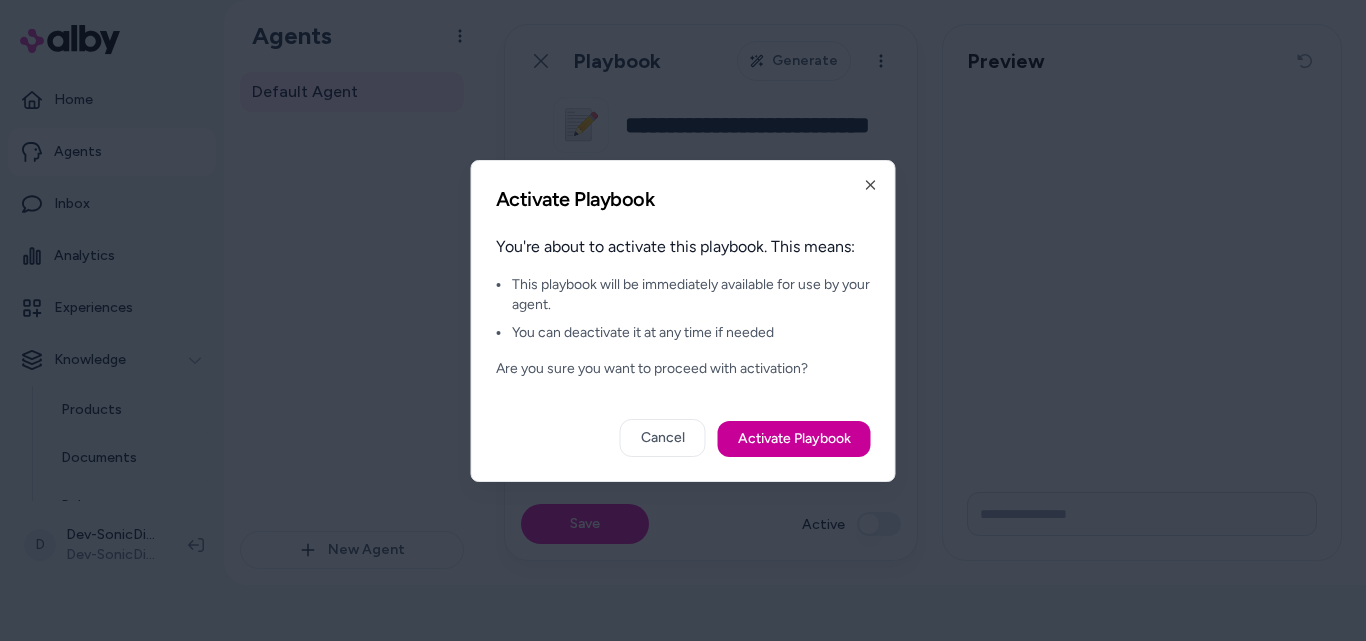 click on "Activate Playbook" at bounding box center [794, 439] 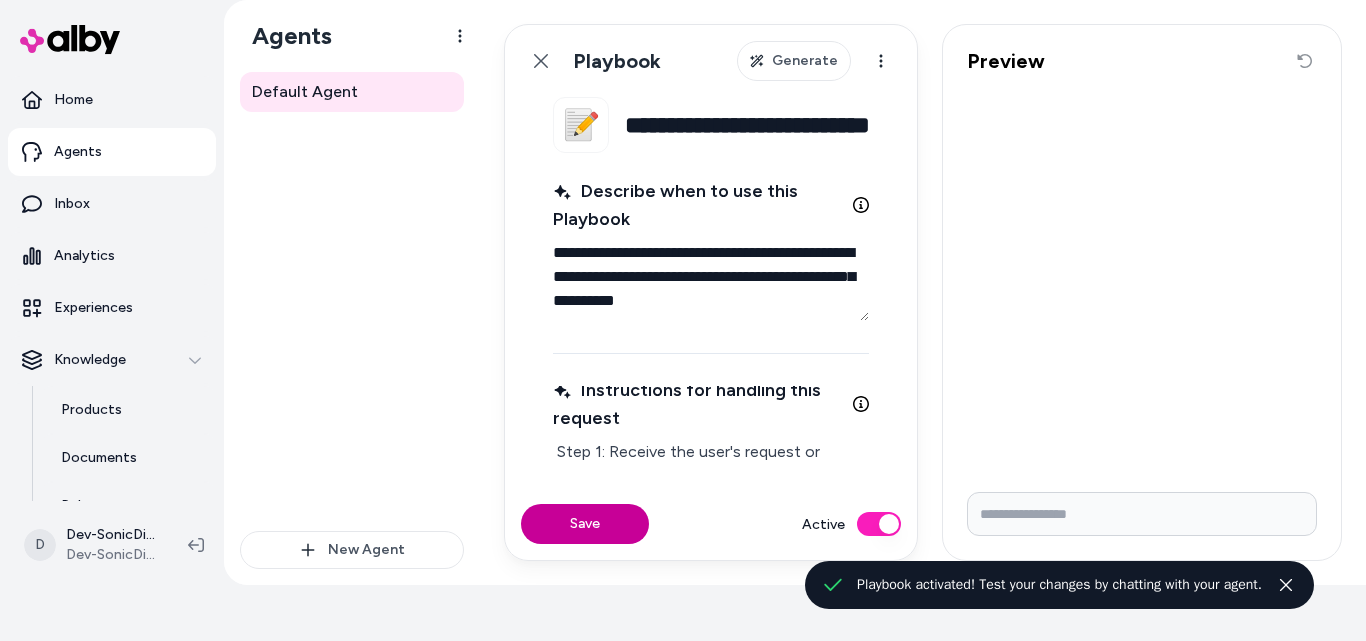 click on "Save" at bounding box center [585, 524] 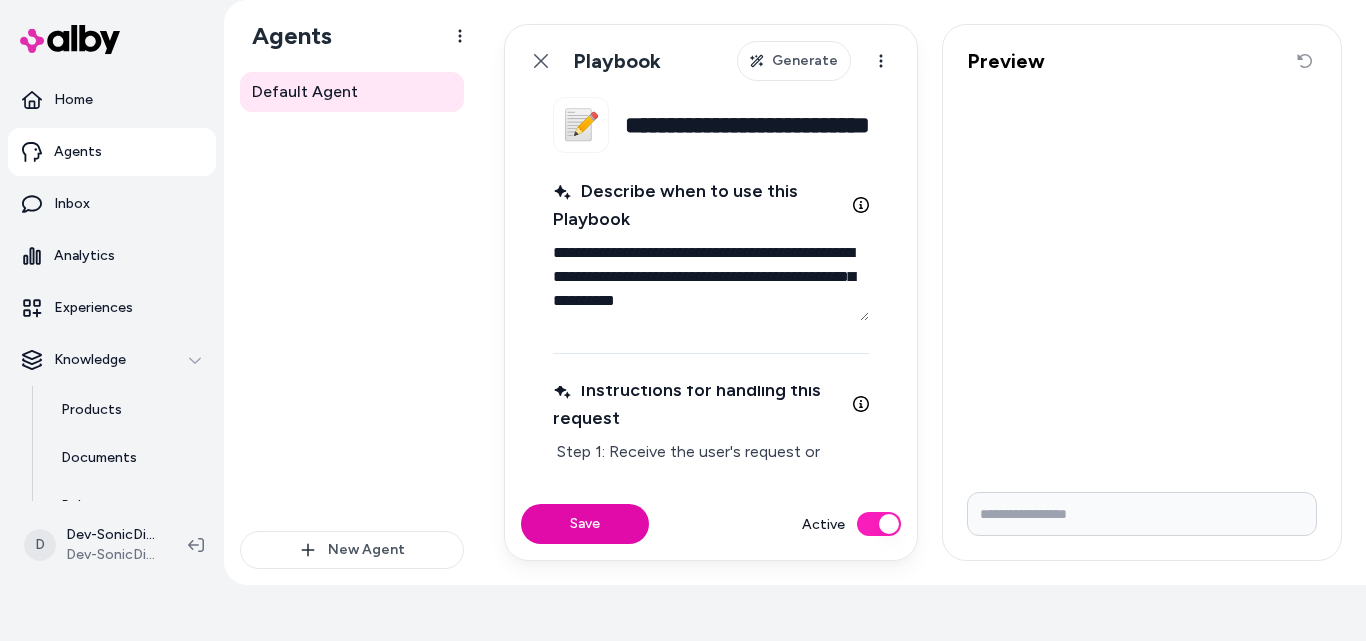 scroll, scrollTop: 0, scrollLeft: 0, axis: both 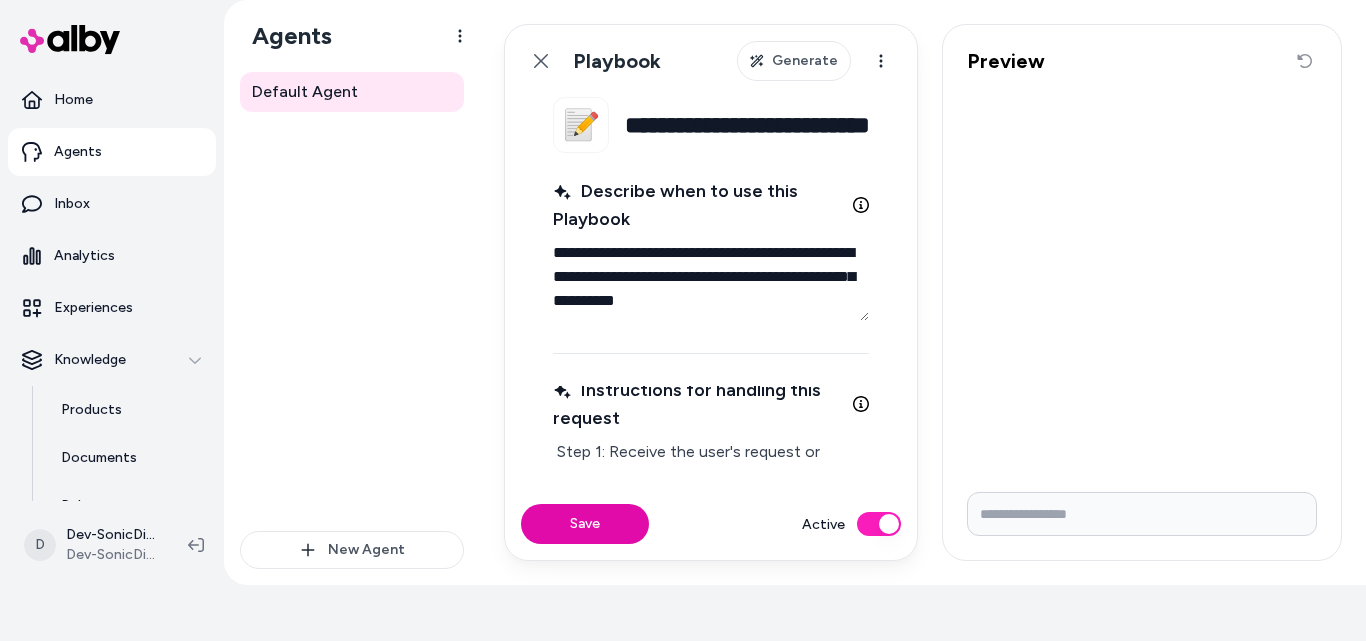 click on "Instructions for handling this request" at bounding box center [699, 404] 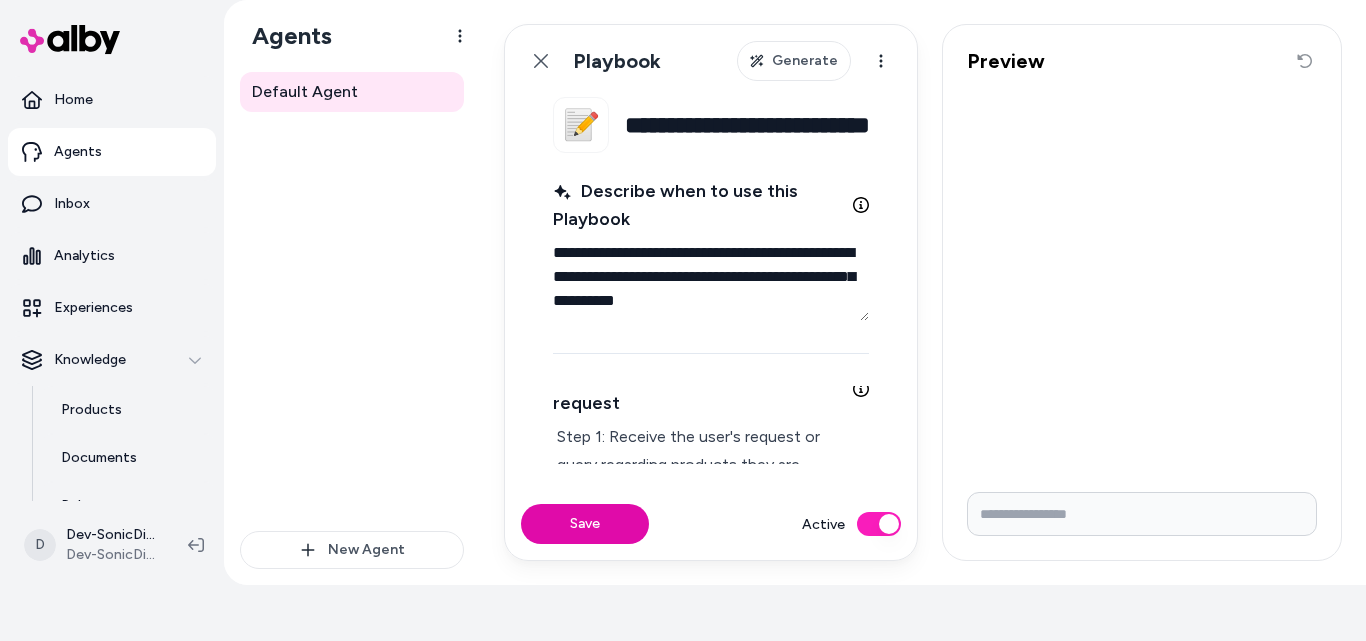 scroll, scrollTop: 0, scrollLeft: 0, axis: both 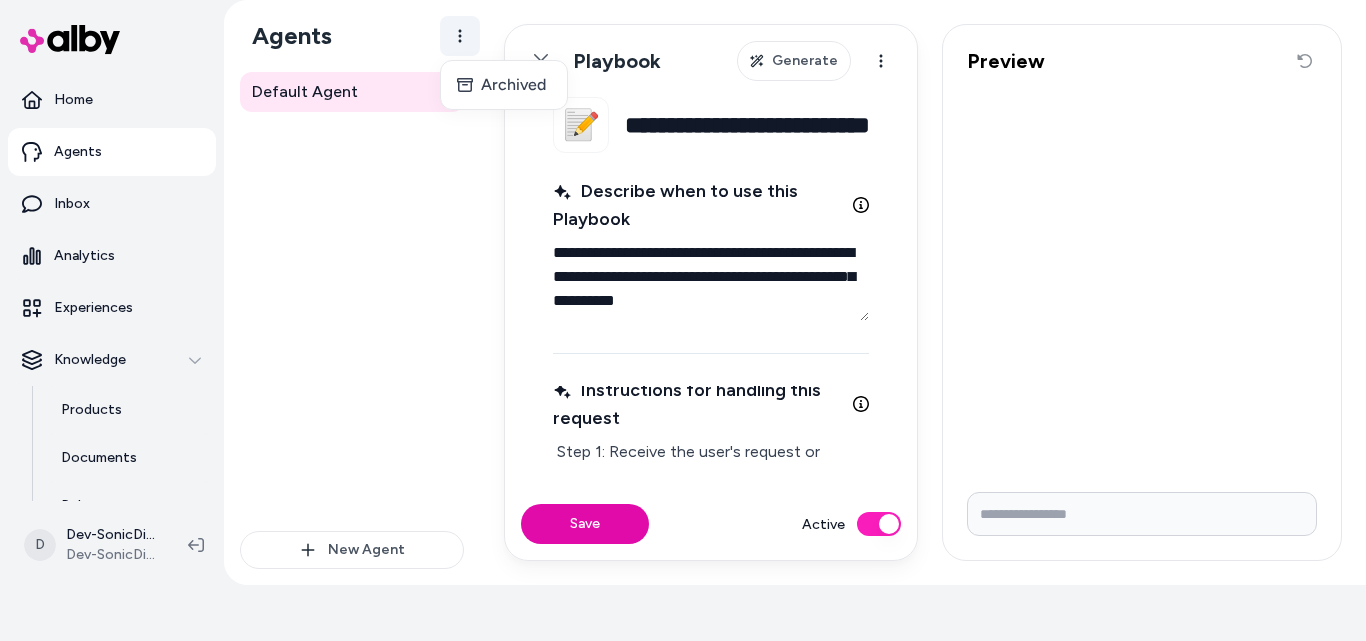 click on "**********" at bounding box center [683, 264] 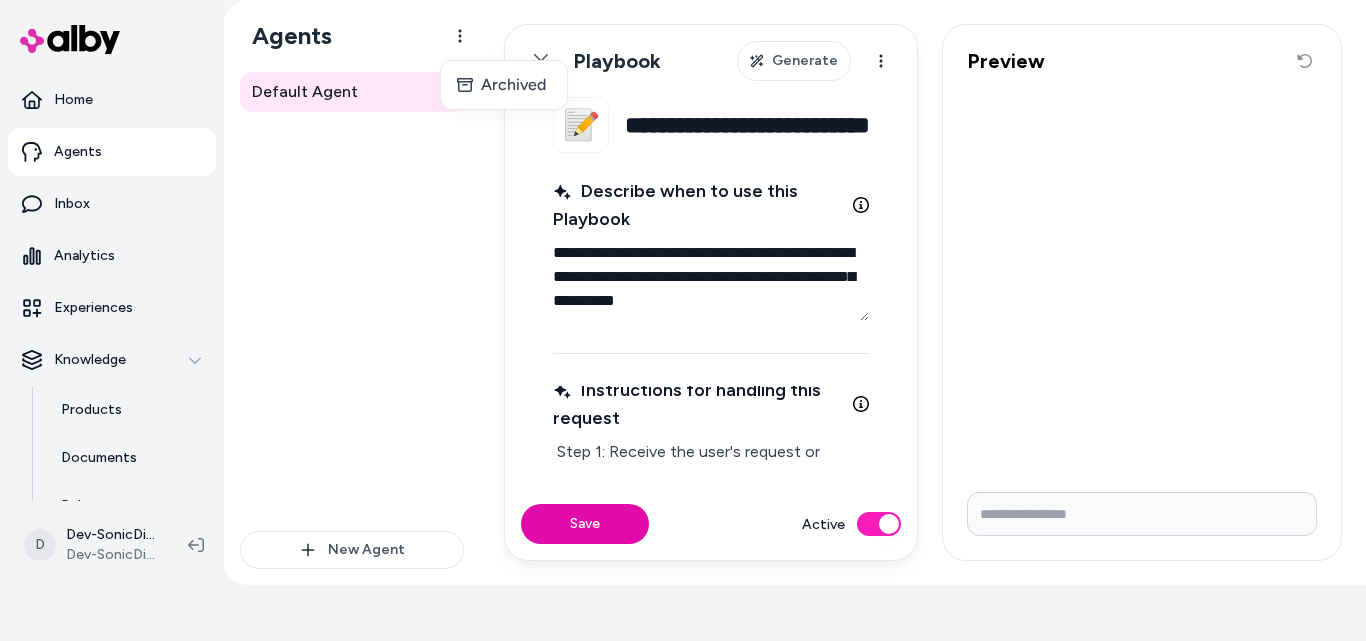 click on "**********" at bounding box center [683, 264] 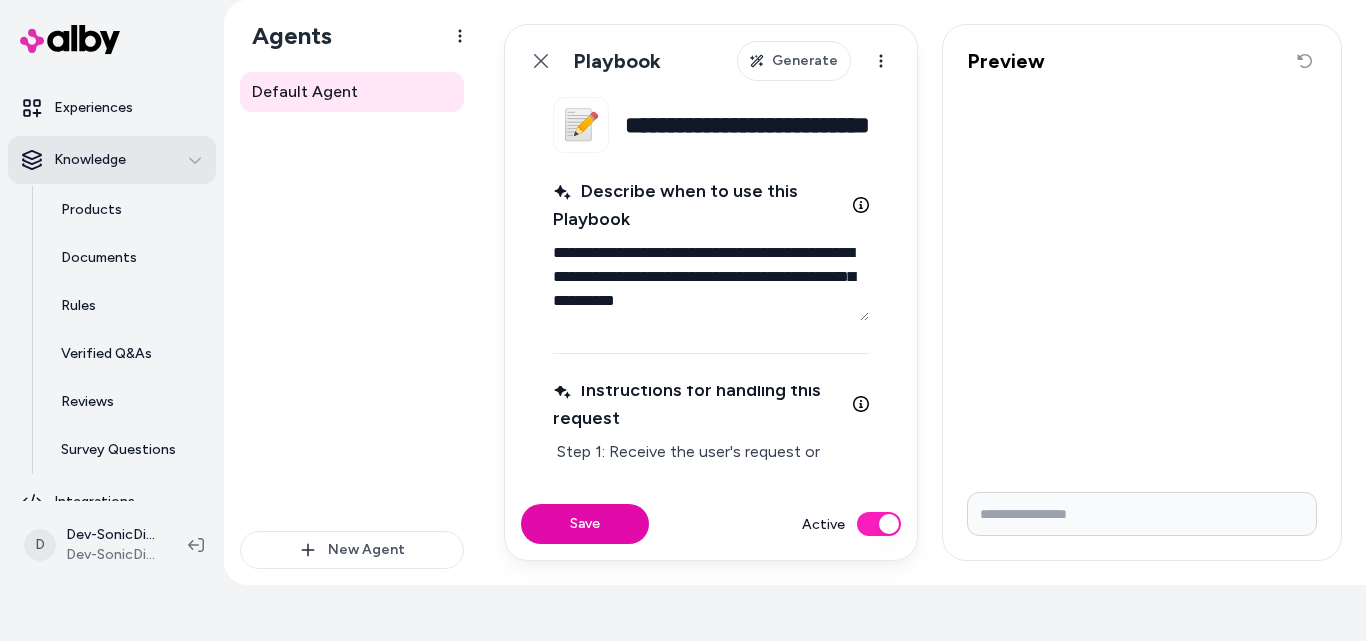 scroll, scrollTop: 225, scrollLeft: 0, axis: vertical 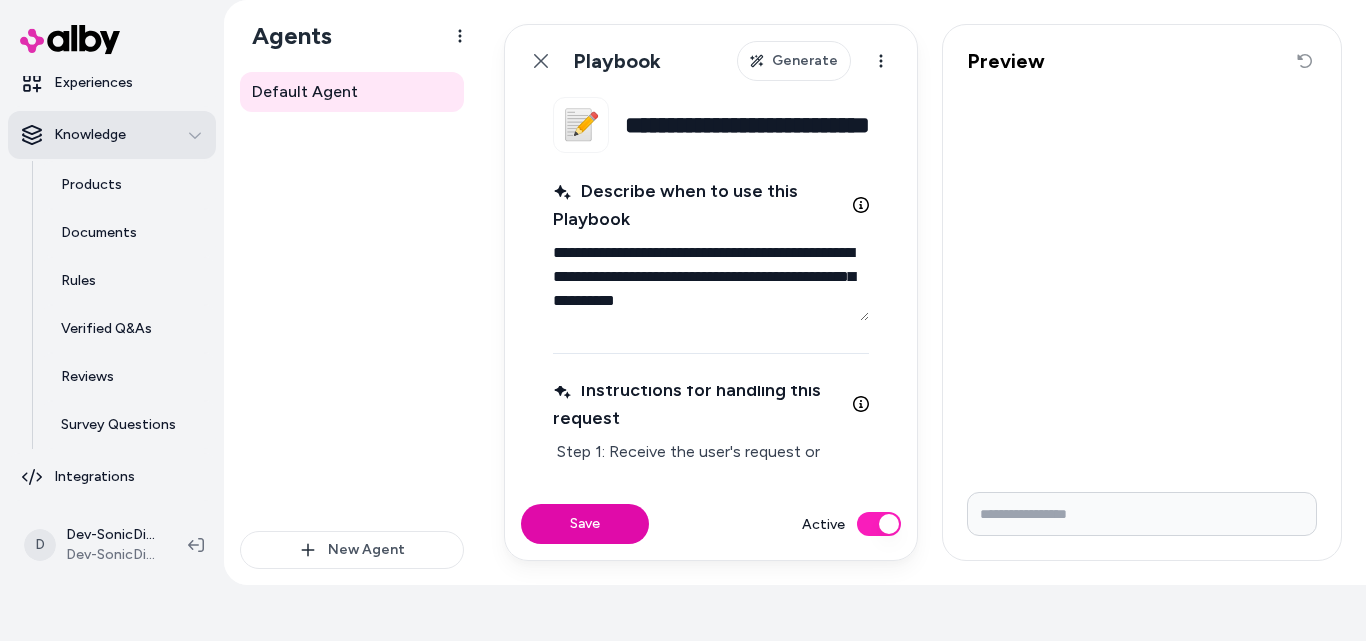 click on "Knowledge" at bounding box center (90, 135) 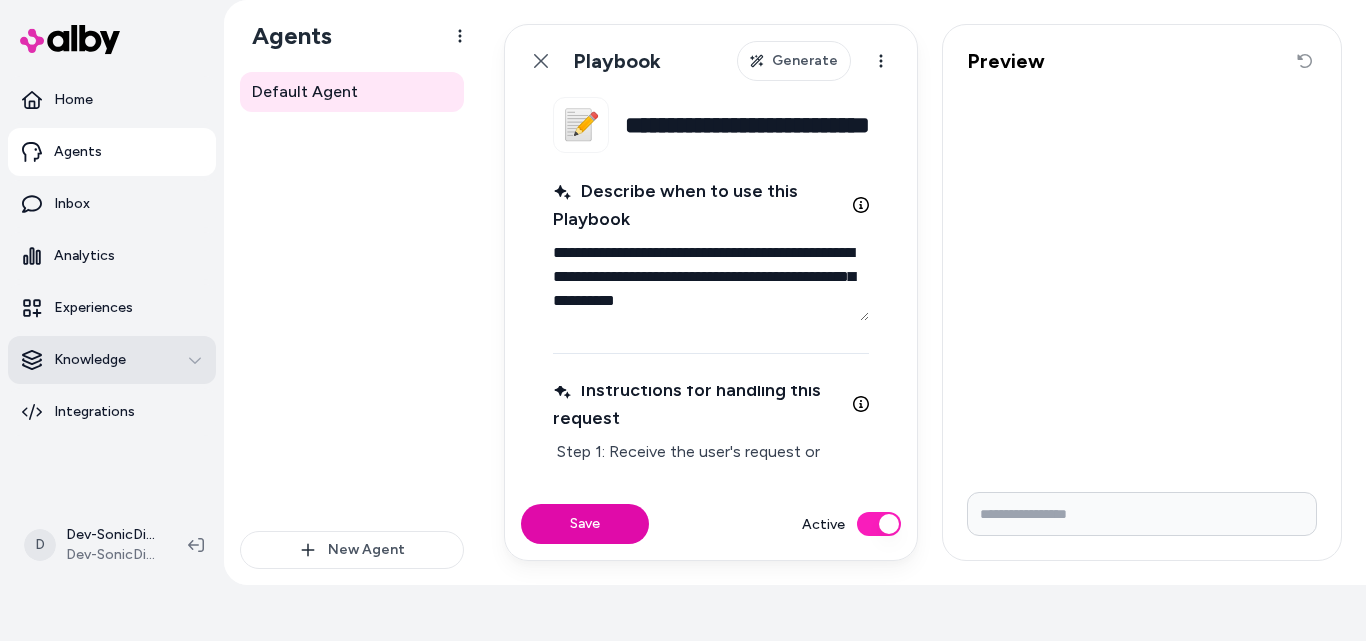 click on "Knowledge" at bounding box center [112, 360] 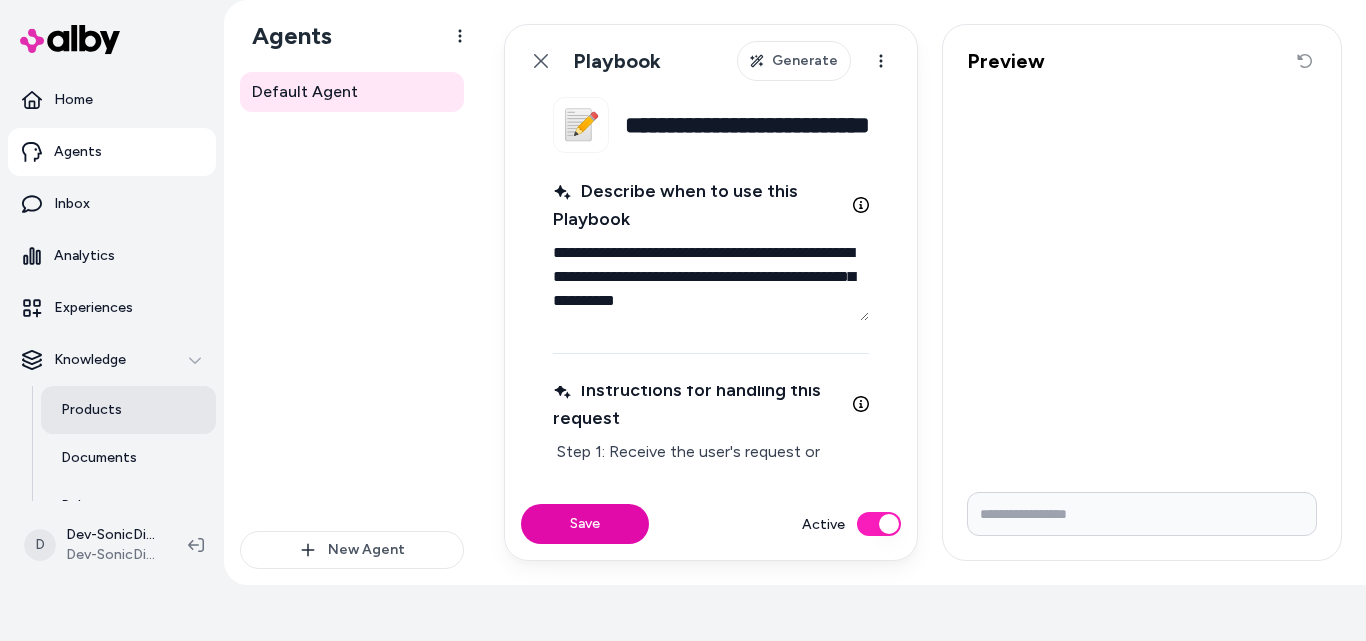 click on "Products" at bounding box center [128, 410] 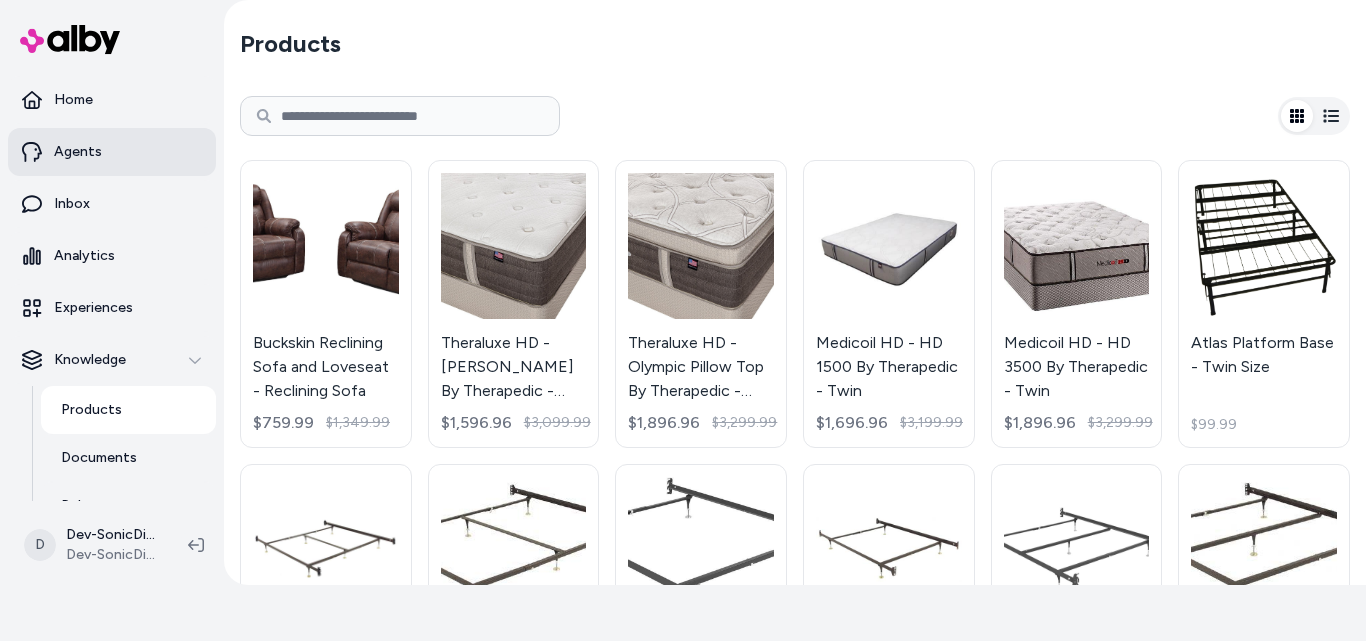 click on "Agents" at bounding box center [78, 152] 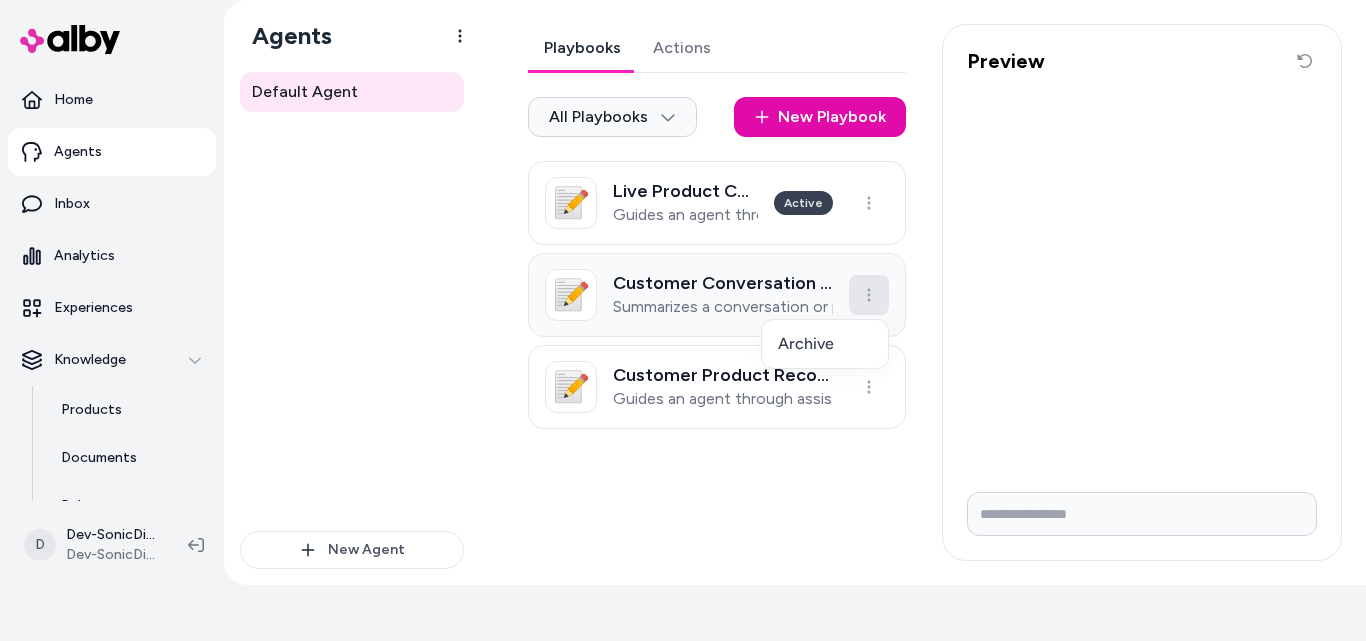 click on "Start Strong on Shopify: Enjoy   100 free Assisted Conversions  — only for a limited time. Home Agents Inbox Analytics Experiences Knowledge Products Documents Rules Verified Q&As Reviews Survey Questions Integrations D Dev-SonicDigitalMarketing Shopify Dev-SonicDigitalMarketing Agents Default Agent New Agent Default Agent Playbooks Actions All Playbooks New Playbook 📝 Live Product Catalog Search Guides an agent through searching the live product catalog to find and recommend products based on user needs. Active 📝 Customer Conversation and Product Breakdown Summarization Summarizes a conversation or product breakdown with a customer, highlighting key points, product comparisons, and recommendations discussed. 📝 Customer Product Recommendation Assistance Guides an agent through assisting a customer in finding and recommending suitable products using available tools. Preview Reset conversation * Archive" at bounding box center (683, 264) 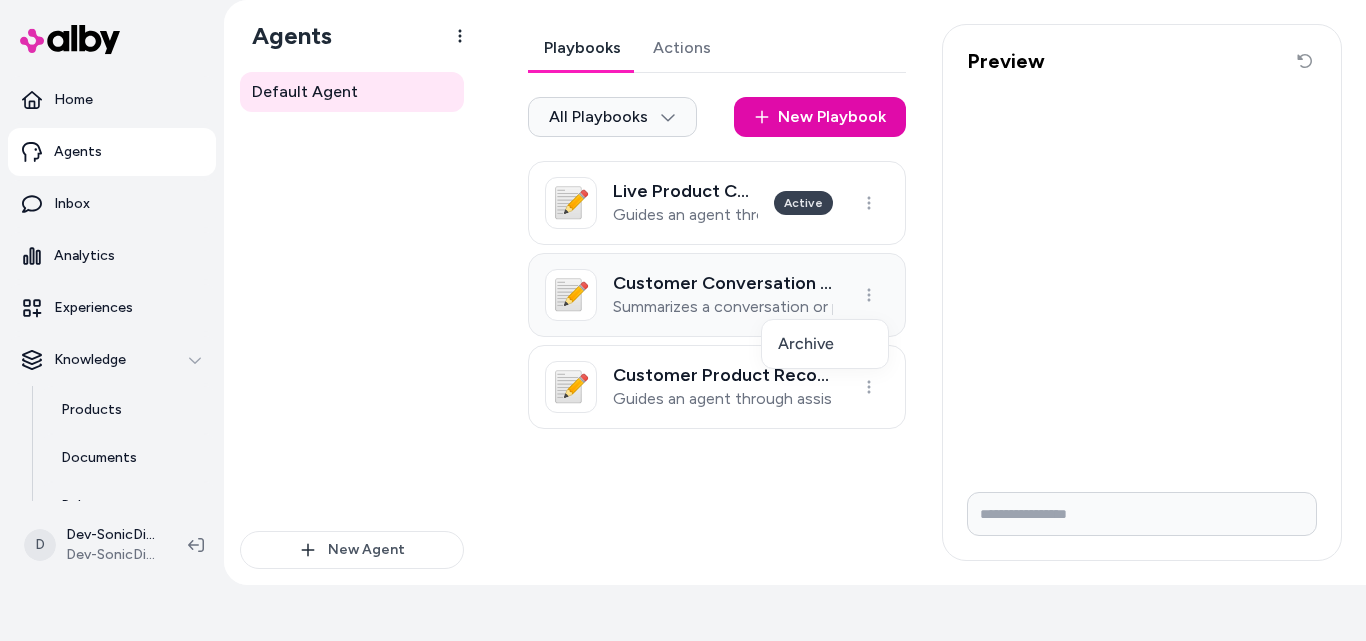 click on "Start Strong on Shopify: Enjoy   100 free Assisted Conversions  — only for a limited time. Home Agents Inbox Analytics Experiences Knowledge Products Documents Rules Verified Q&As Reviews Survey Questions Integrations D Dev-SonicDigitalMarketing Shopify Dev-SonicDigitalMarketing Agents Default Agent New Agent Default Agent Playbooks Actions All Playbooks New Playbook 📝 Live Product Catalog Search Guides an agent through searching the live product catalog to find and recommend products based on user needs. Active 📝 Customer Conversation and Product Breakdown Summarization Summarizes a conversation or product breakdown with a customer, highlighting key points, product comparisons, and recommendations discussed. 📝 Customer Product Recommendation Assistance Guides an agent through assisting a customer in finding and recommending suitable products using available tools. Preview Reset conversation * Archive" at bounding box center (683, 264) 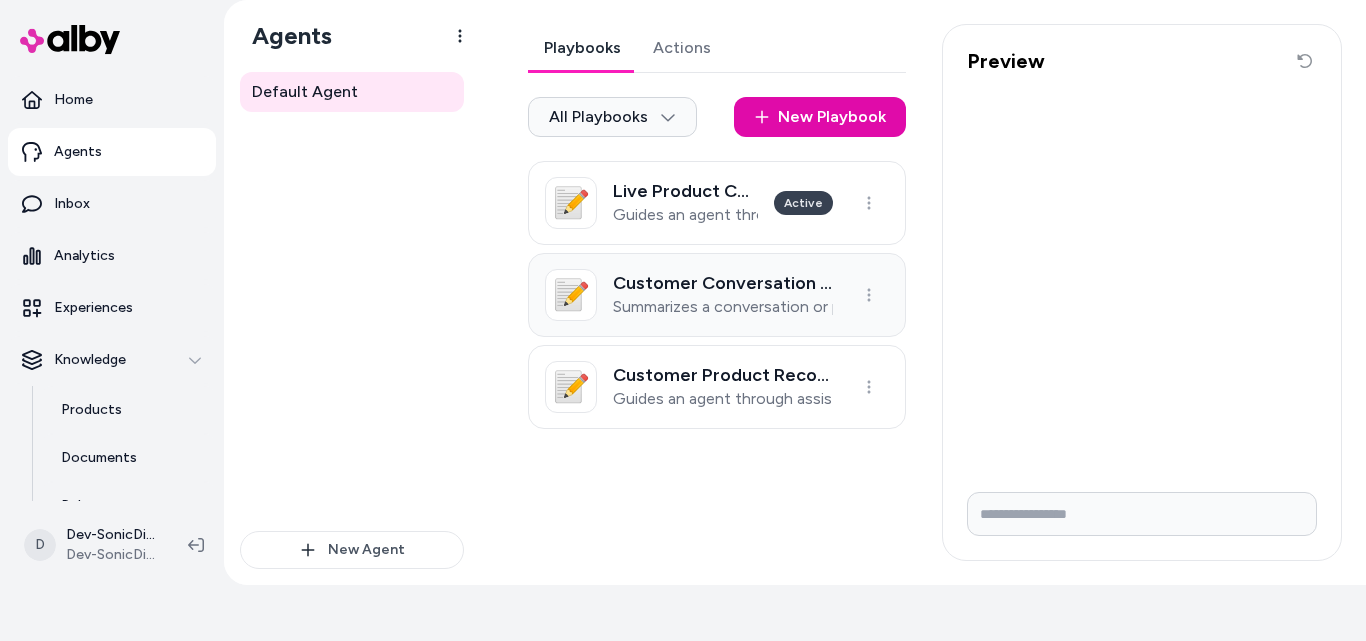 click on "Customer Conversation and Product Breakdown Summarization Summarizes a conversation or product breakdown with a customer, highlighting key points, product comparisons, and recommendations discussed." at bounding box center [723, 295] 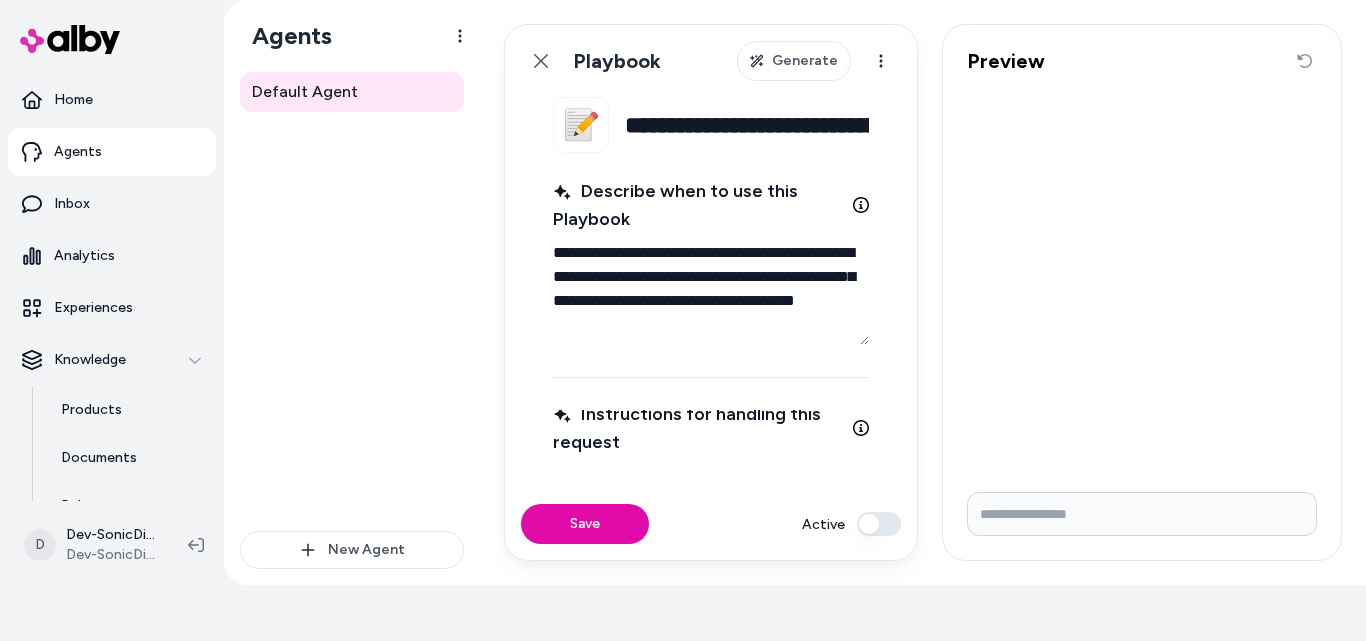 click on "Active" at bounding box center [879, 524] 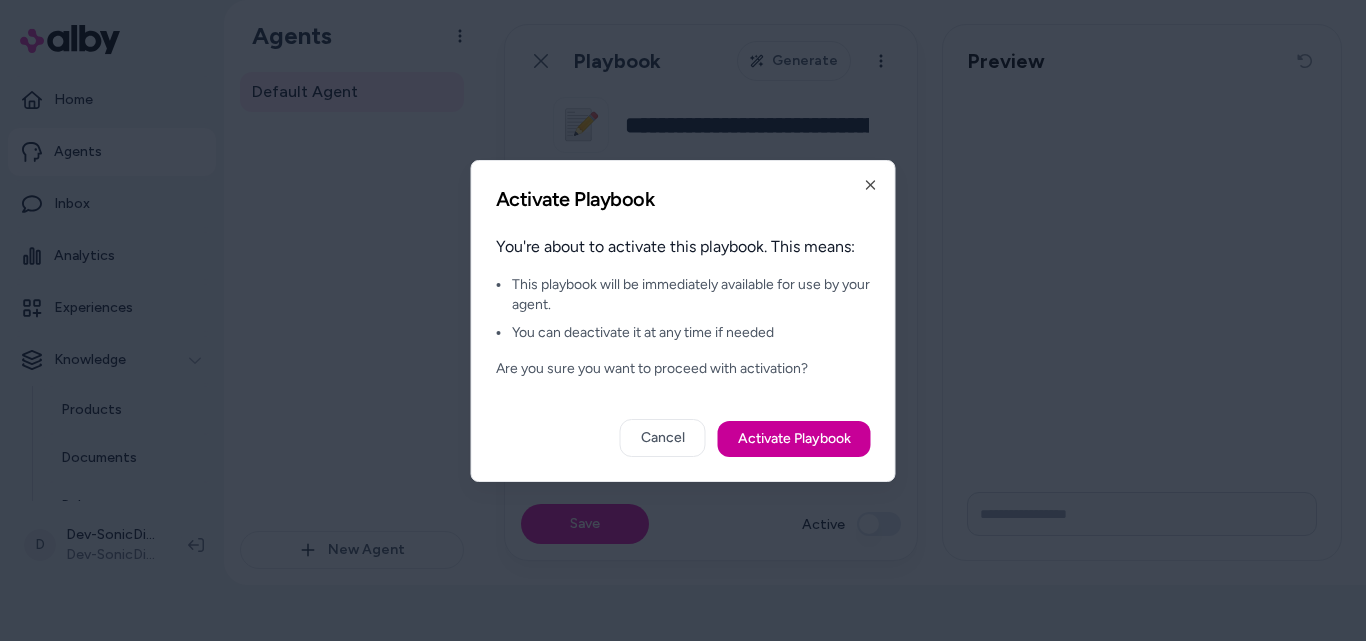 click on "Activate Playbook" at bounding box center (794, 439) 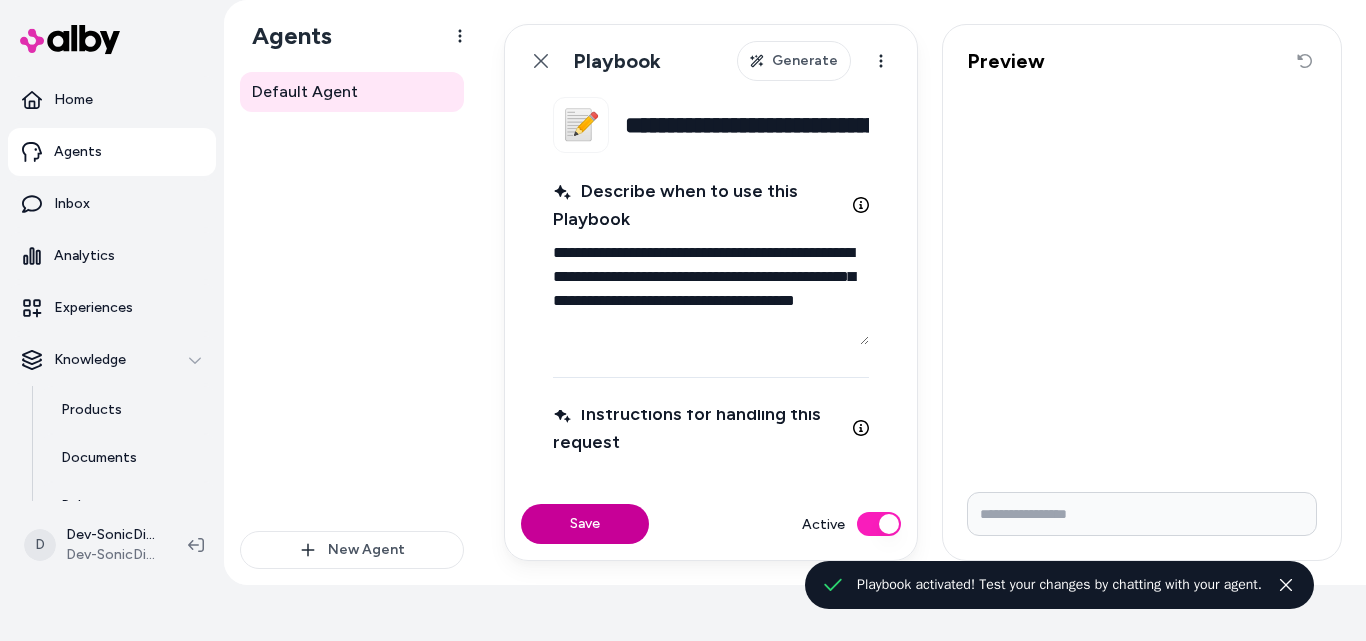 click on "Save" at bounding box center (585, 524) 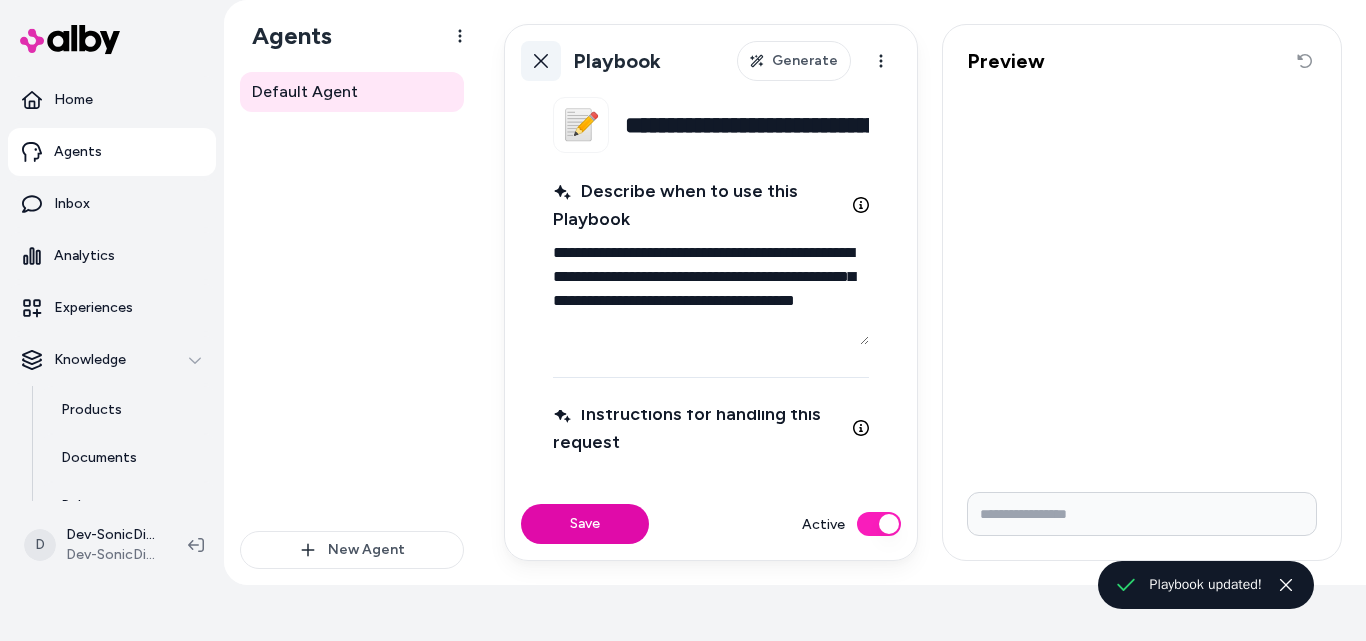 click on "Back" at bounding box center [541, 61] 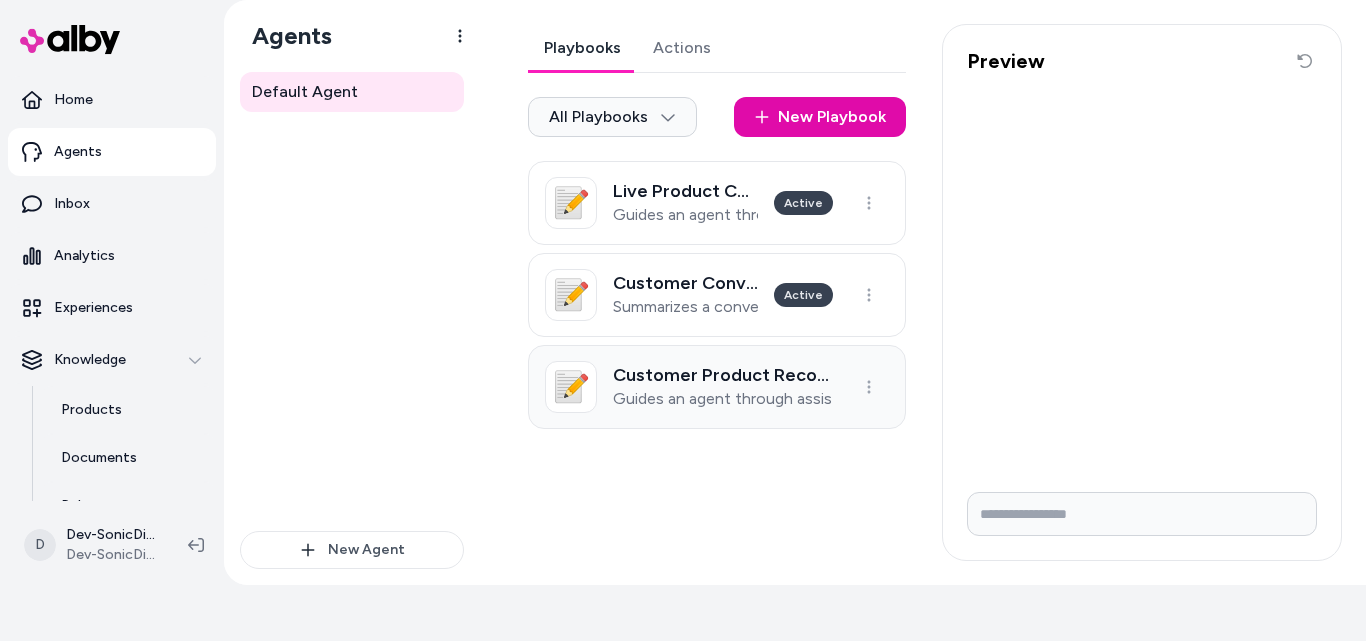 click on "📝 Customer Product Recommendation Assistance Guides an agent through assisting a customer in finding and recommending suitable products using available tools." at bounding box center (717, 387) 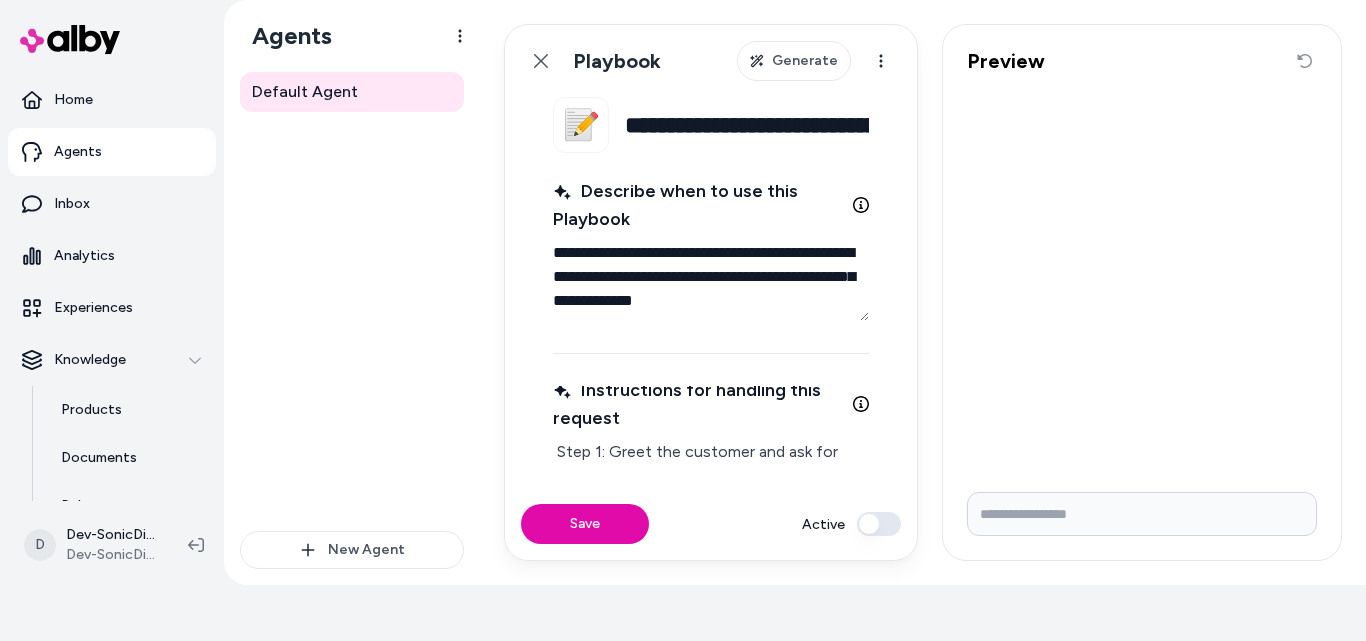 click on "Active" at bounding box center [879, 524] 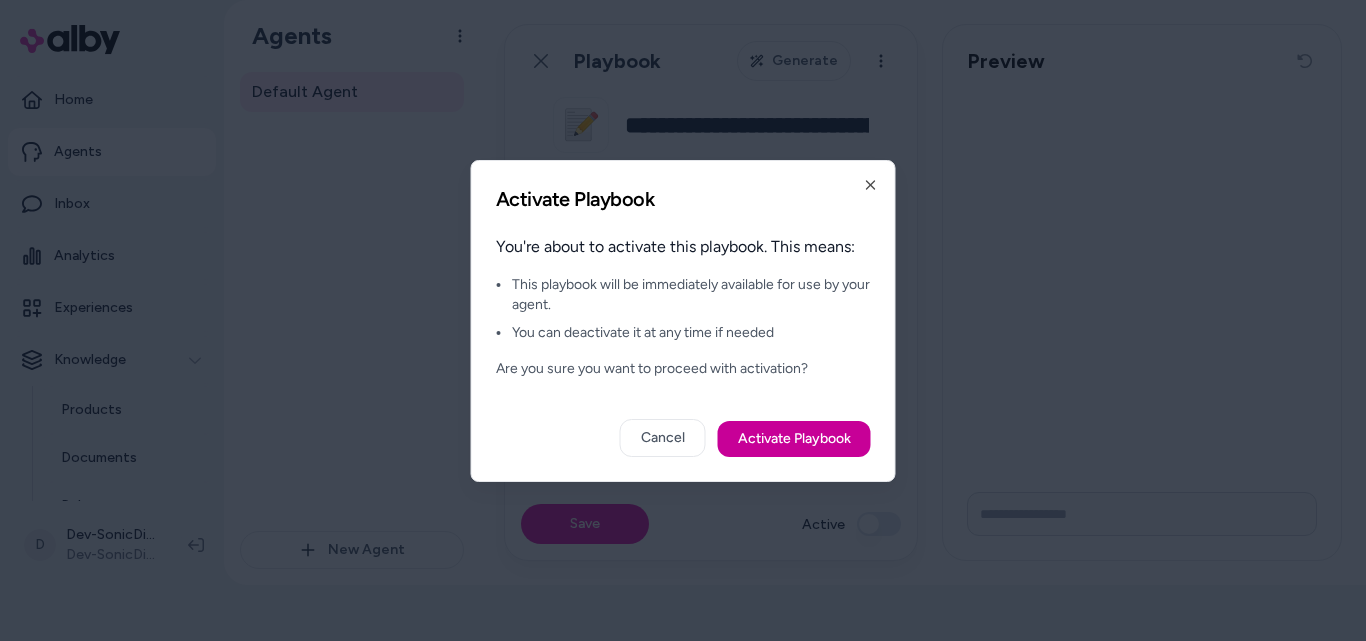 click on "Activate Playbook" at bounding box center [794, 439] 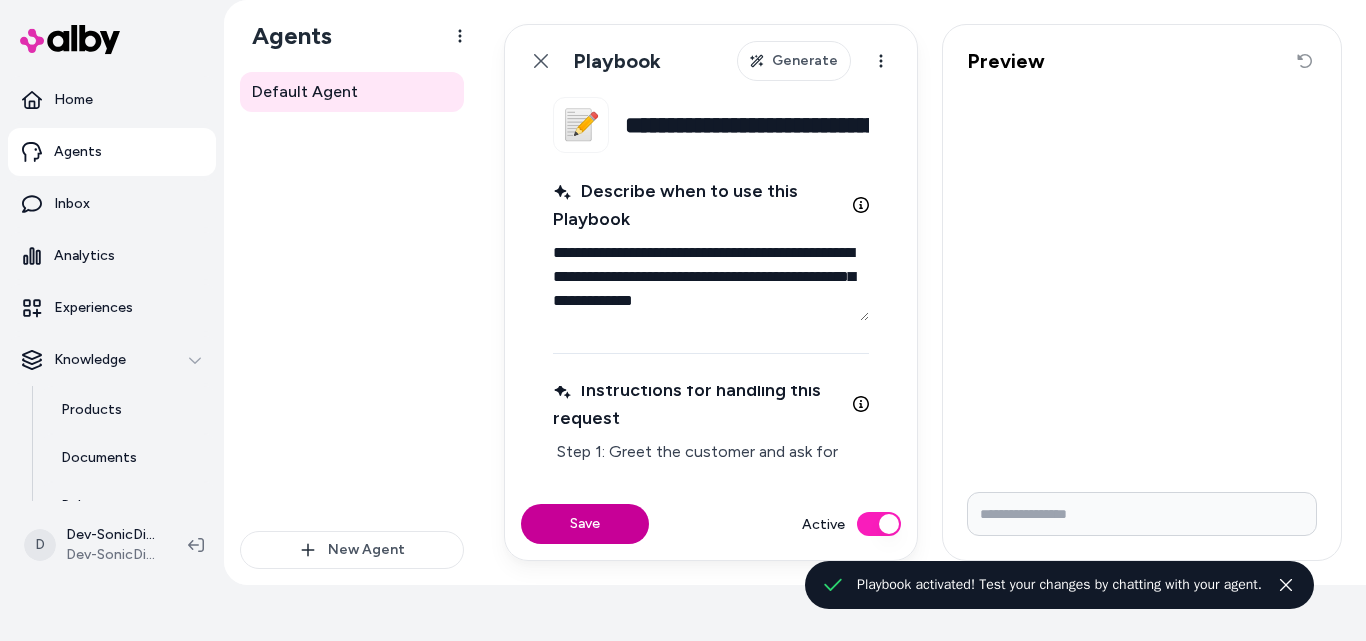 click on "Save" at bounding box center [585, 524] 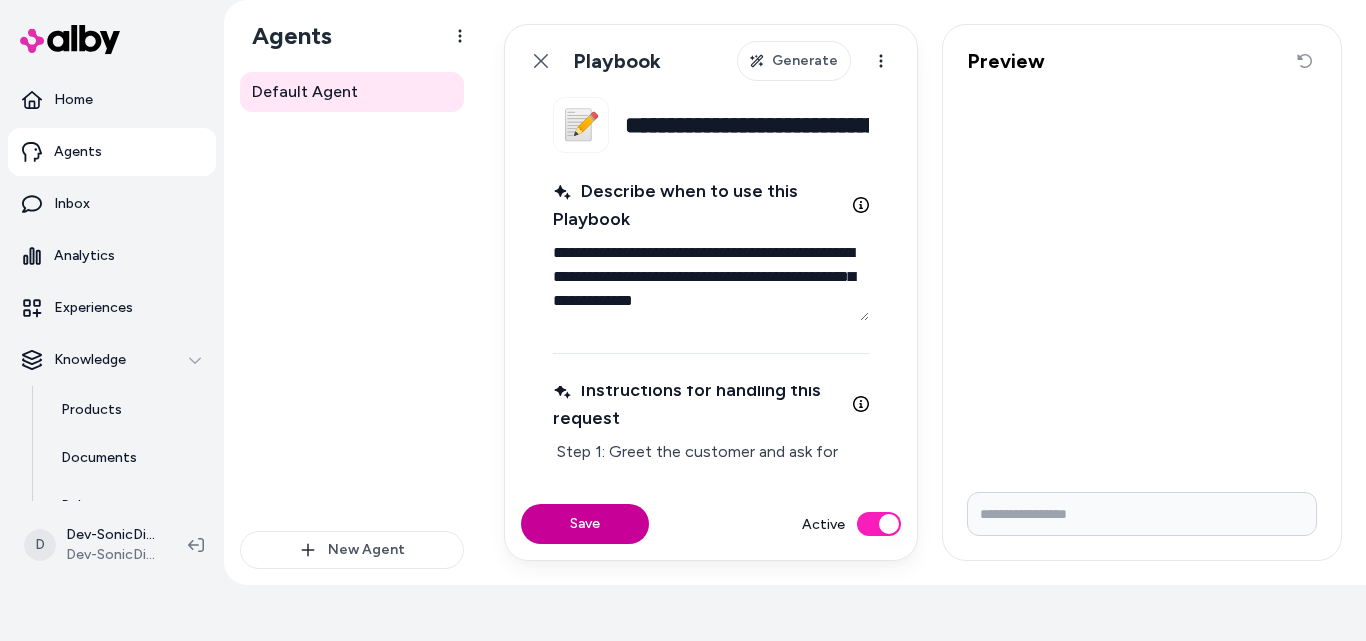 click on "Save" at bounding box center (585, 524) 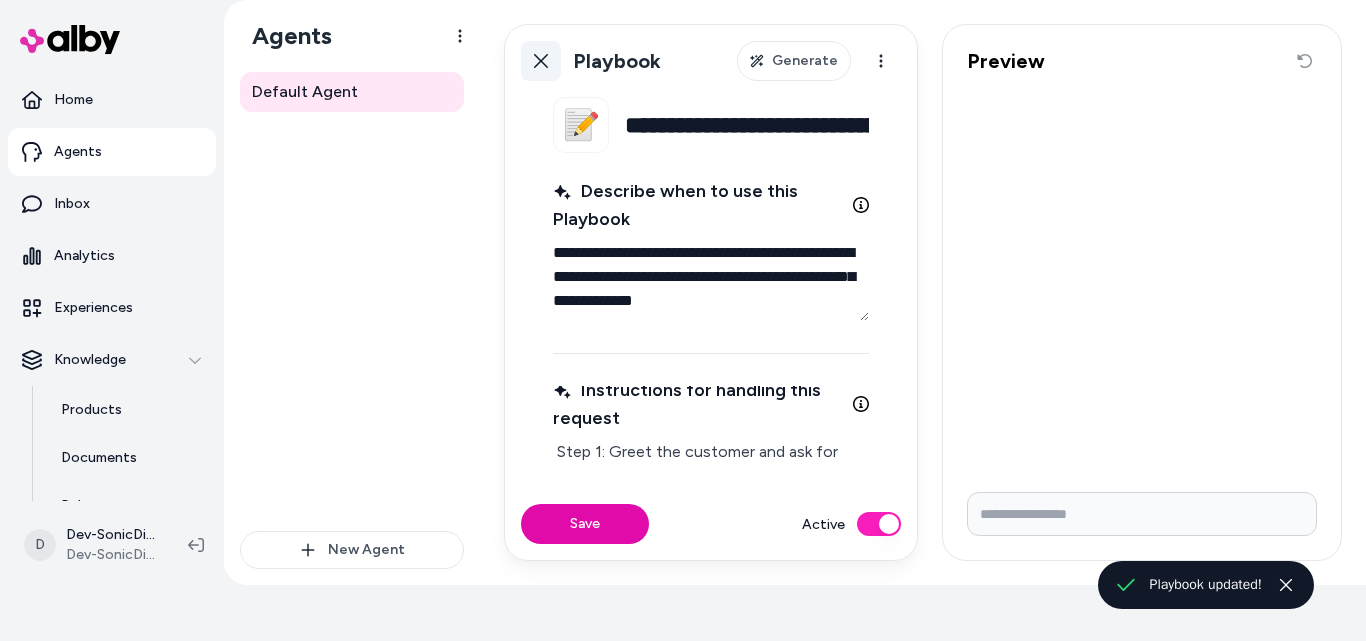 click on "Back" at bounding box center [541, 61] 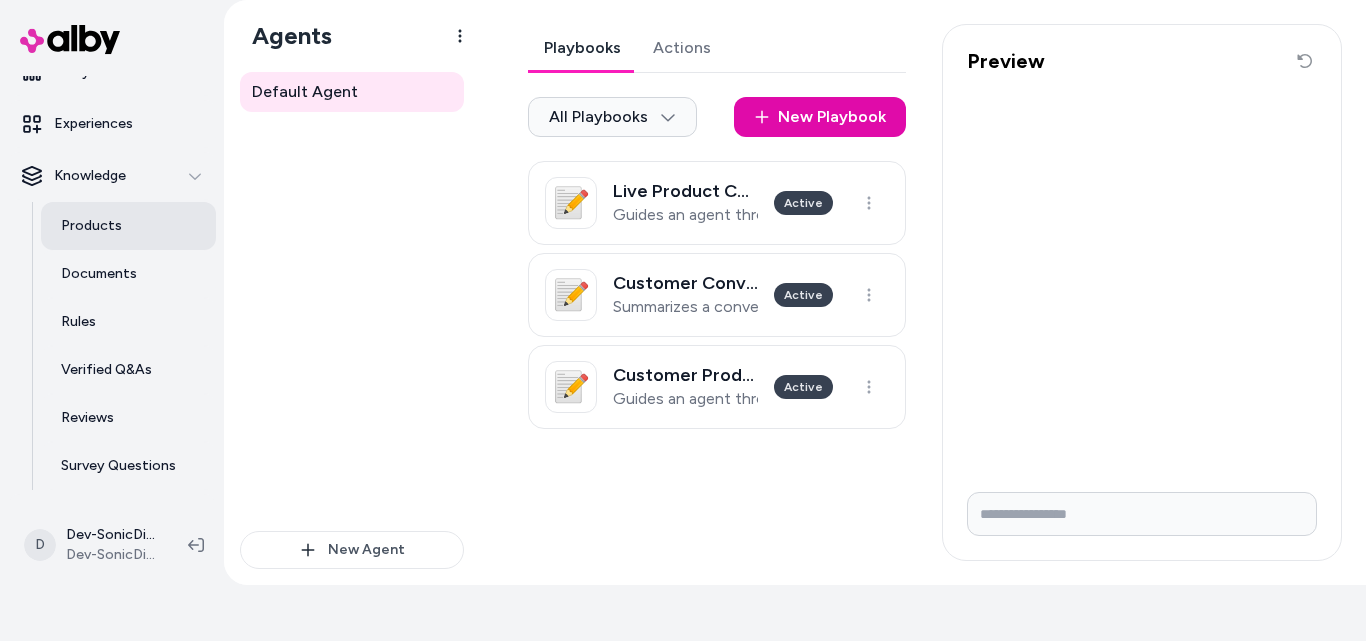 scroll, scrollTop: 185, scrollLeft: 0, axis: vertical 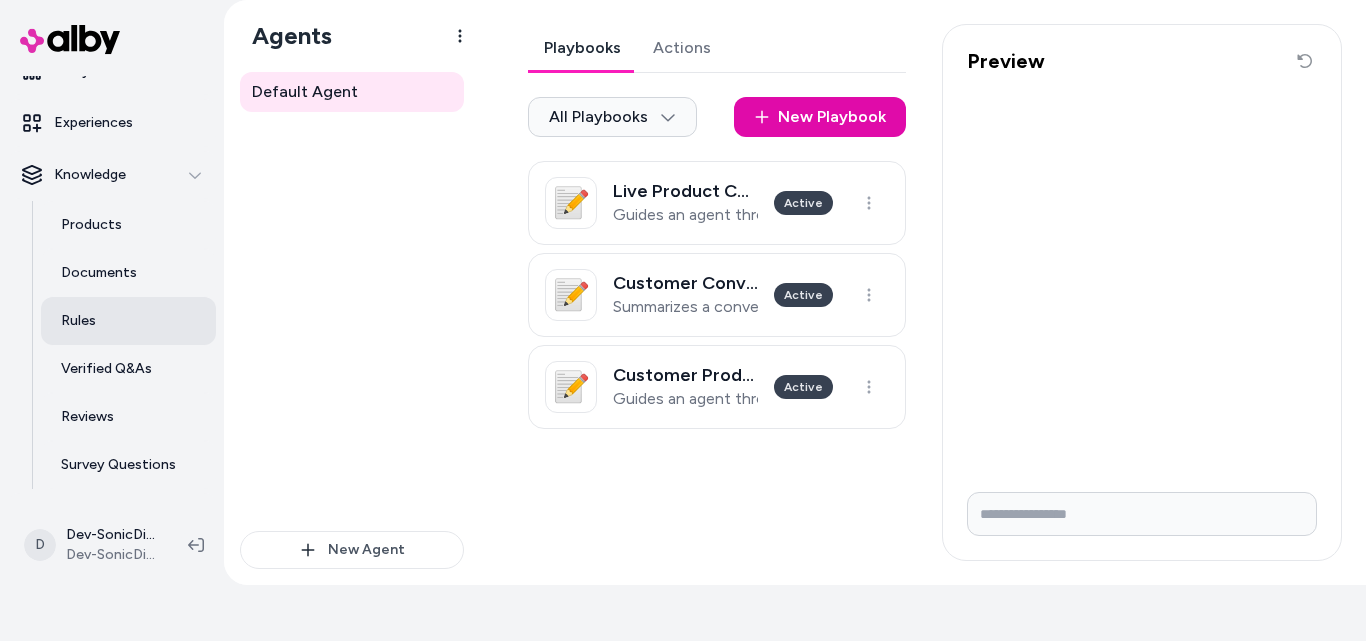 click on "Rules" at bounding box center [128, 321] 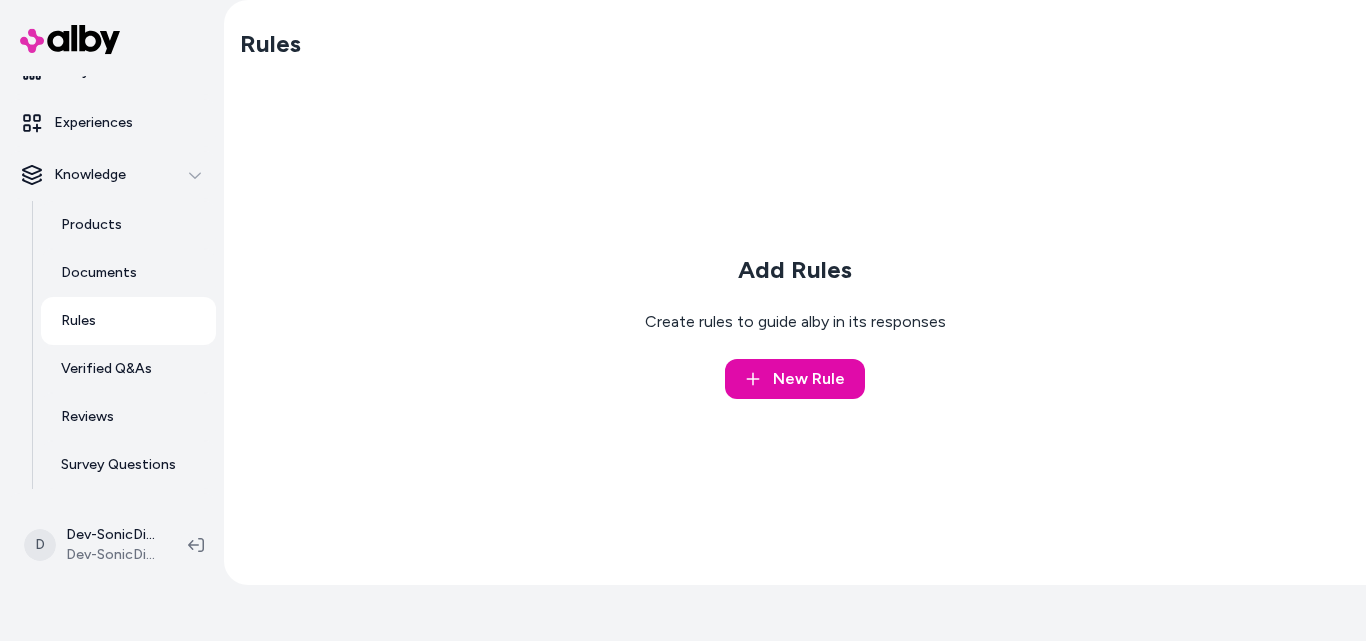 click on "Add Rules Create rules to guide alby in its responses New Rule" at bounding box center (795, 326) 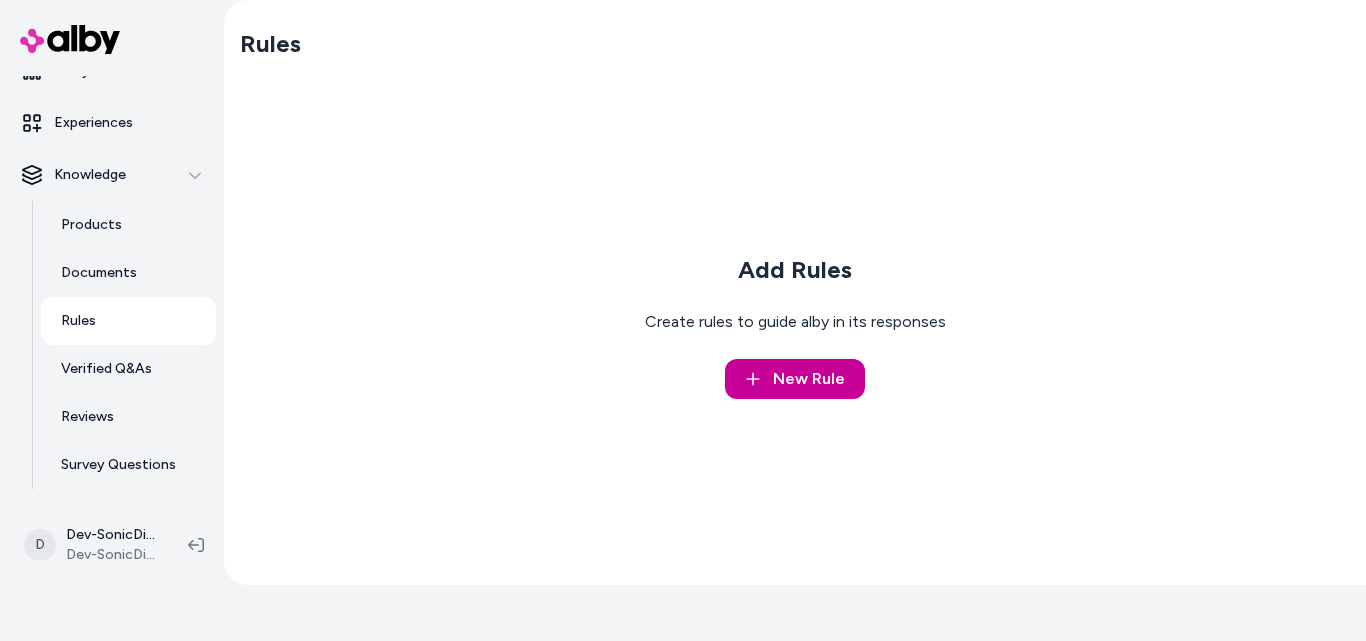 click on "New Rule" at bounding box center [795, 379] 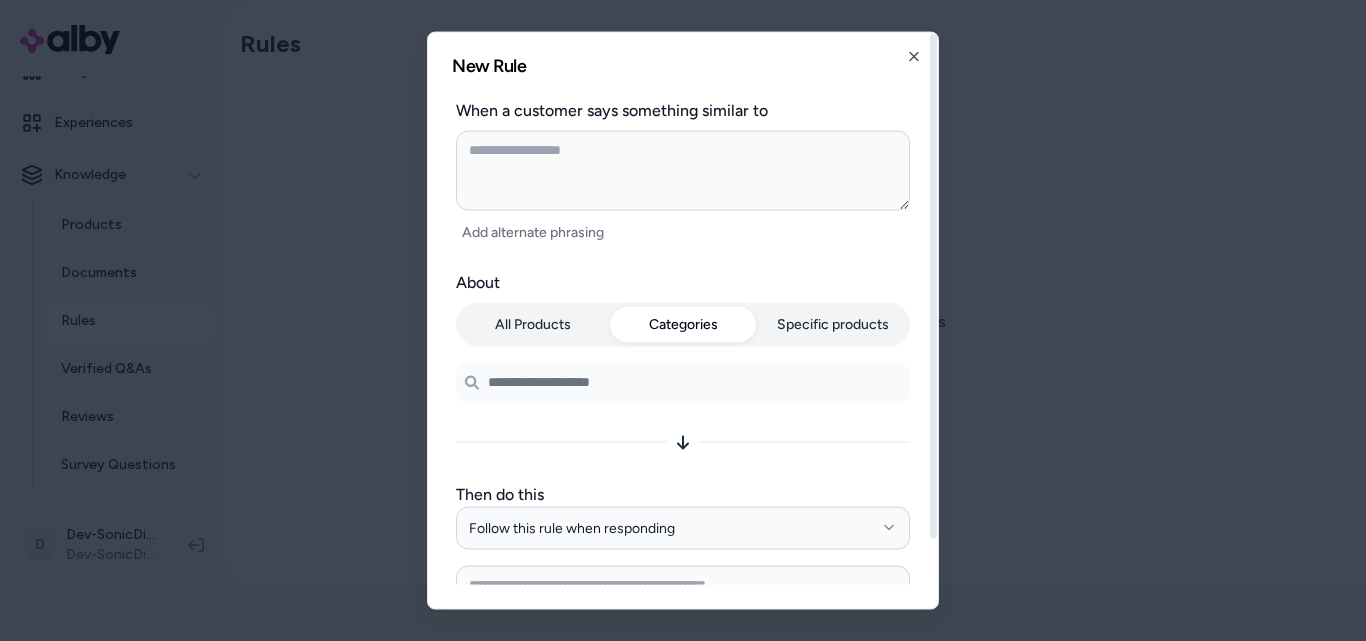 click on "Categories" at bounding box center (683, 324) 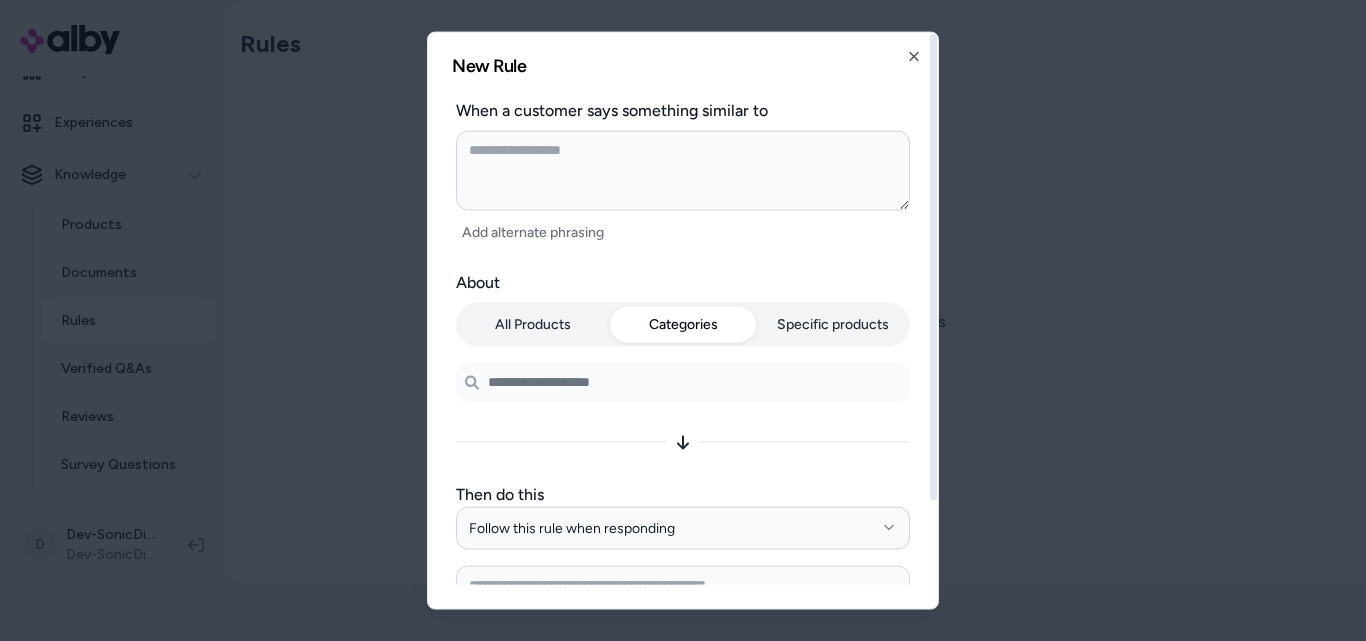 click at bounding box center (683, 382) 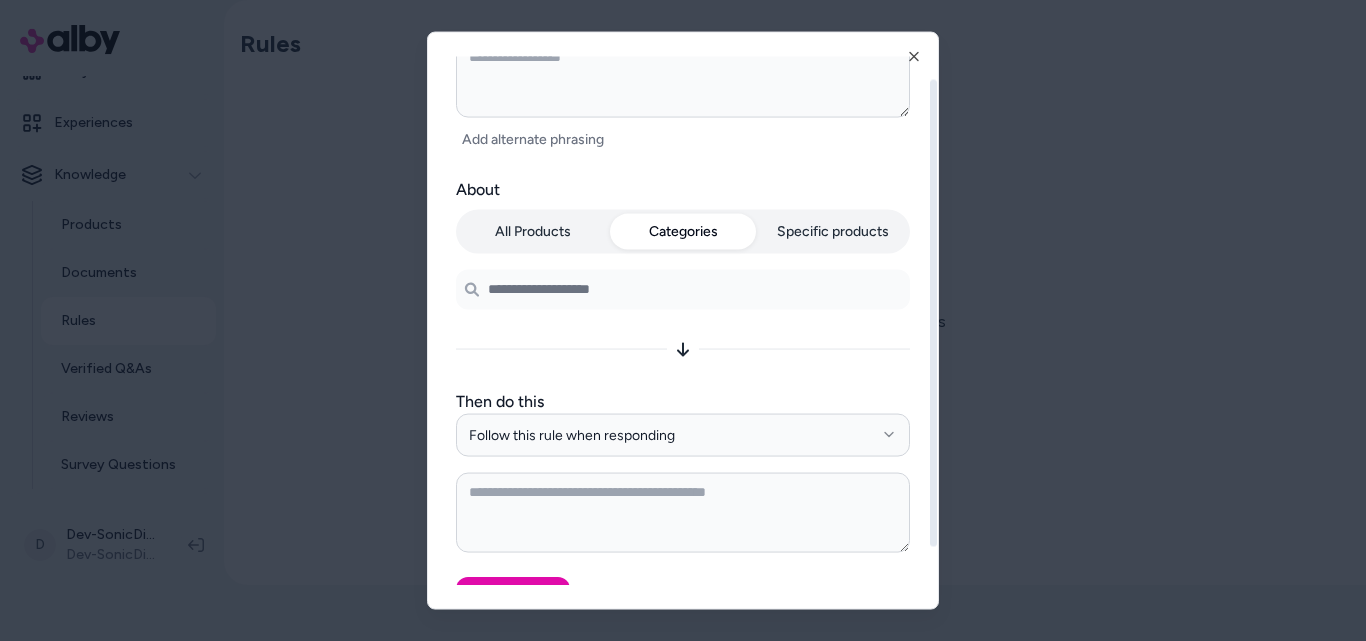 scroll, scrollTop: 121, scrollLeft: 0, axis: vertical 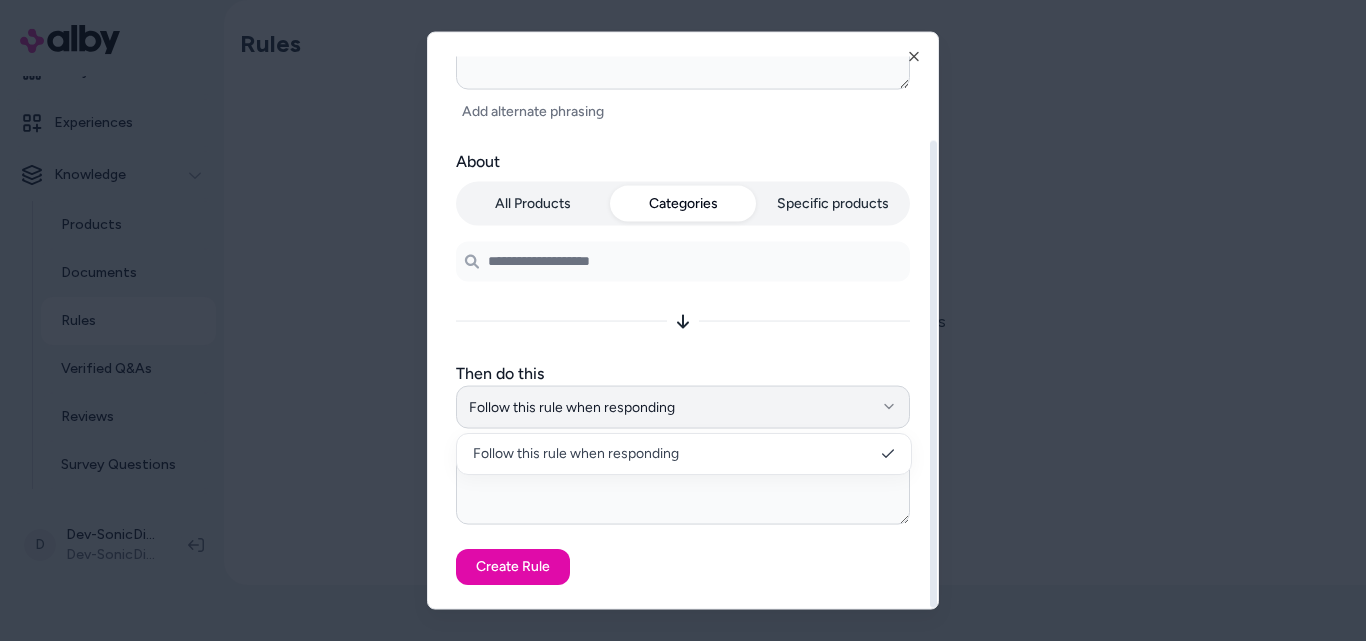 click on "Follow this rule when responding" at bounding box center [683, 407] 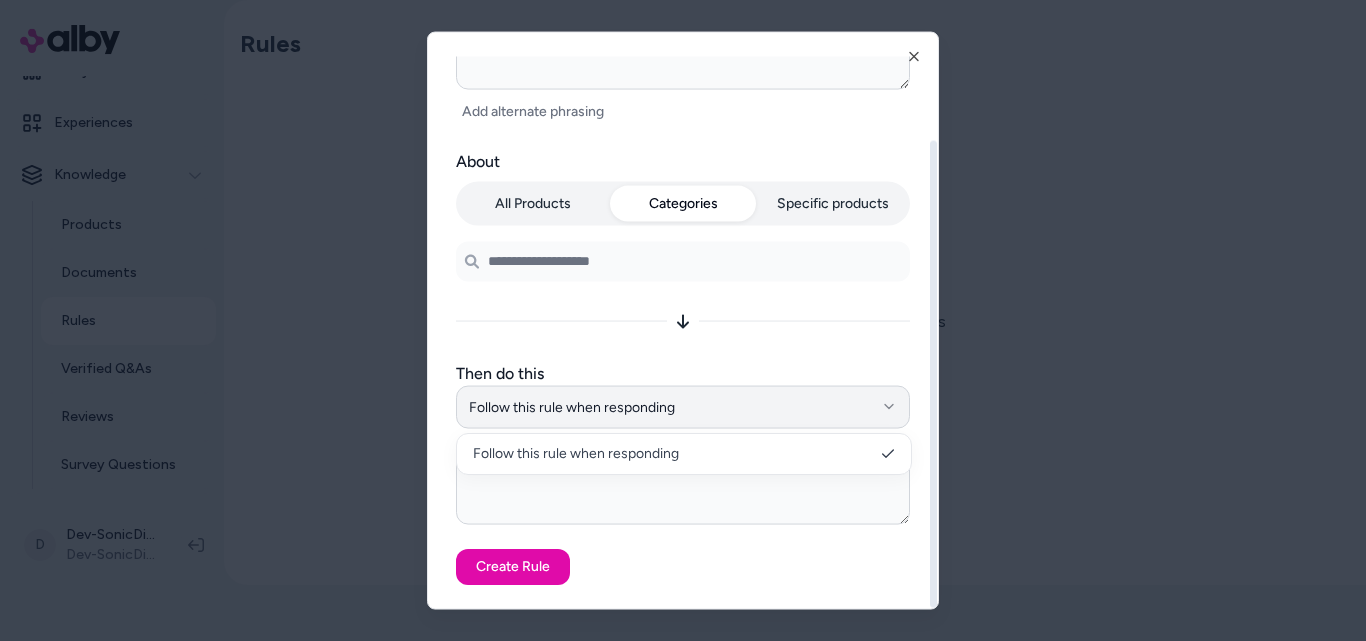 click on "Follow this rule when responding" at bounding box center (683, 407) 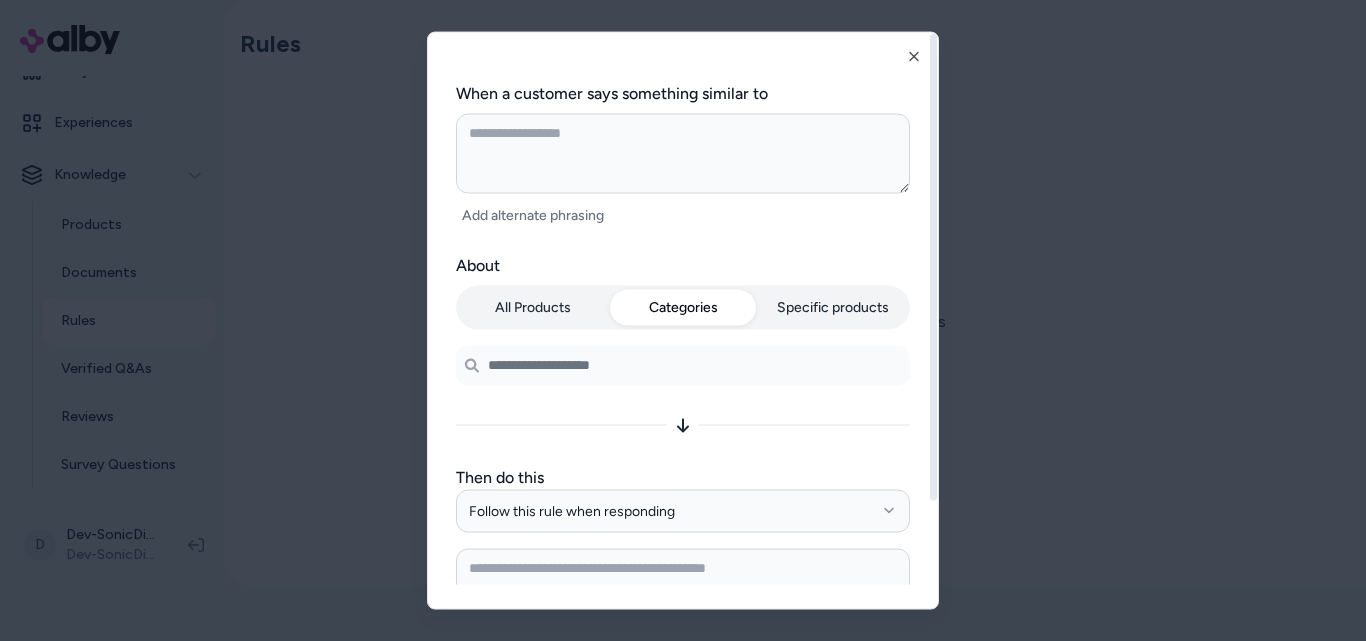 scroll, scrollTop: 0, scrollLeft: 0, axis: both 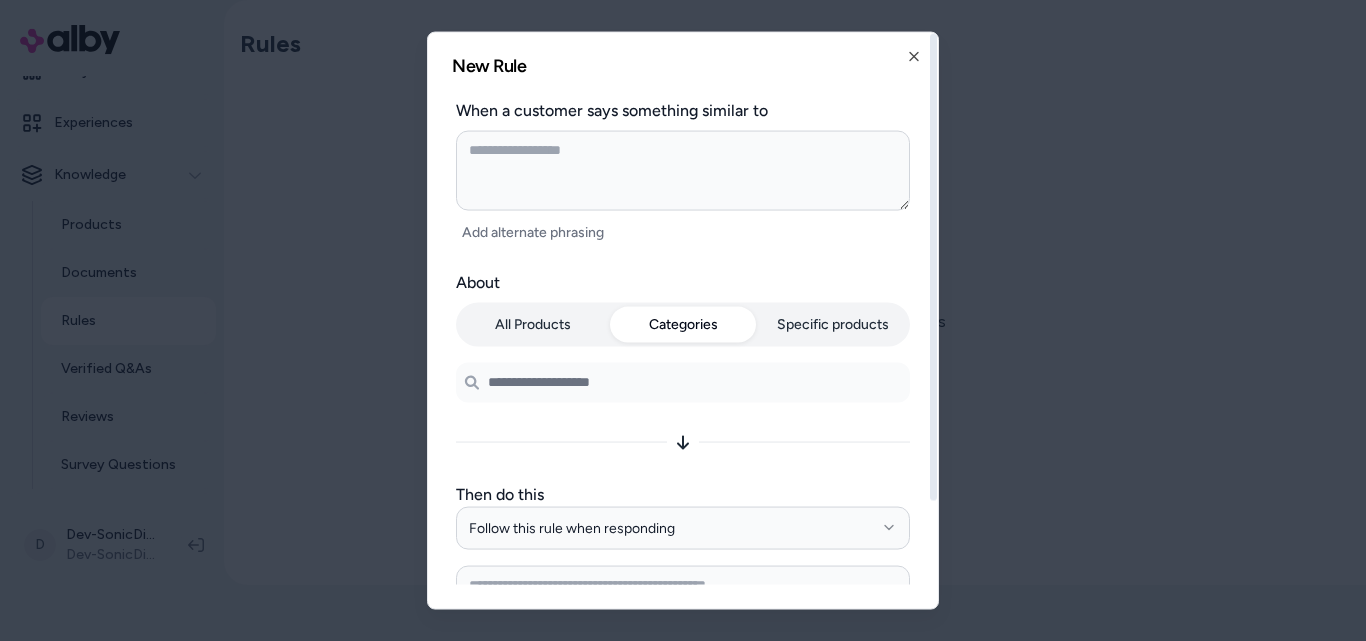 click on "All Products" at bounding box center (533, 324) 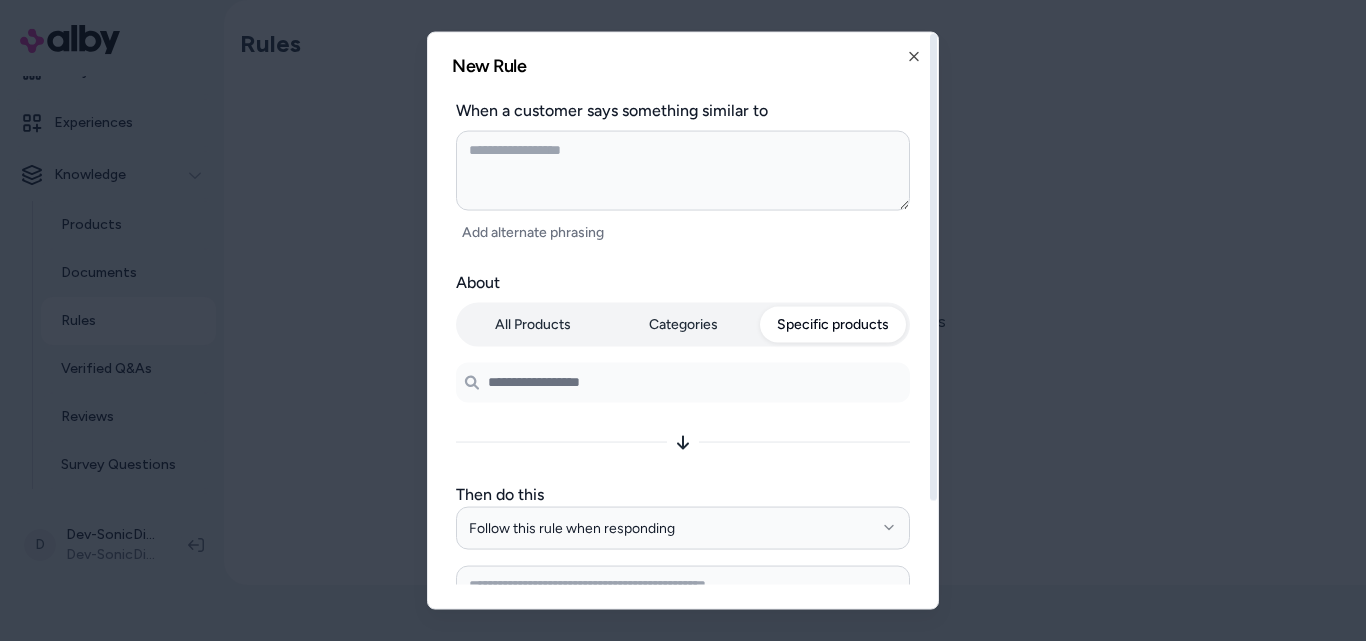 click on "Specific products" at bounding box center (833, 324) 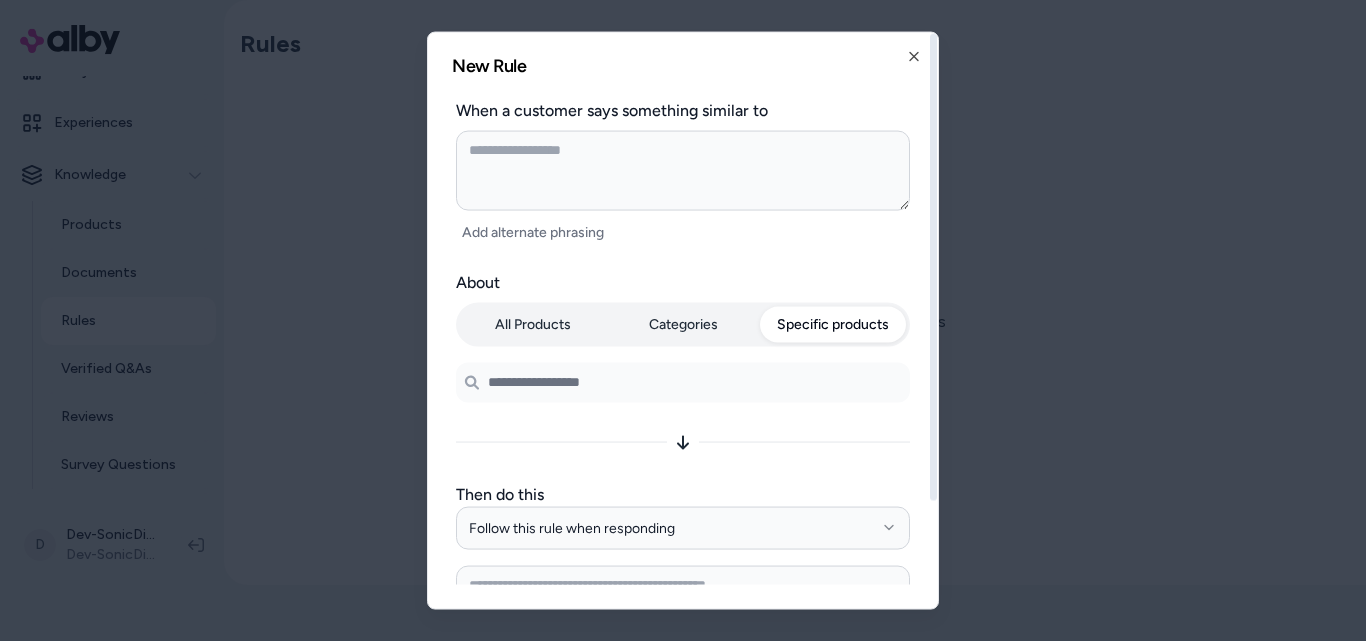 click on "Search products..." at bounding box center [683, 382] 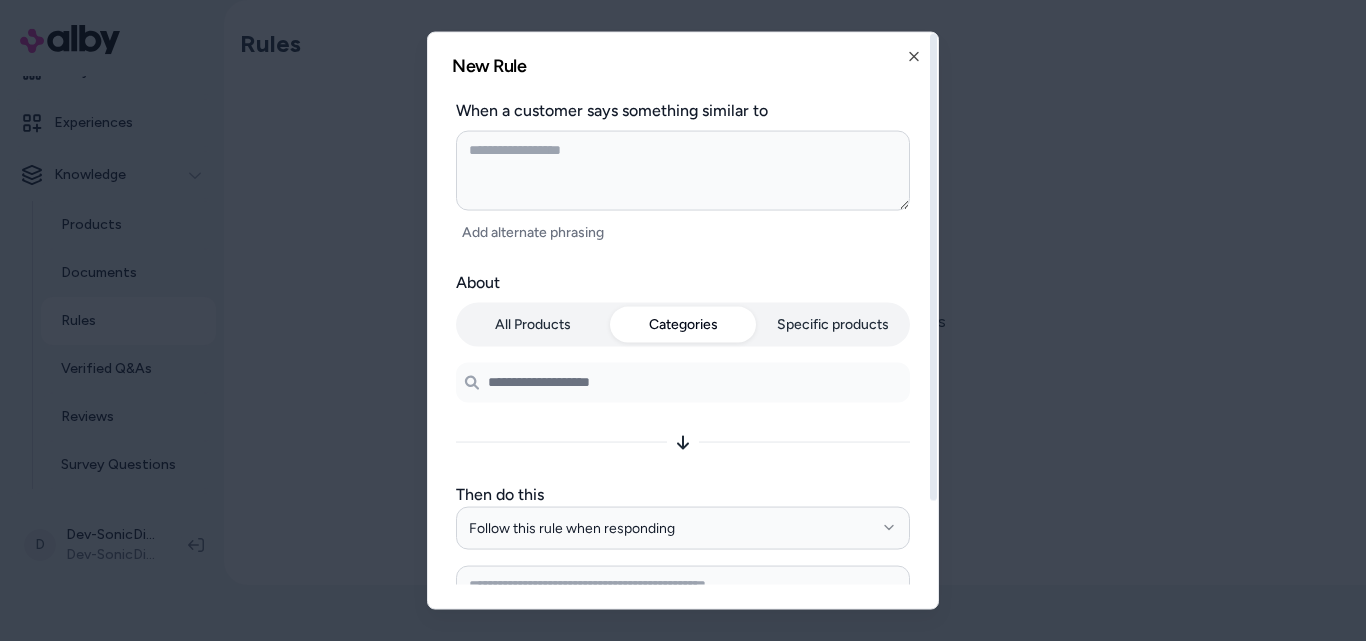 click on "Categories" at bounding box center (683, 324) 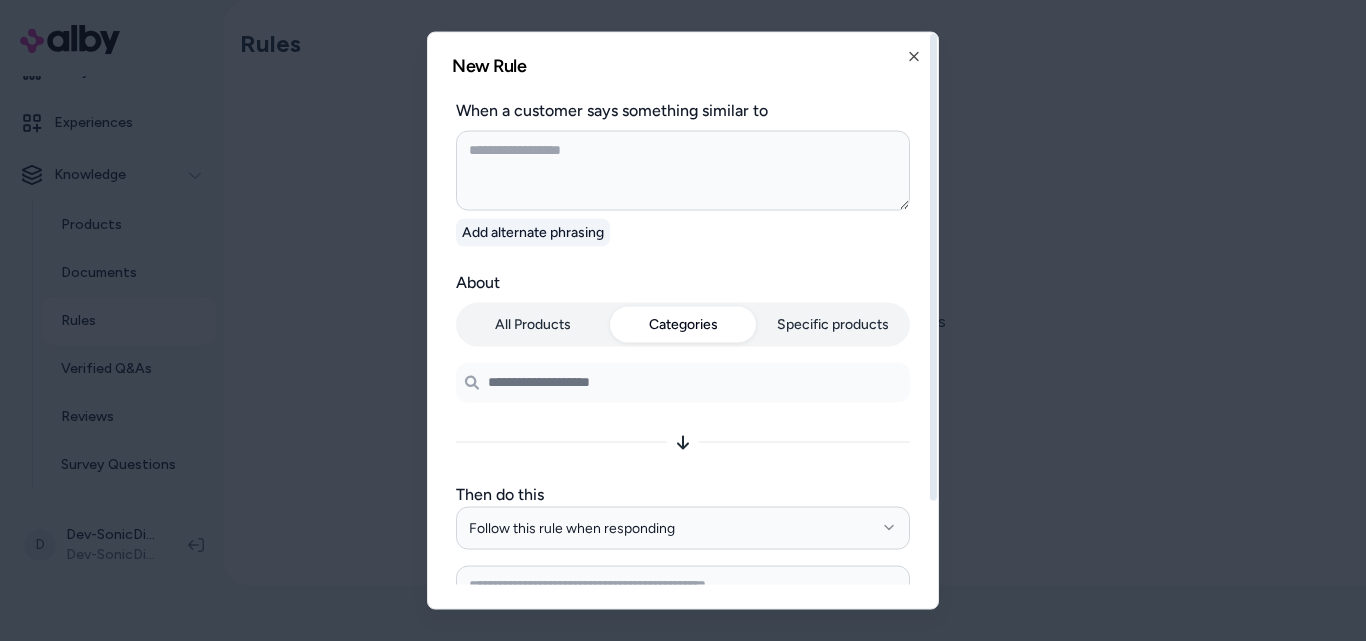 click on "Add alternate phrasing" at bounding box center [533, 232] 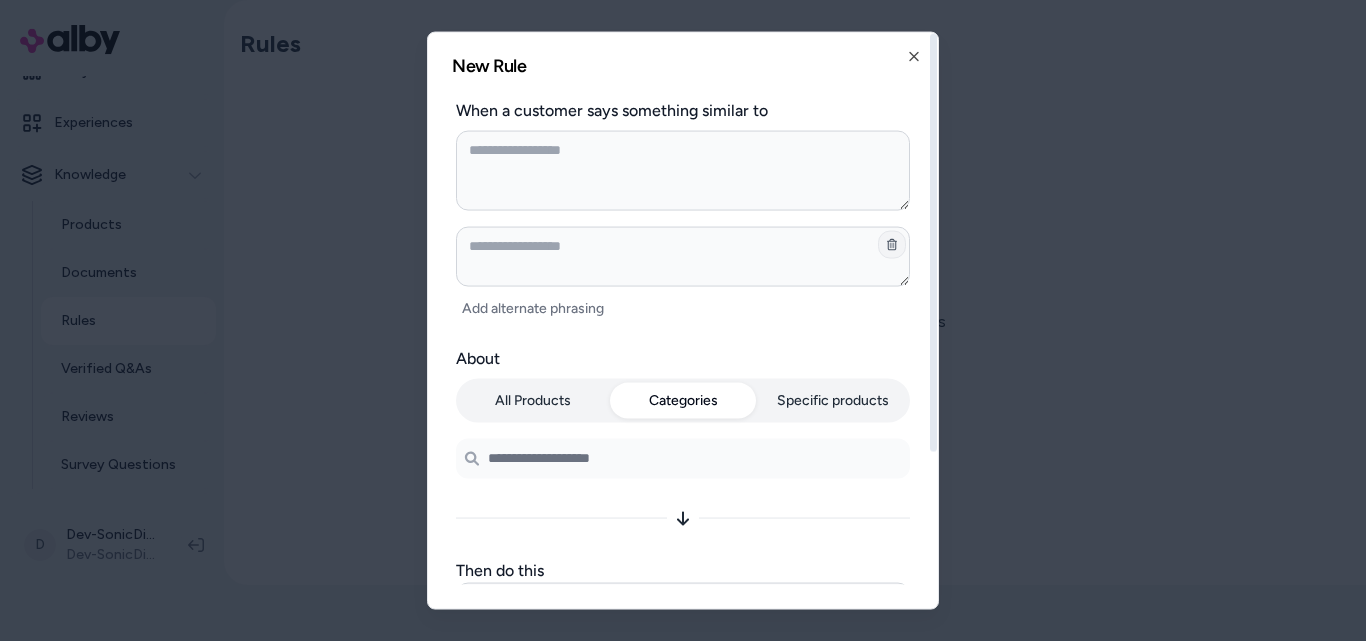 click at bounding box center [892, 244] 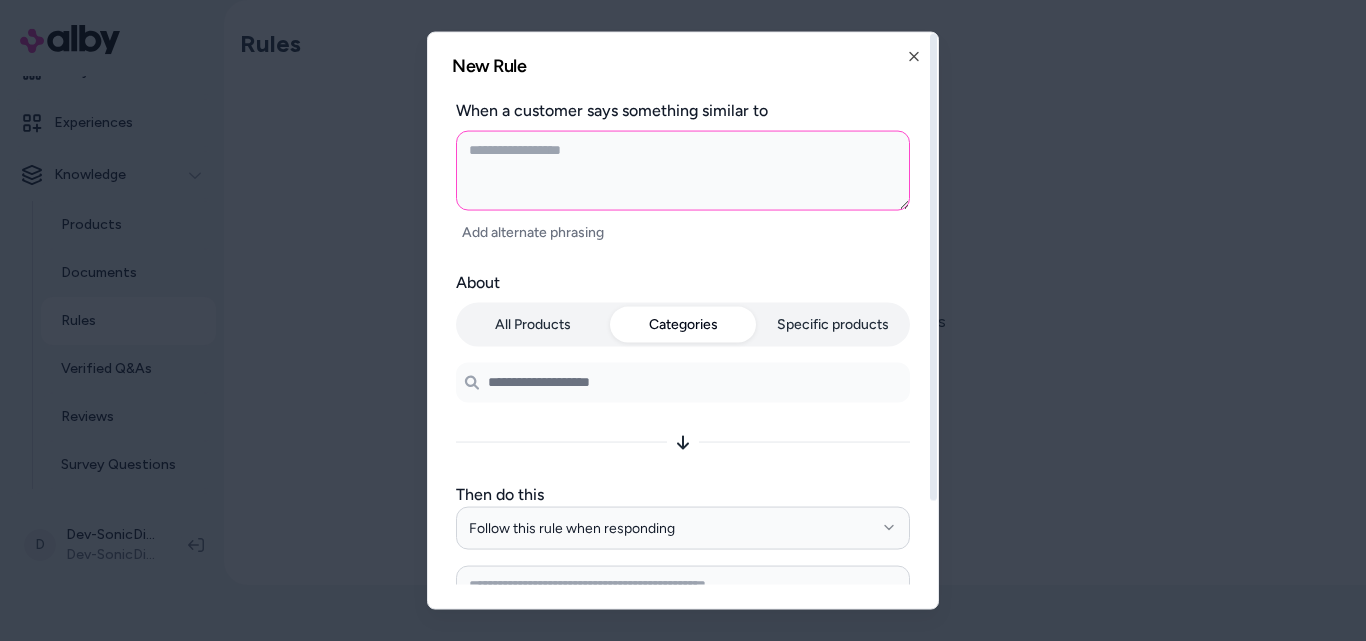 click at bounding box center [683, 170] 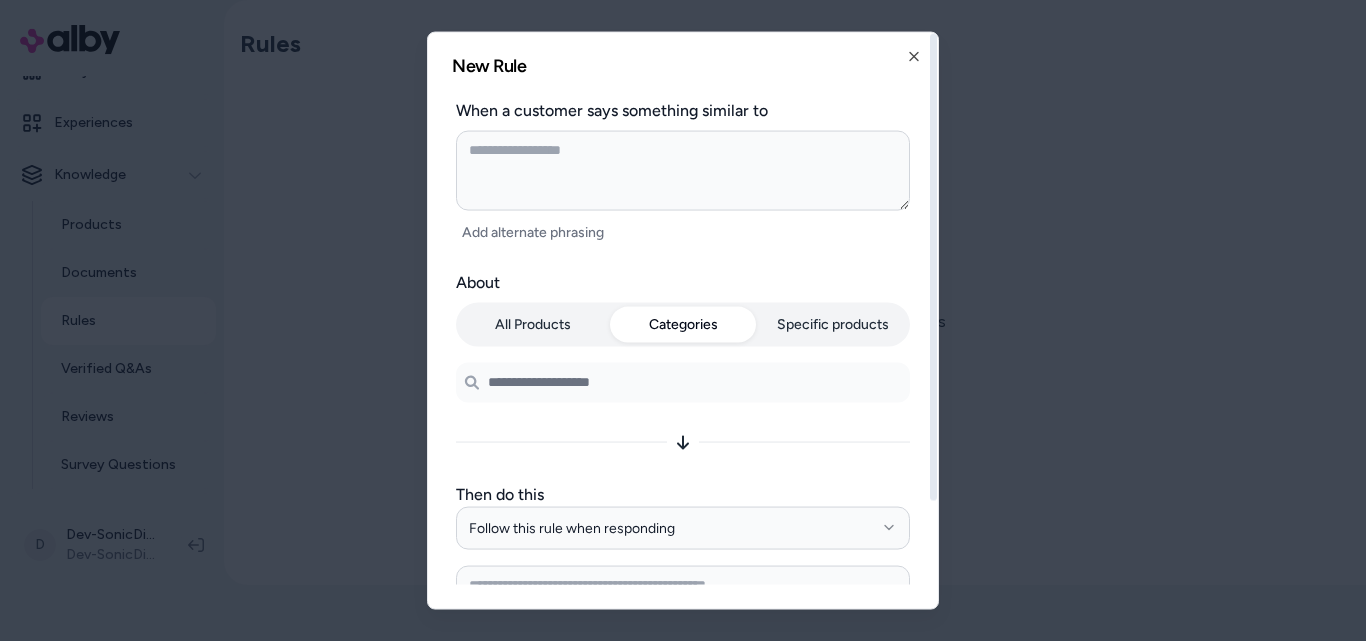 click on "All Products" at bounding box center [533, 324] 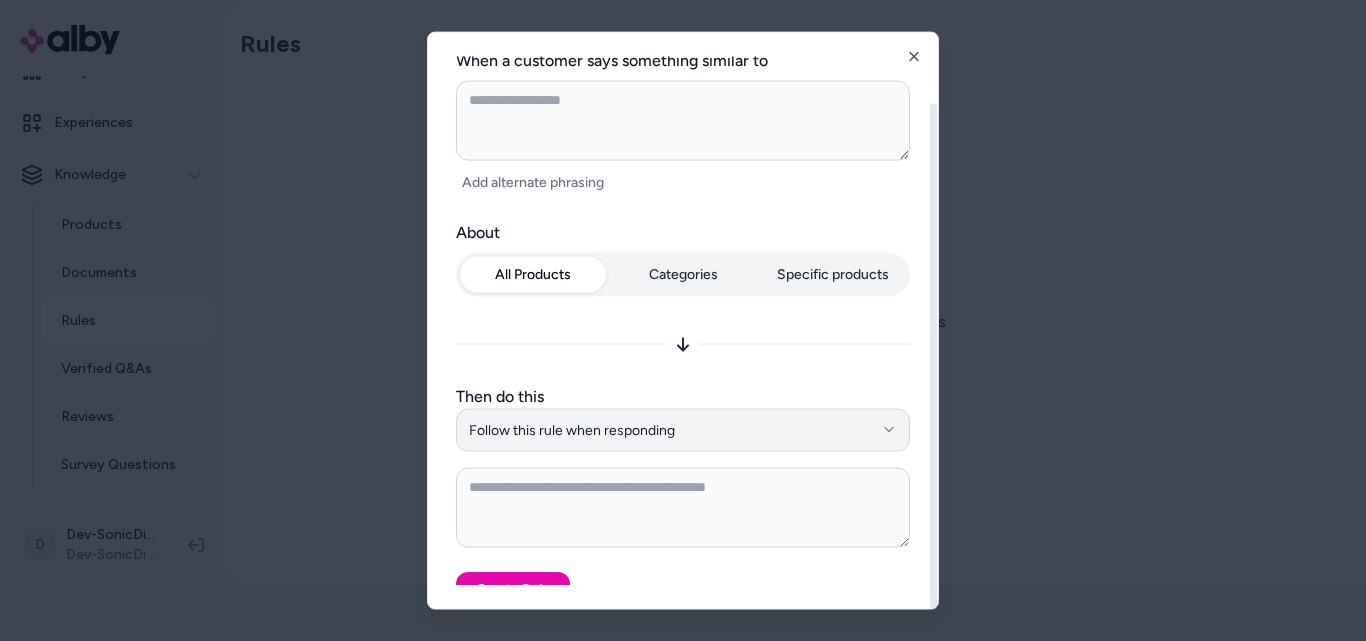 scroll, scrollTop: 73, scrollLeft: 0, axis: vertical 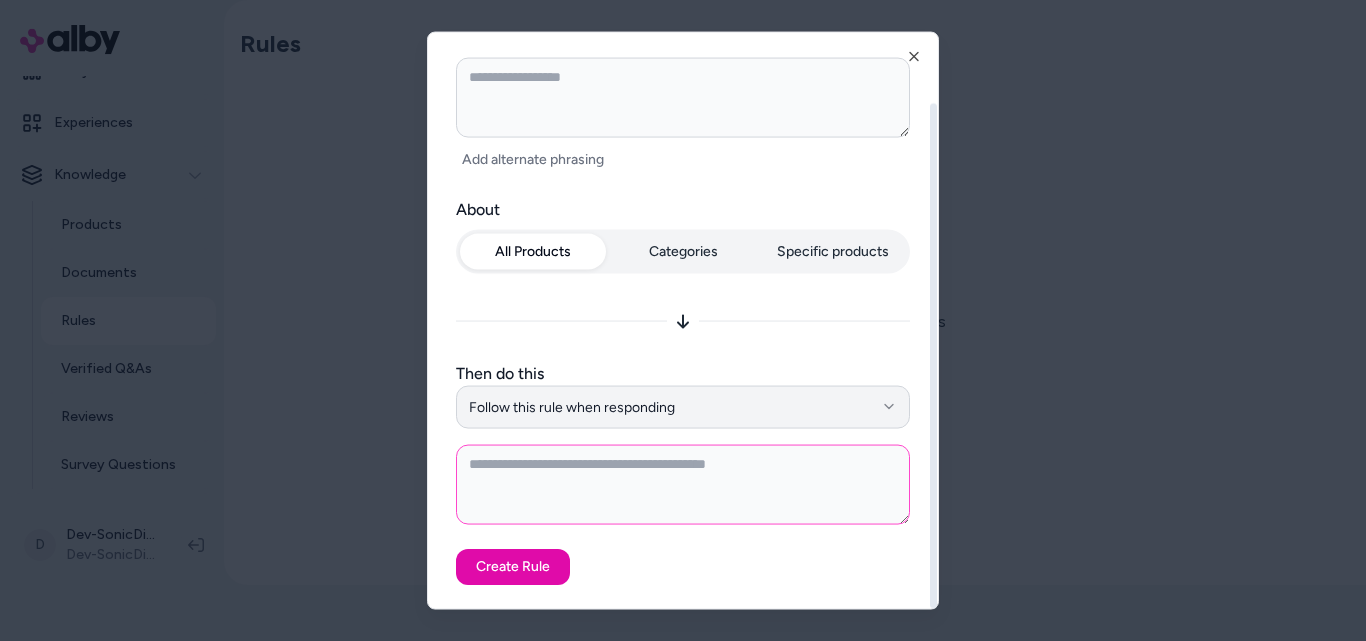 click at bounding box center (683, 485) 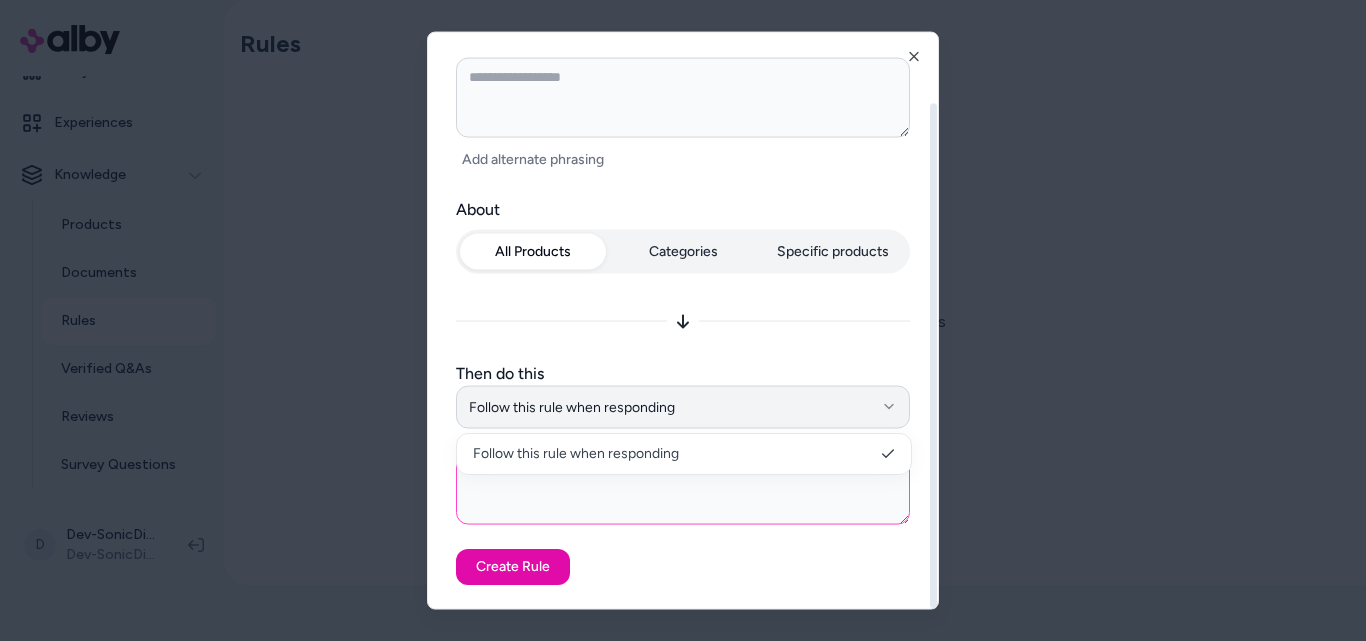 click on "Follow this rule when responding" at bounding box center [683, 407] 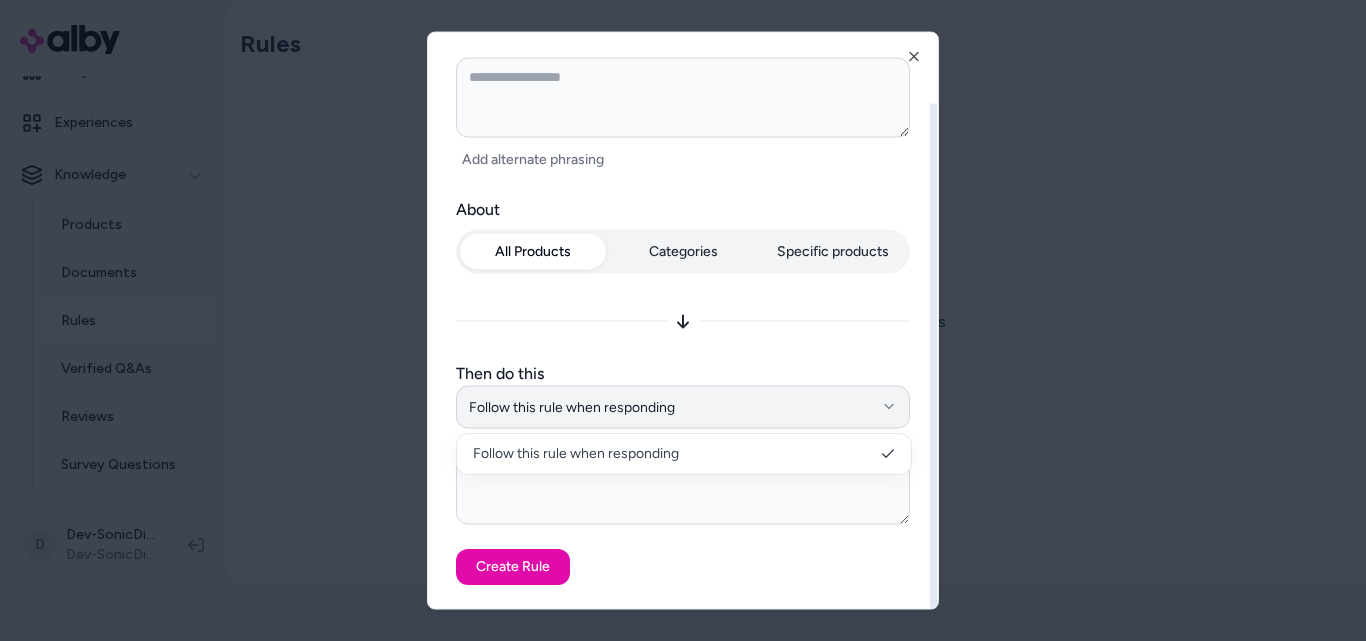 click on "Follow this rule when responding" at bounding box center [683, 407] 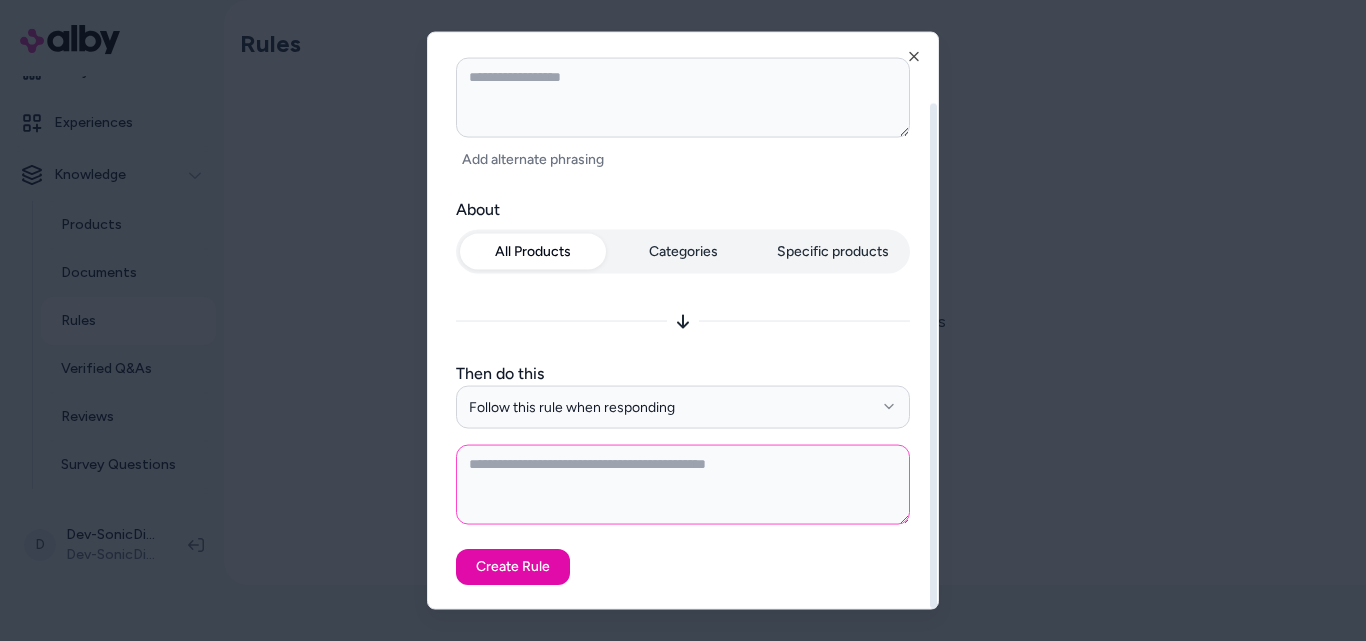 click at bounding box center [683, 485] 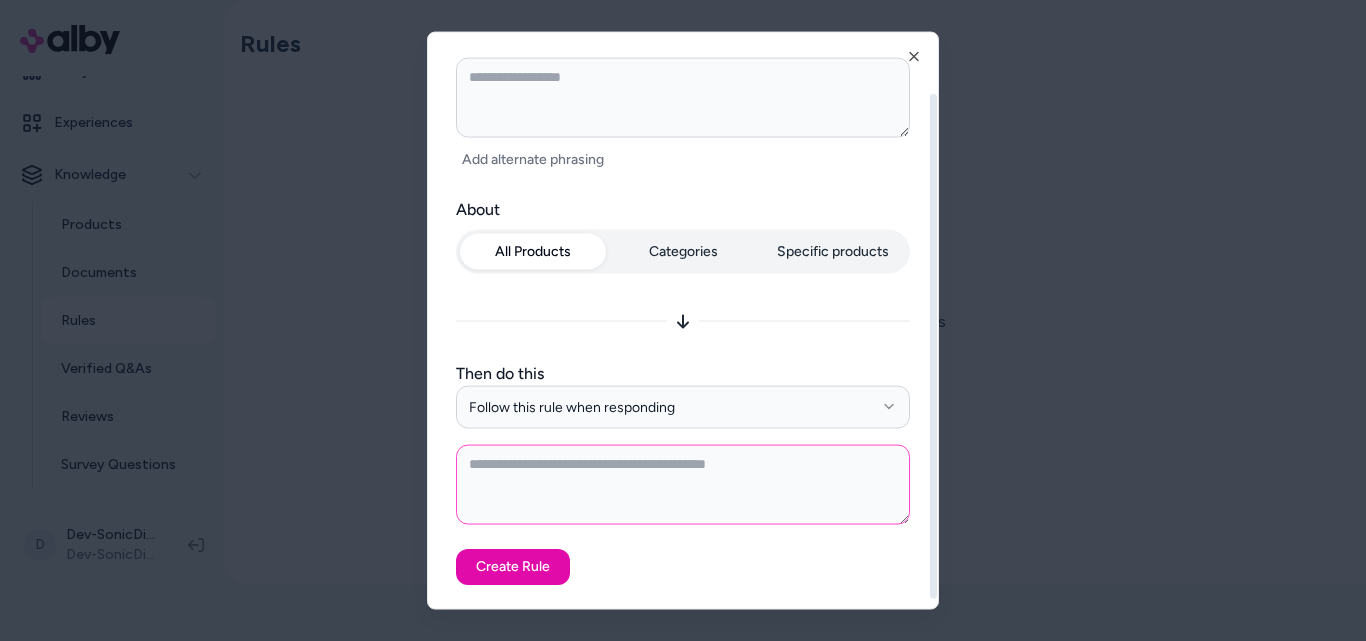 scroll, scrollTop: 0, scrollLeft: 0, axis: both 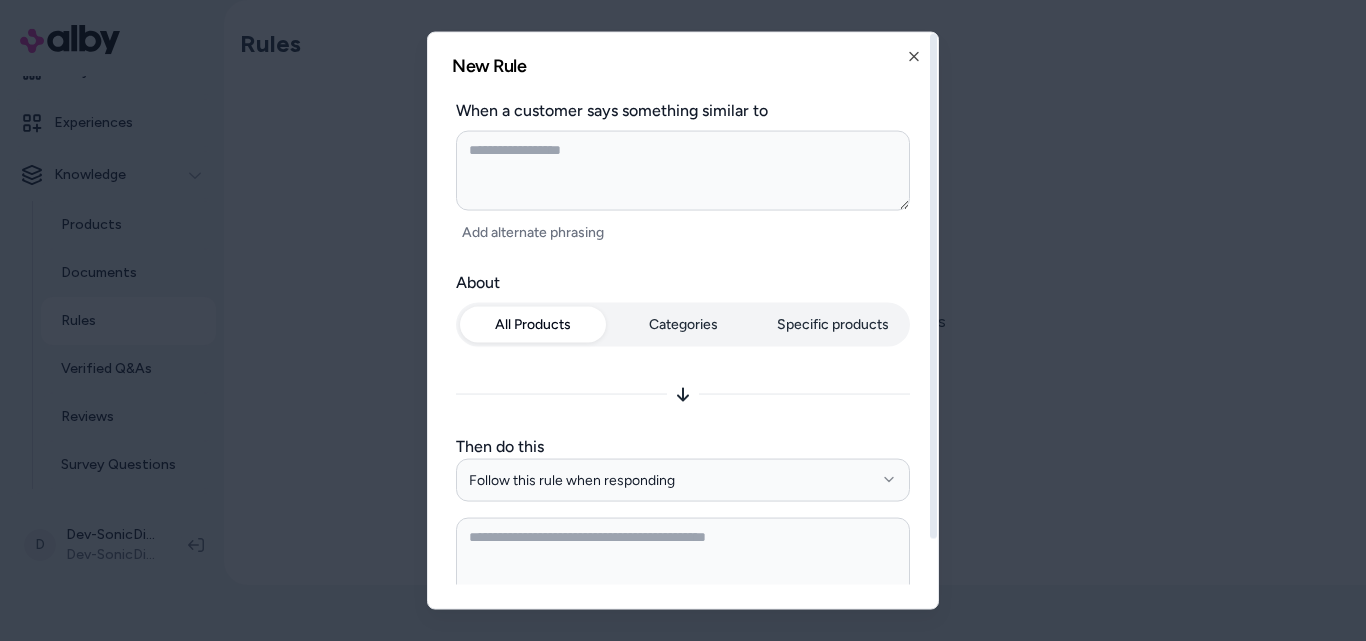 click on "**********" at bounding box center [683, 320] 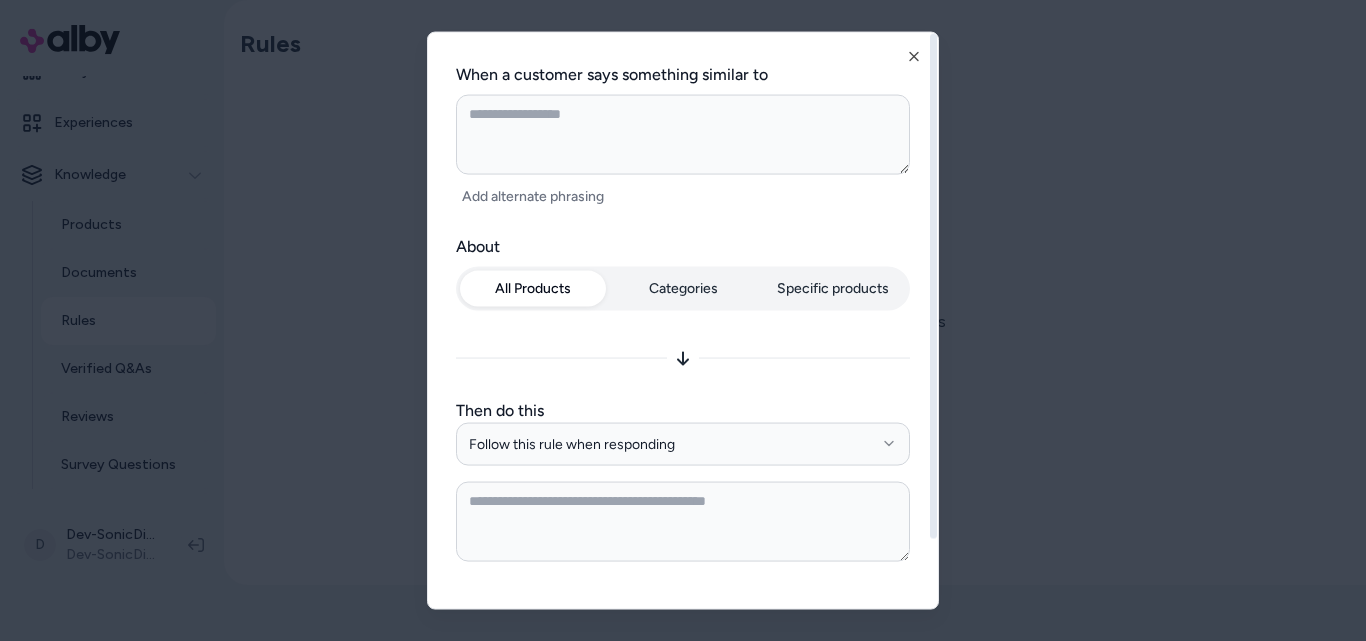 scroll, scrollTop: 0, scrollLeft: 0, axis: both 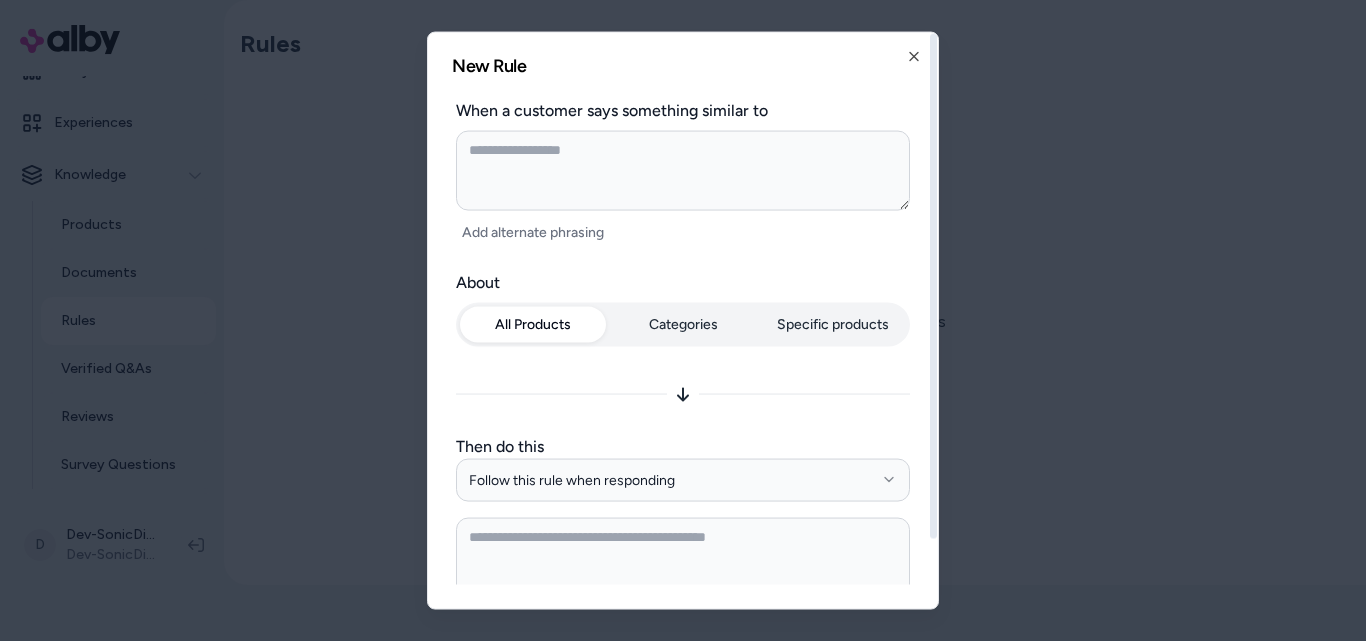 click on "**********" at bounding box center [683, 320] 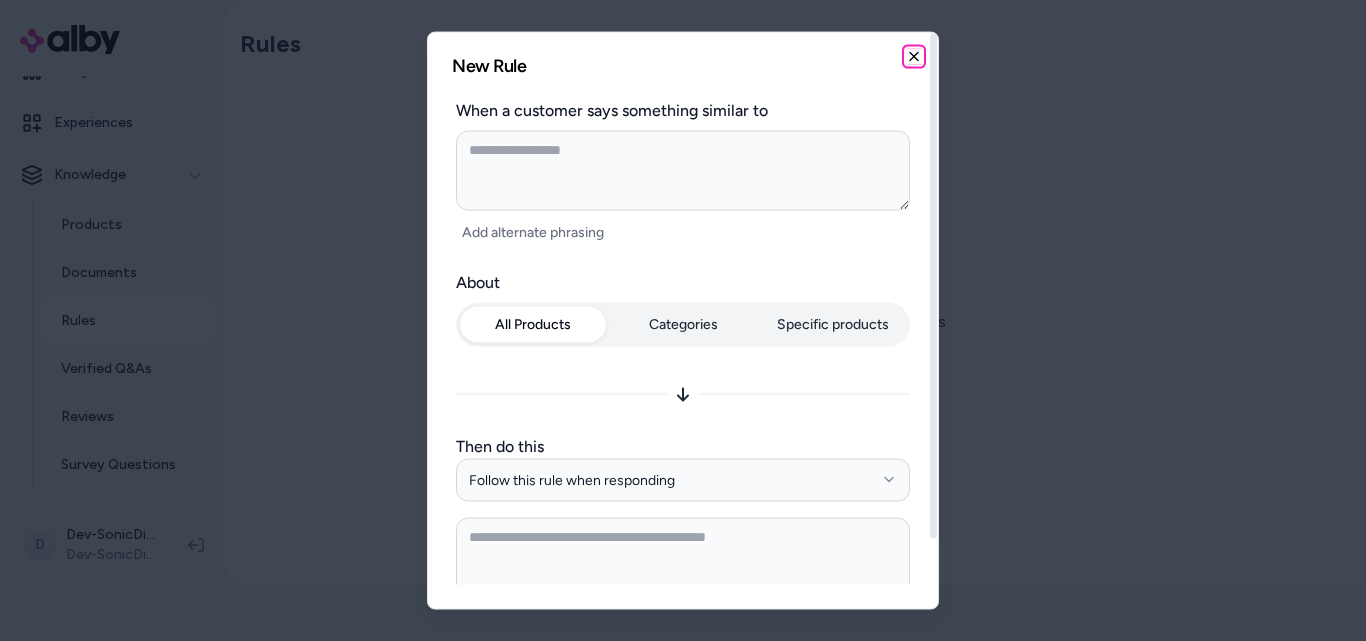 click 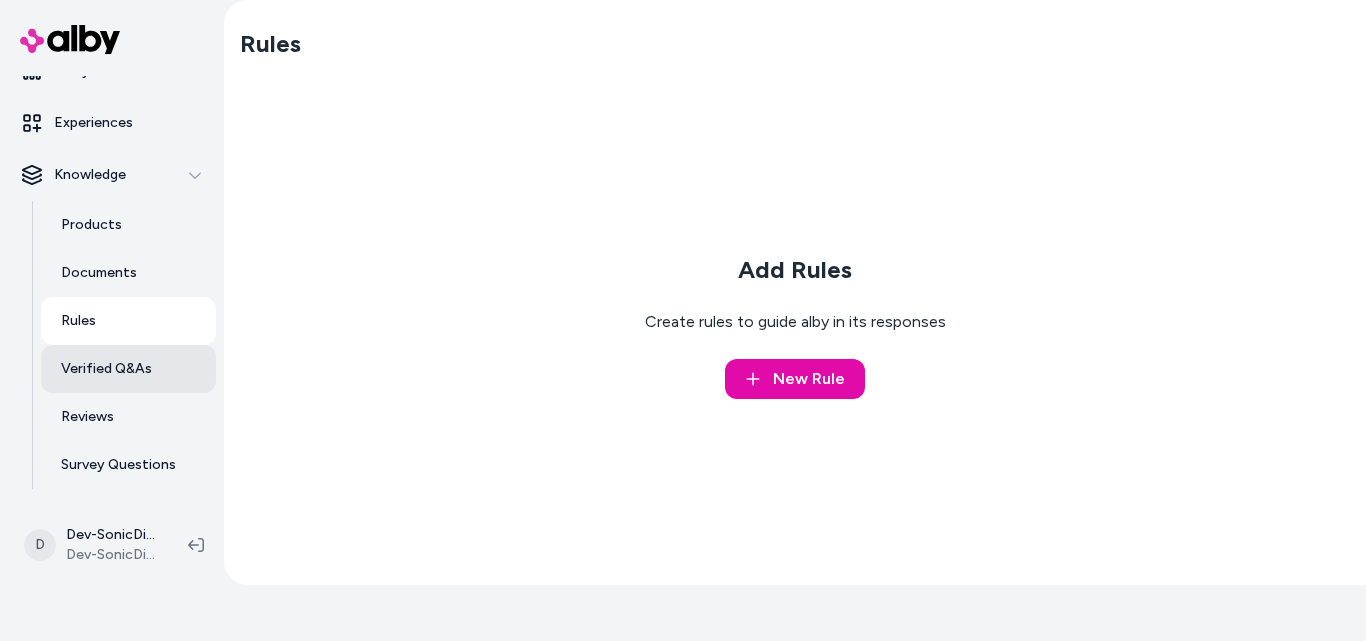 click on "Verified Q&As" at bounding box center (128, 369) 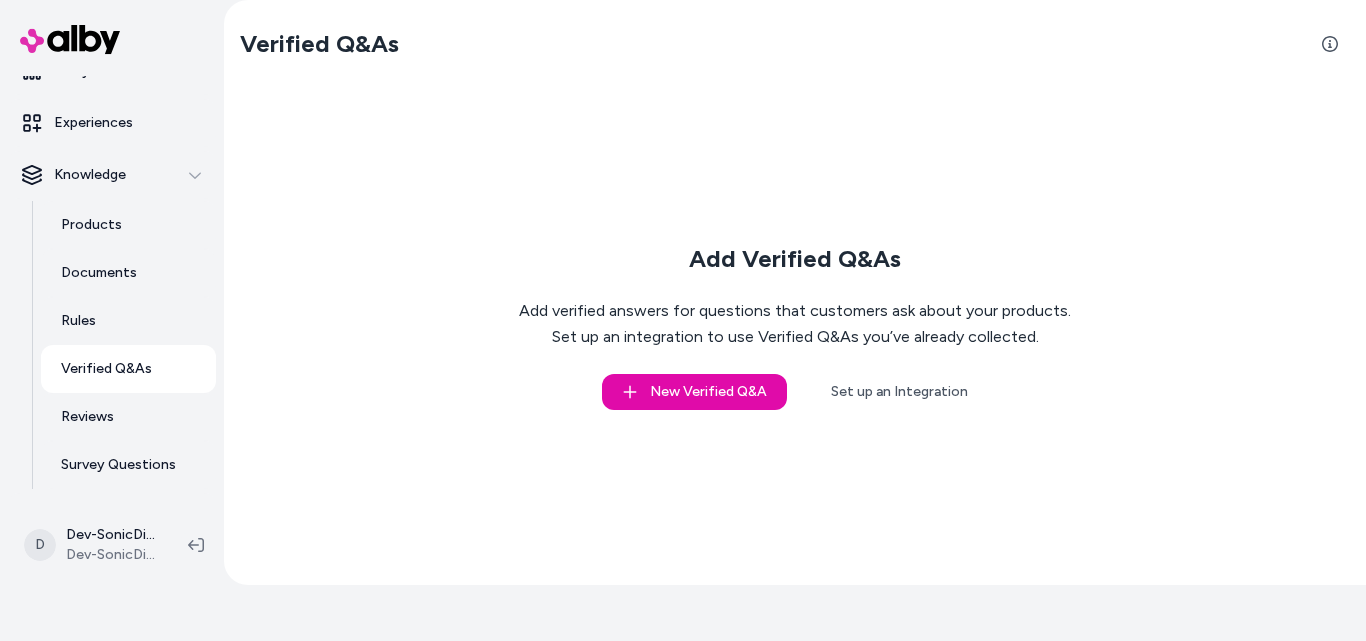 click on "Verified Q&As" at bounding box center (128, 369) 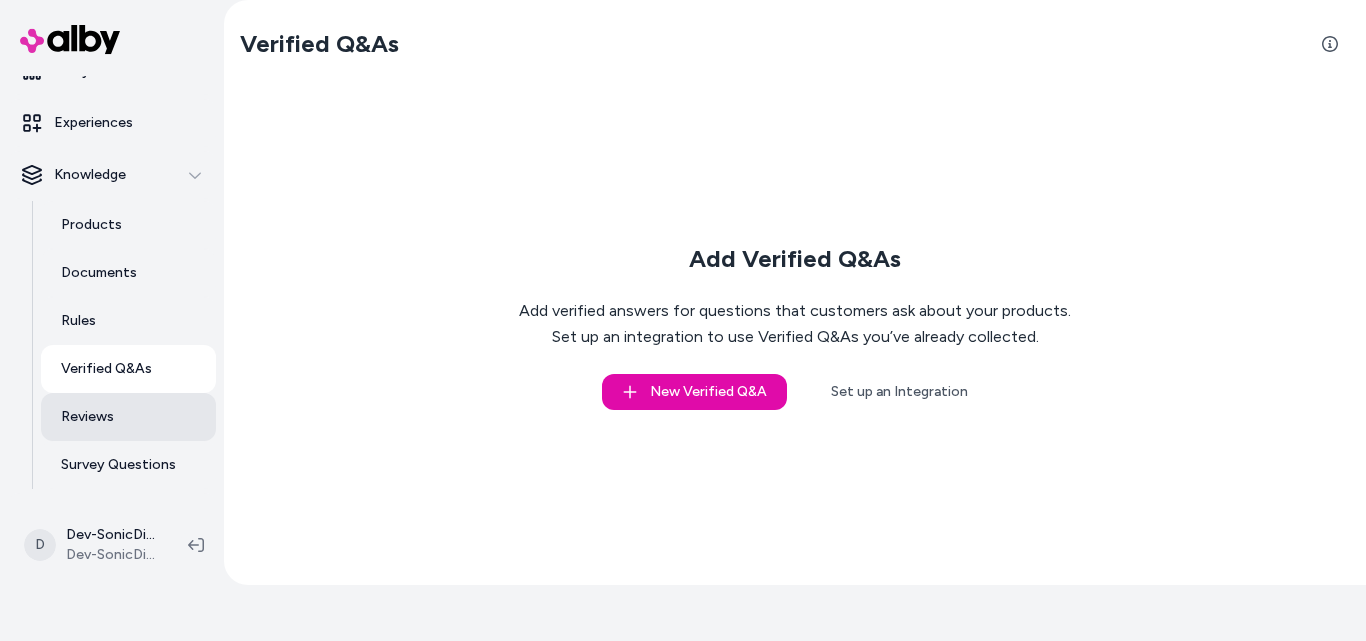 click on "Reviews" at bounding box center [128, 417] 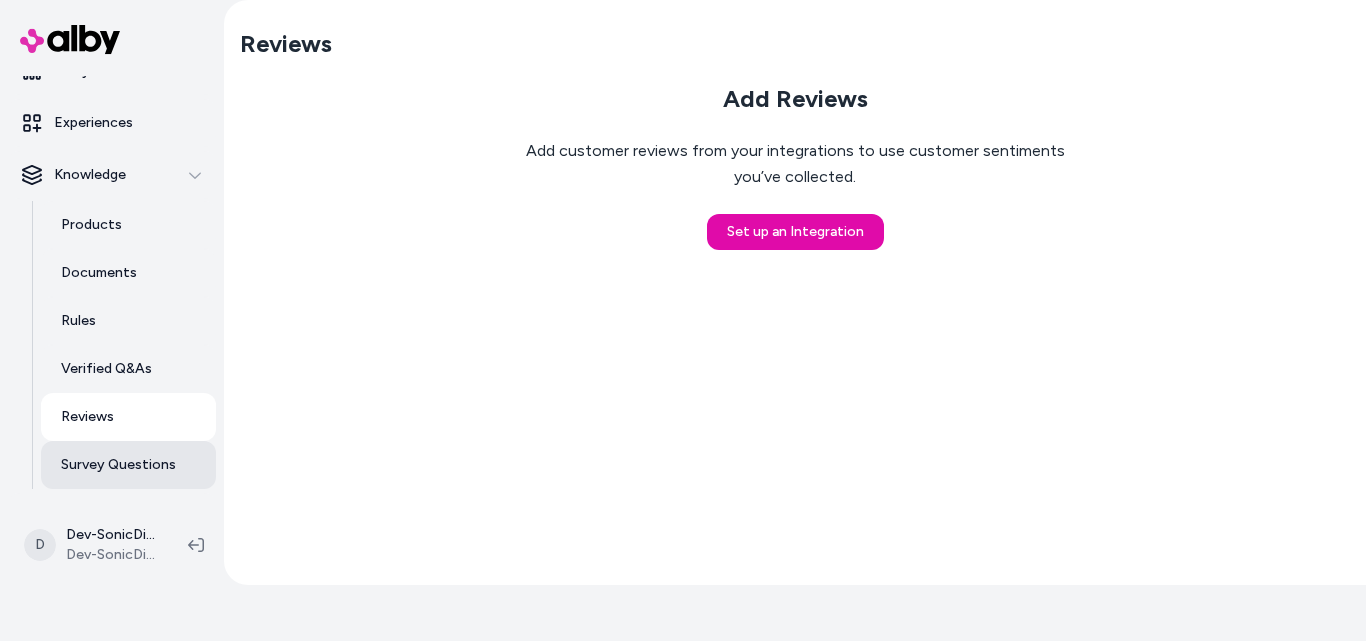 click on "Survey Questions" at bounding box center (128, 465) 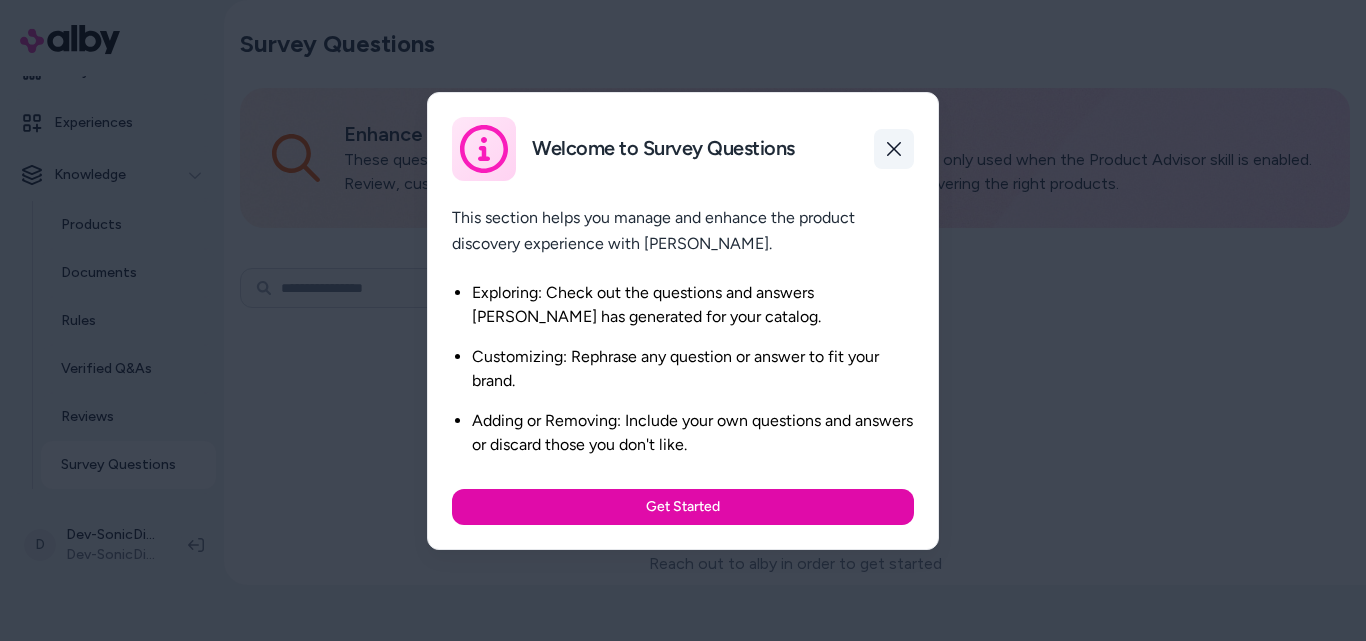 click at bounding box center [894, 149] 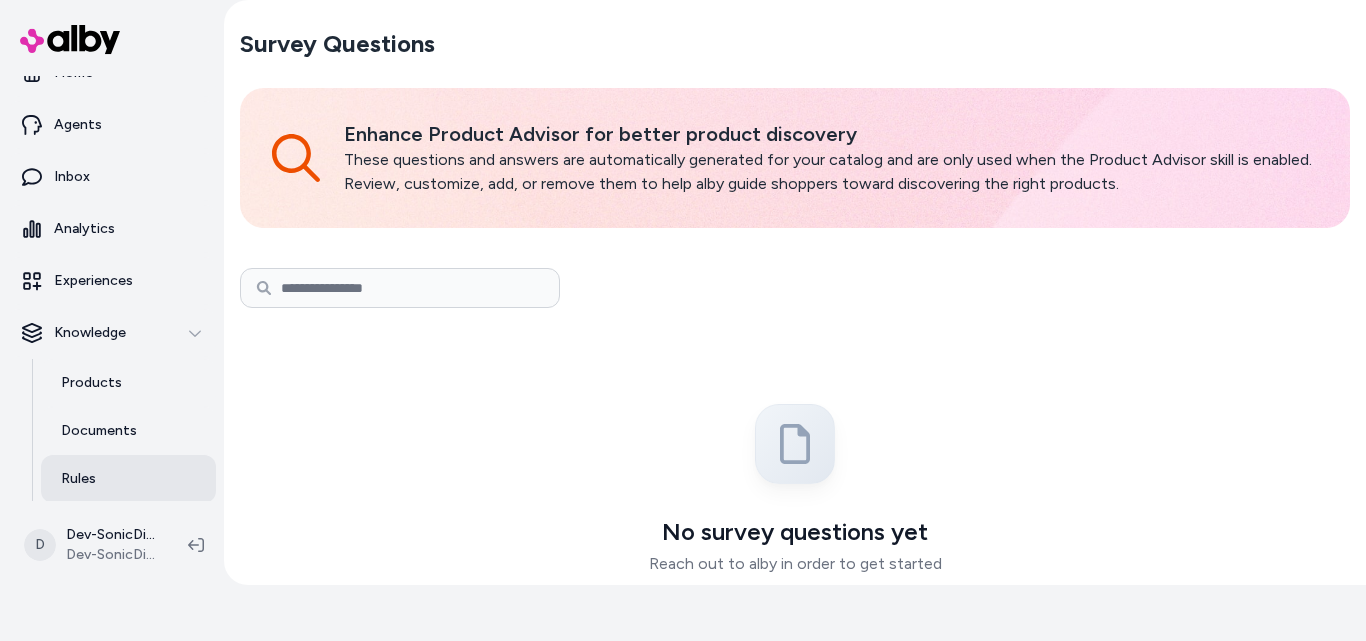 scroll, scrollTop: 0, scrollLeft: 0, axis: both 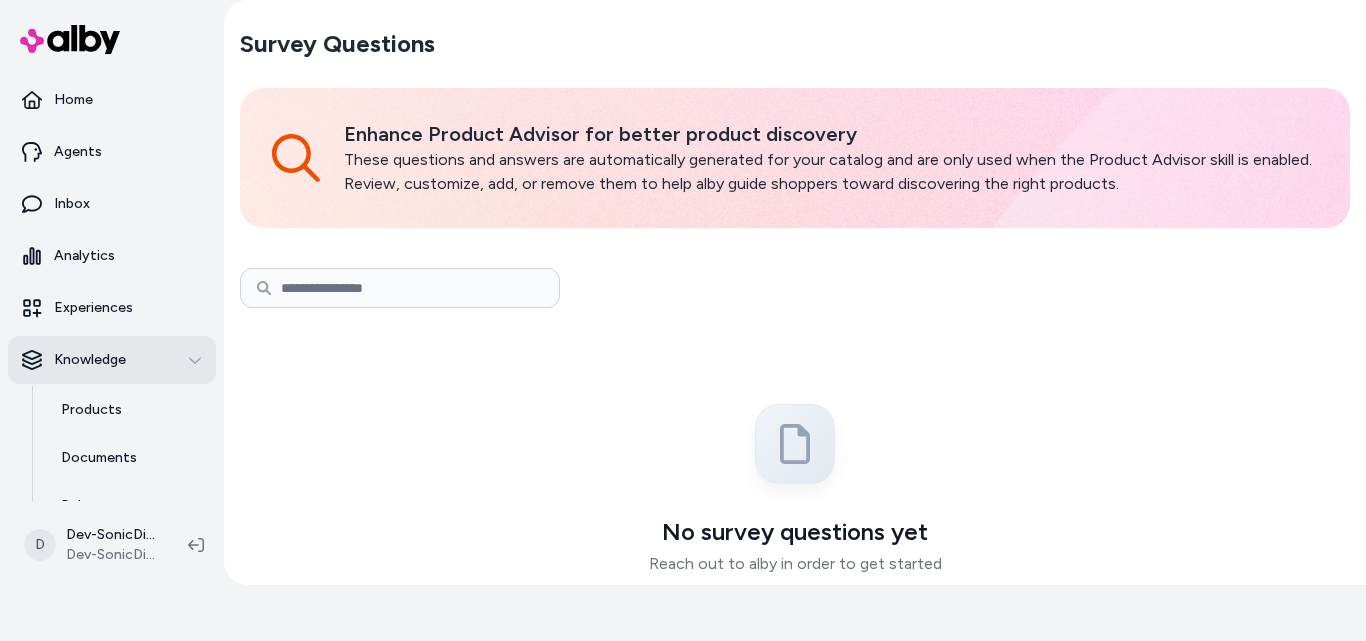 click on "Knowledge" at bounding box center [112, 360] 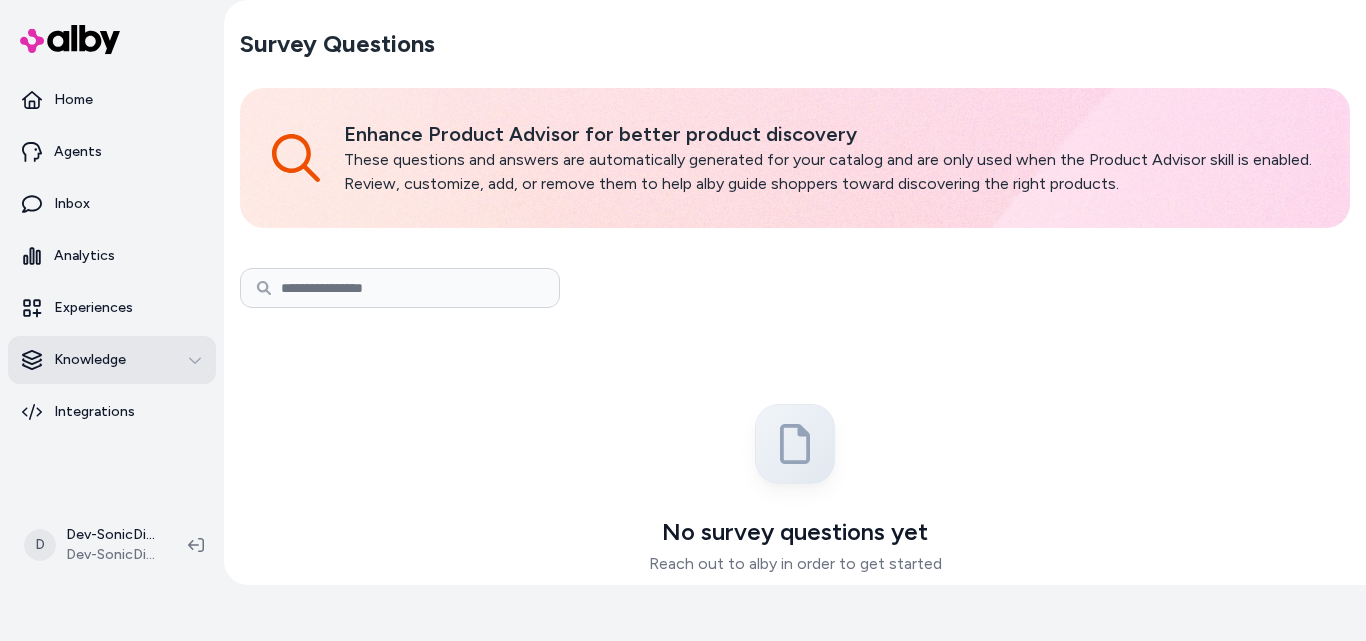 click on "Knowledge" at bounding box center (112, 360) 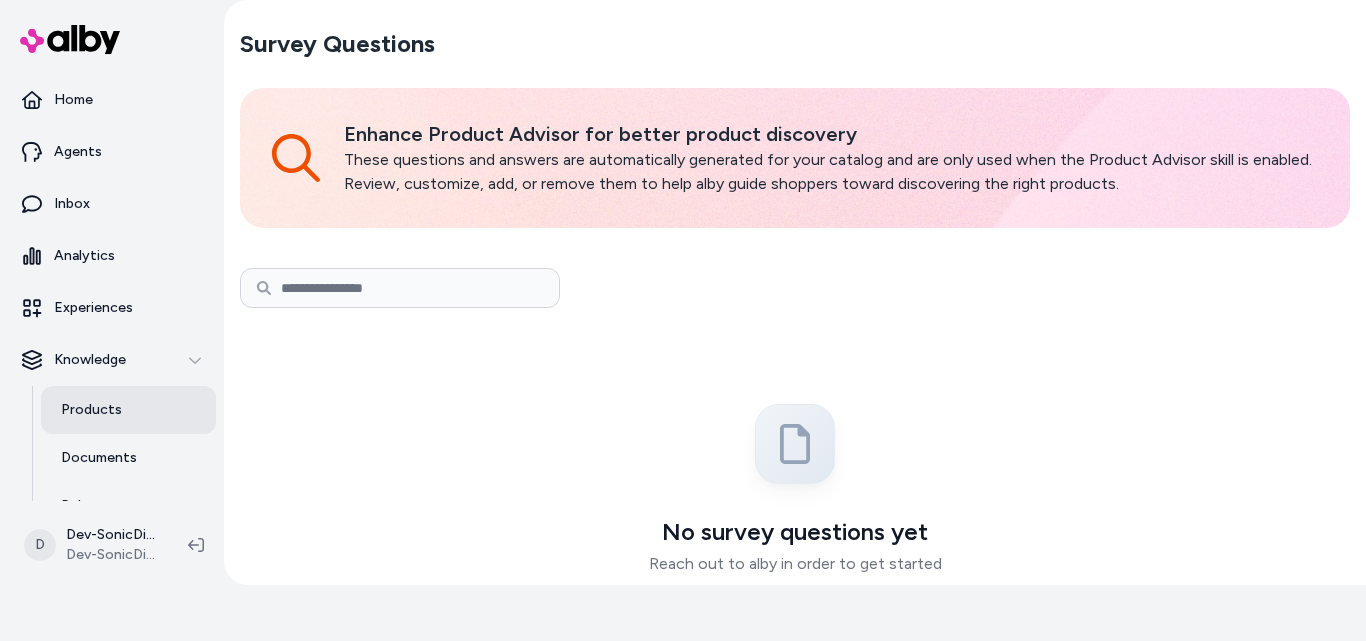 click on "Products" at bounding box center [91, 410] 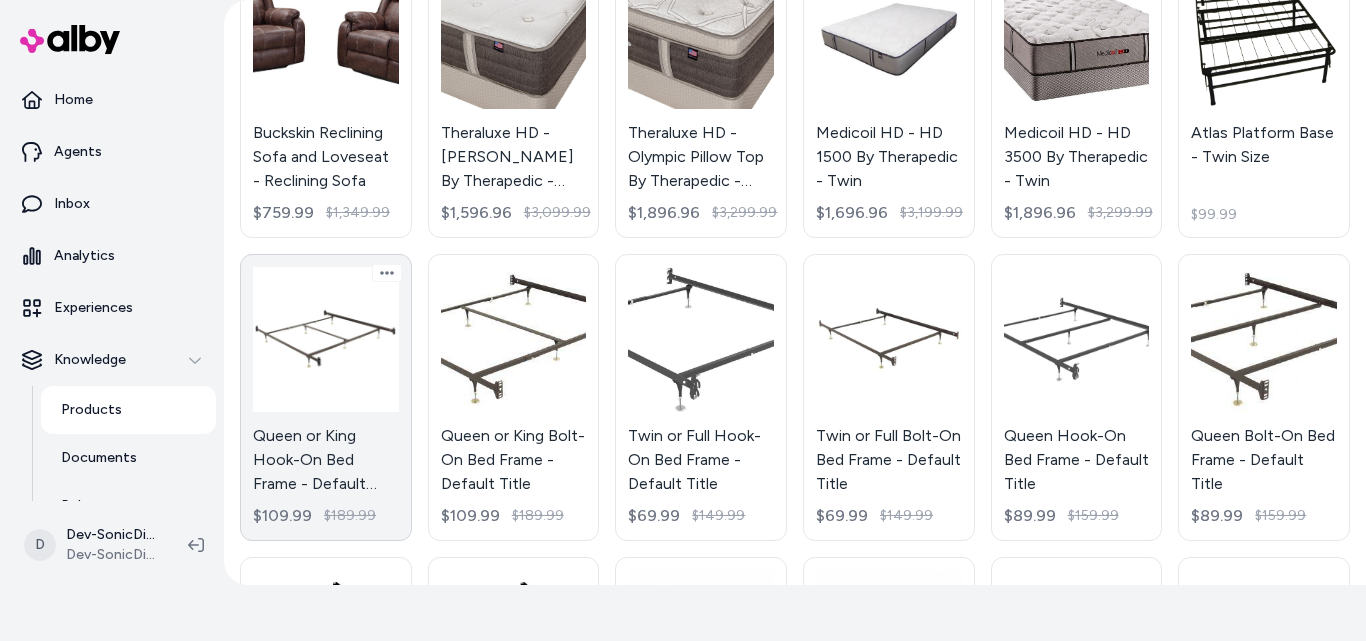scroll, scrollTop: 0, scrollLeft: 0, axis: both 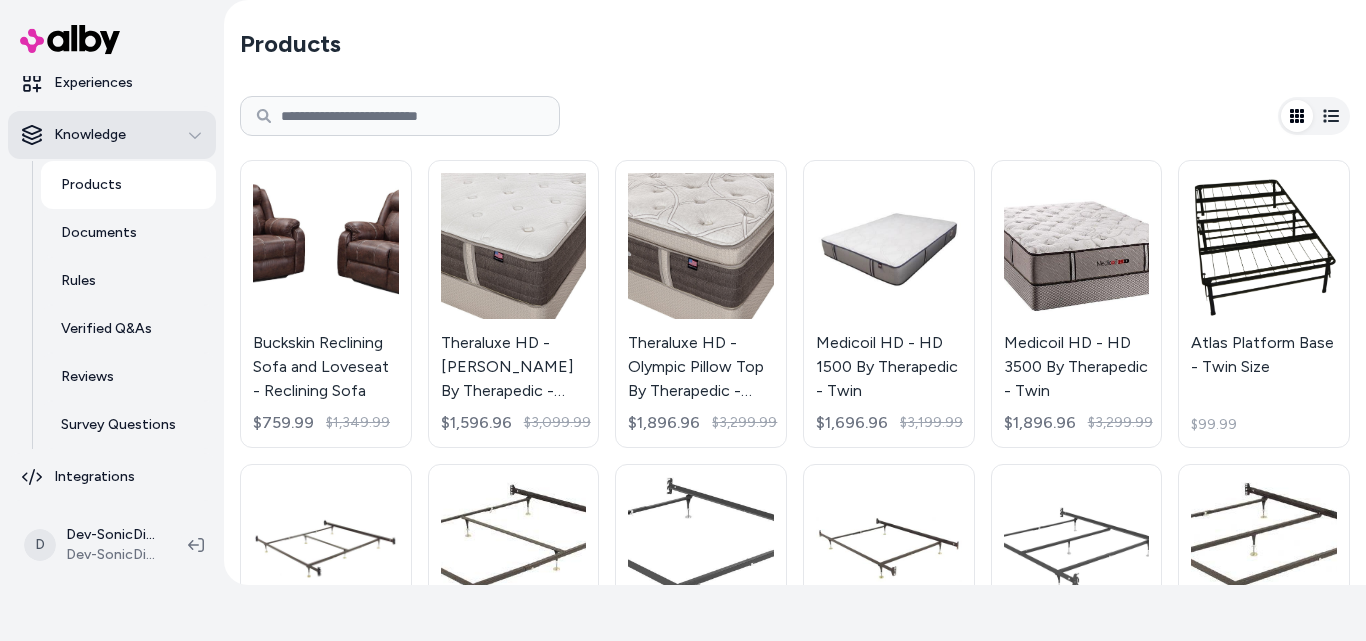 click on "Knowledge" at bounding box center [112, 135] 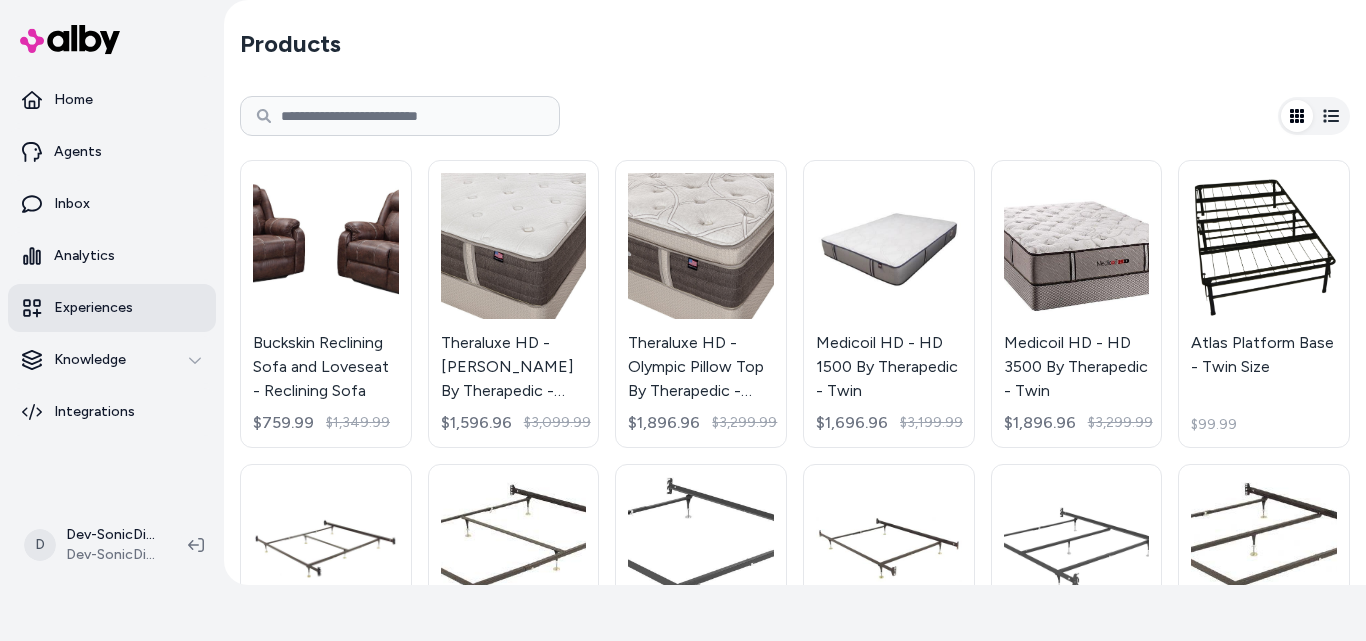 click on "Experiences" at bounding box center (112, 308) 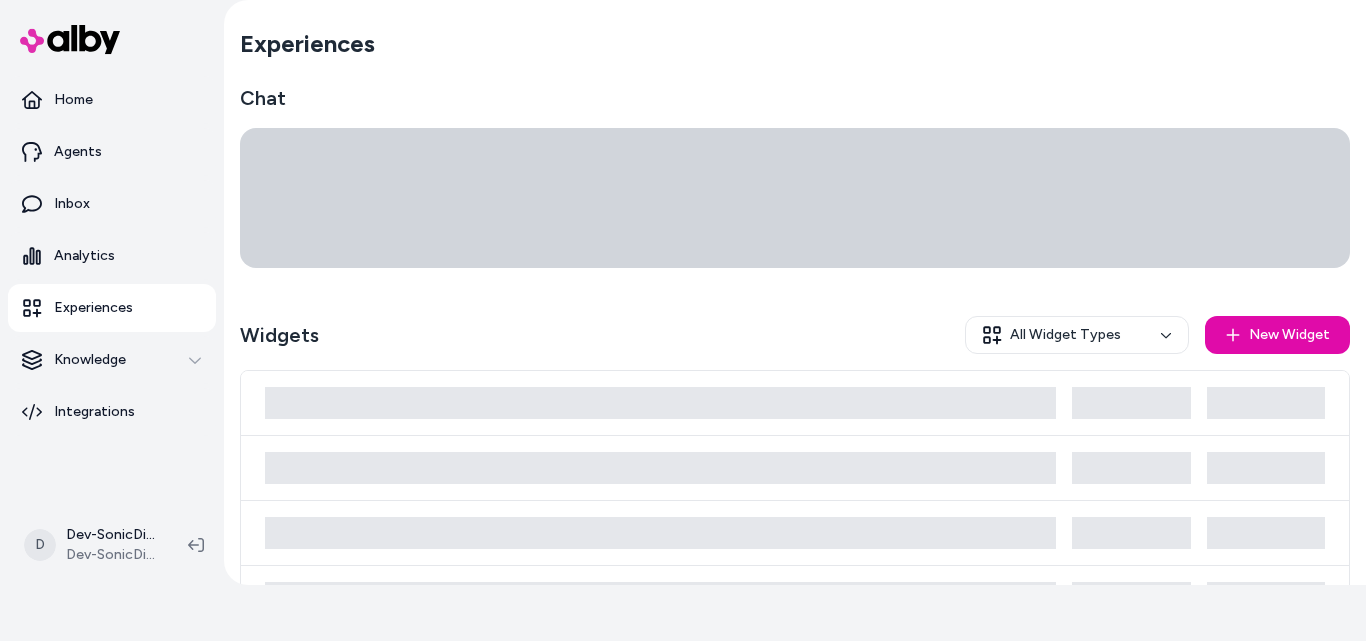 click on "Experiences" at bounding box center (112, 308) 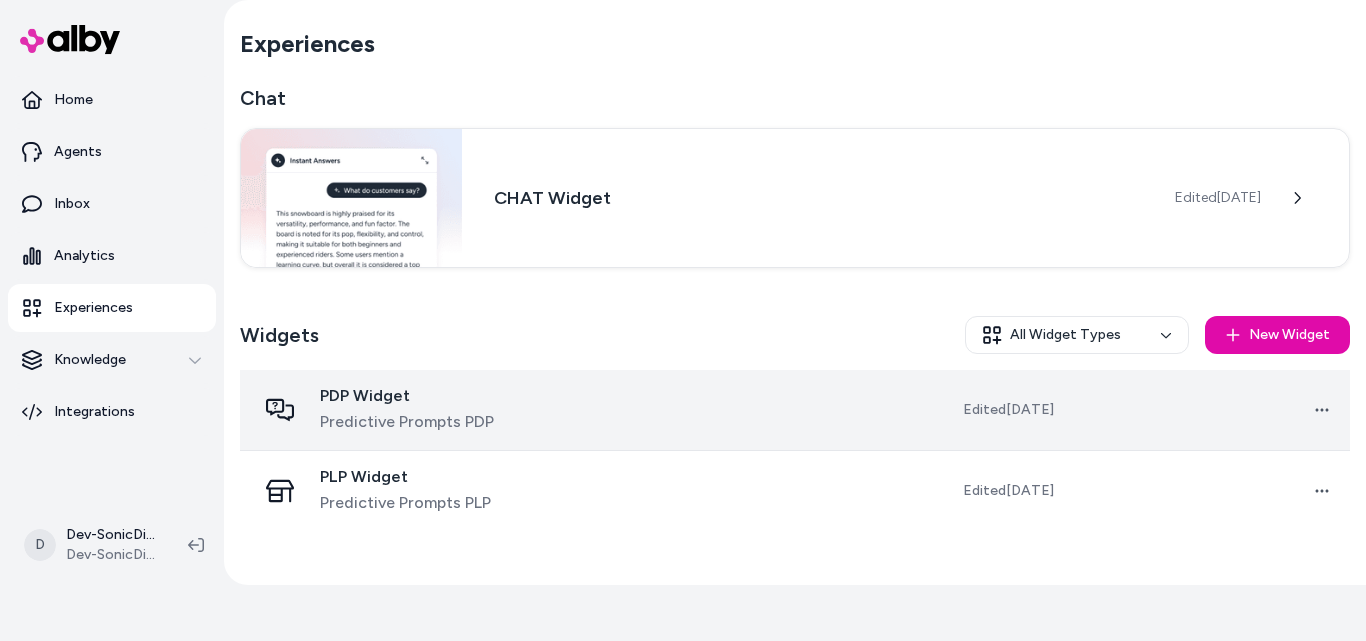 click on "PDP Widget Predictive Prompts PDP" at bounding box center (400, 410) 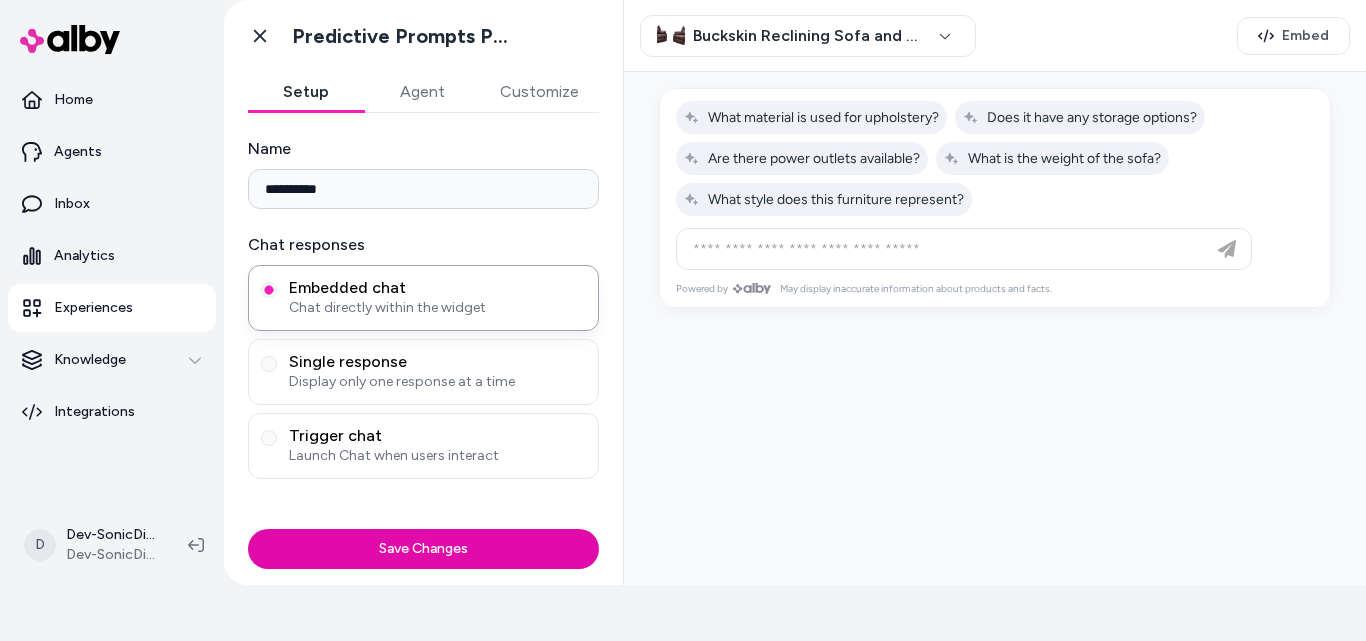 drag, startPoint x: 1251, startPoint y: 11, endPoint x: 1200, endPoint y: 18, distance: 51.47815 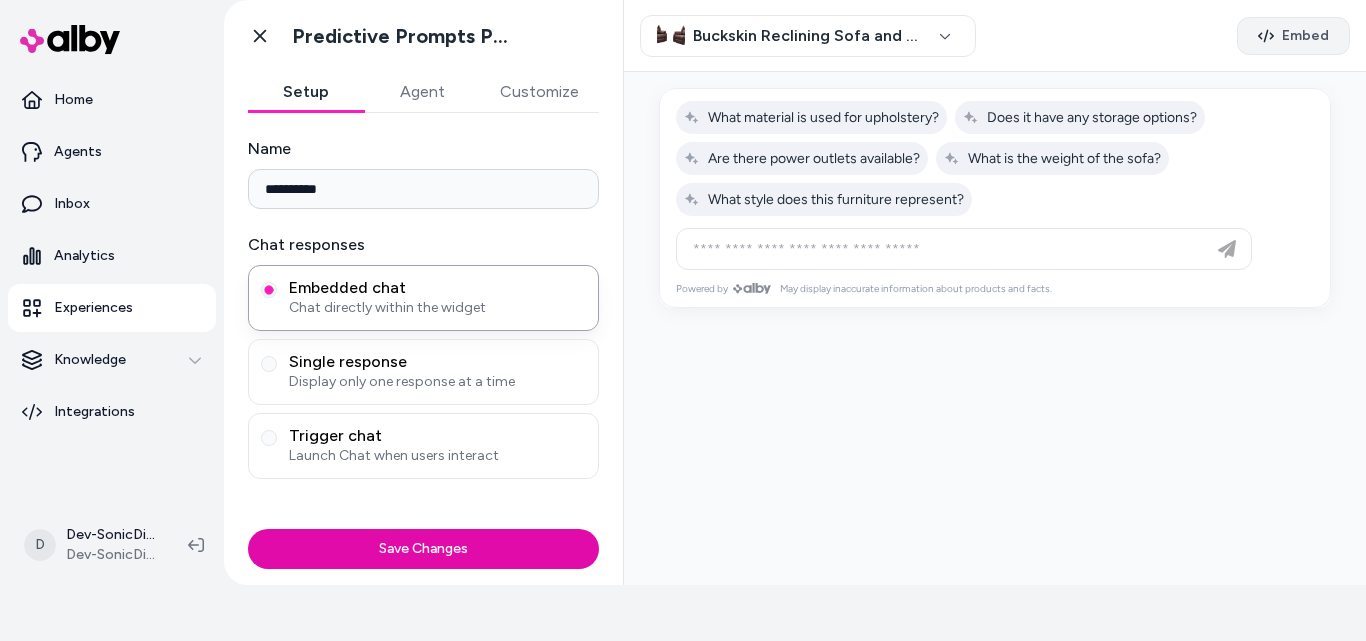 click on "Embed" at bounding box center [1293, 36] 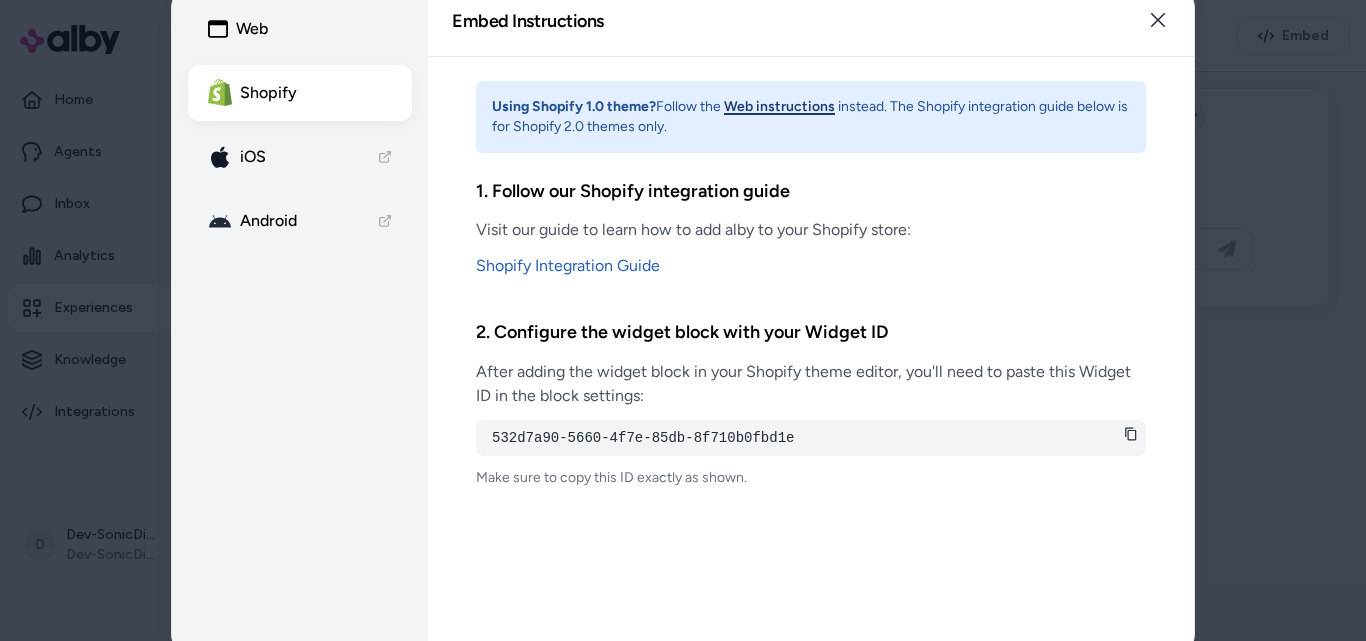 click 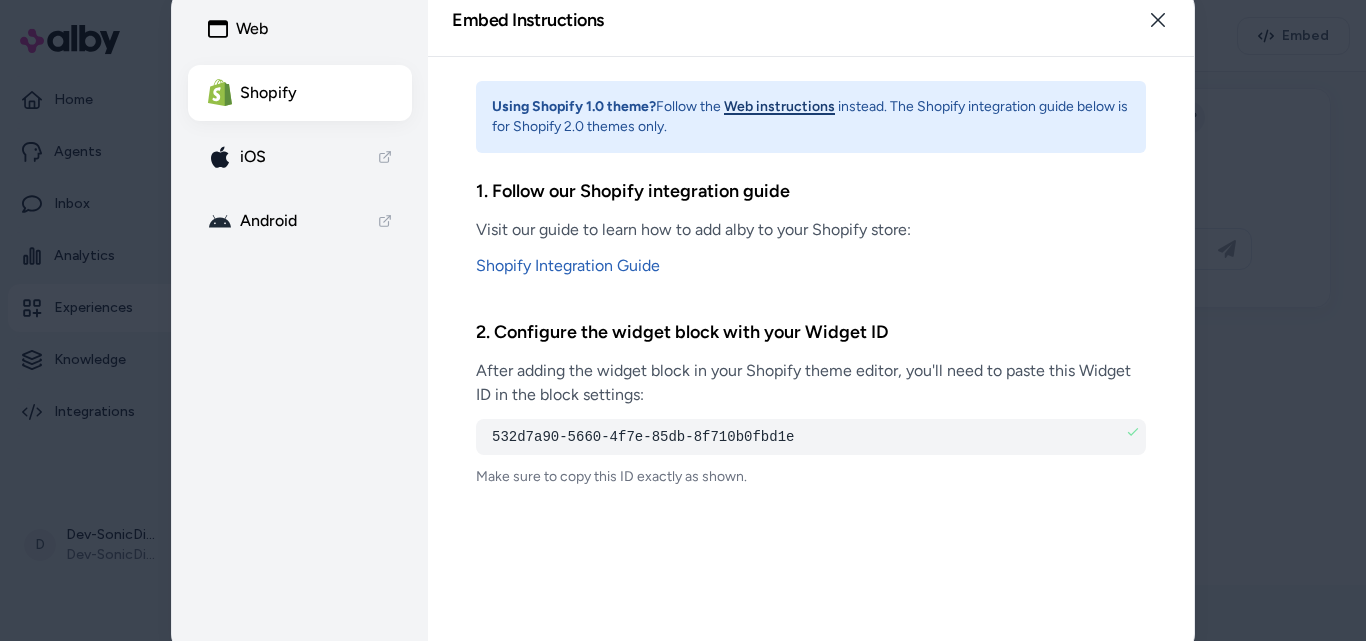 click at bounding box center [683, 320] 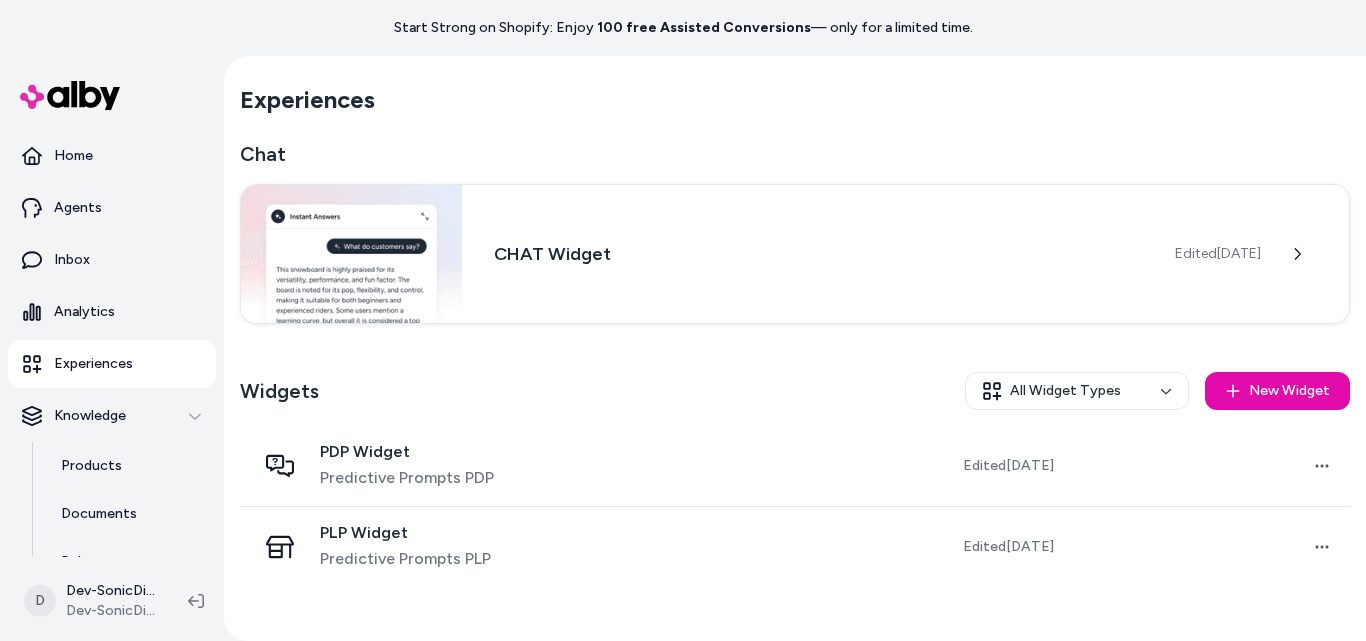scroll, scrollTop: 0, scrollLeft: 0, axis: both 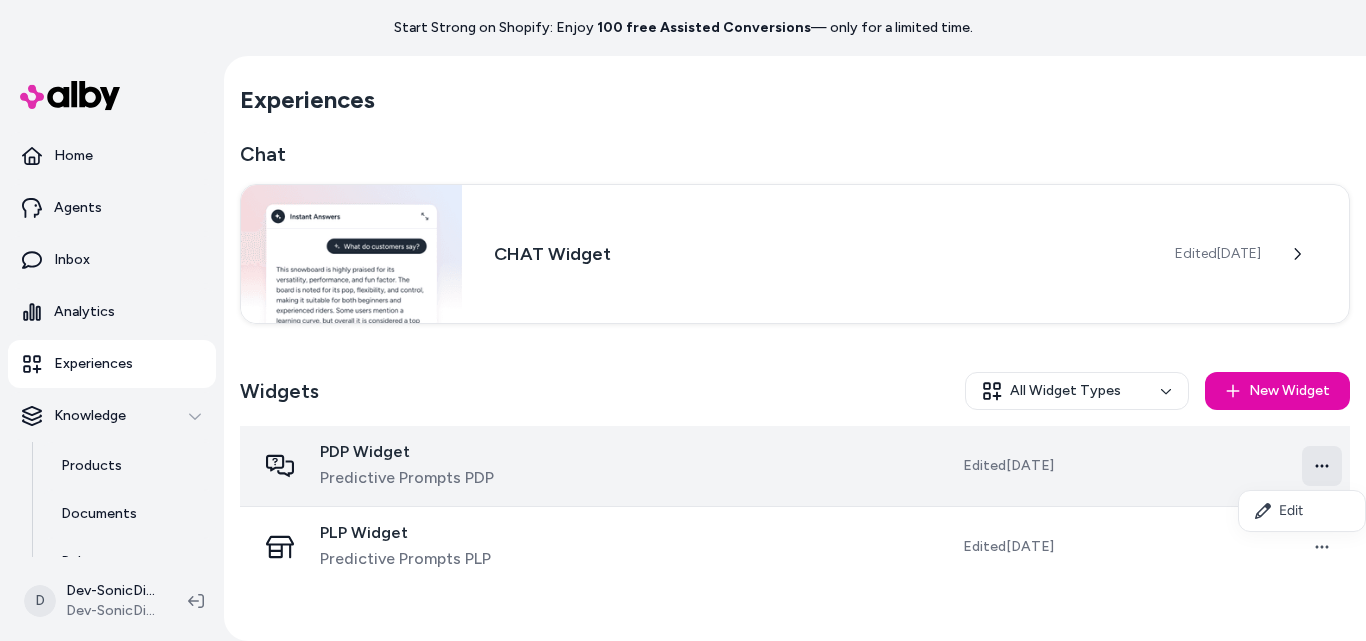 click on "Start Strong on Shopify: Enjoy   100 free Assisted Conversions  — only for a limited time. Home Agents Inbox Analytics Experiences Knowledge Products Documents Rules Verified Q&As Reviews Survey Questions Integrations D Dev-SonicDigitalMarketing Shopify Dev-SonicDigitalMarketing Experiences Chat CHAT Widget Edited  [DATE] Widgets All Widget Types   New Widget PDP Widget Predictive Prompts PDP Edited  [DATE] Open menu PLP Widget Predictive Prompts PLP Edited  [DATE] Open menu Edit" at bounding box center [683, 320] 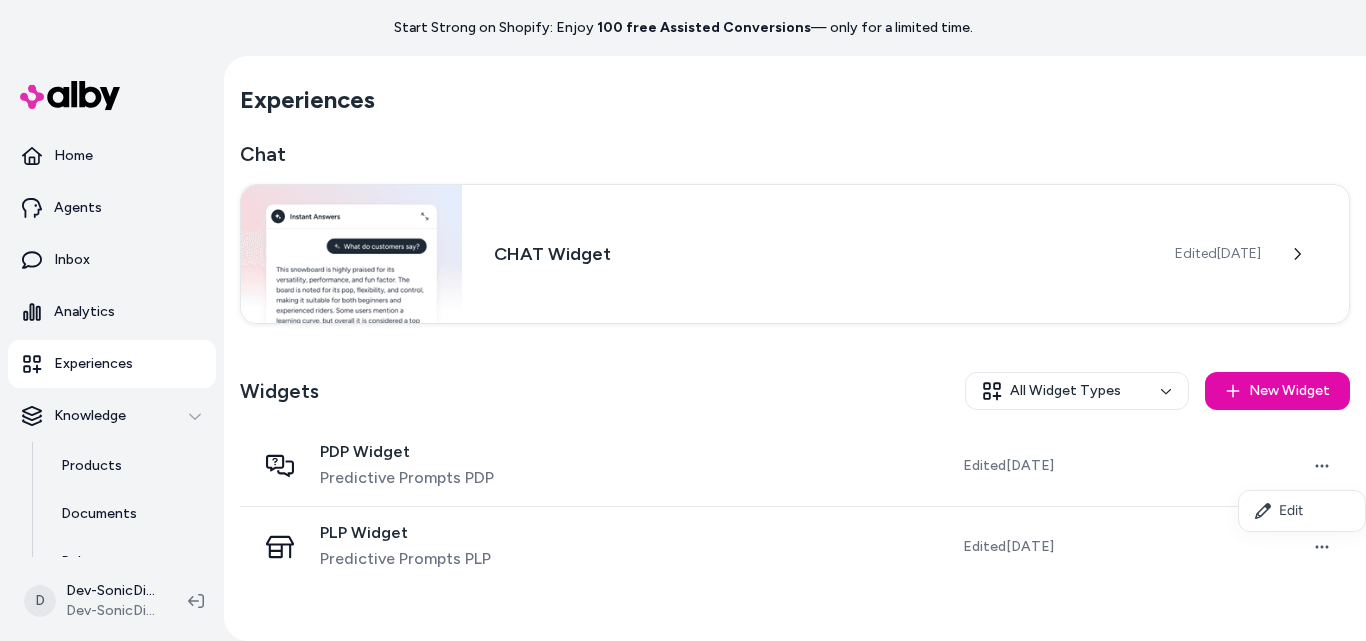 click on "Start Strong on Shopify: Enjoy   100 free Assisted Conversions  — only for a limited time. Home Agents Inbox Analytics Experiences Knowledge Products Documents Rules Verified Q&As Reviews Survey Questions Integrations D Dev-SonicDigitalMarketing Shopify Dev-SonicDigitalMarketing Experiences Chat CHAT Widget Edited  [DATE] Widgets All Widget Types   New Widget PDP Widget Predictive Prompts PDP Edited  [DATE] Open menu PLP Widget Predictive Prompts PLP Edited  [DATE] Open menu Edit" at bounding box center (683, 320) 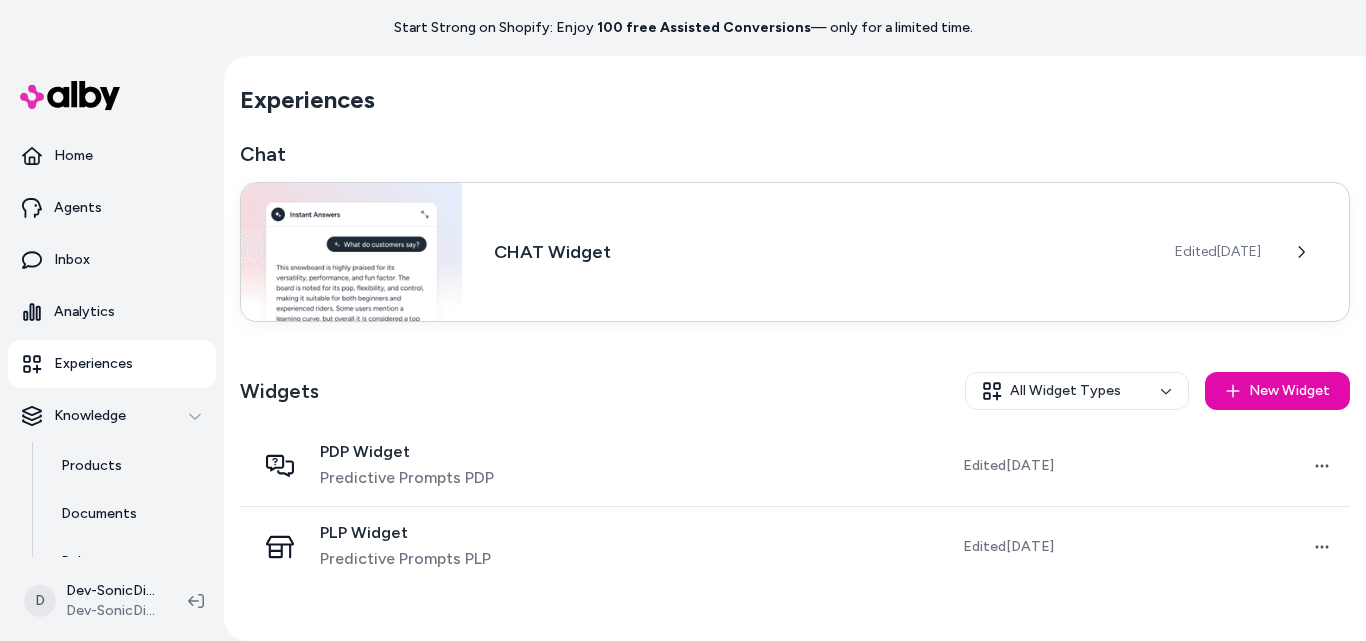click on "CHAT Widget Edited  [DATE]" at bounding box center (795, 252) 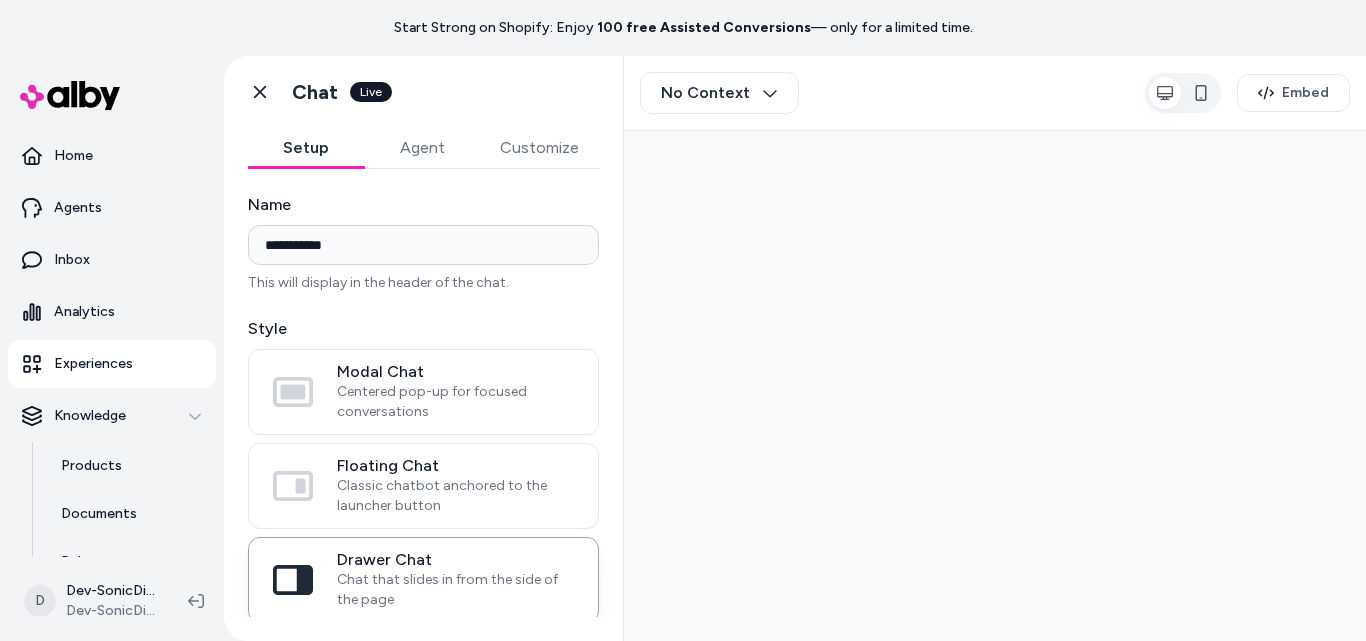 scroll, scrollTop: 0, scrollLeft: 0, axis: both 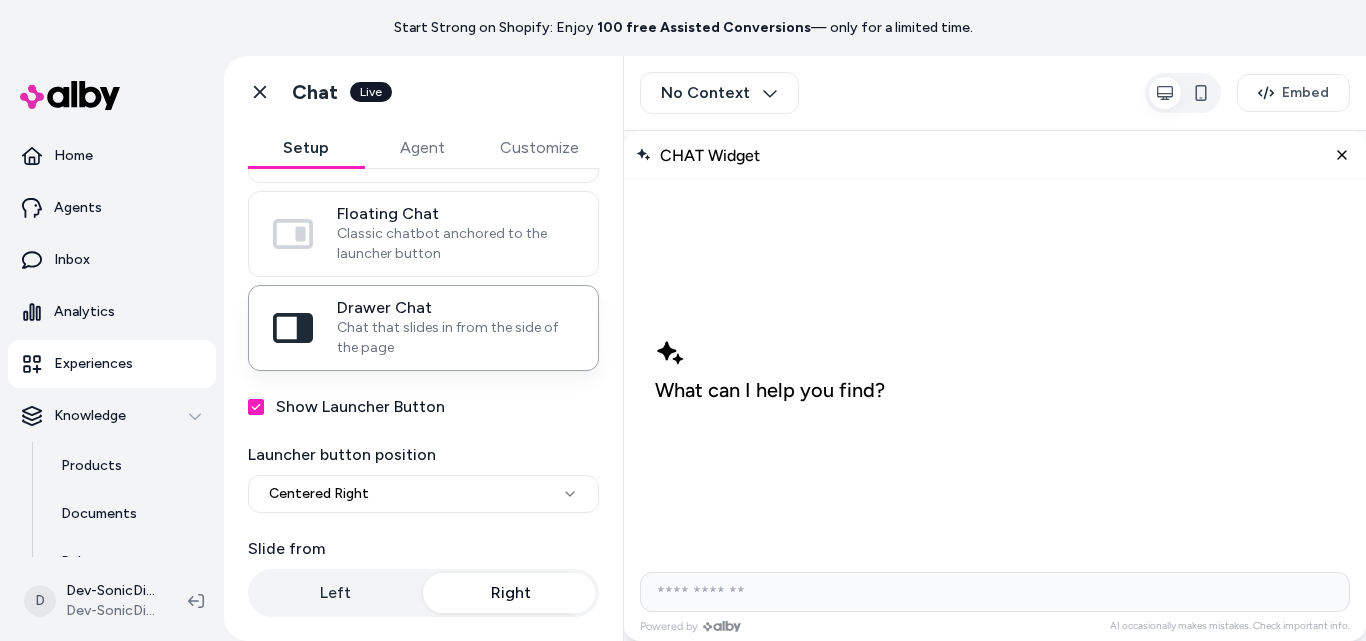 click on "Agent" at bounding box center [422, 148] 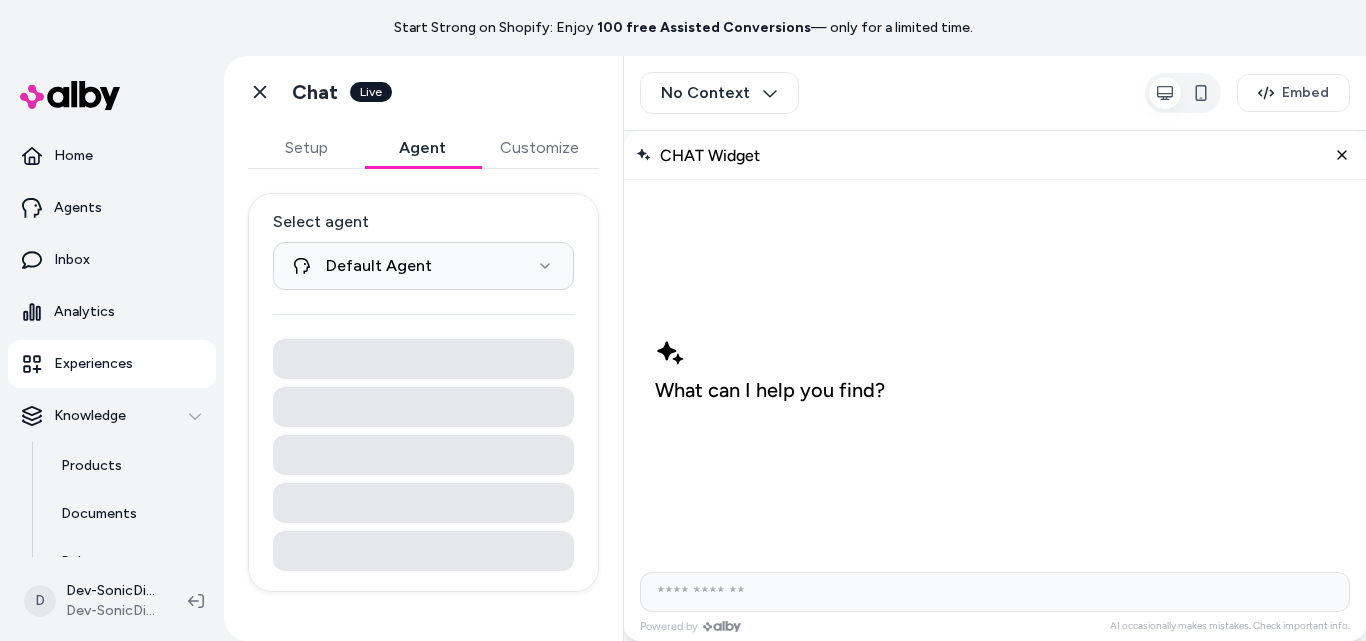 click on "Agent" at bounding box center (422, 148) 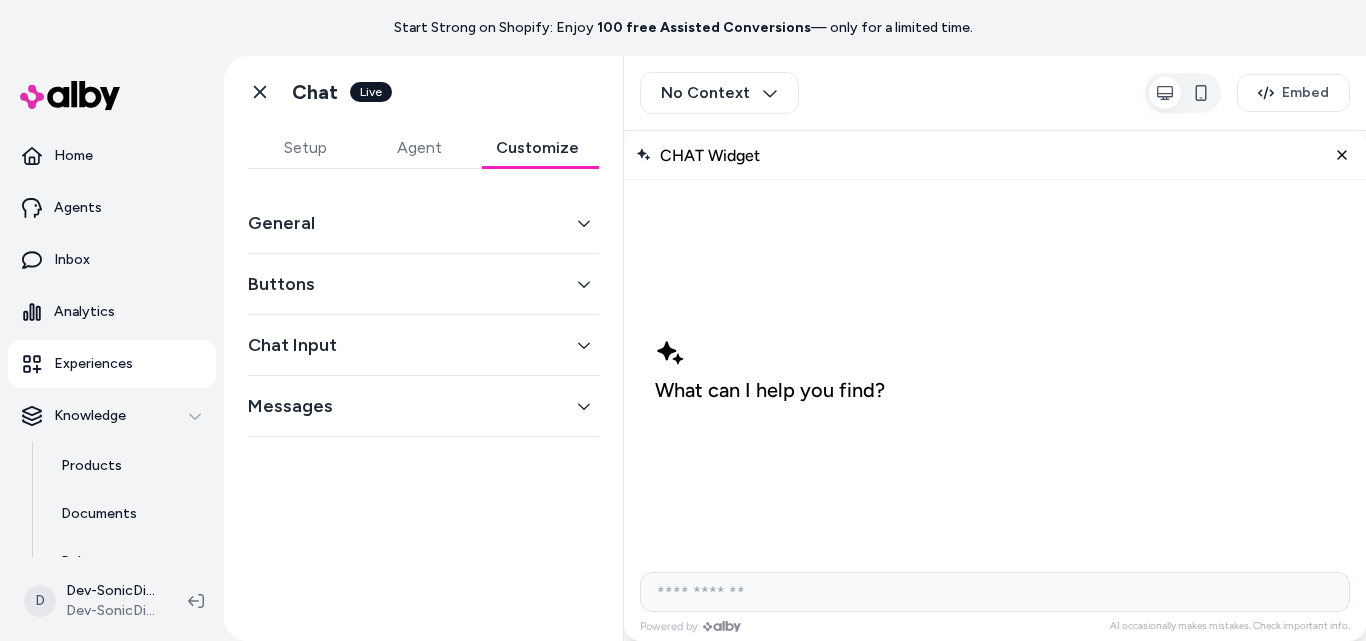 click on "Customize" at bounding box center [537, 148] 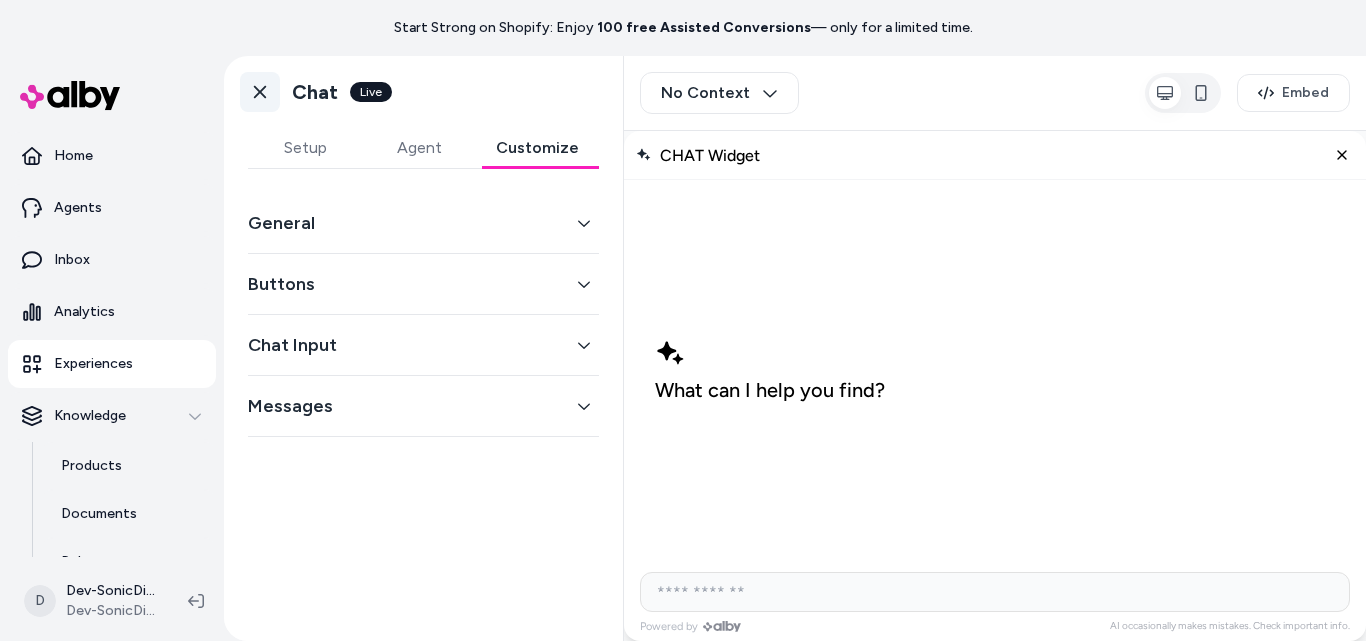 click on "Go back" at bounding box center [260, 92] 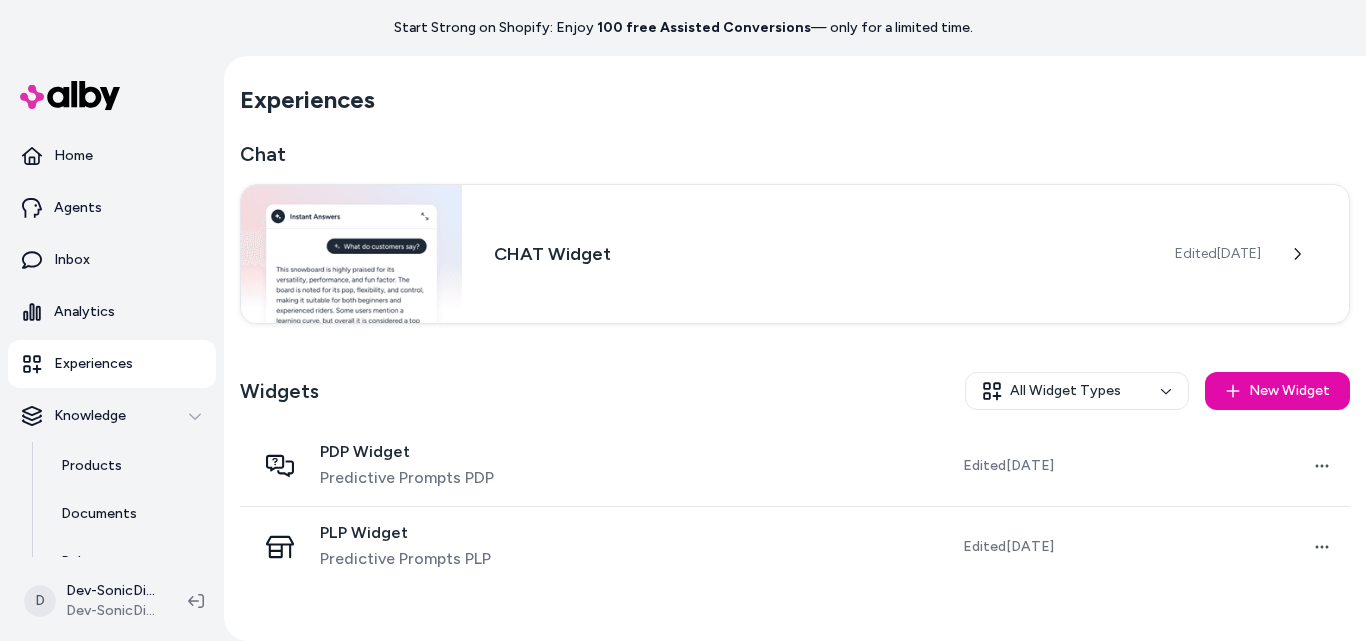 click on "PDP Widget Predictive Prompts PDP" at bounding box center [407, 466] 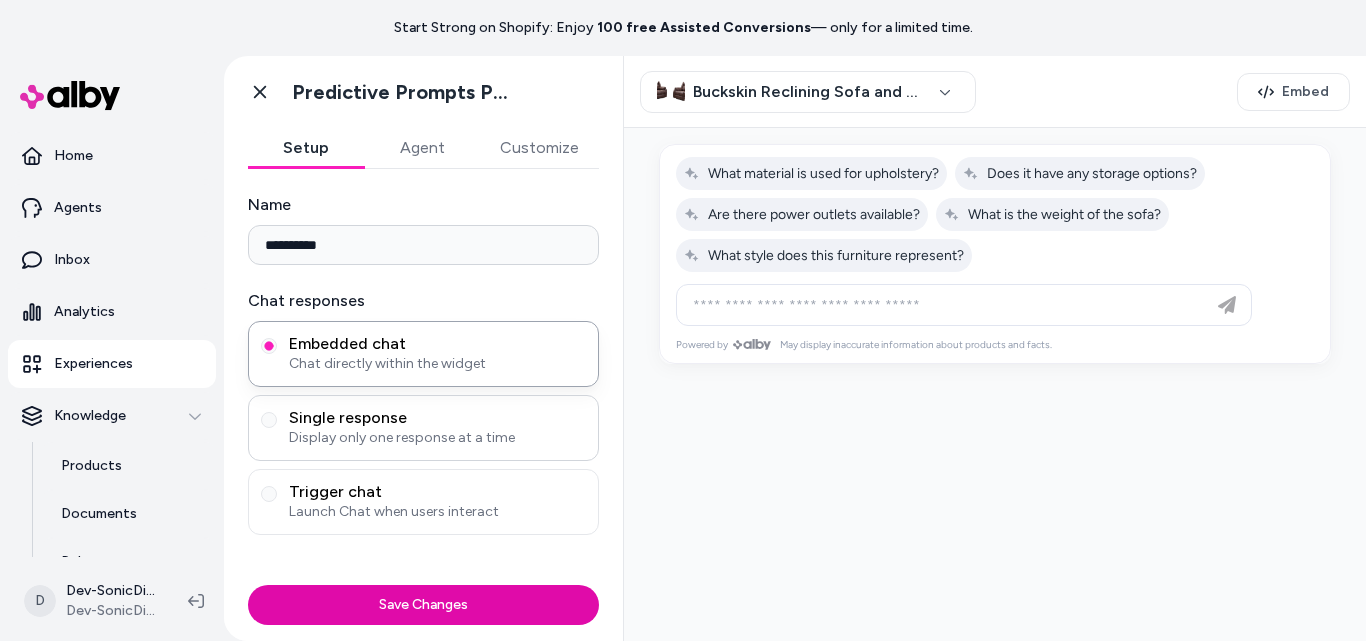 click on "Display only one response at a time" at bounding box center [437, 438] 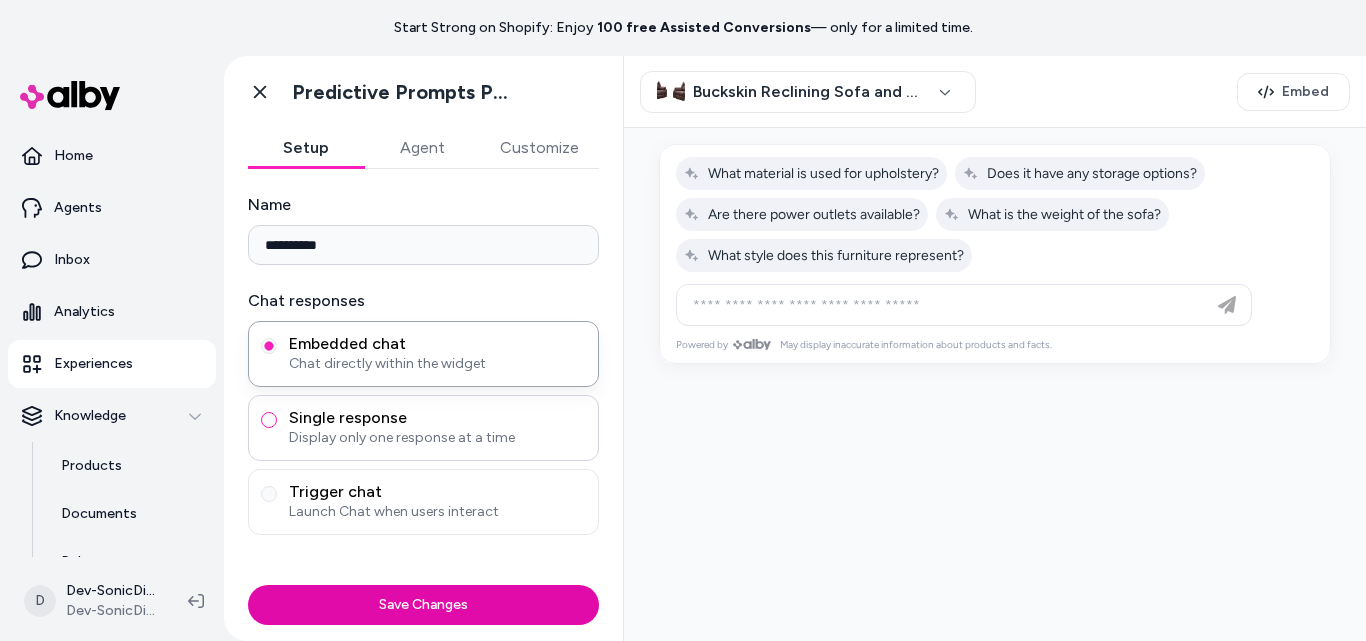 click on "Single response Display only one response at a time" at bounding box center [269, 420] 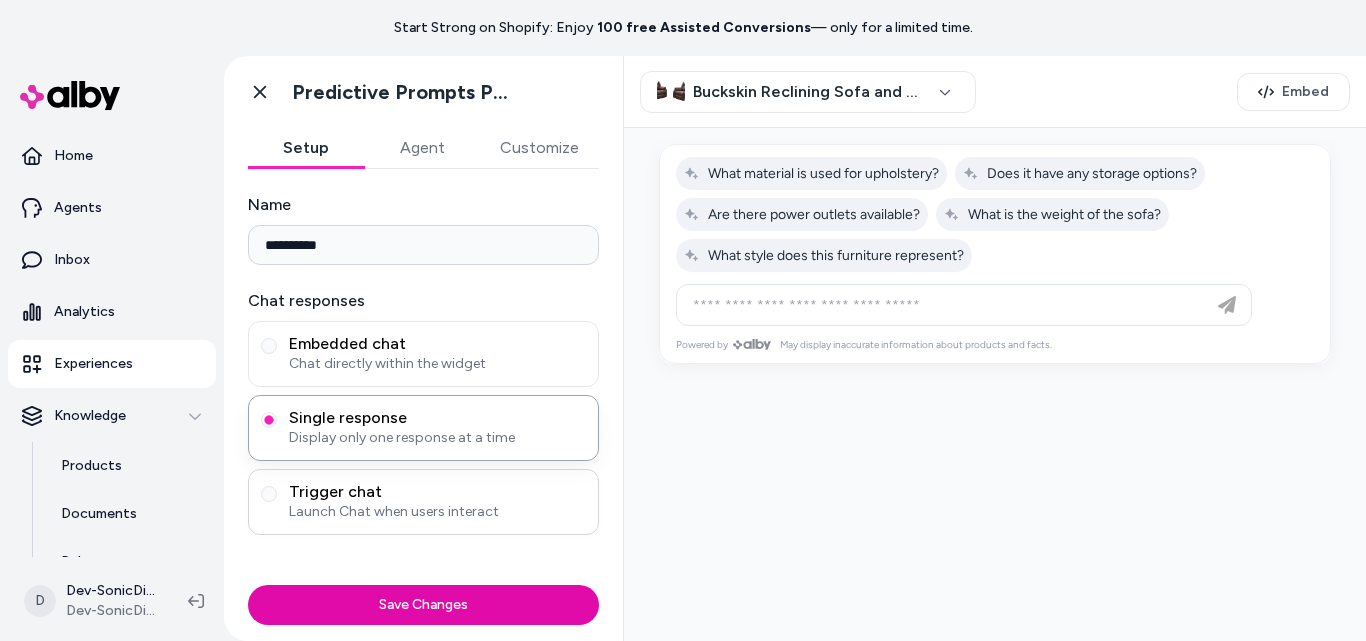 click on "Trigger chat" at bounding box center (437, 492) 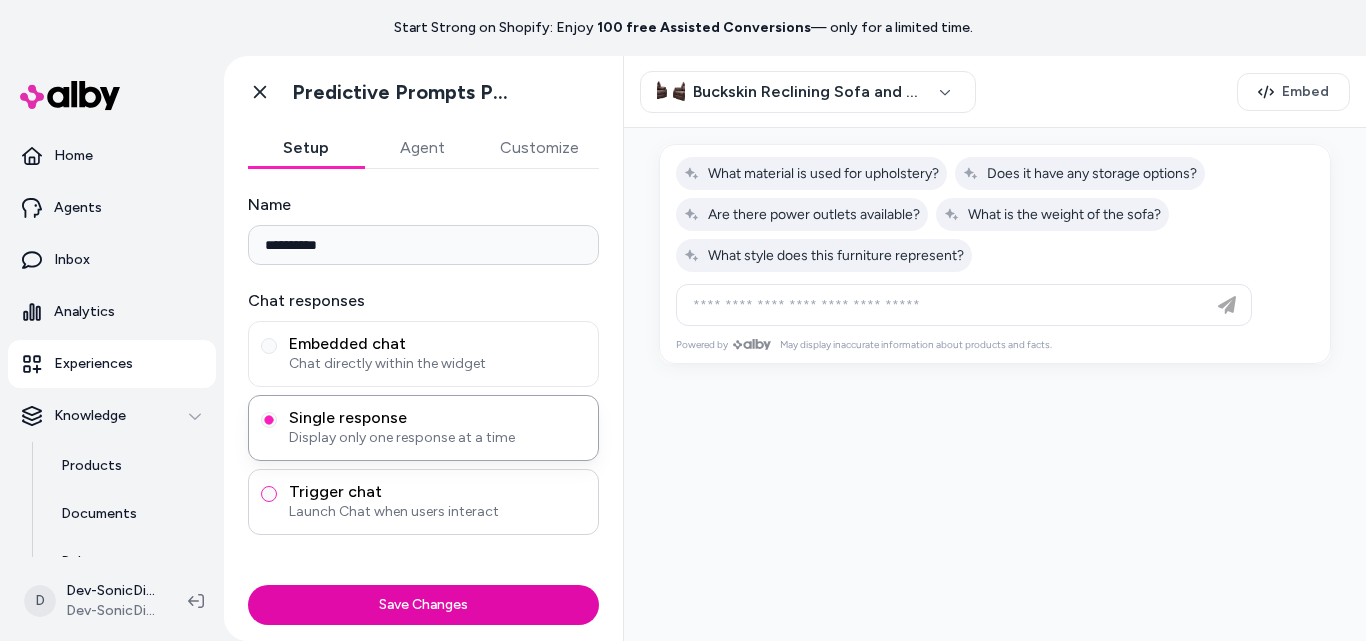 click on "Trigger chat Launch Chat when users interact" at bounding box center [269, 494] 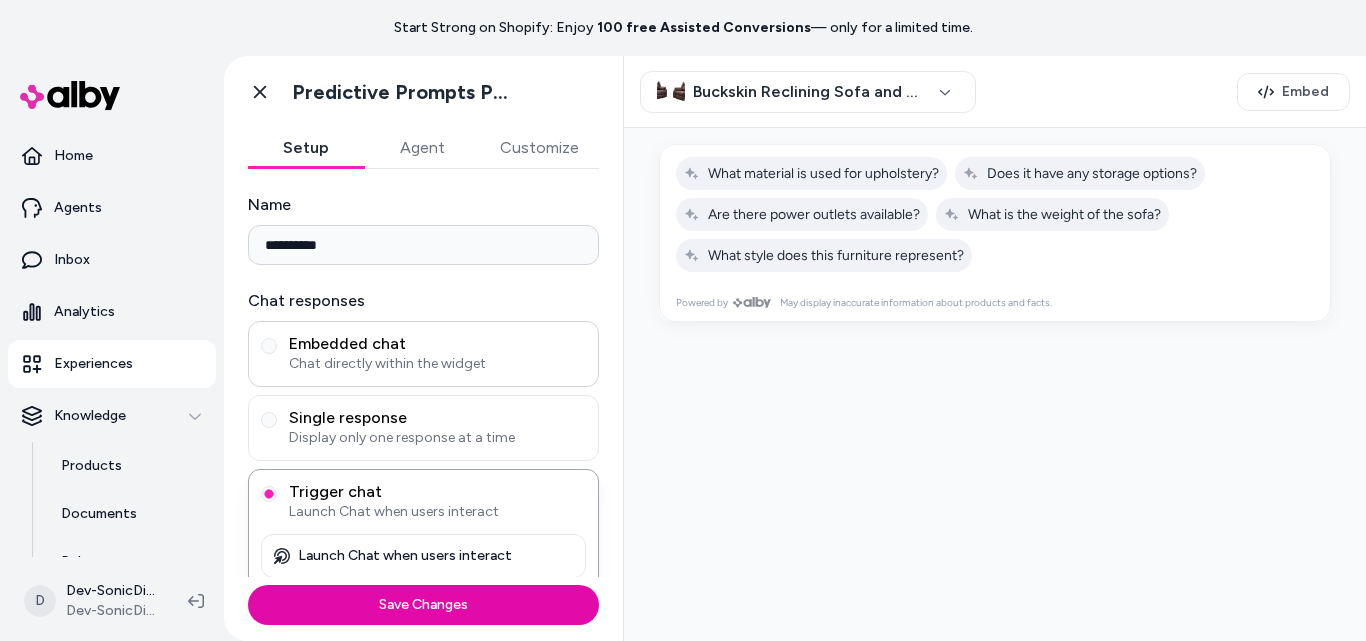 click on "Embedded chat Chat directly within the widget" at bounding box center [423, 354] 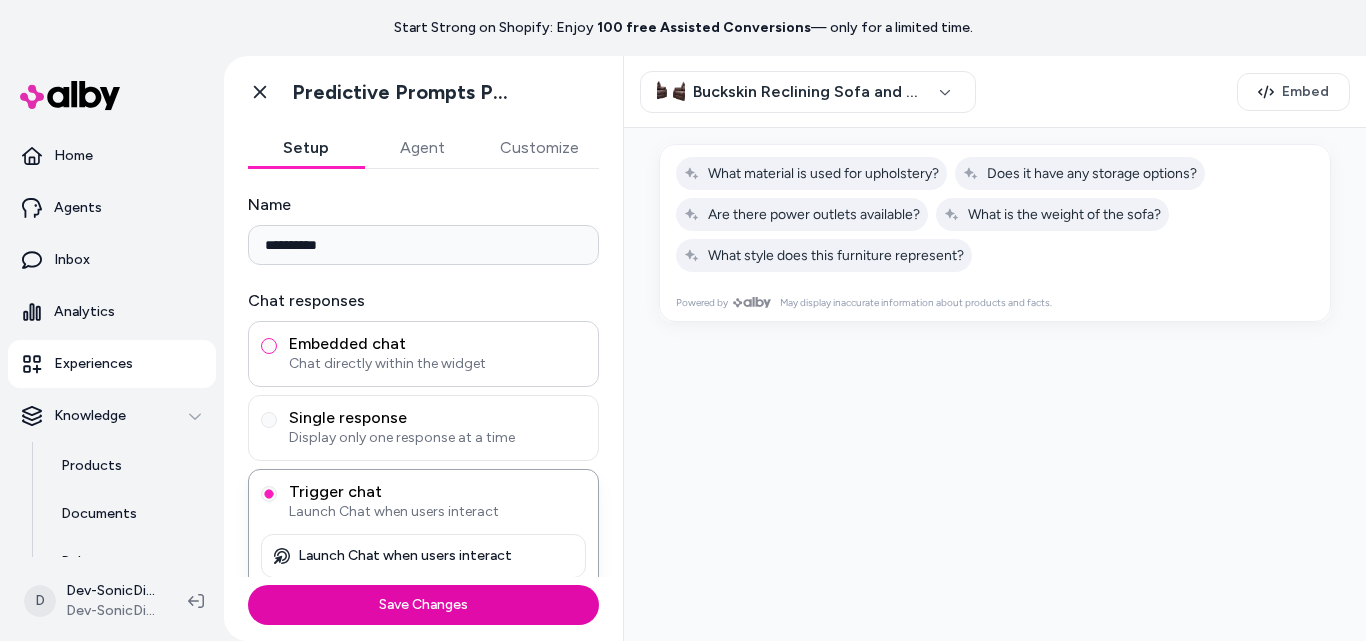 click on "Embedded chat Chat directly within the widget" at bounding box center (269, 346) 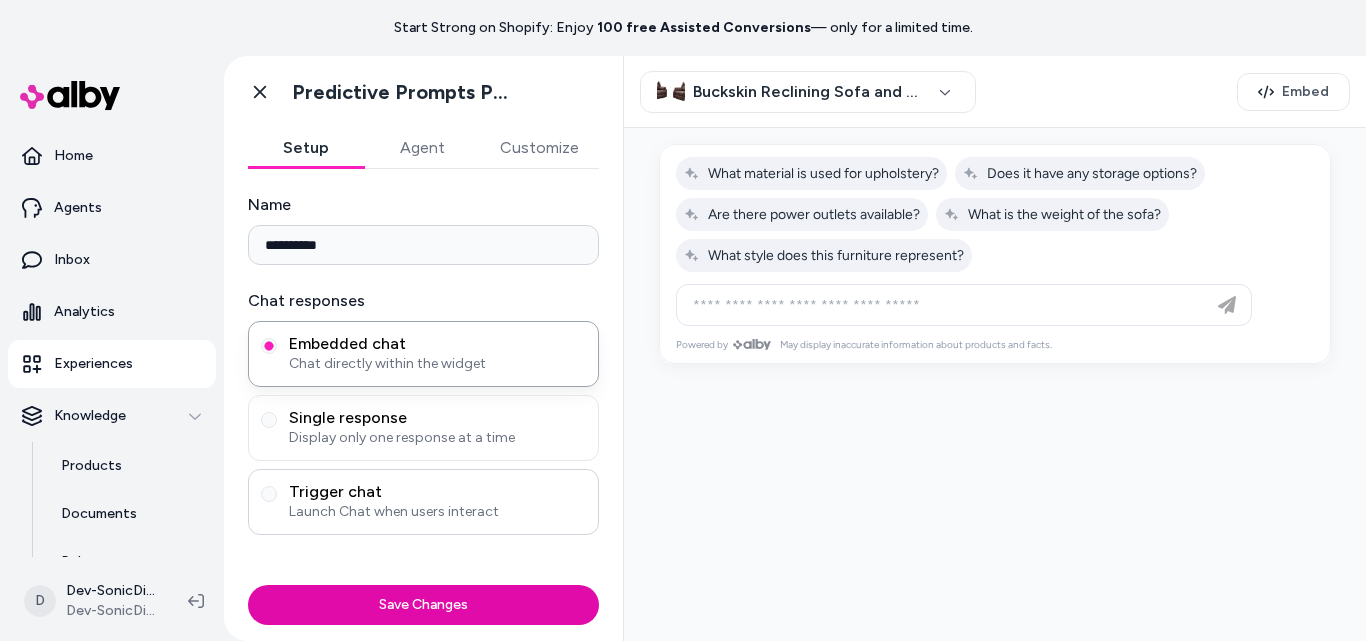 click on "Launch Chat when users interact" at bounding box center (437, 512) 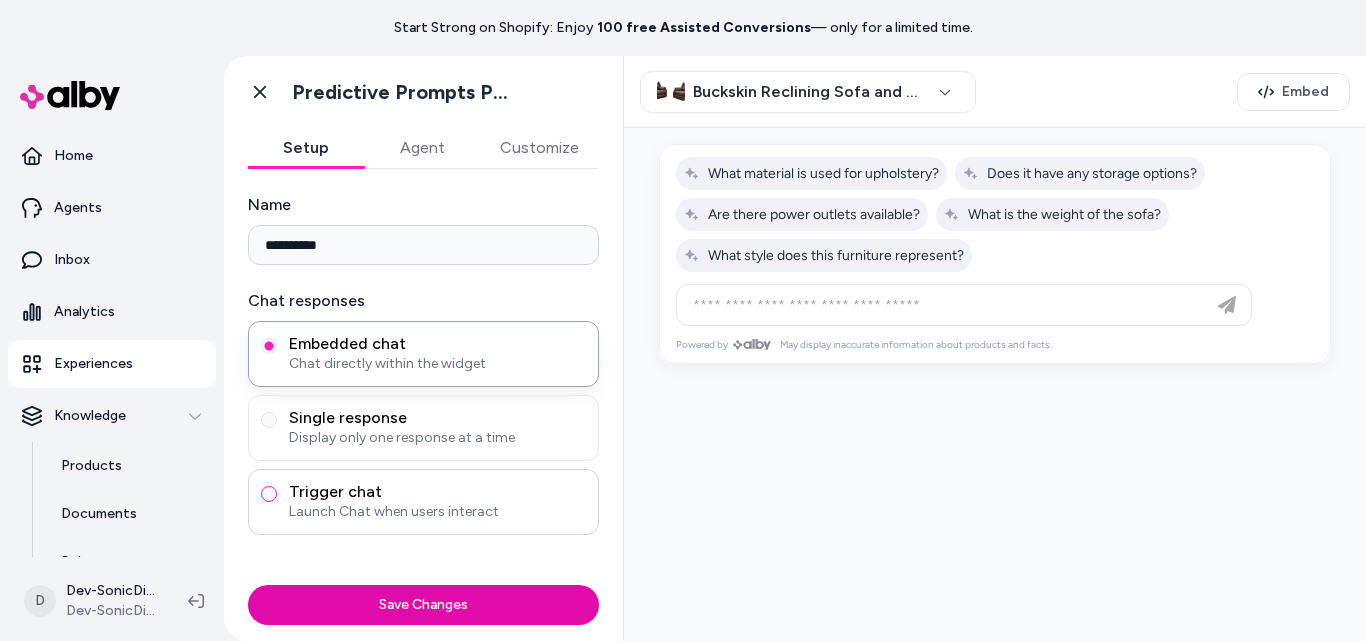 click on "Trigger chat Launch Chat when users interact" at bounding box center (269, 494) 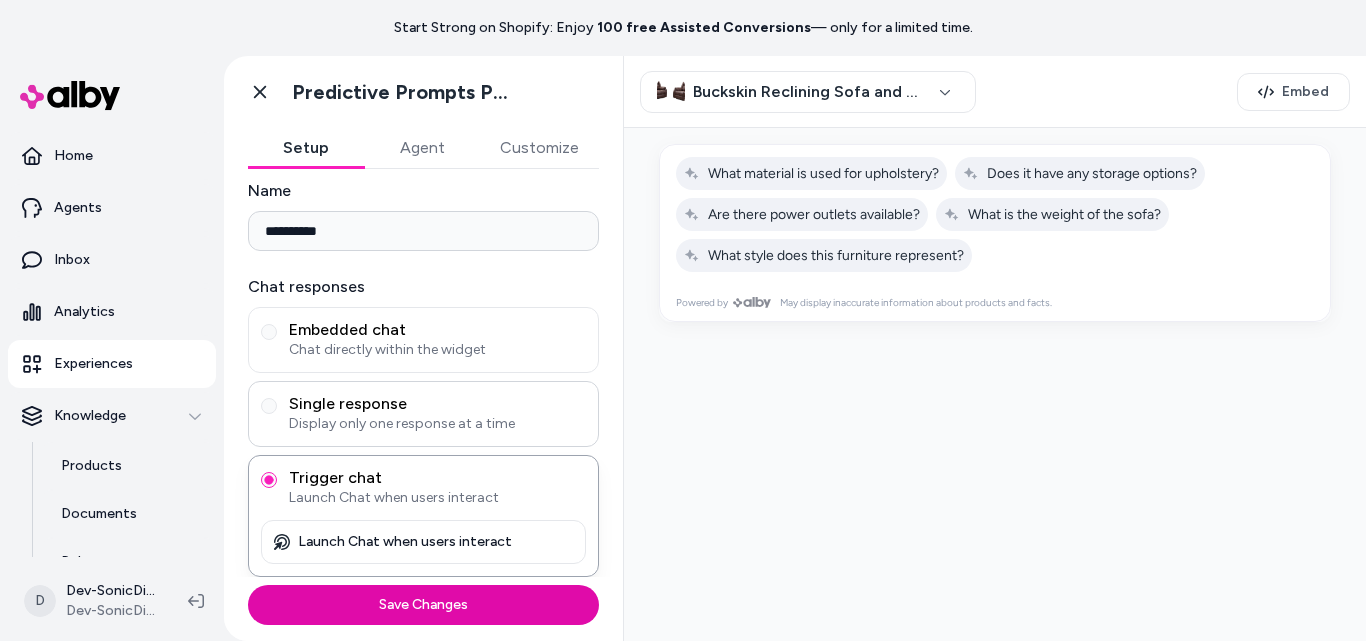 scroll, scrollTop: 0, scrollLeft: 0, axis: both 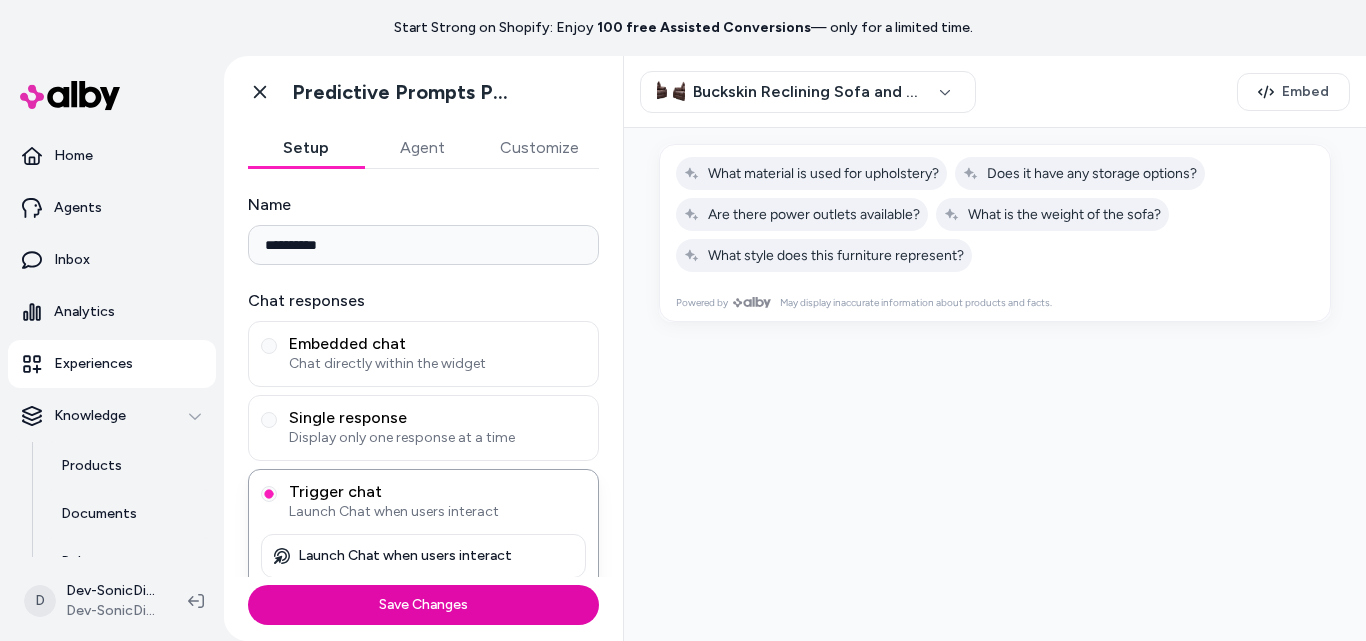 click on "Agent" at bounding box center (422, 148) 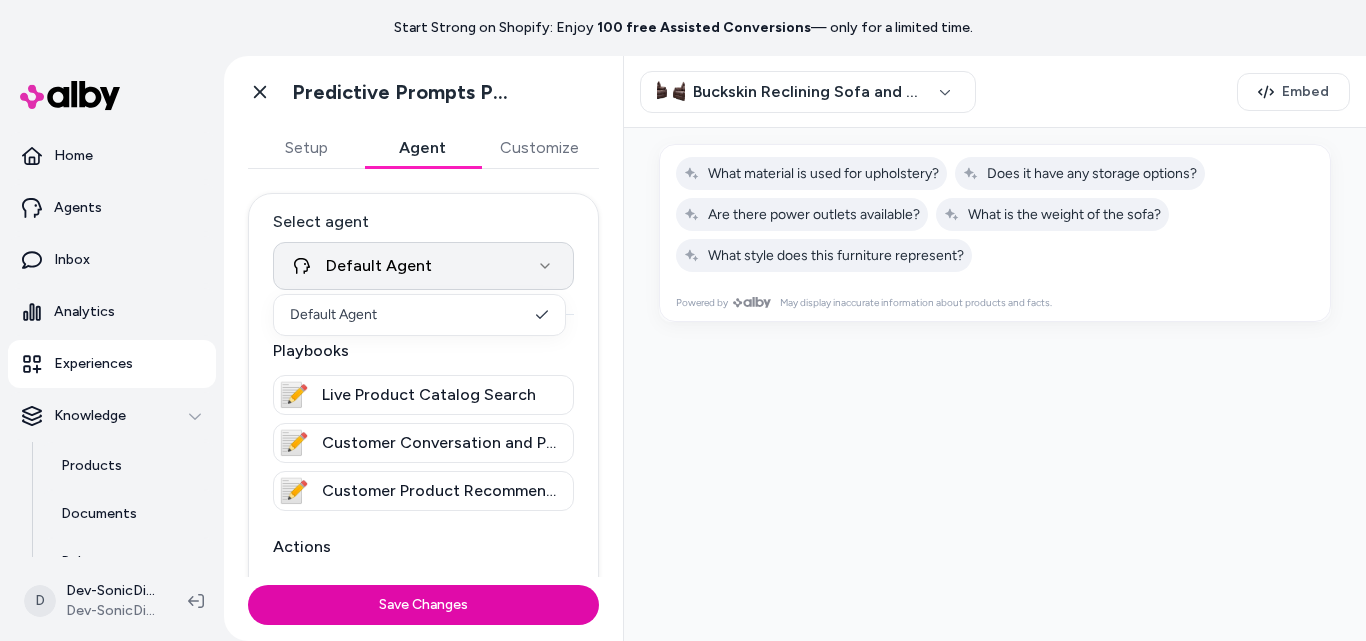 click on "**********" at bounding box center [683, 320] 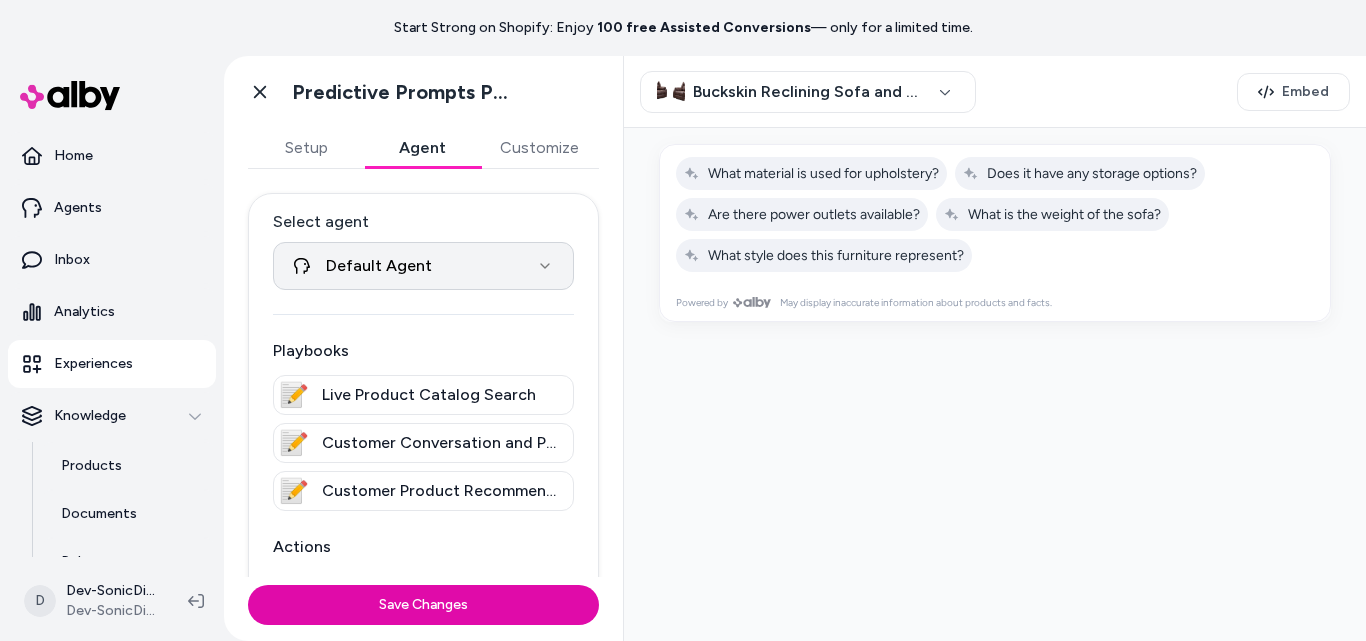 click on "**********" at bounding box center (683, 320) 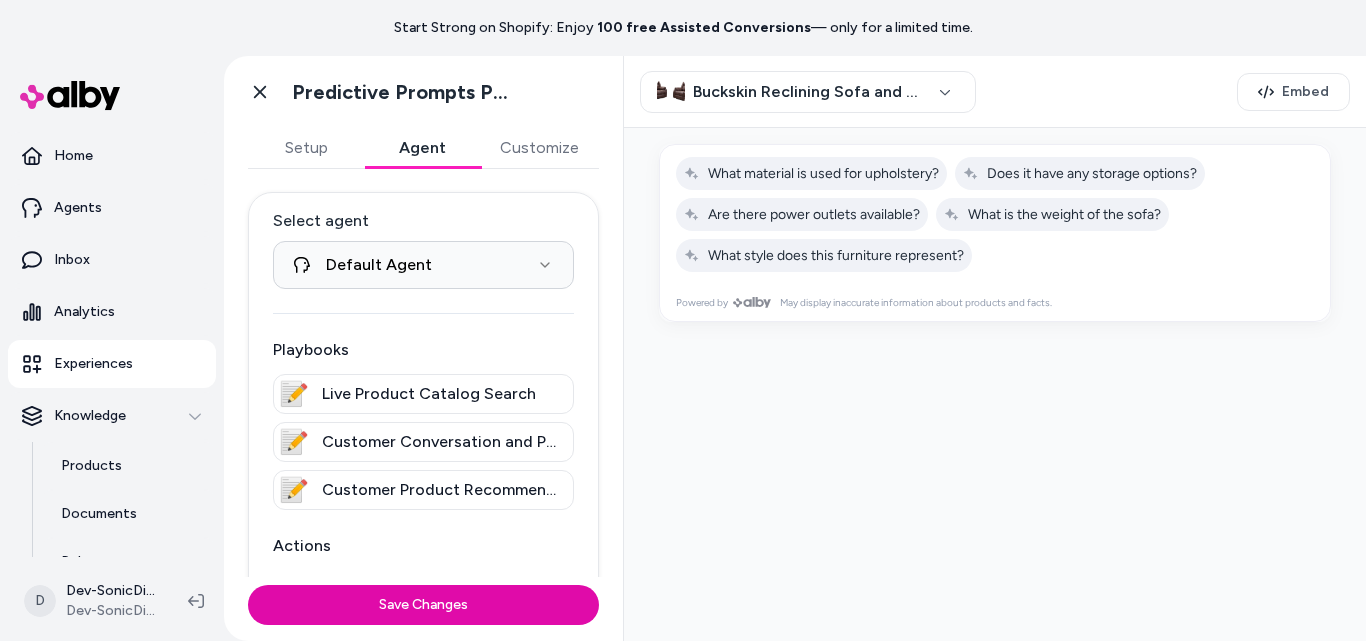scroll, scrollTop: 0, scrollLeft: 0, axis: both 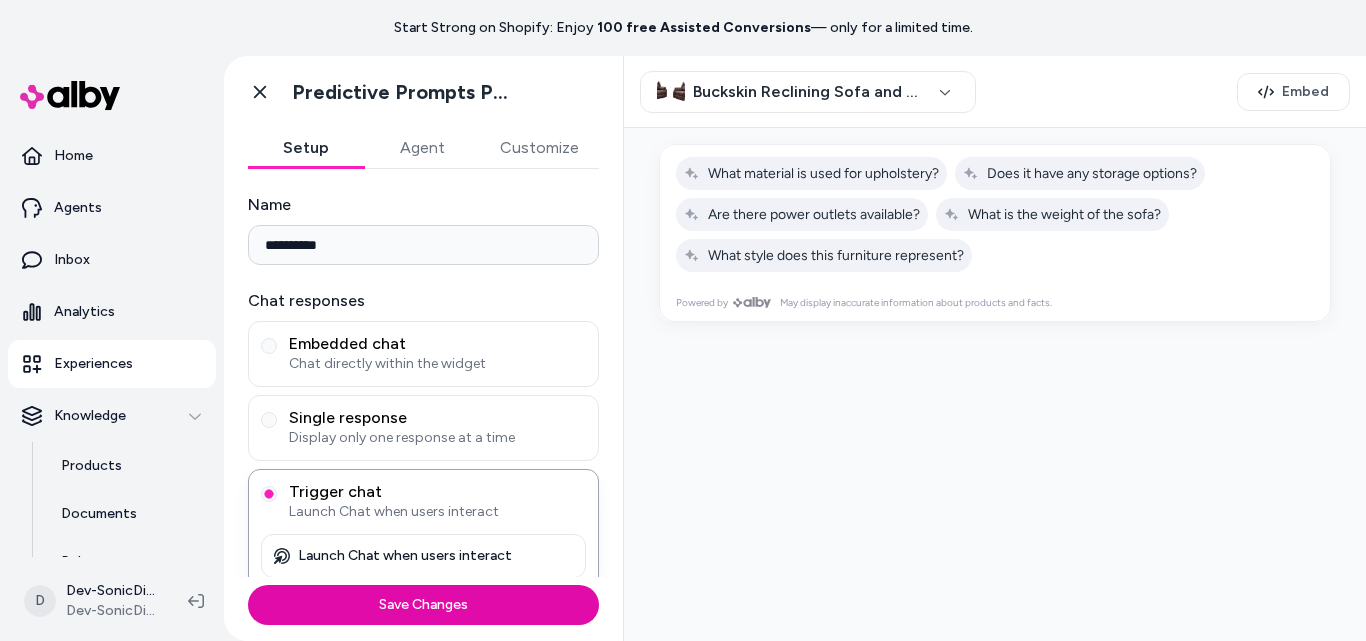 click on "Setup" at bounding box center (306, 148) 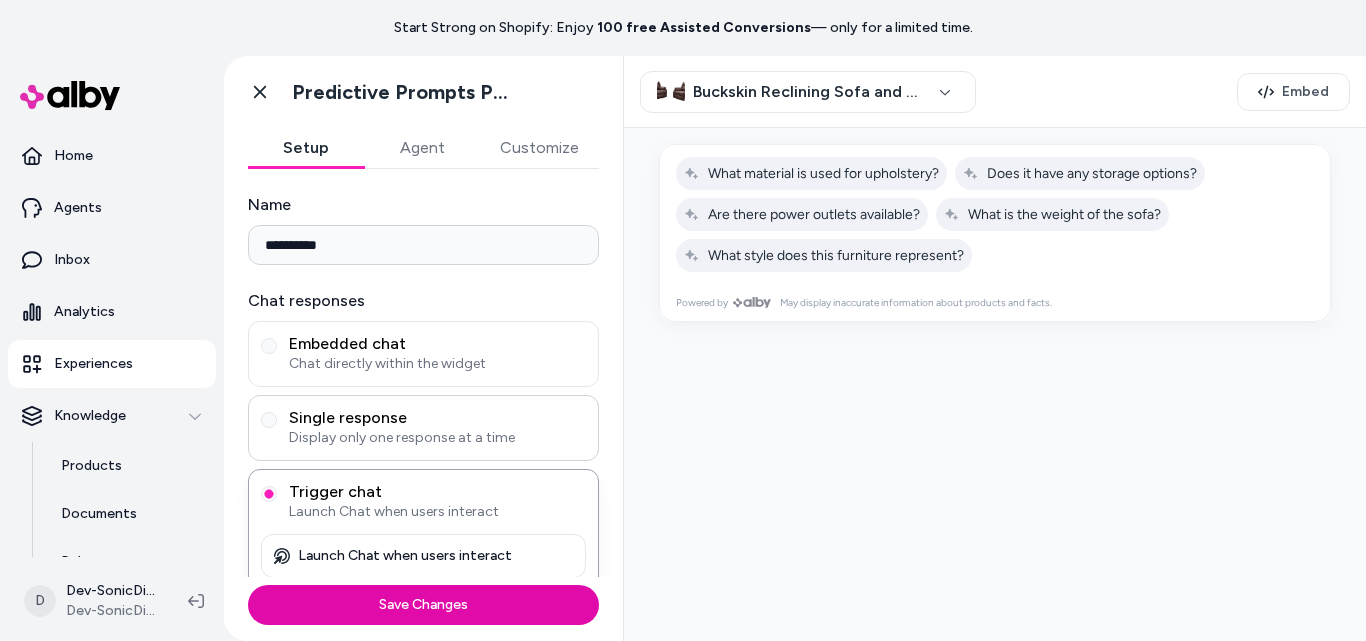 scroll, scrollTop: 14, scrollLeft: 0, axis: vertical 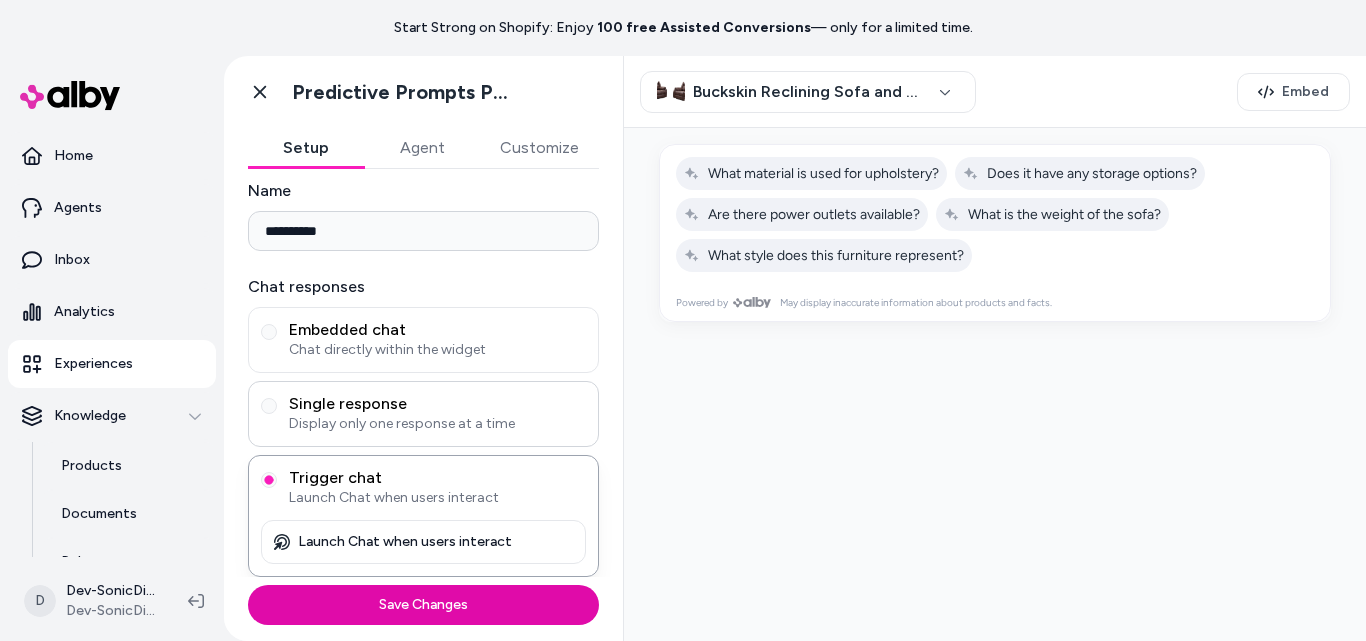 click on "Display only one response at a time" at bounding box center (437, 424) 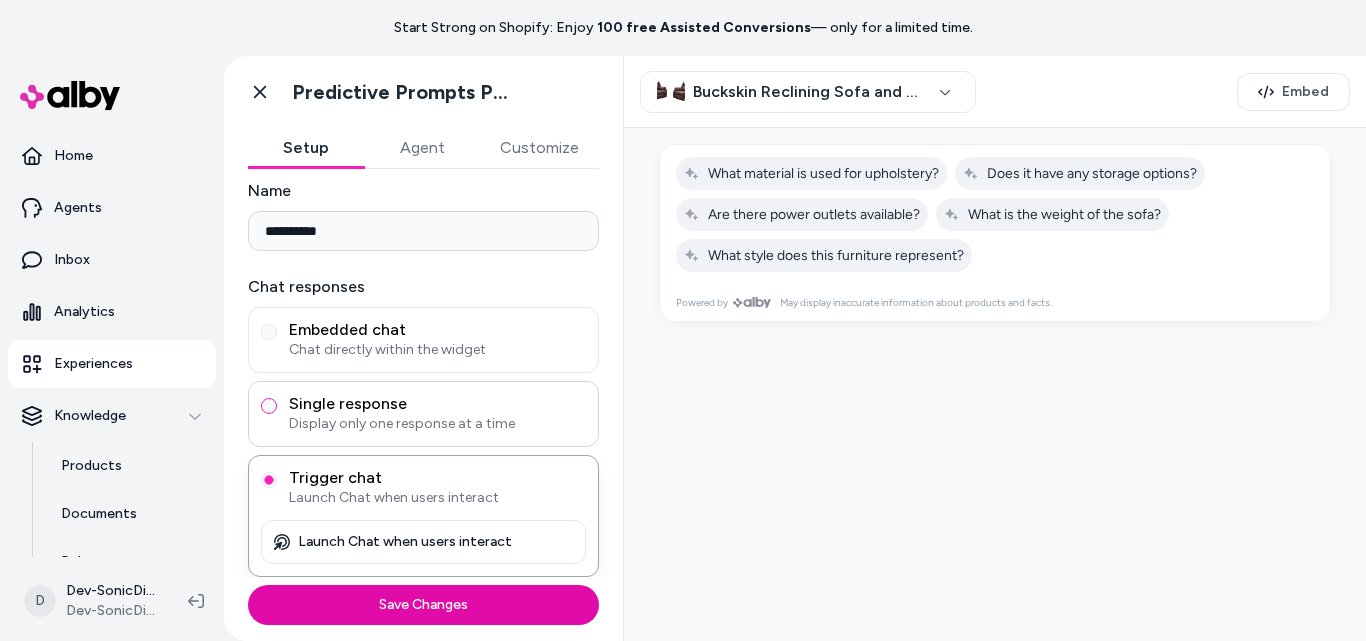click on "Single response Display only one response at a time" at bounding box center (269, 406) 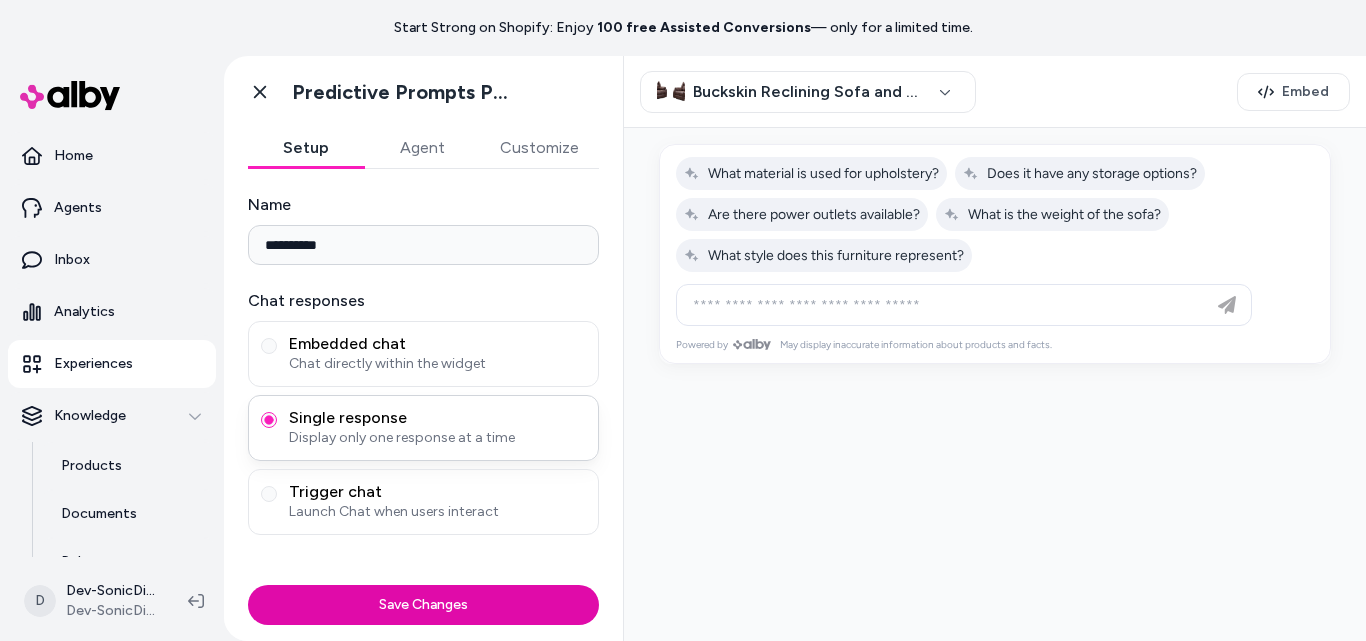 scroll, scrollTop: 0, scrollLeft: 0, axis: both 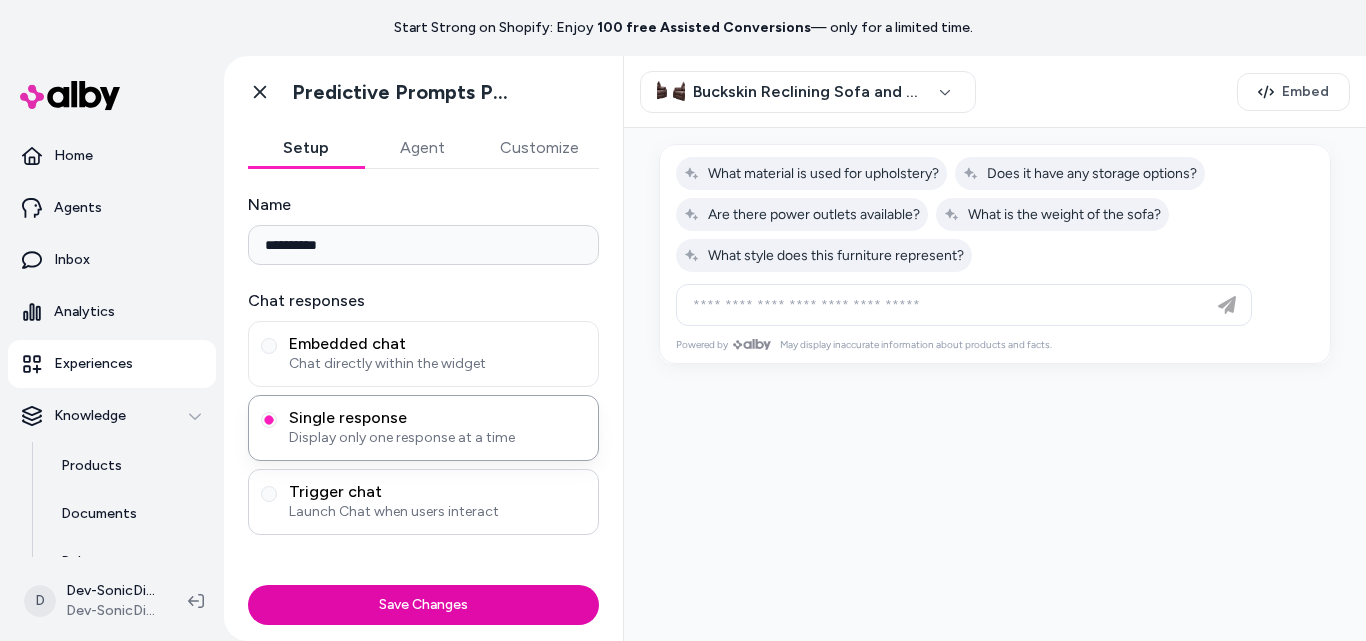 click on "Trigger chat" at bounding box center (437, 492) 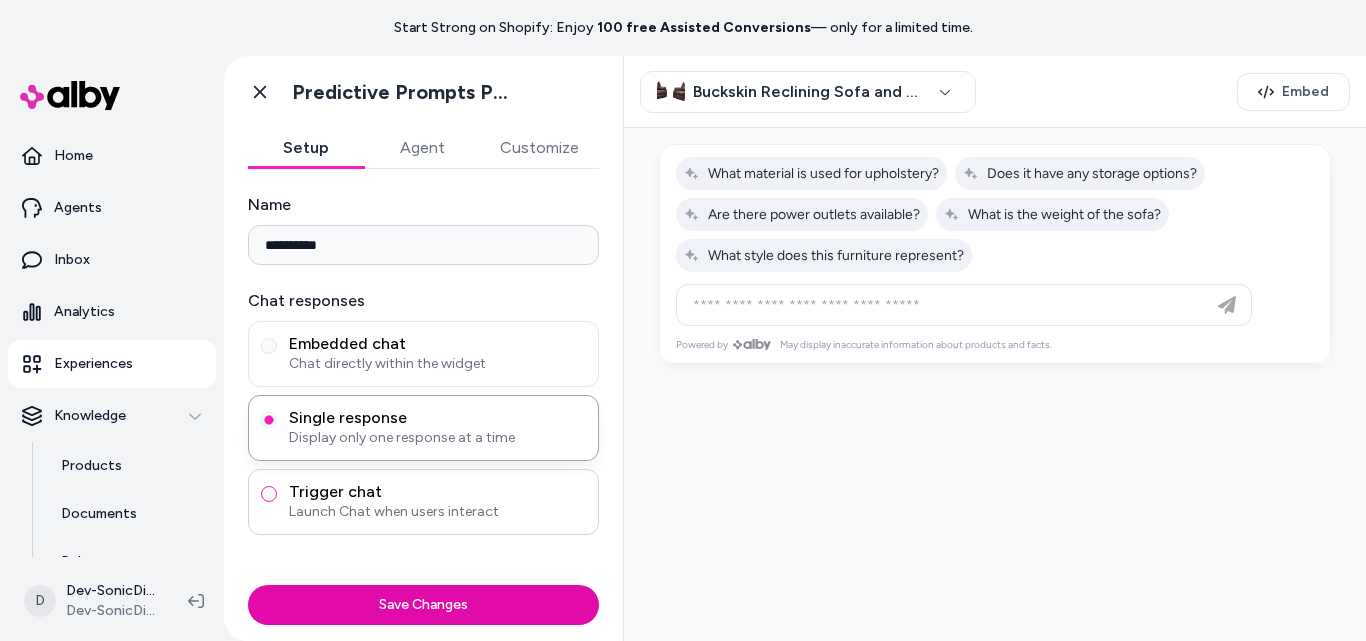 click on "Trigger chat Launch Chat when users interact" at bounding box center [269, 494] 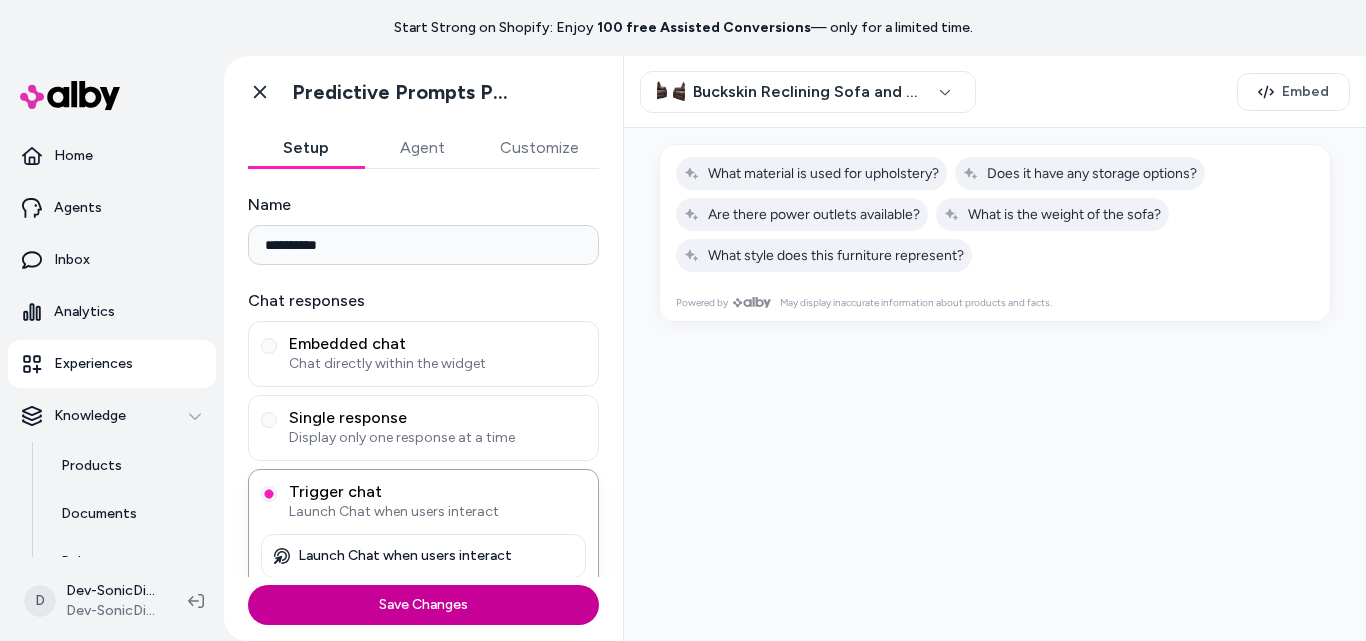 click on "Save Changes" at bounding box center [423, 605] 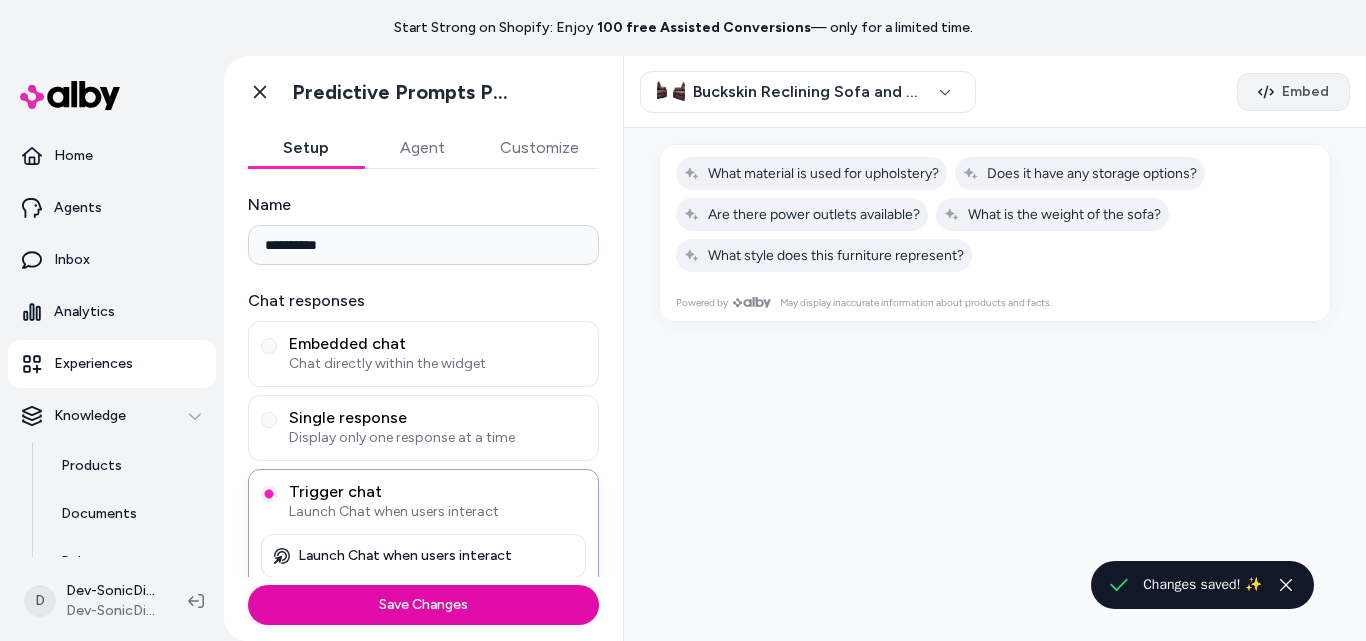 click on "Embed" at bounding box center [1293, 92] 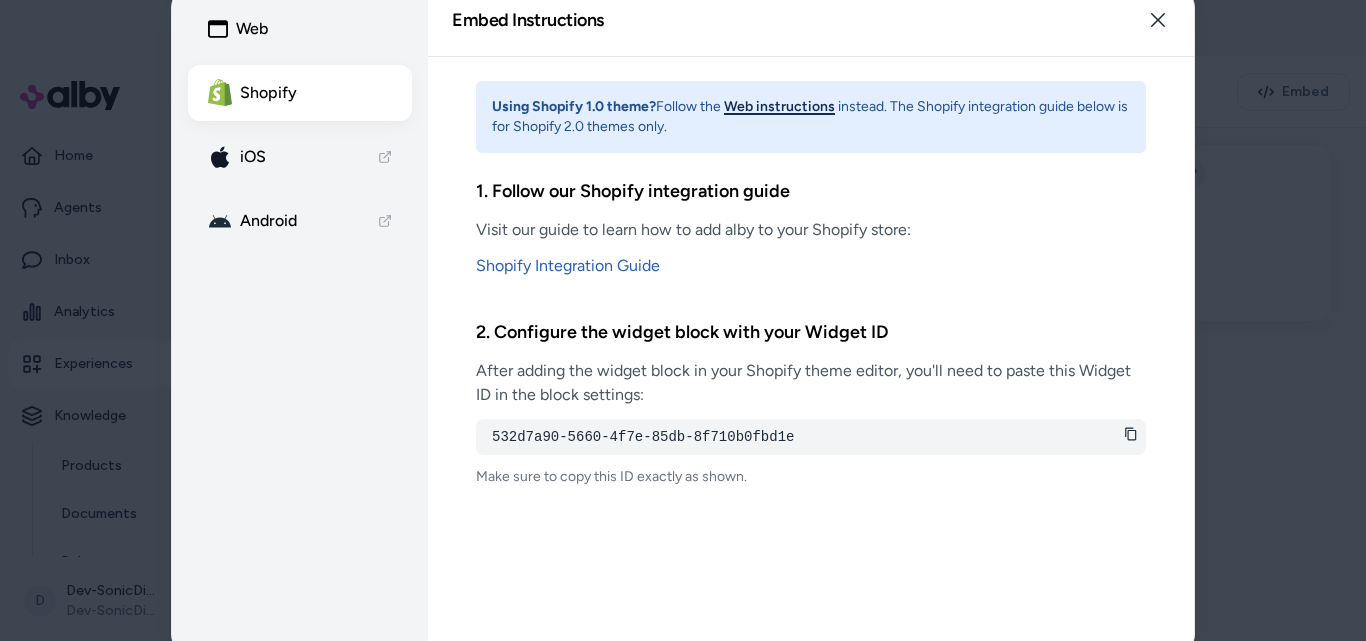 click on "Web instructions" at bounding box center (779, 107) 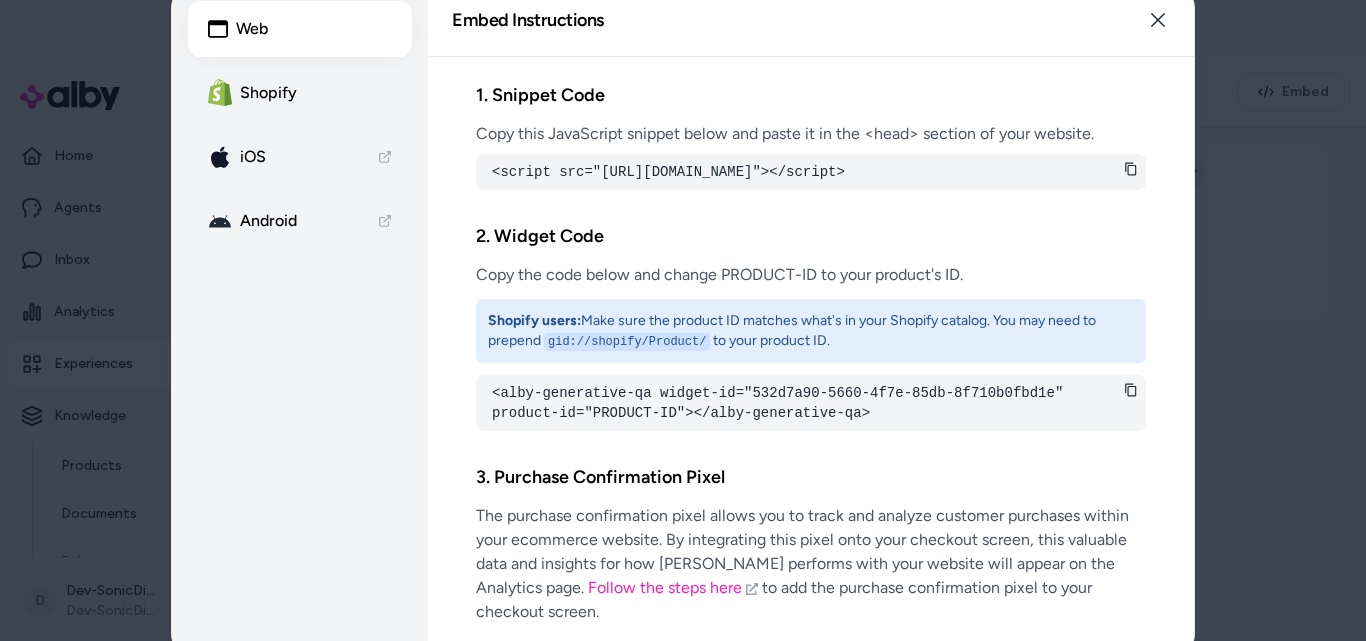 click 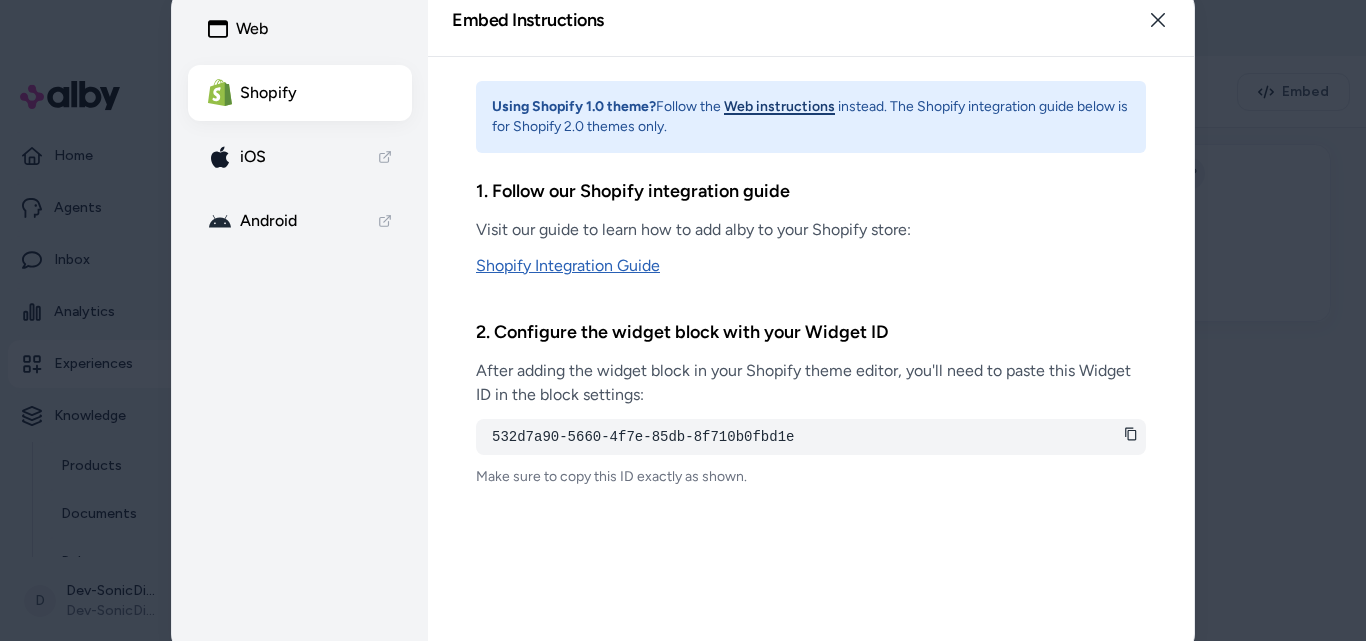 click on "Shopify Integration Guide" at bounding box center [811, 266] 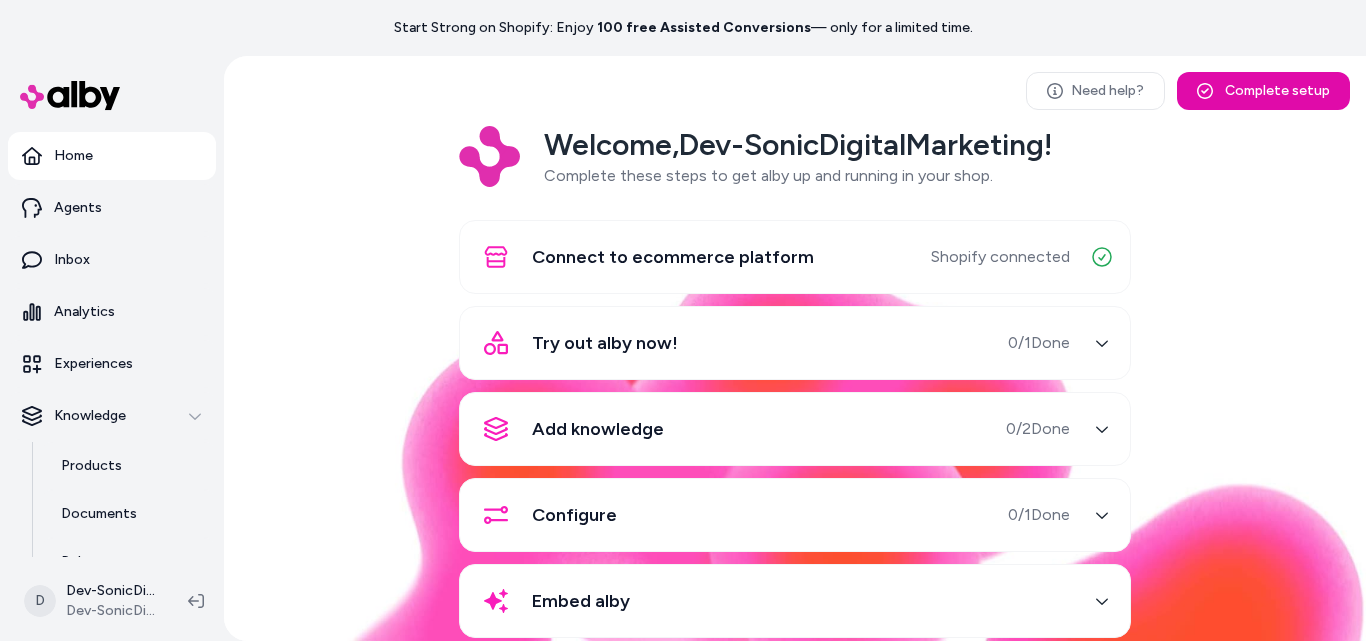 scroll, scrollTop: 0, scrollLeft: 0, axis: both 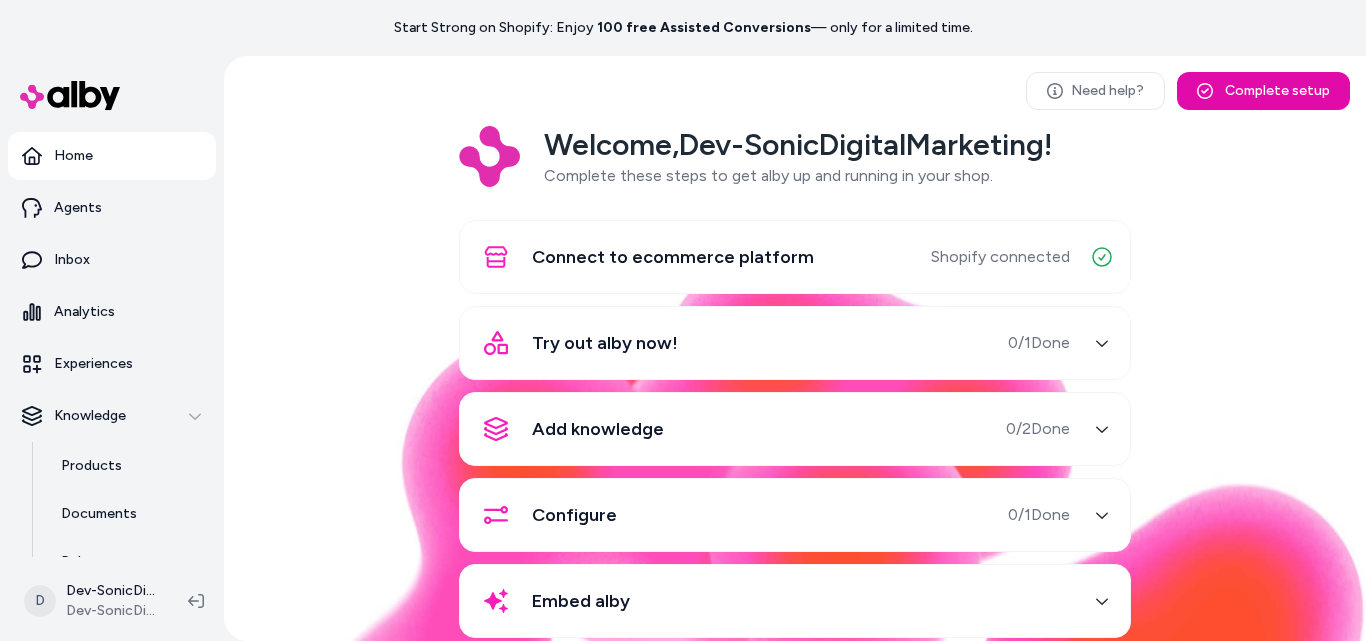 click on "Try out alby now!" at bounding box center (605, 343) 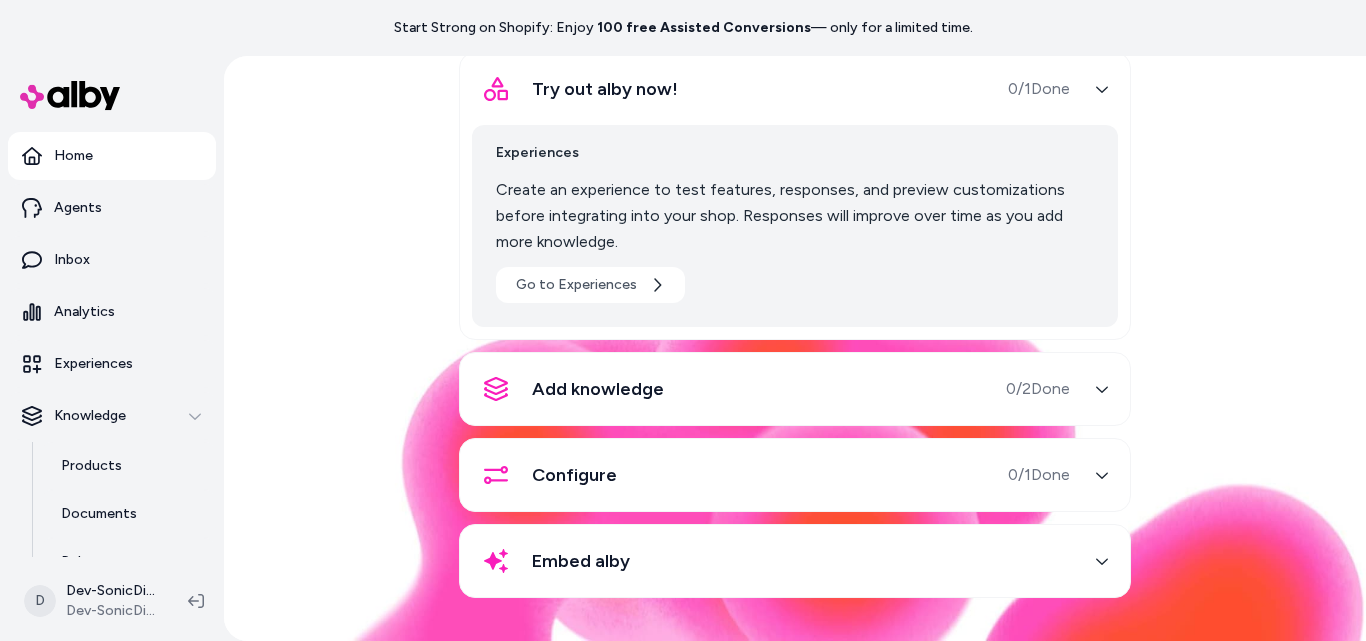 scroll, scrollTop: 255, scrollLeft: 0, axis: vertical 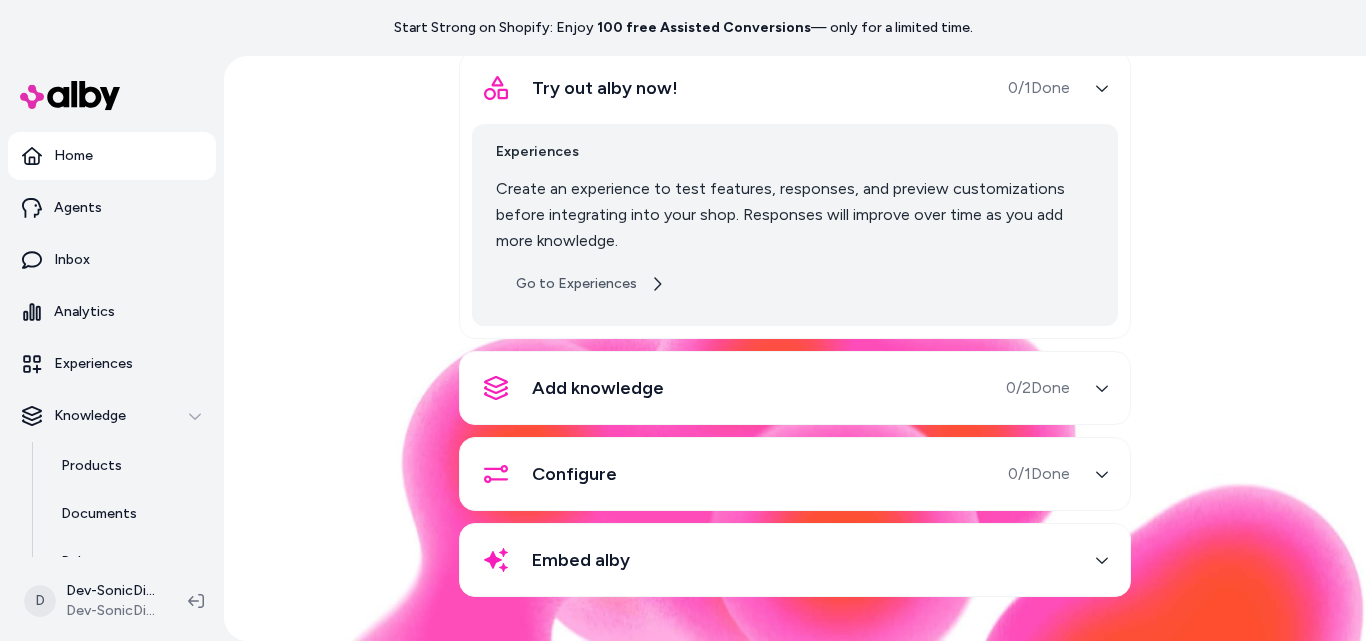 click on "Go to Experiences" at bounding box center (590, 284) 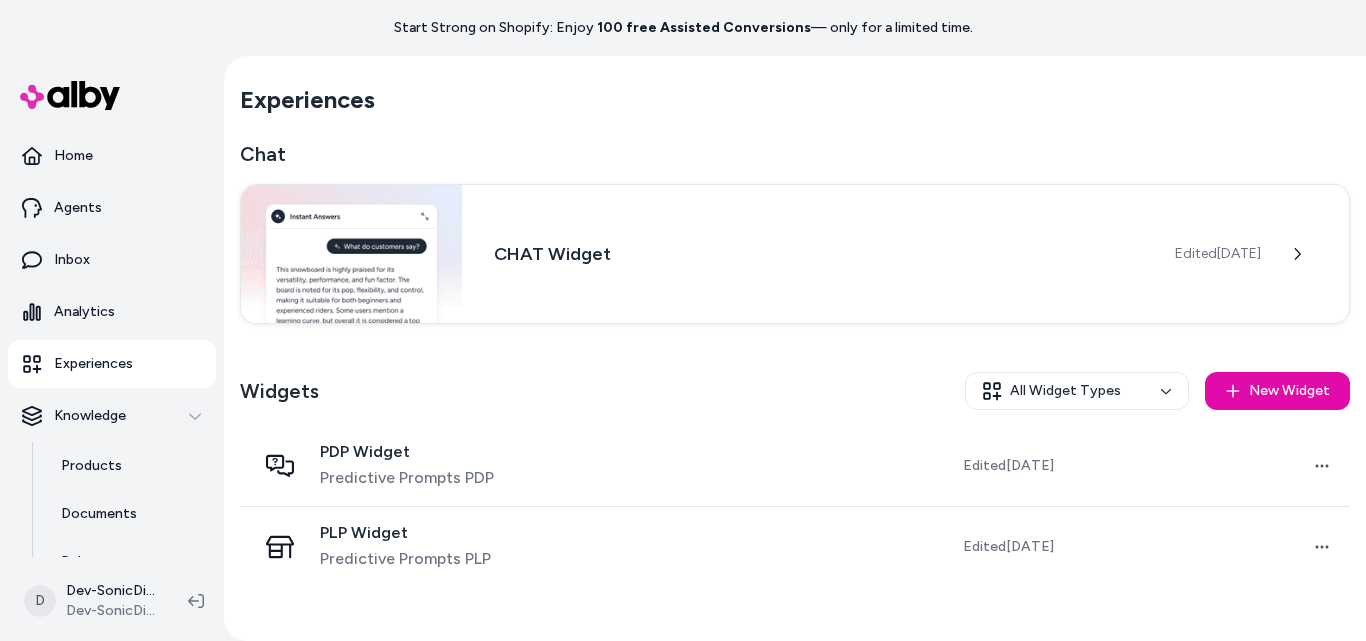 scroll, scrollTop: 0, scrollLeft: 0, axis: both 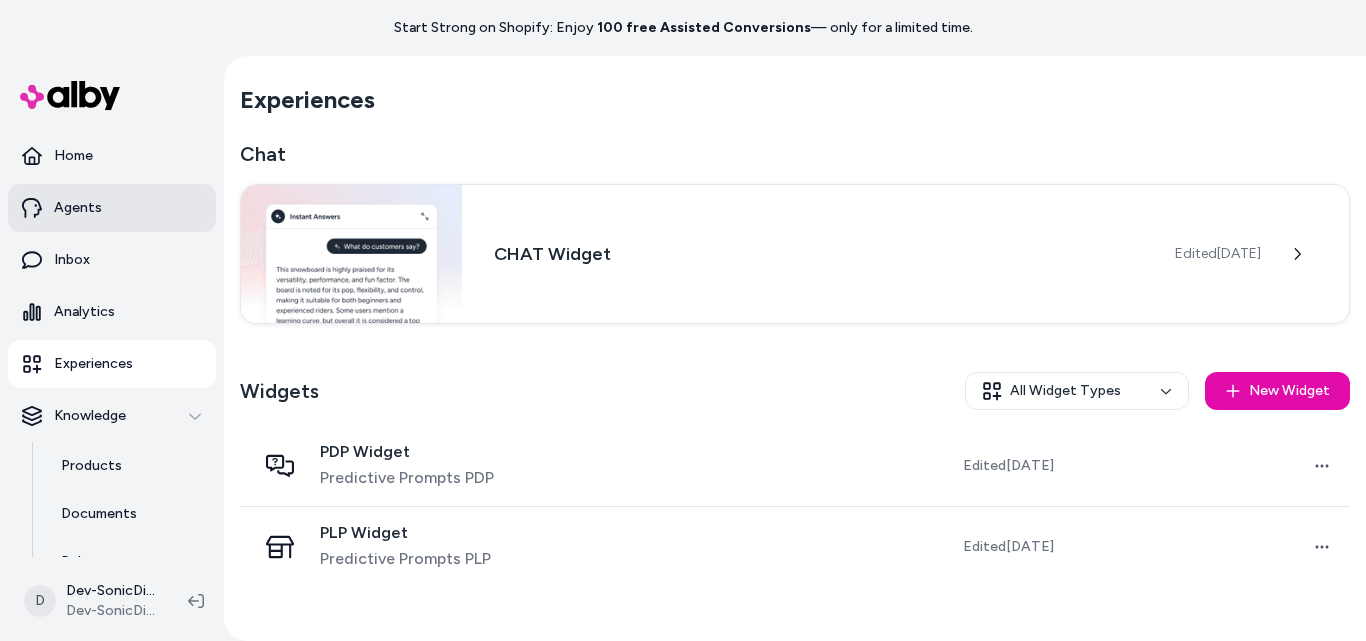 click on "Agents" at bounding box center [78, 208] 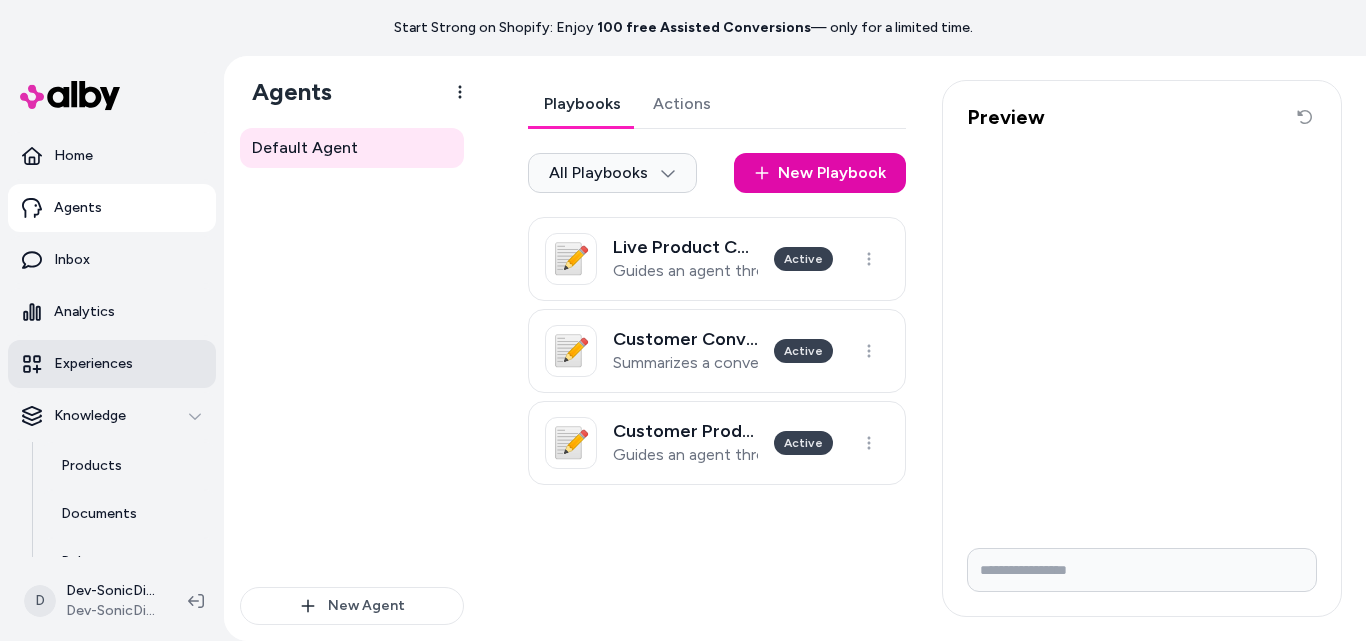 click on "Experiences" at bounding box center [93, 364] 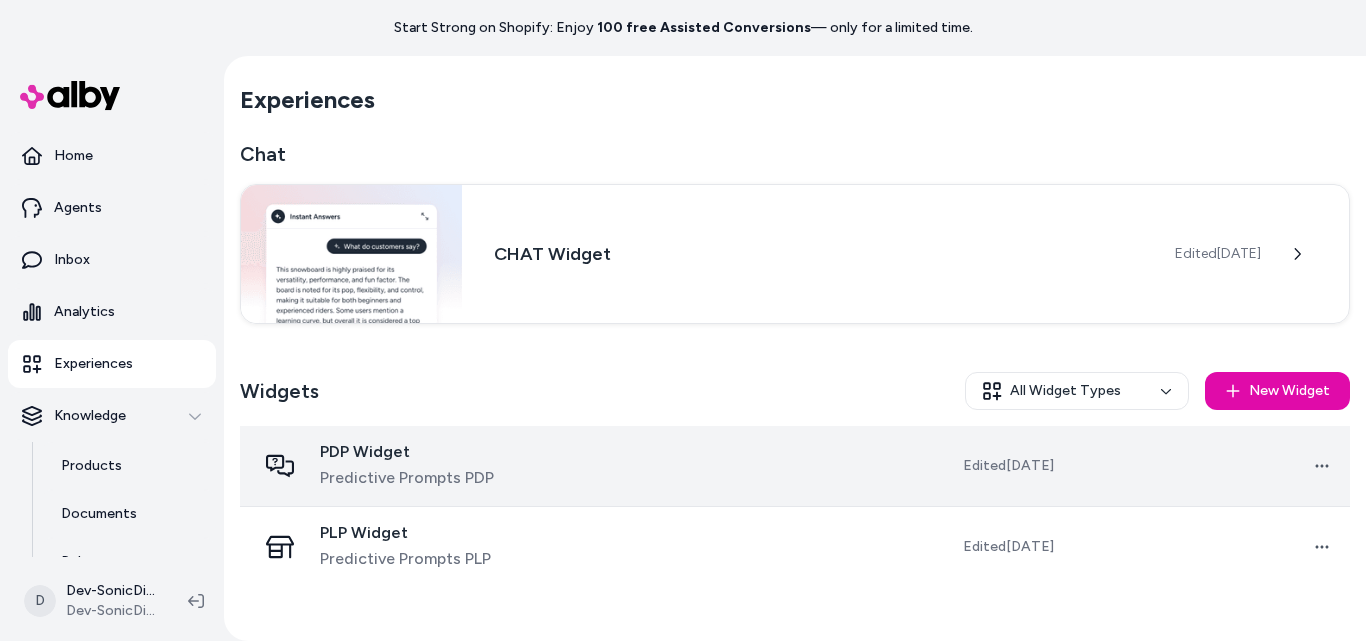 click on "PDP Widget" at bounding box center [407, 452] 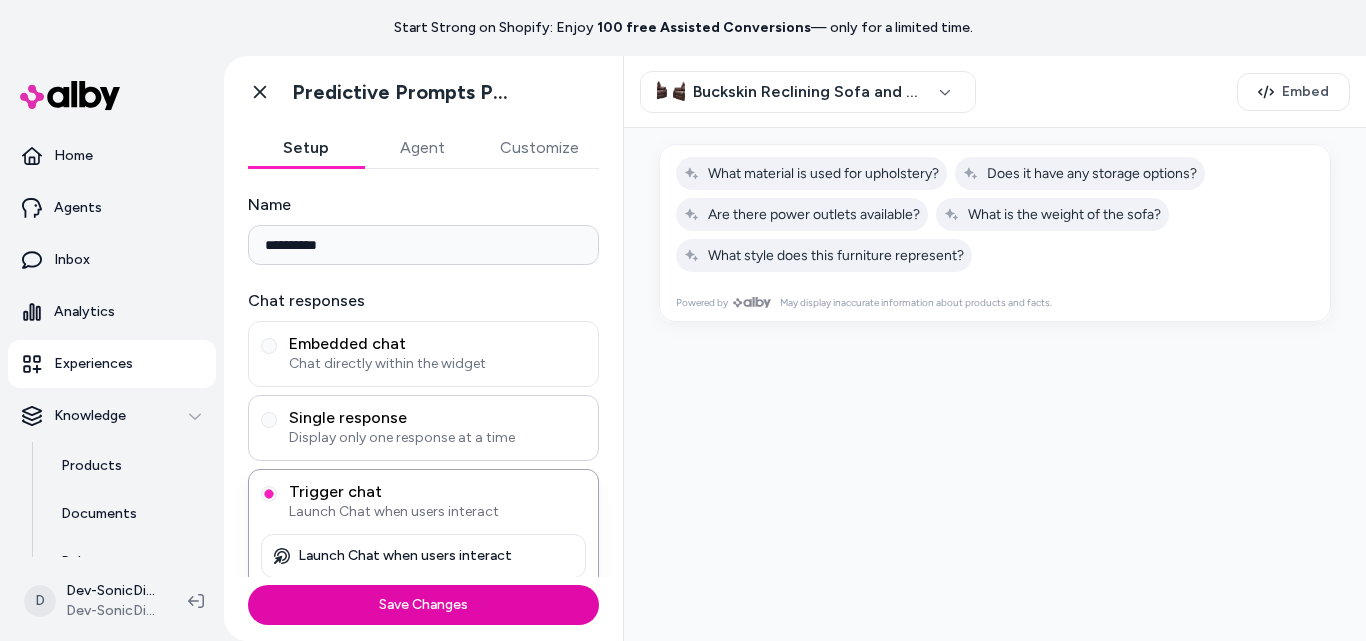 scroll, scrollTop: 14, scrollLeft: 0, axis: vertical 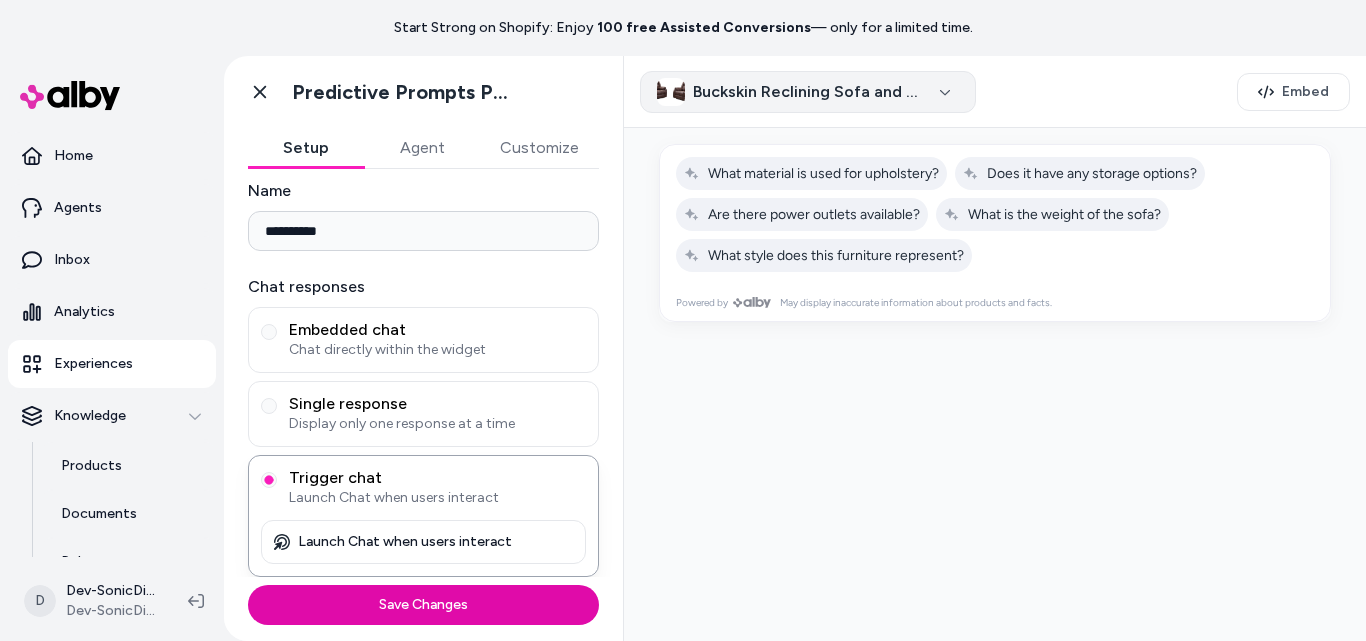 click on "Buckskin Reclining Sofa and Loveseat - Reclining Sofa" at bounding box center (808, 92) 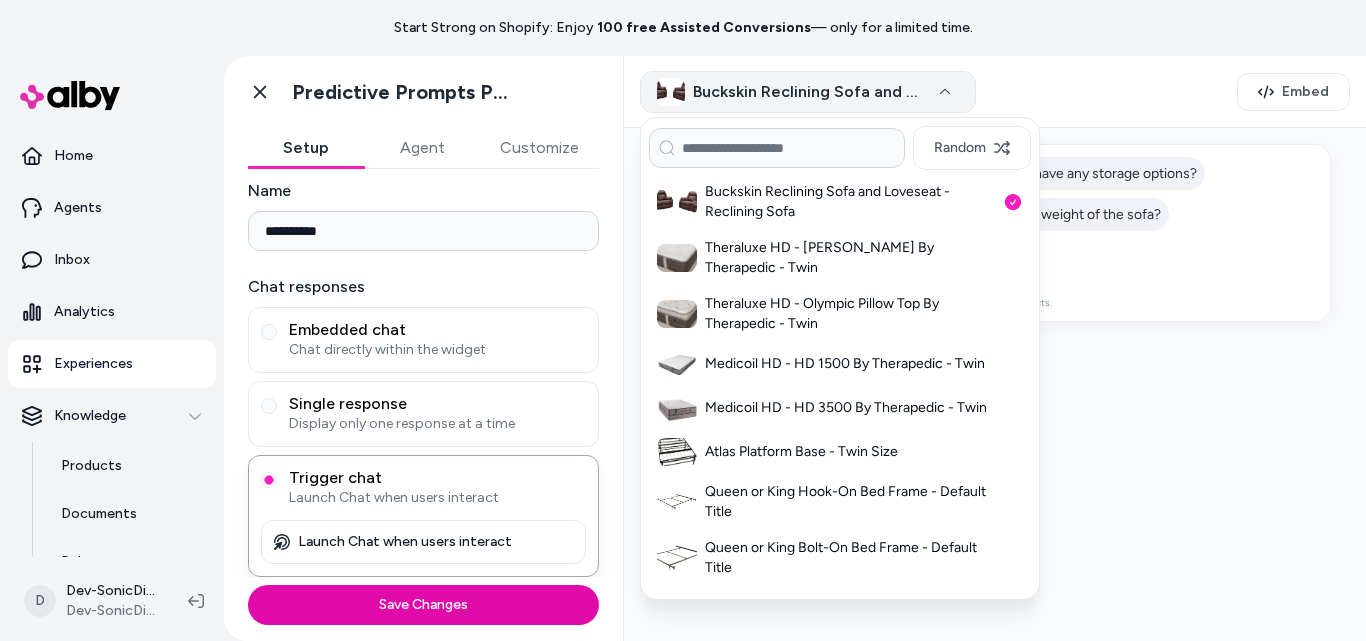 click on "Start Strong on Shopify: Enjoy   100 free Assisted Conversions  — only for a limited time." at bounding box center [683, 28] 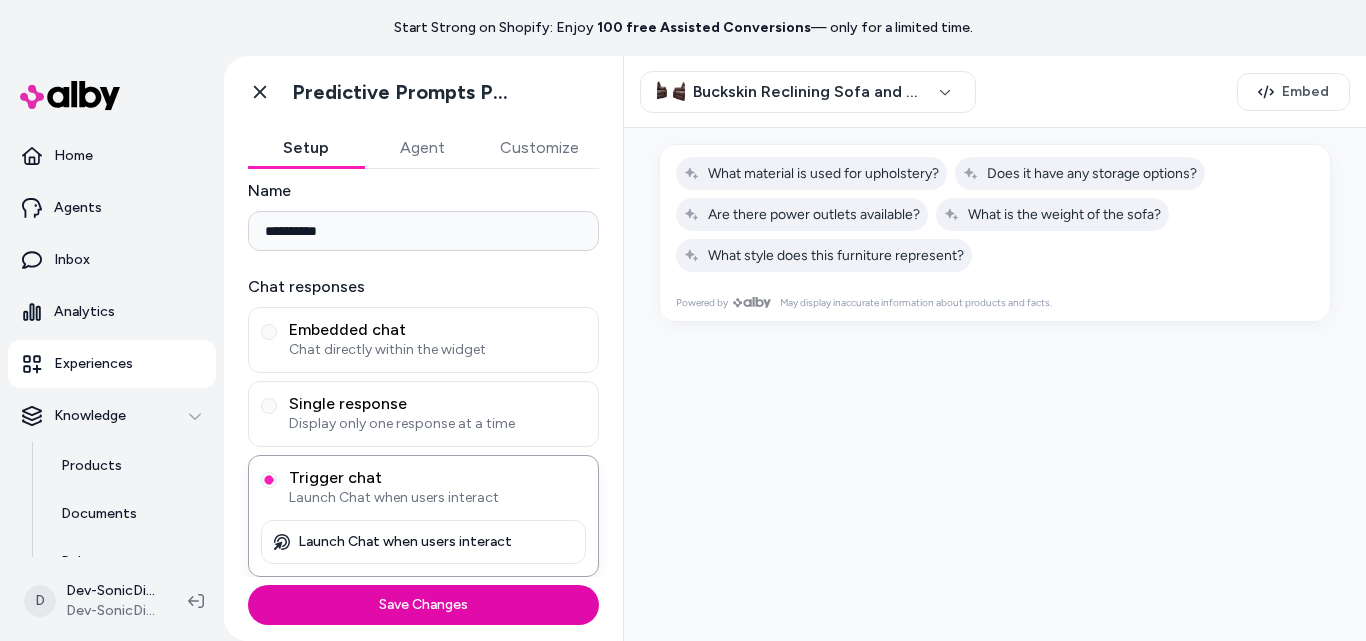 click on "Start Strong on Shopify: Enjoy   100 free Assisted Conversions  — only for a limited time." at bounding box center (683, 28) 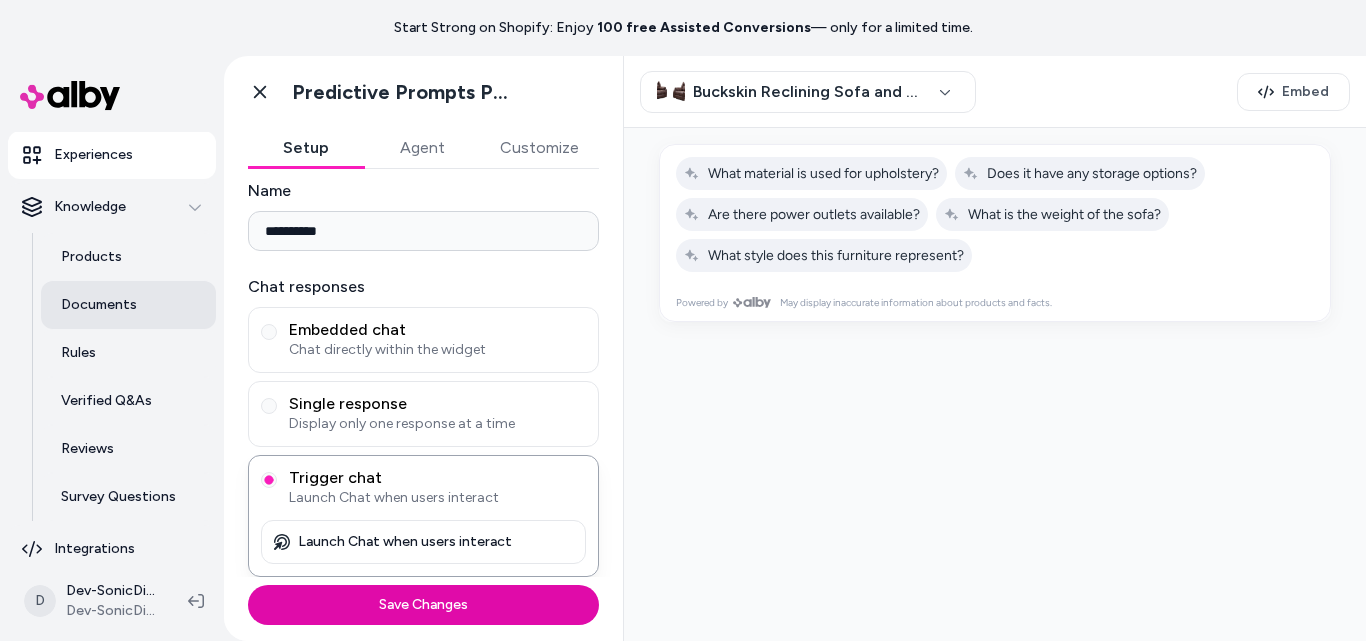 scroll, scrollTop: 225, scrollLeft: 0, axis: vertical 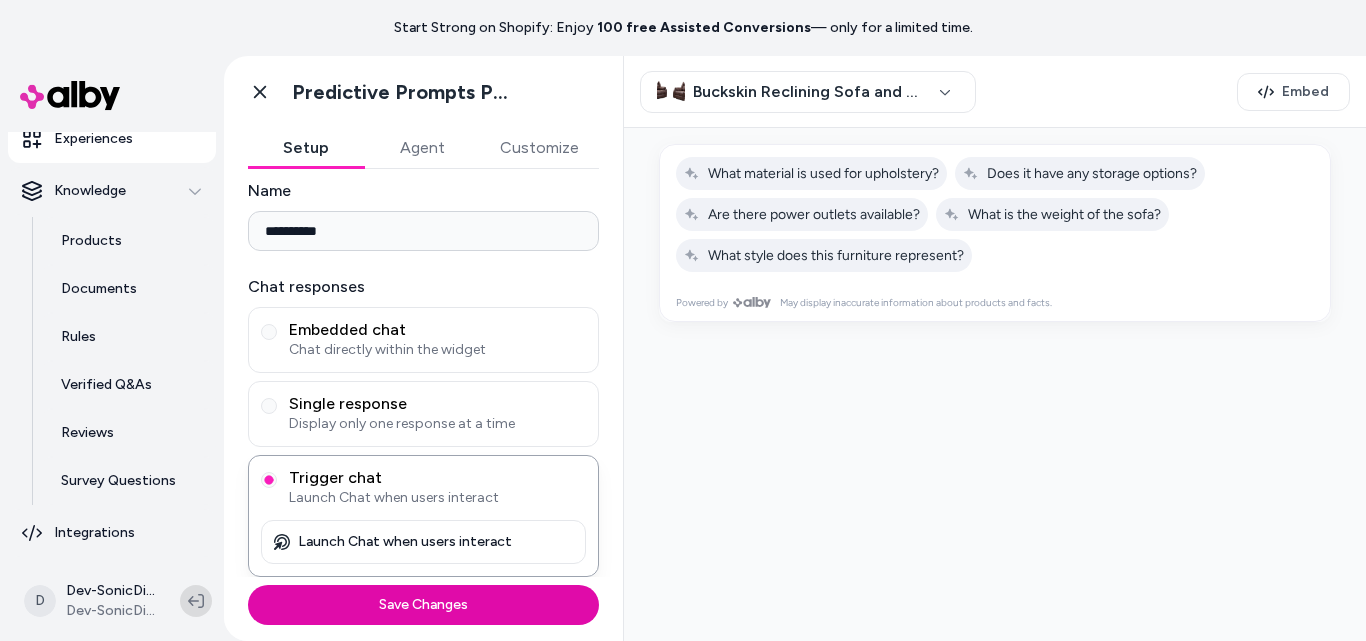 click 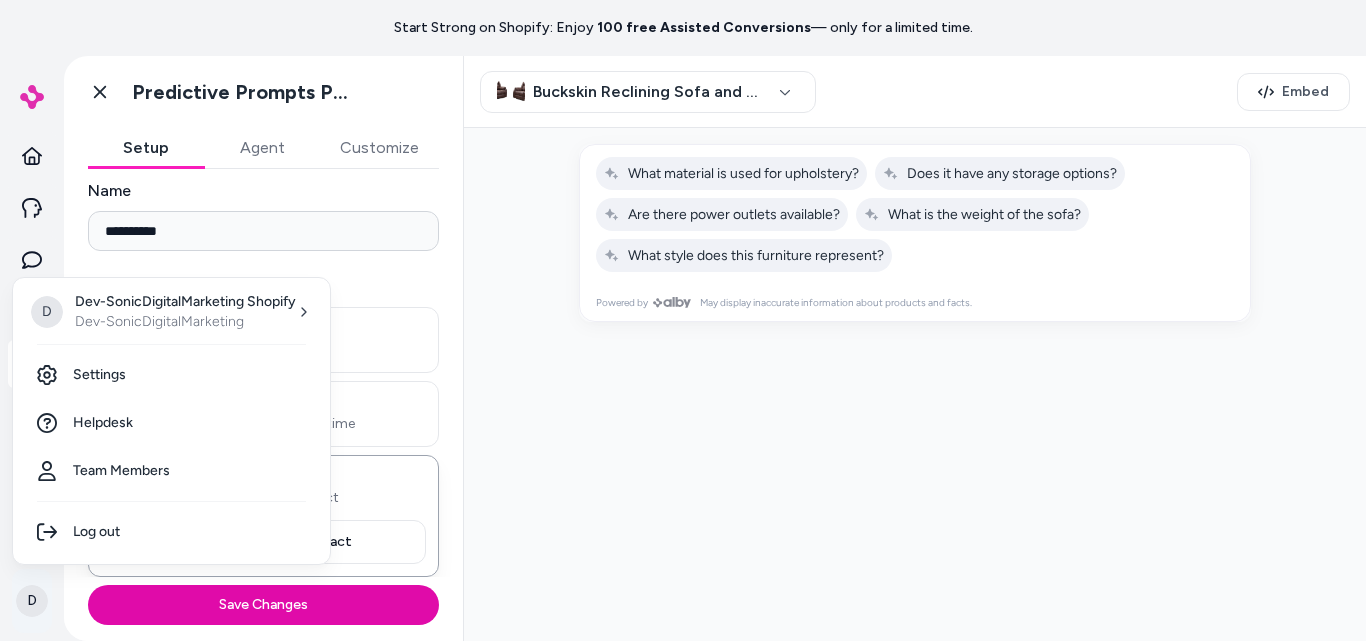 click on "**********" at bounding box center (683, 320) 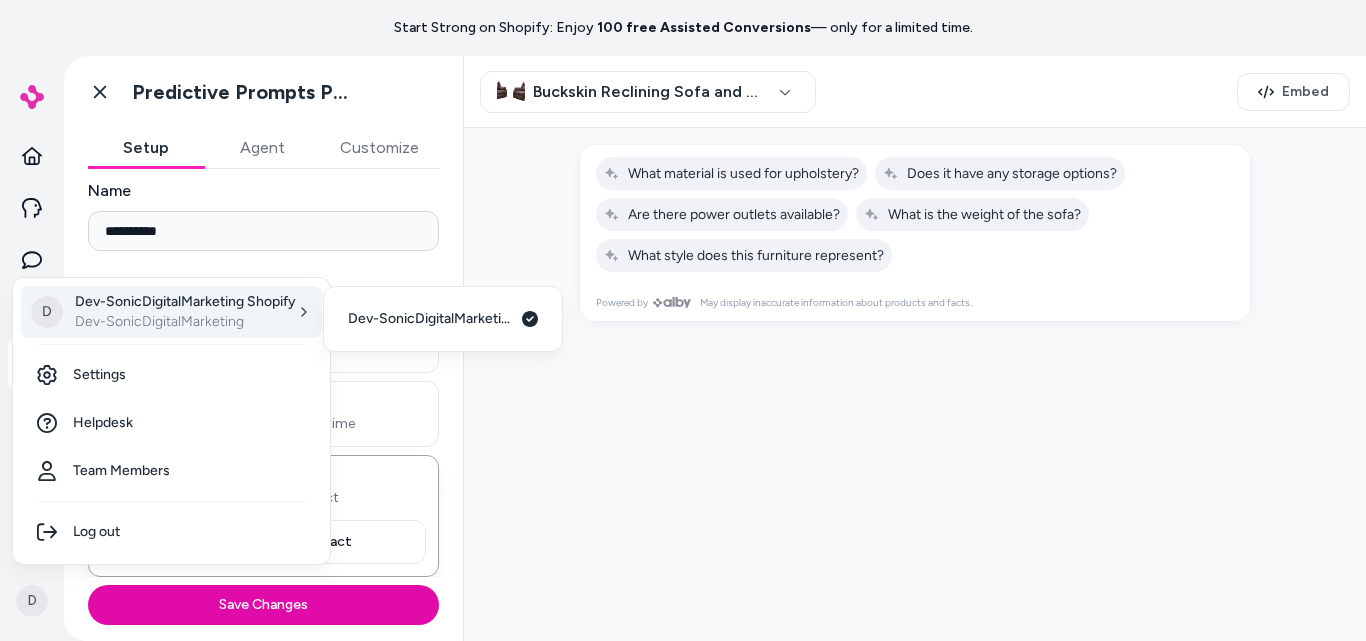 click on "Dev-SonicDigitalMarketing" at bounding box center [185, 322] 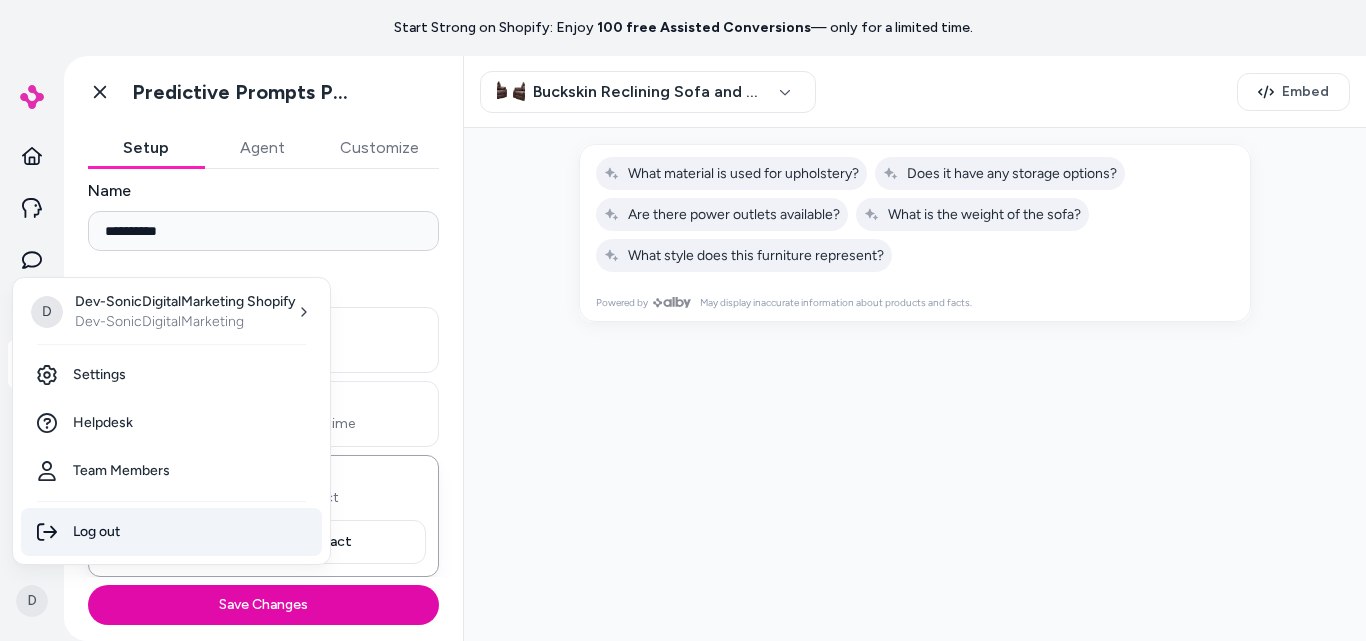 click on "Log out" at bounding box center (171, 532) 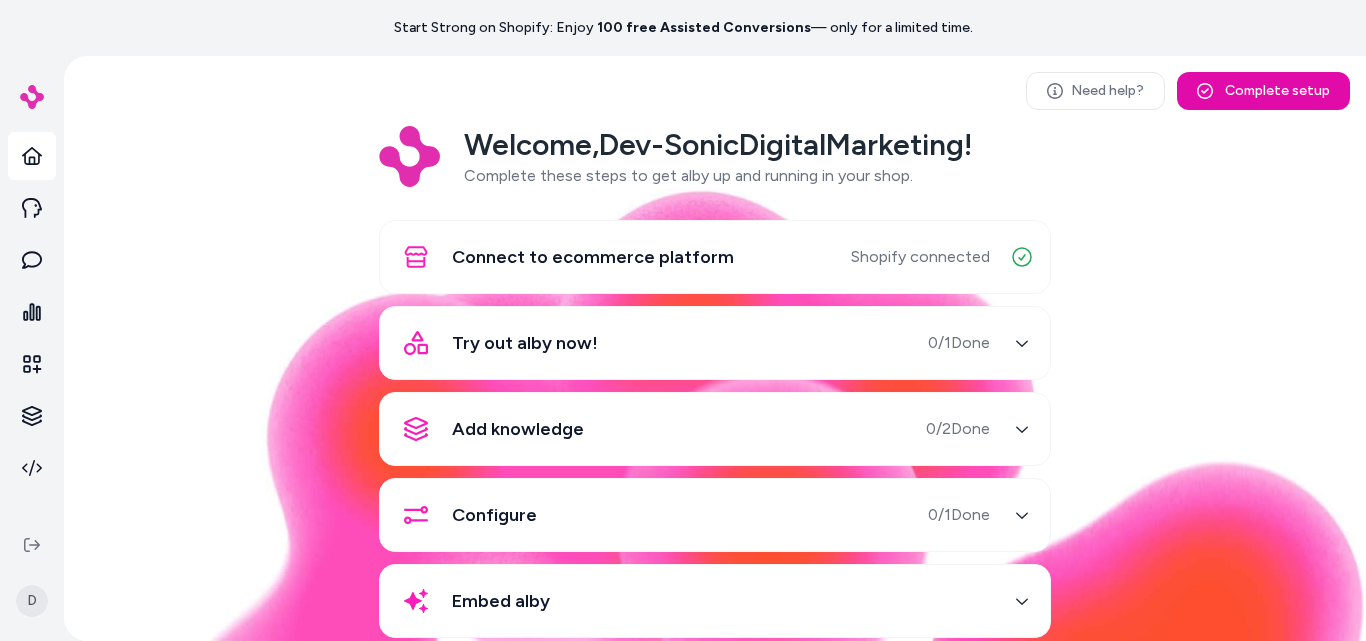scroll, scrollTop: 0, scrollLeft: 0, axis: both 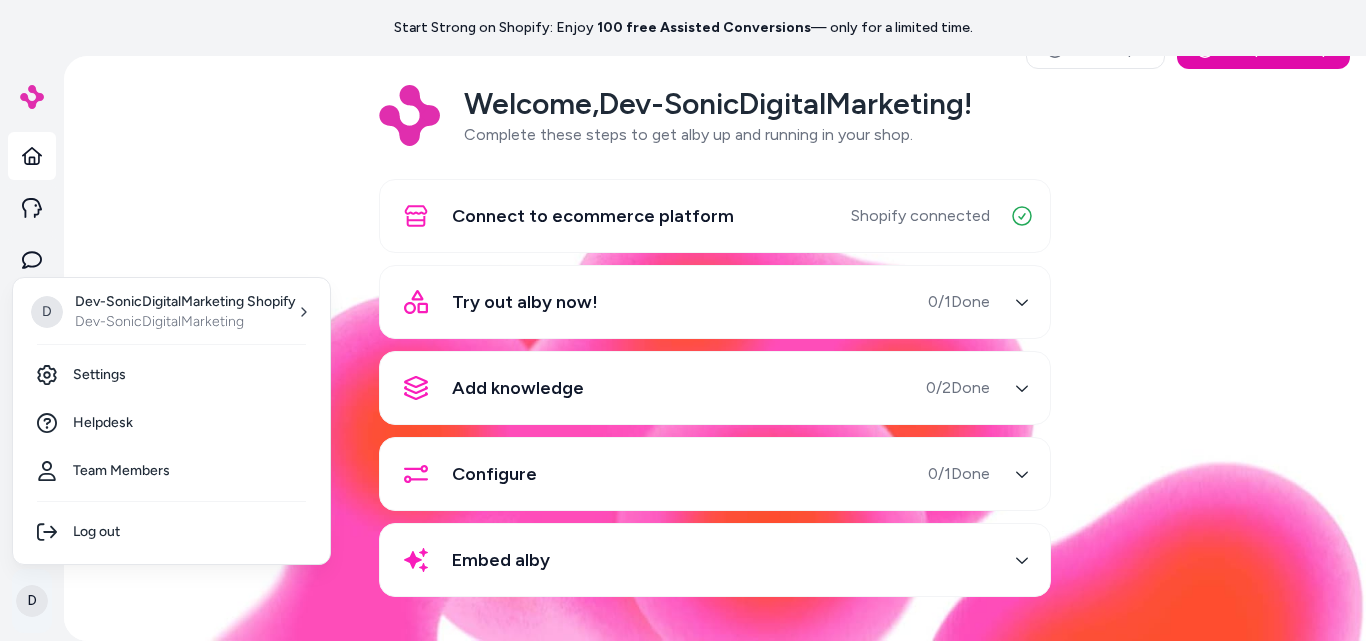 click on "Start Strong on Shopify: Enjoy   100 free Assisted Conversions  — only for a limited time. D Need help?  Complete setup Welcome,  Dev-SonicDigitalMarketing ! Complete these steps to get alby up and running in your shop. Connect to ecommerce platform Shopify connected   Try out alby now! 0 / 1  Done Add knowledge 0 / 2  Done Configure 0 / 1  Done Embed alby D Dev-SonicDigitalMarketing   Shopify Dev-SonicDigitalMarketing Settings Helpdesk Team Members Log out" at bounding box center (683, 320) 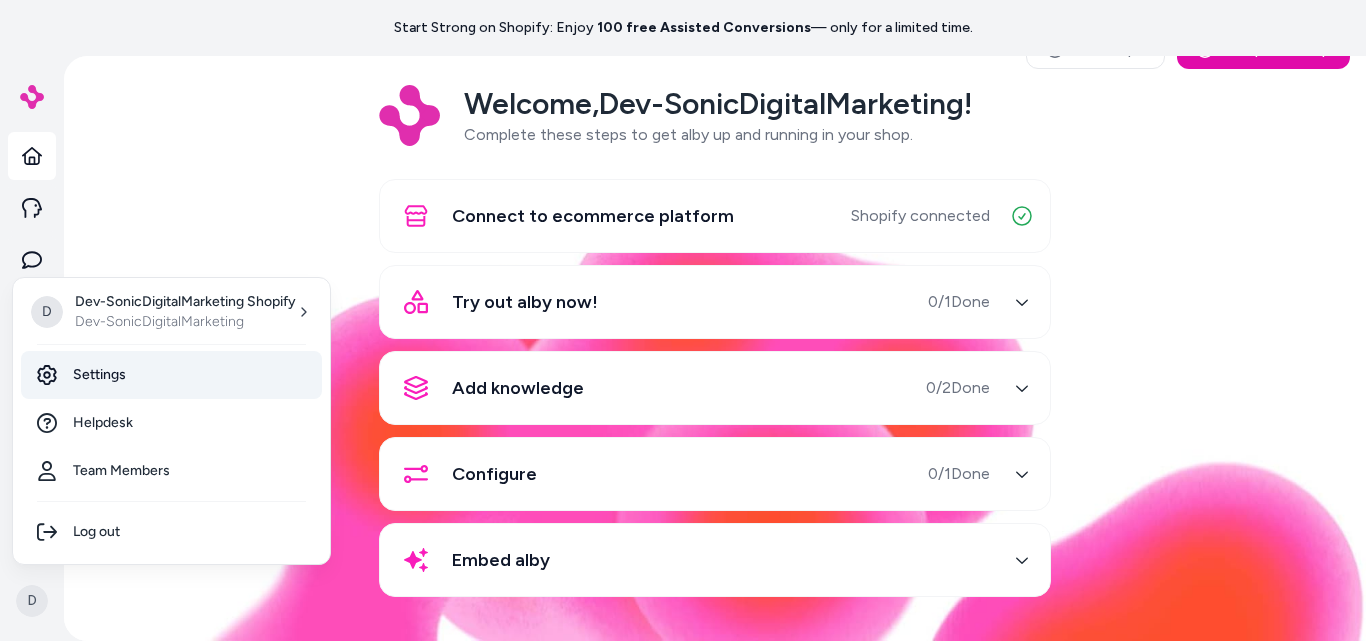 click on "Settings" at bounding box center [171, 375] 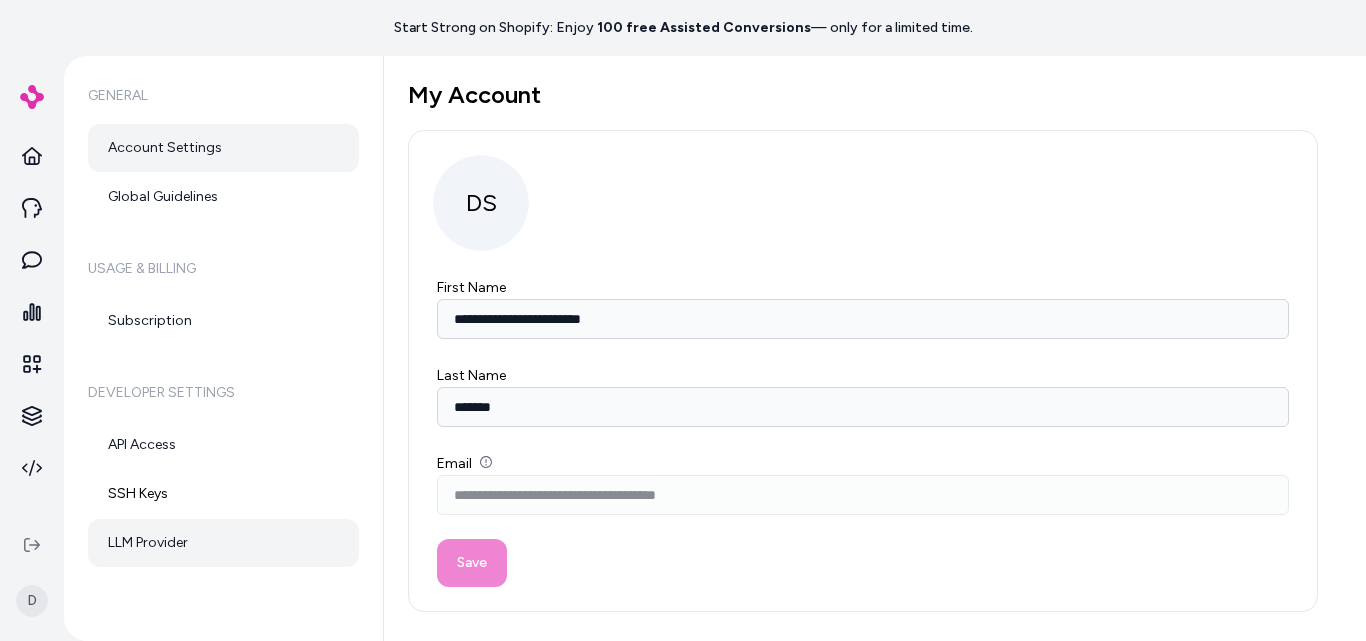 click on "LLM Provider" at bounding box center [223, 543] 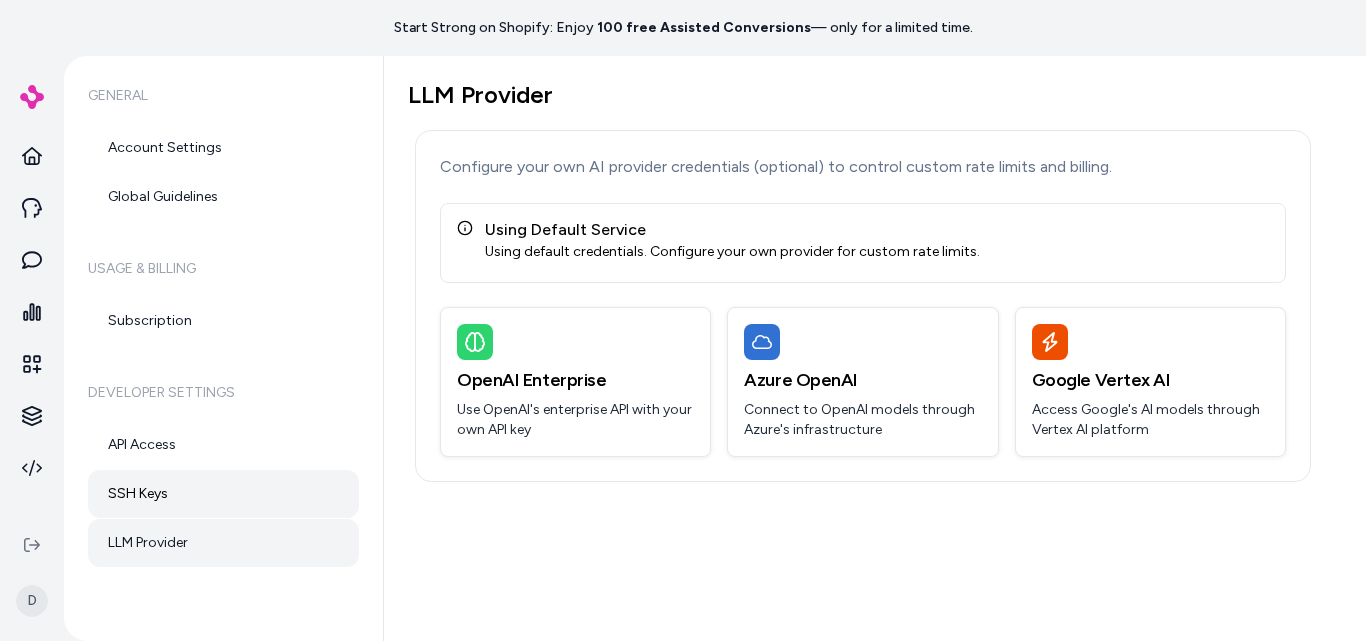 click on "SSH Keys" at bounding box center [223, 494] 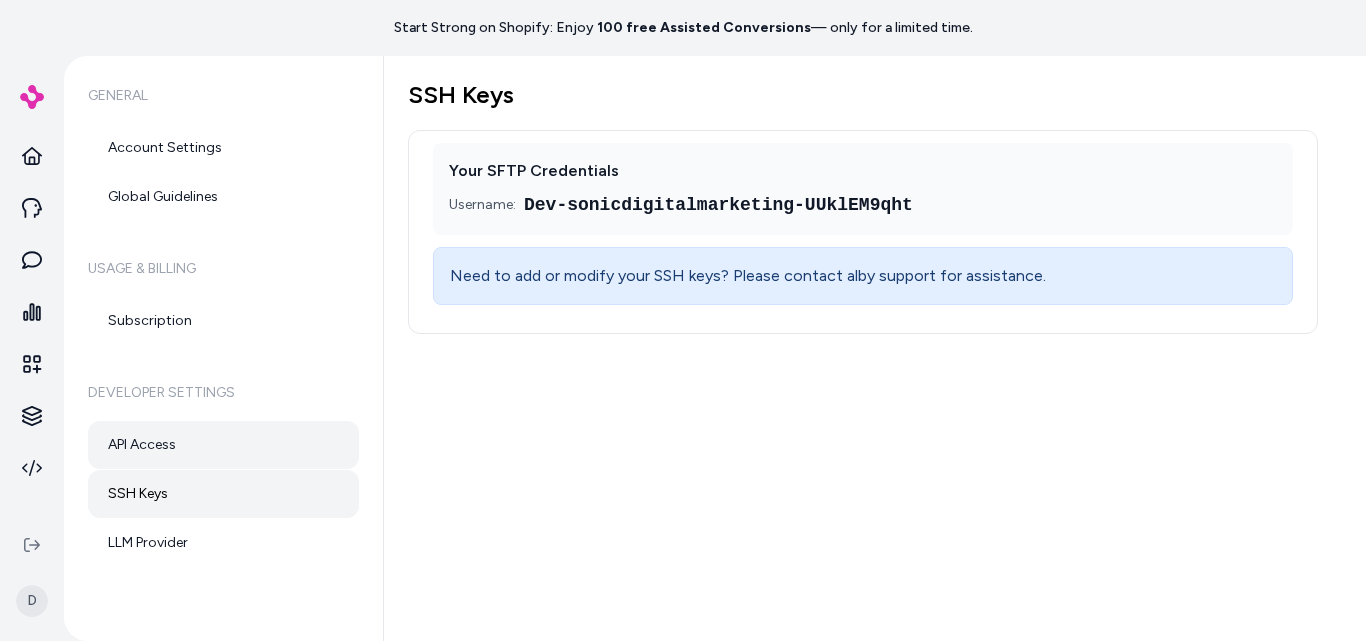 click on "API Access" at bounding box center [223, 445] 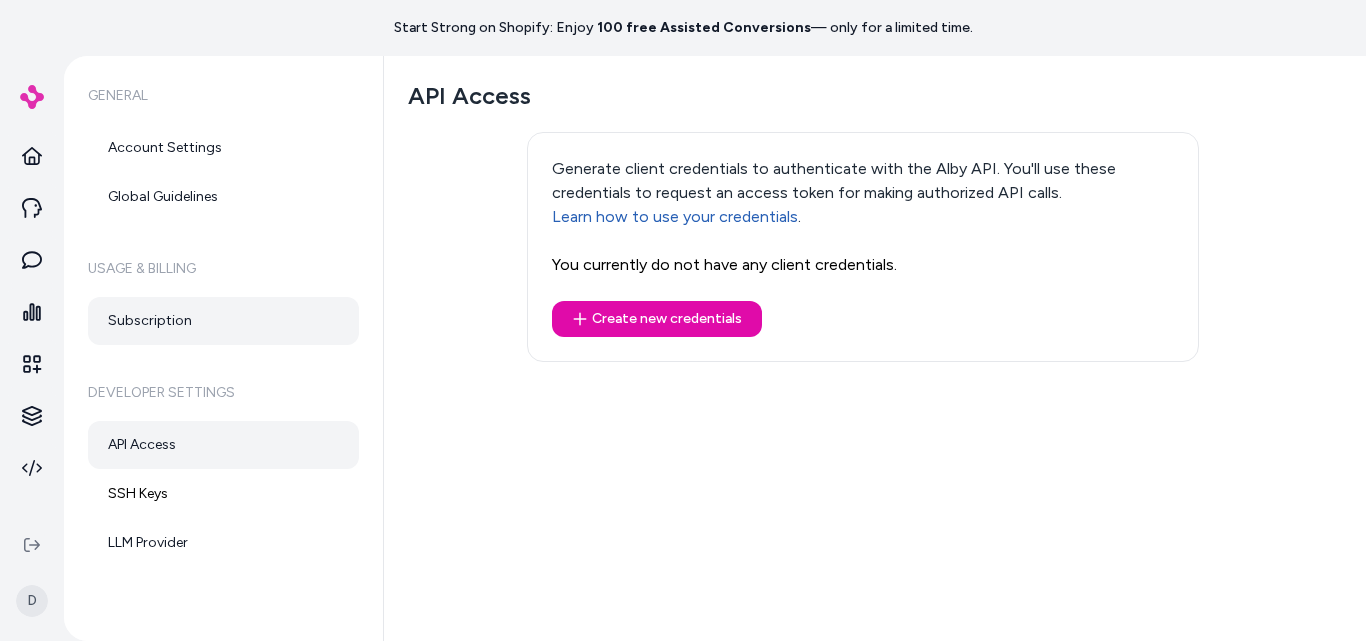 click on "Subscription" at bounding box center (223, 321) 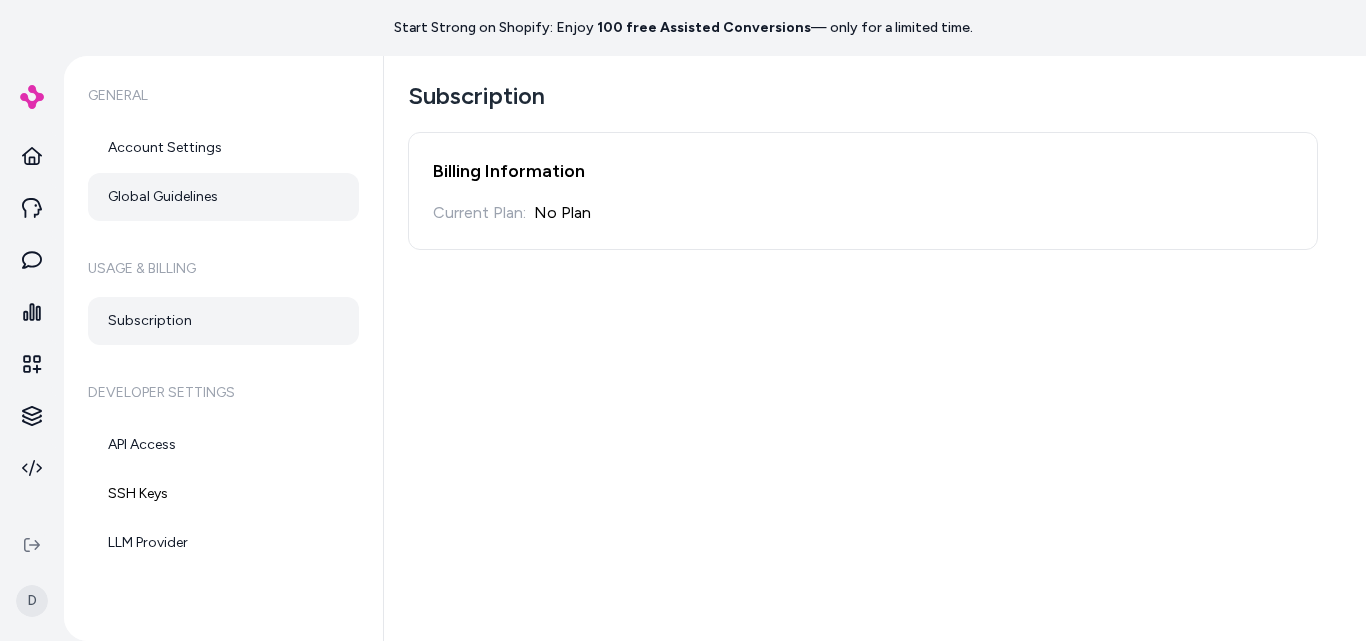 click on "Global Guidelines" at bounding box center [223, 197] 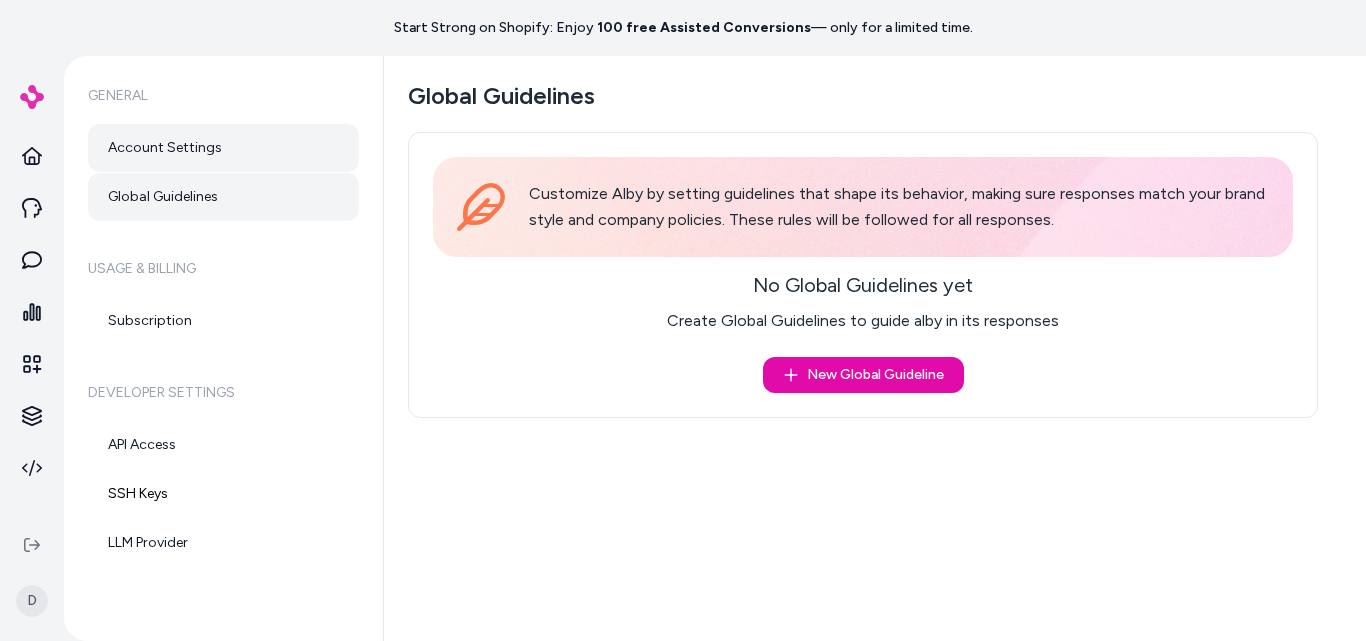 click on "Account Settings" at bounding box center (223, 148) 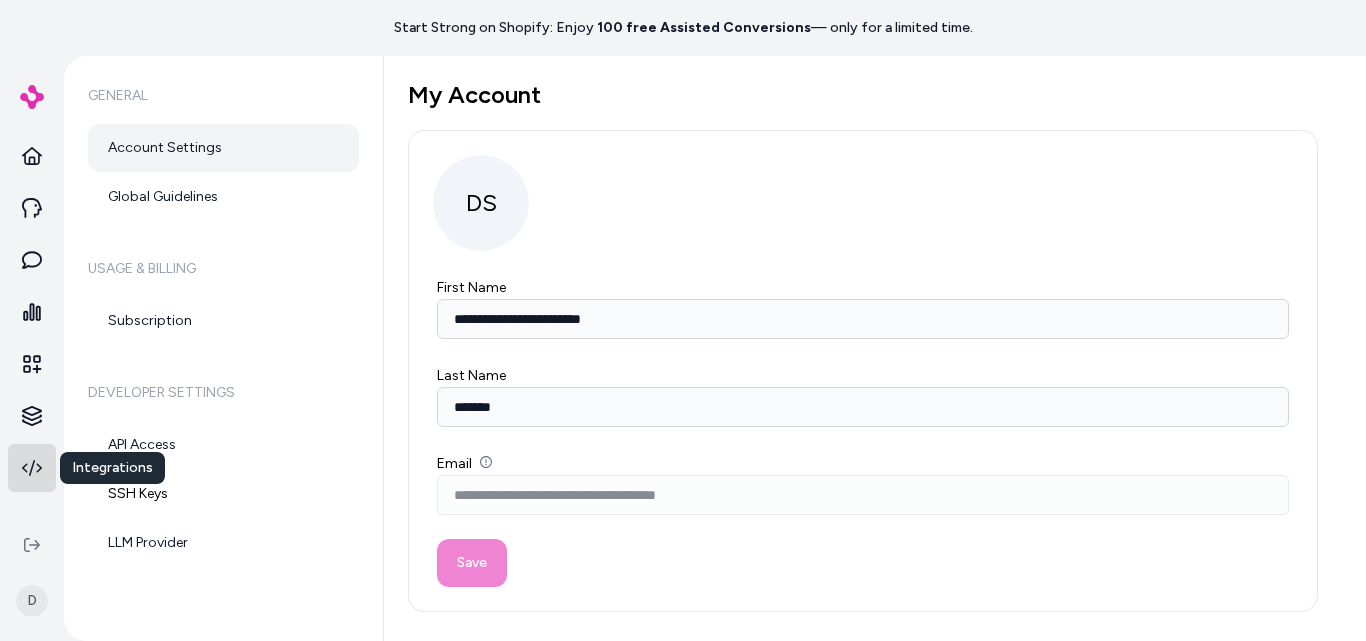 click 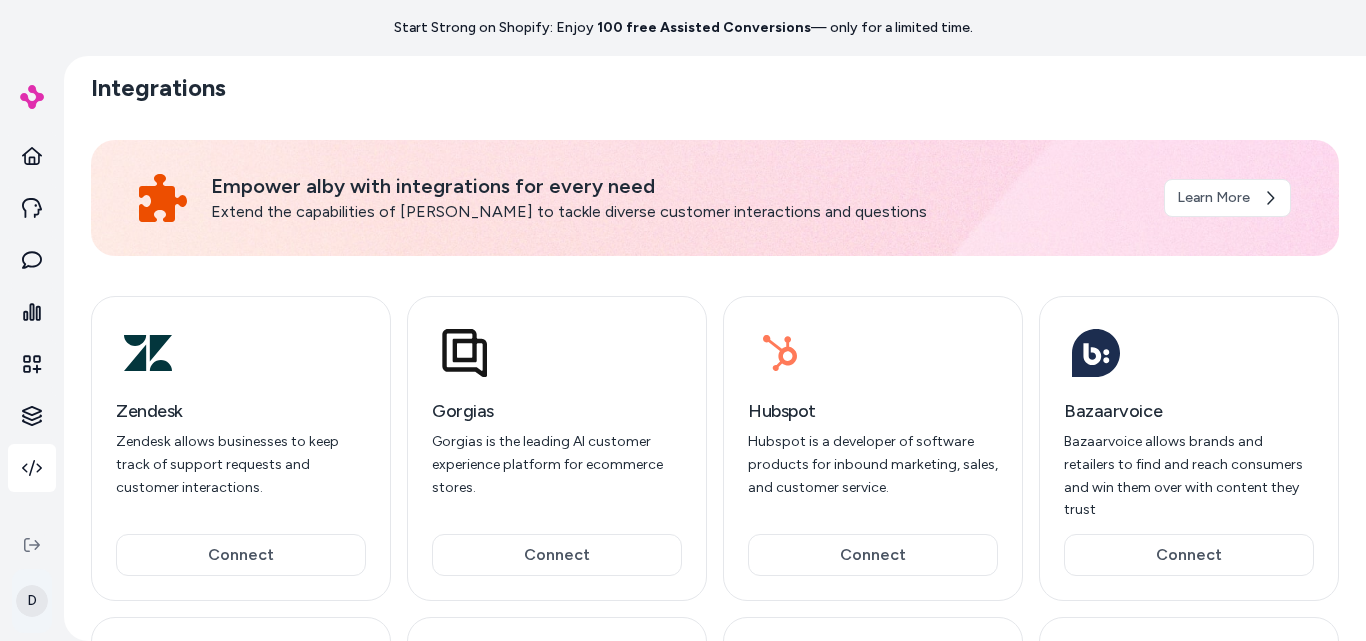 click on "Start Strong on Shopify: Enjoy   100 free Assisted Conversions  — only for a limited time. D Integrations Empower alby with integrations for every need Extend the capabilities of alby to tackle diverse customer interactions and questions Learn More  Zendesk Zendesk allows businesses to keep track of support requests and customer interactions. Connect Gorgias Gorgias is the leading AI customer experience platform for ecommerce stores. Connect Hubspot Hubspot is a developer of software products for inbound marketing, sales, and customer service. Connect Bazaarvoice Bazaarvoice allows brands and retailers to find and reach consumers and win them over with content they trust Connect PowerReviews PowerReviews allows brands to collect, display and analyze user-generated content on e-commerce websites. Connect Yotpo Yotpo offers advanced solutions for customer reviews, visual marketing, loyalty, referrals, and SMS marketing. Connect Okendo Connect Stamped Connect" at bounding box center (683, 320) 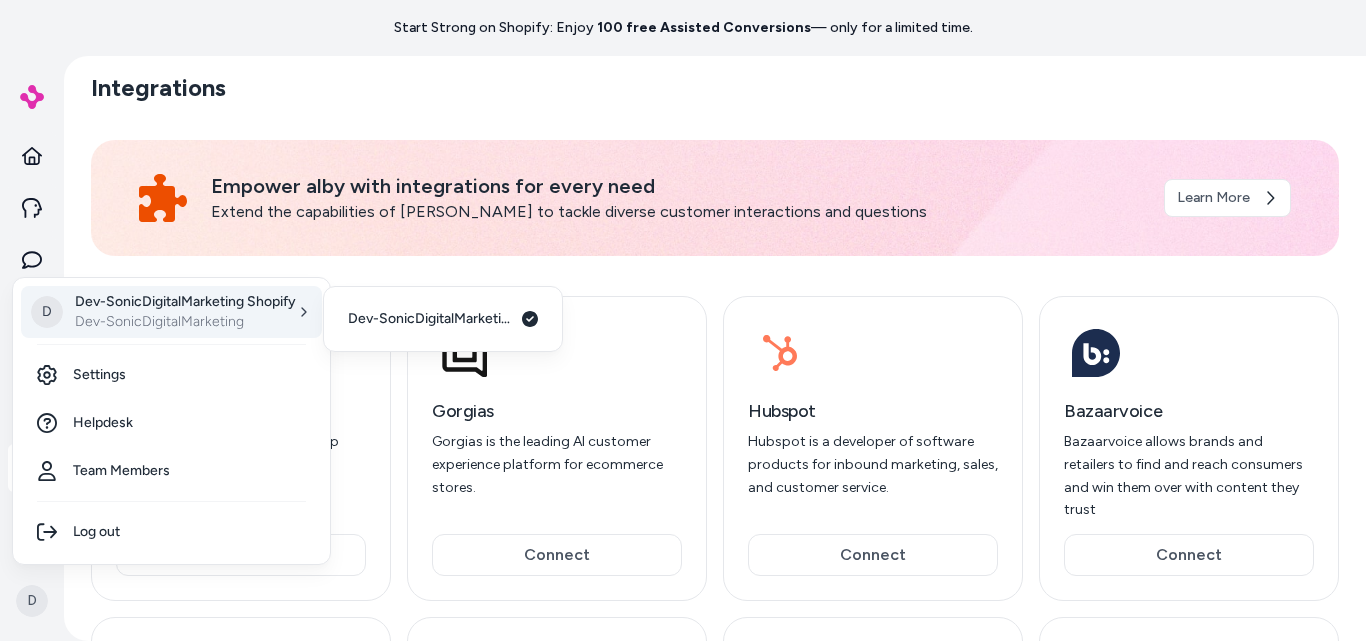 click on "Dev-SonicDigitalMarketing   Shopify" at bounding box center (185, 302) 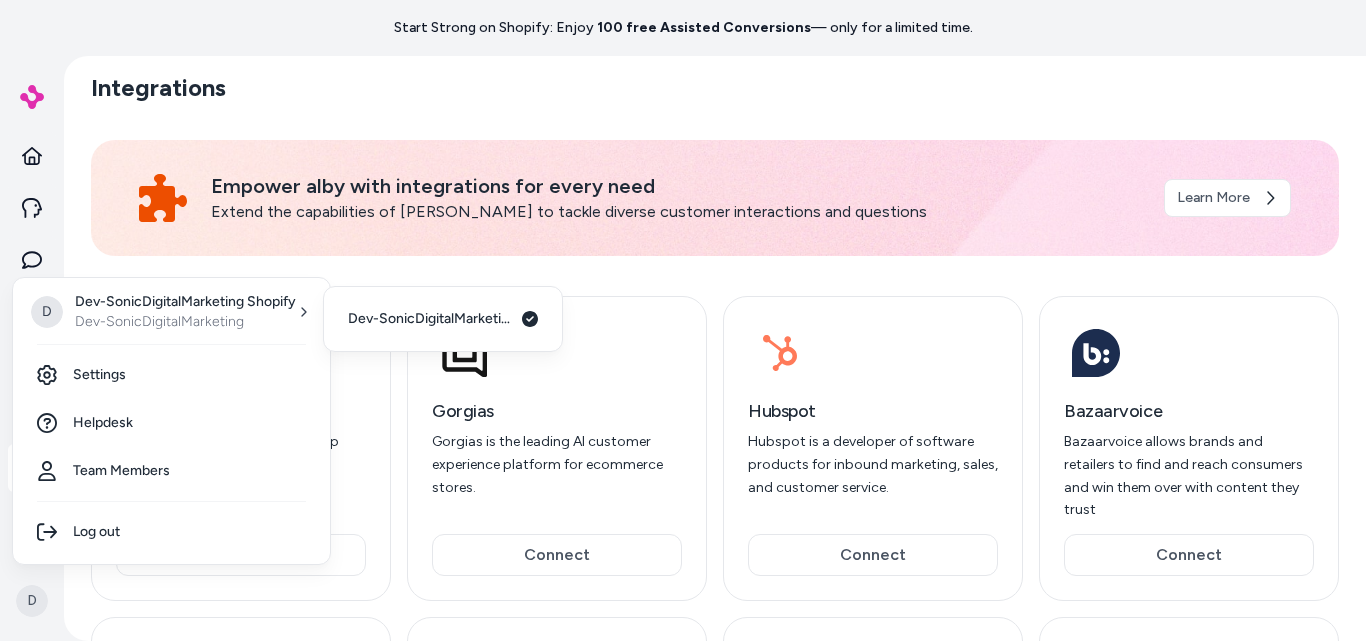 click on "Start Strong on Shopify: Enjoy   100 free Assisted Conversions  — only for a limited time. D Integrations Empower alby with integrations for every need Extend the capabilities of alby to tackle diverse customer interactions and questions Learn More  Zendesk Zendesk allows businesses to keep track of support requests and customer interactions. Connect Gorgias Gorgias is the leading AI customer experience platform for ecommerce stores. Connect Hubspot Hubspot is a developer of software products for inbound marketing, sales, and customer service. Connect Bazaarvoice Bazaarvoice allows brands and retailers to find and reach consumers and win them over with content they trust Connect PowerReviews PowerReviews allows brands to collect, display and analyze user-generated content on e-commerce websites. Connect Yotpo Yotpo offers advanced solutions for customer reviews, visual marketing, loyalty, referrals, and SMS marketing. Connect Okendo Connect Stamped Connect D Dev-SonicDigitalMarketing   Shopify Settings" at bounding box center [683, 320] 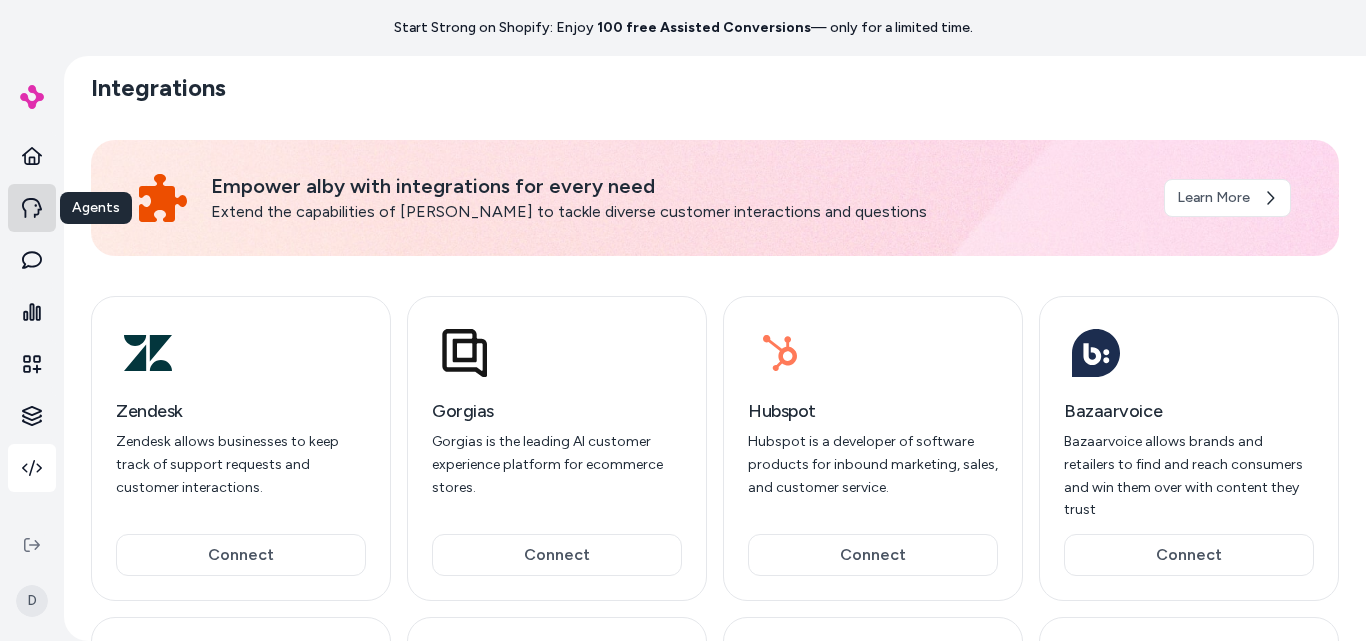 click at bounding box center (32, 208) 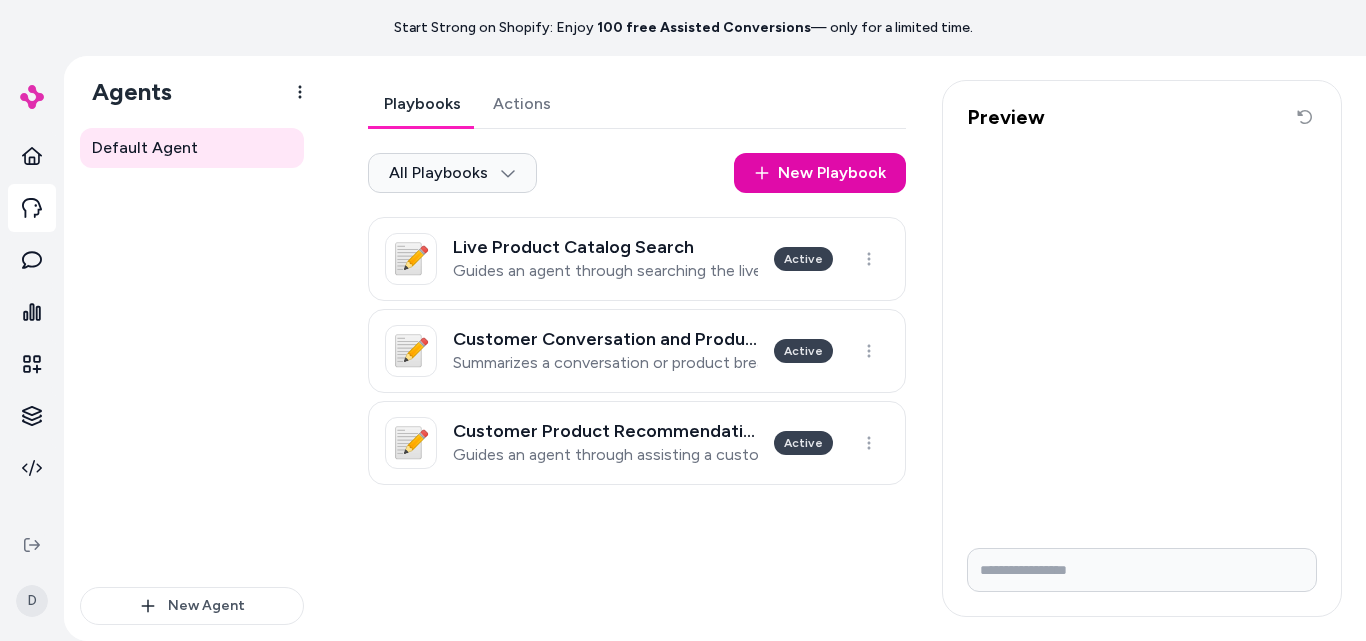 click at bounding box center (32, 97) 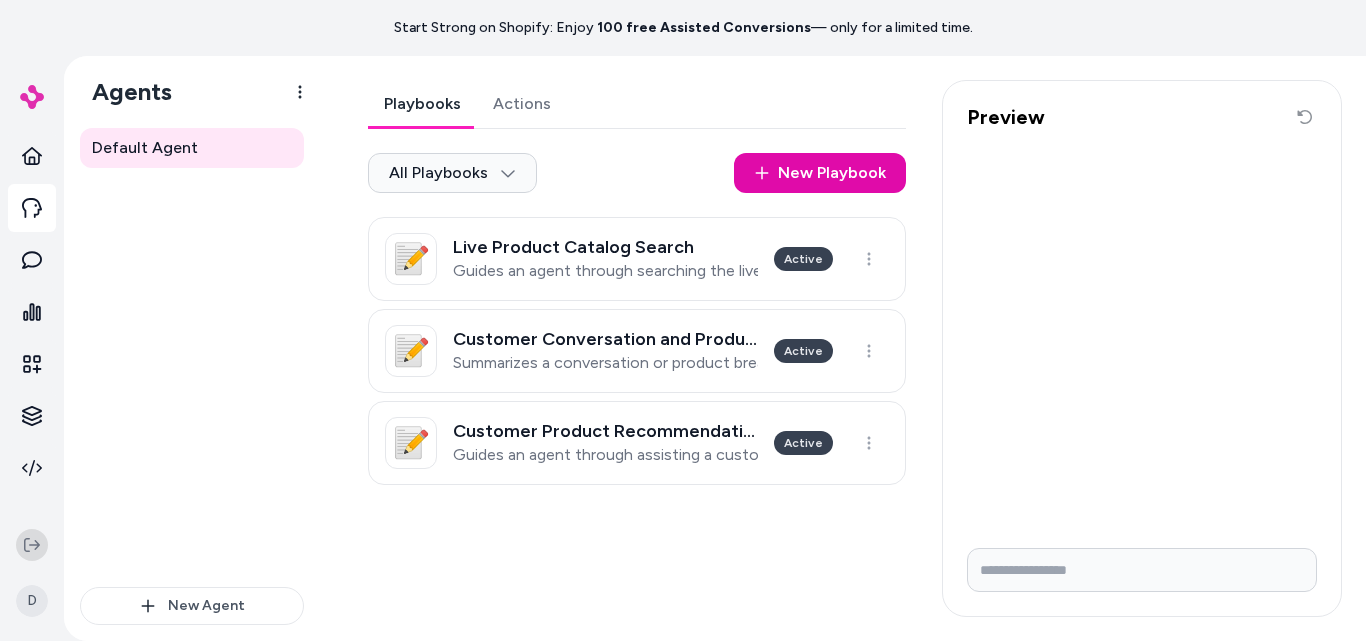 click at bounding box center [32, 545] 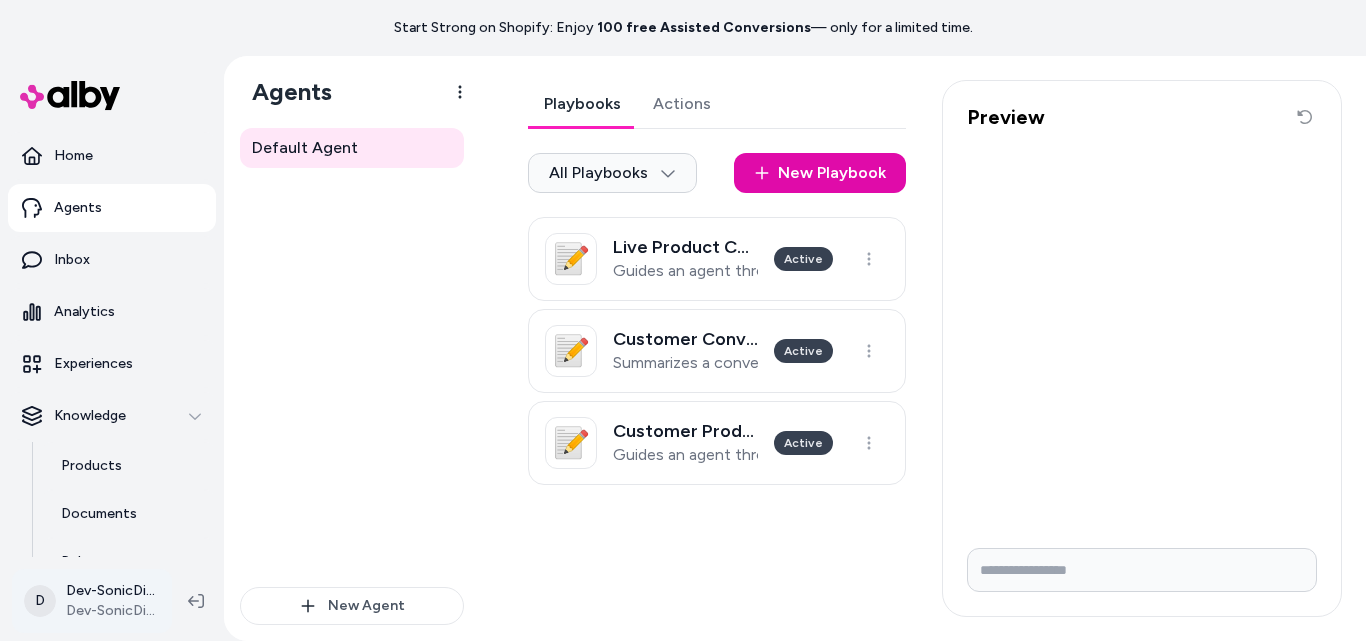 drag, startPoint x: 183, startPoint y: 607, endPoint x: 94, endPoint y: 609, distance: 89.02247 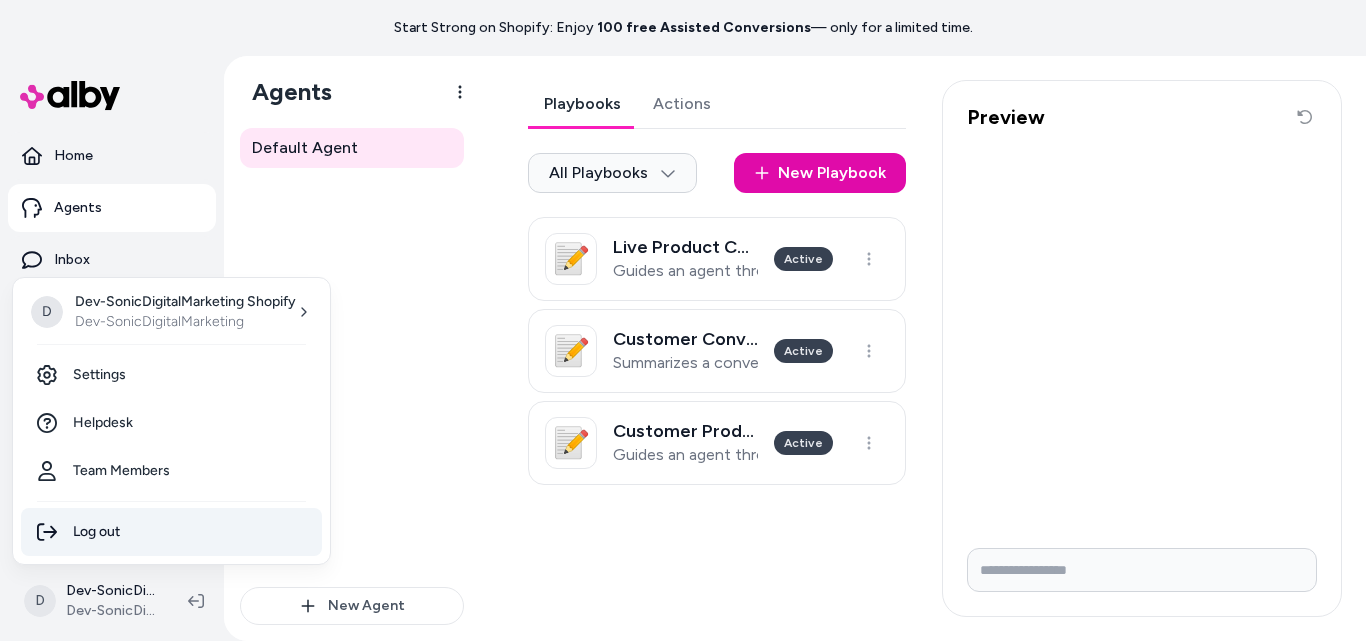 click on "Log out" at bounding box center [171, 532] 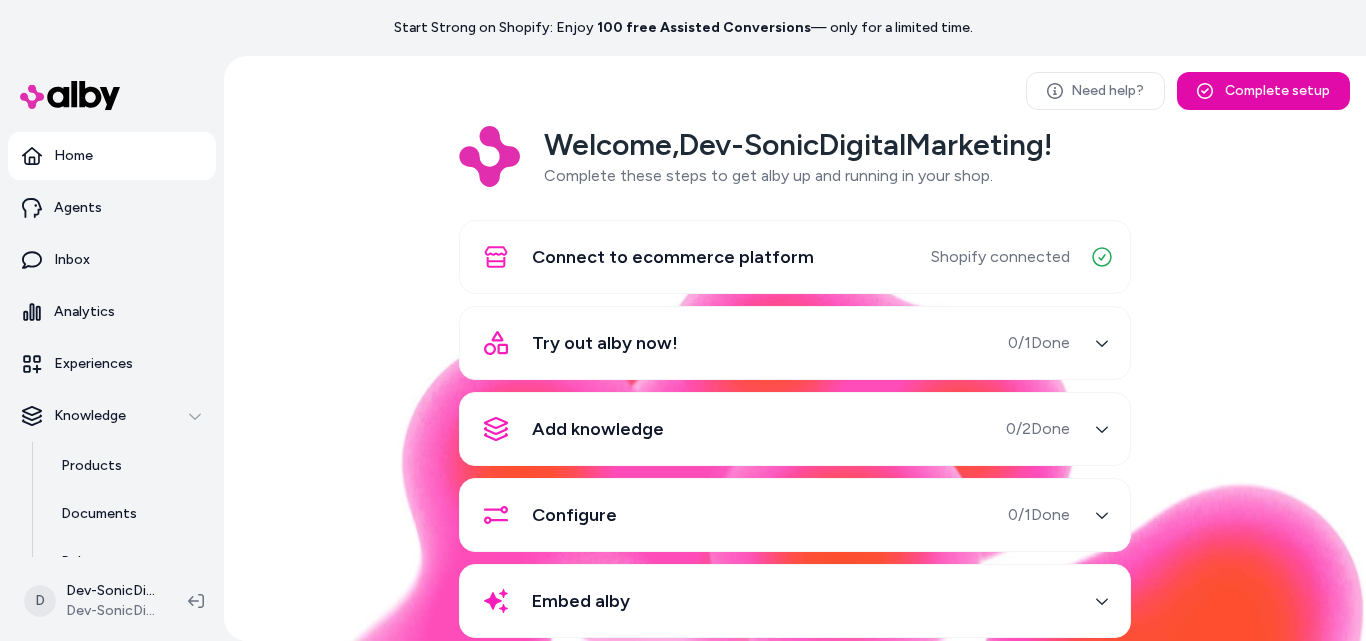 scroll, scrollTop: 0, scrollLeft: 0, axis: both 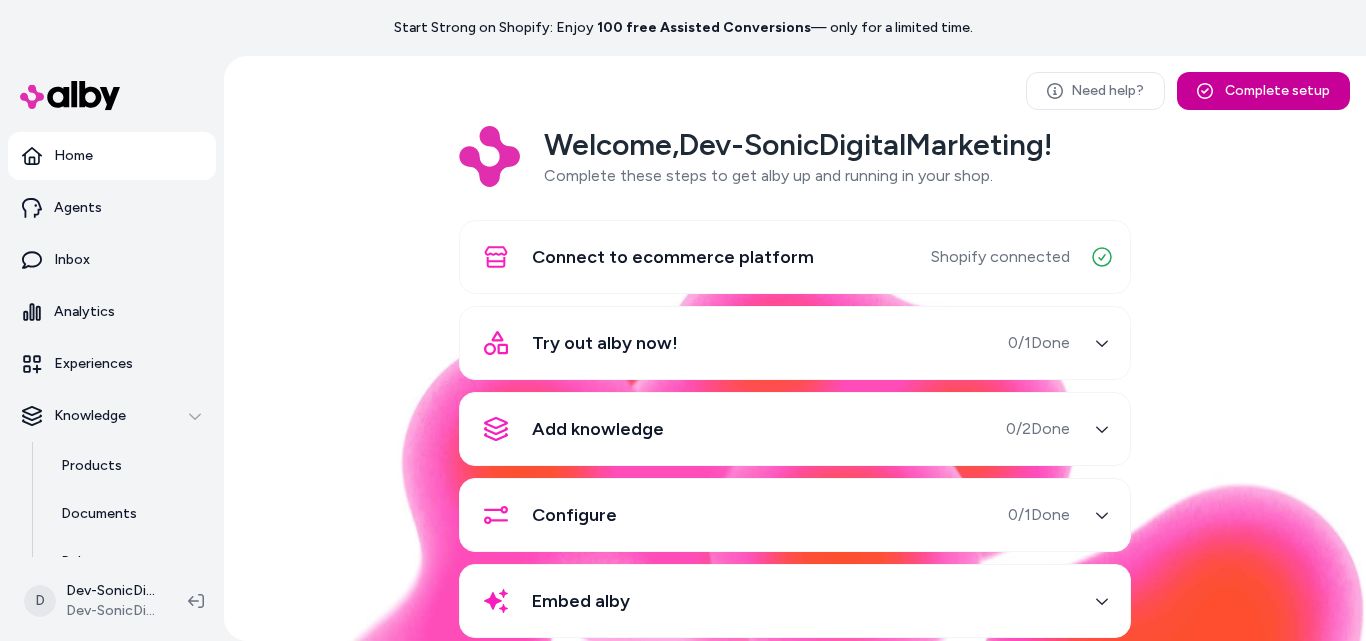 click on "Complete setup" at bounding box center [1263, 91] 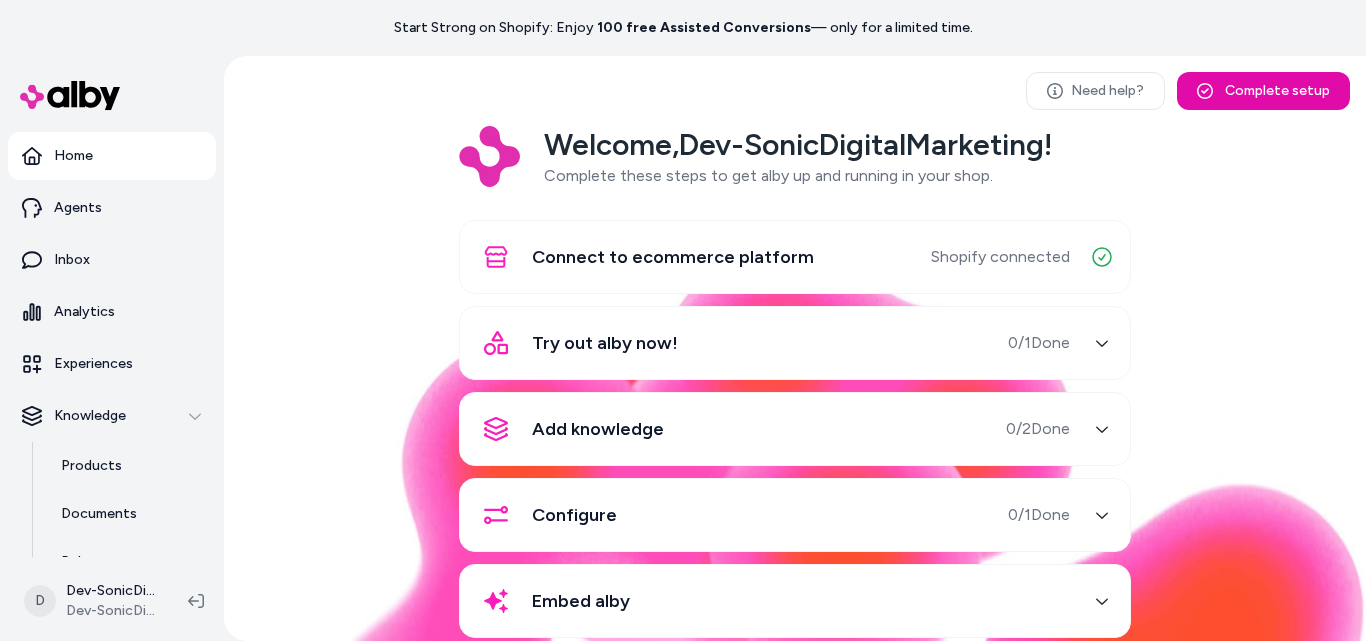 scroll, scrollTop: 41, scrollLeft: 0, axis: vertical 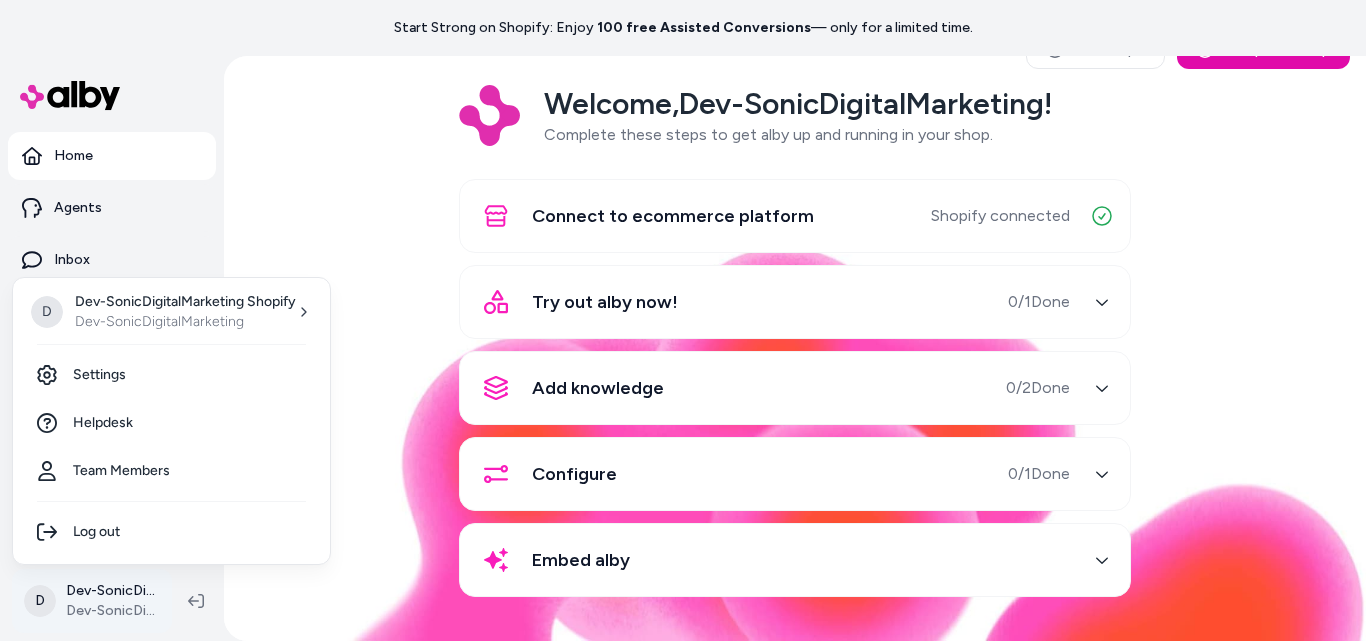 click on "Start Strong on Shopify: Enjoy   100 free Assisted Conversions  — only for a limited time. Home Agents Inbox Analytics Experiences Knowledge Products Documents Rules Verified Q&As Reviews Survey Questions Integrations D Dev-SonicDigitalMarketing Shopify Dev-SonicDigitalMarketing Need help?  Complete setup Welcome,  Dev-SonicDigitalMarketing ! Complete these steps to get alby up and running in your shop. Connect to ecommerce platform Shopify connected   Try out alby now! 0 / 1  Done Add knowledge 0 / 2  Done Configure 0 / 1  Done Embed alby D Dev-SonicDigitalMarketing   Shopify Dev-SonicDigitalMarketing Settings Helpdesk Team Members Log out" at bounding box center (683, 320) 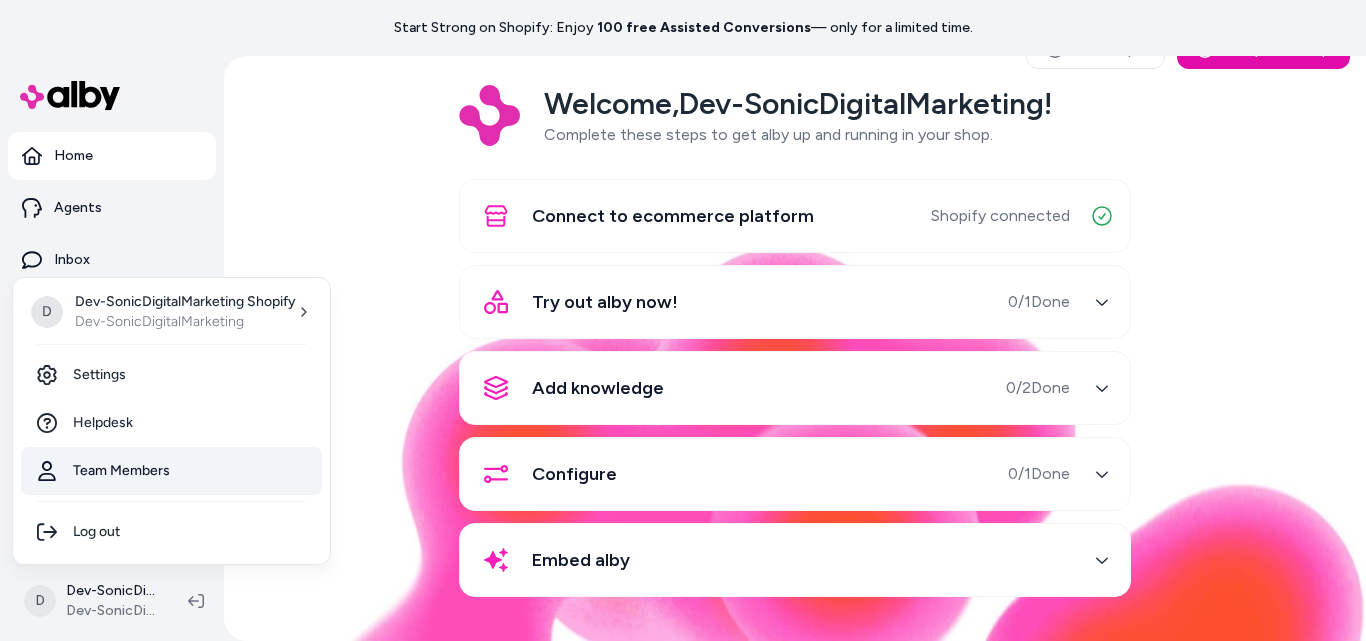 click on "Team Members" at bounding box center [171, 471] 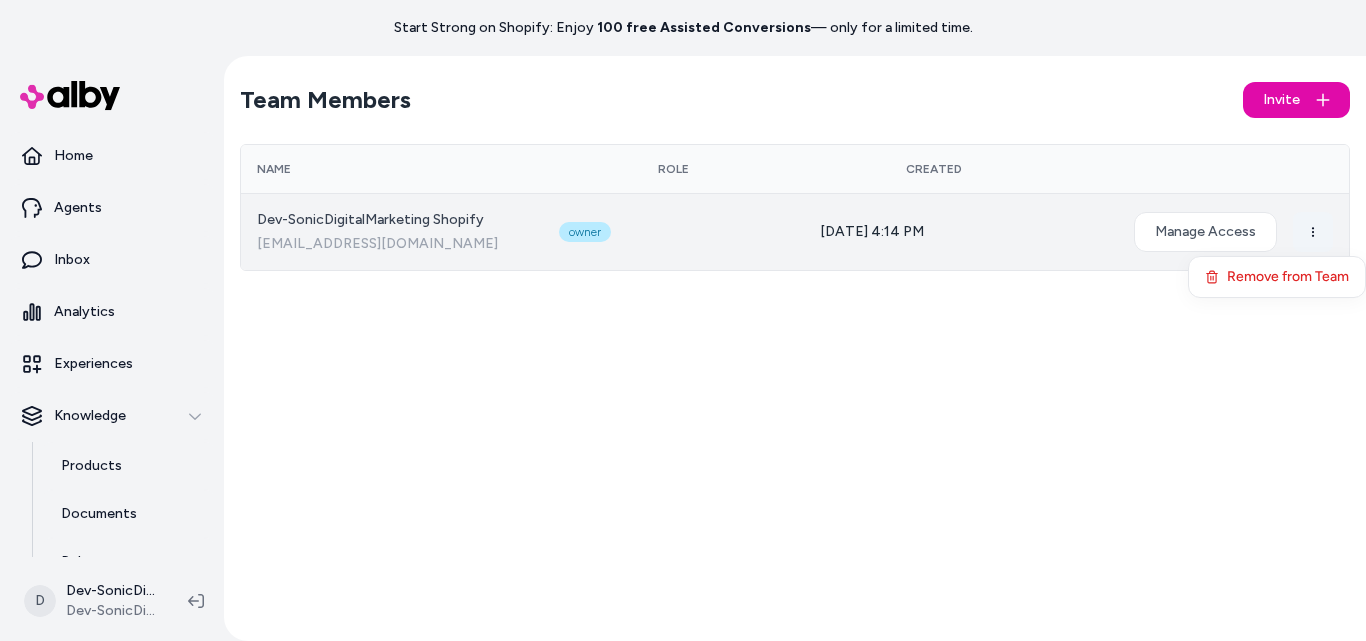 click on "Start Strong on Shopify: Enjoy   100 free Assisted Conversions  — only for a limited time. Home Agents Inbox Analytics Experiences Knowledge Products Documents Rules Verified Q&As Reviews Survey Questions Integrations D Dev-SonicDigitalMarketing Shopify Dev-SonicDigitalMarketing Team Members Invite   Name Role Created Dev-SonicDigitalMarketing   Shopify [EMAIL_ADDRESS][DOMAIN_NAME] owner [DATE] 4:14 PM Manage Access  Remove from Team" at bounding box center (683, 320) 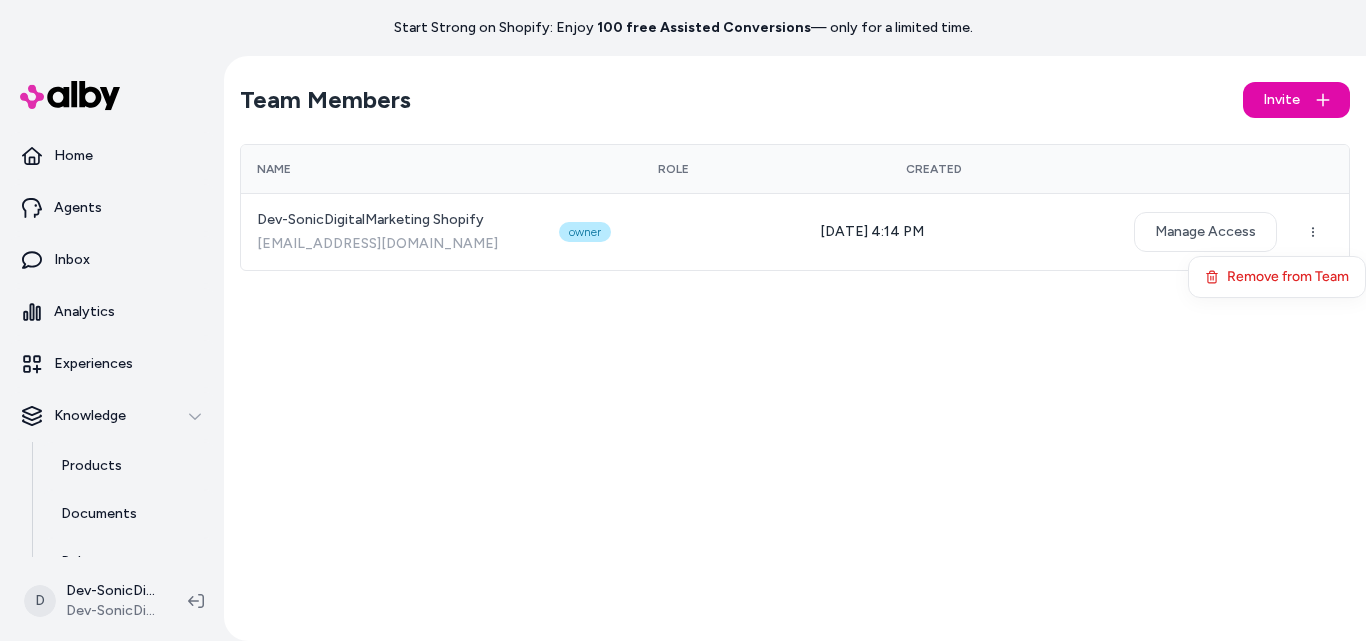 click on "Start Strong on Shopify: Enjoy   100 free Assisted Conversions  — only for a limited time. Home Agents Inbox Analytics Experiences Knowledge Products Documents Rules Verified Q&As Reviews Survey Questions Integrations D Dev-SonicDigitalMarketing Shopify Dev-SonicDigitalMarketing Team Members Invite   Name Role Created Dev-SonicDigitalMarketing   Shopify alby@sonicdigitalmarketing.myshopify.com owner 07/09/25 - 4:14 PM Manage Access  Remove from Team" at bounding box center [683, 320] 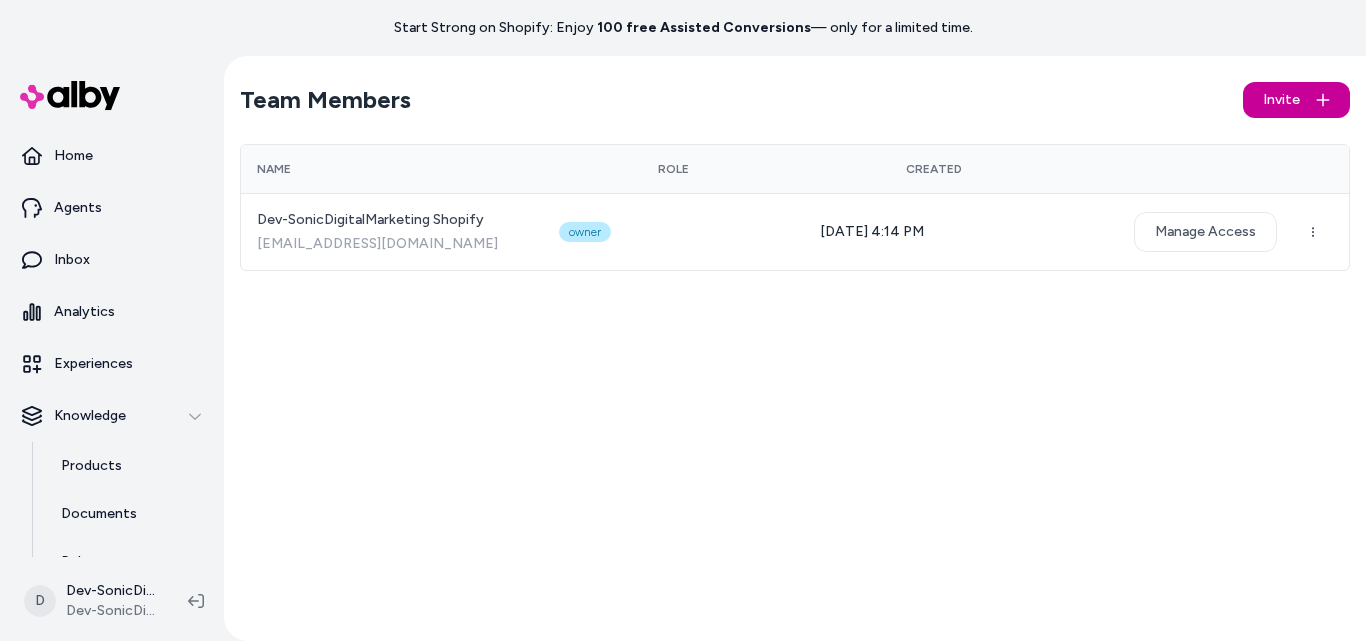 click 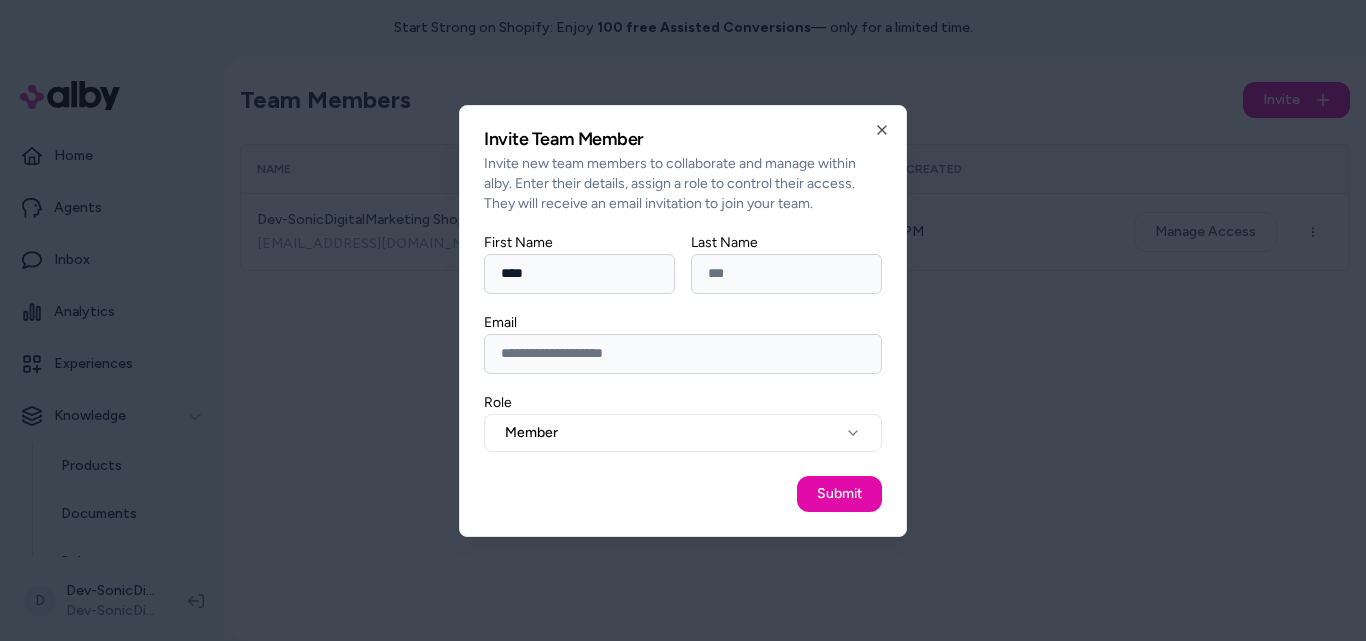 type on "****" 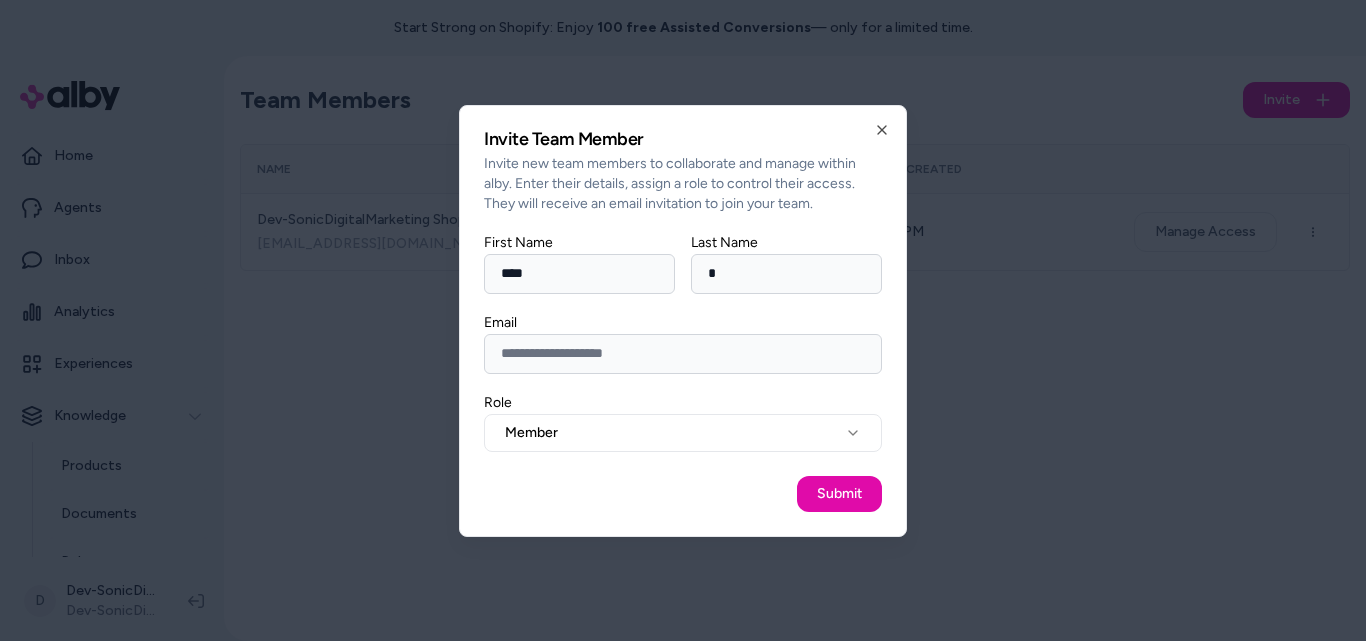 type on "*" 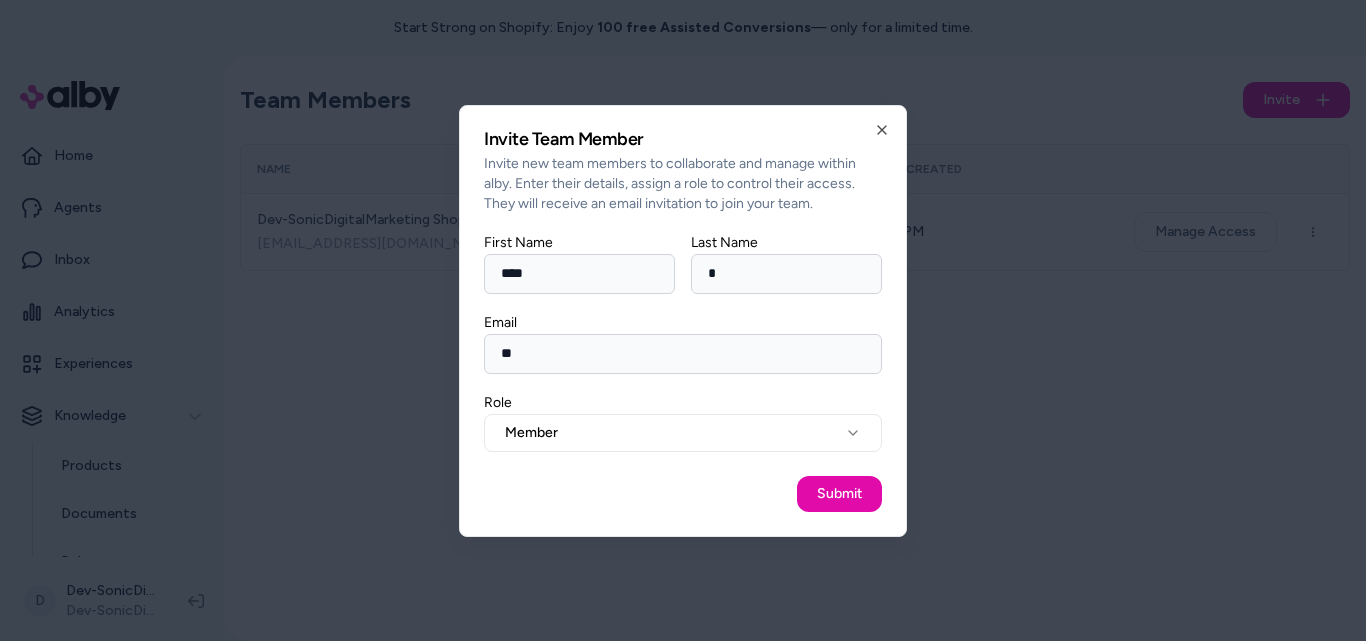 type on "**********" 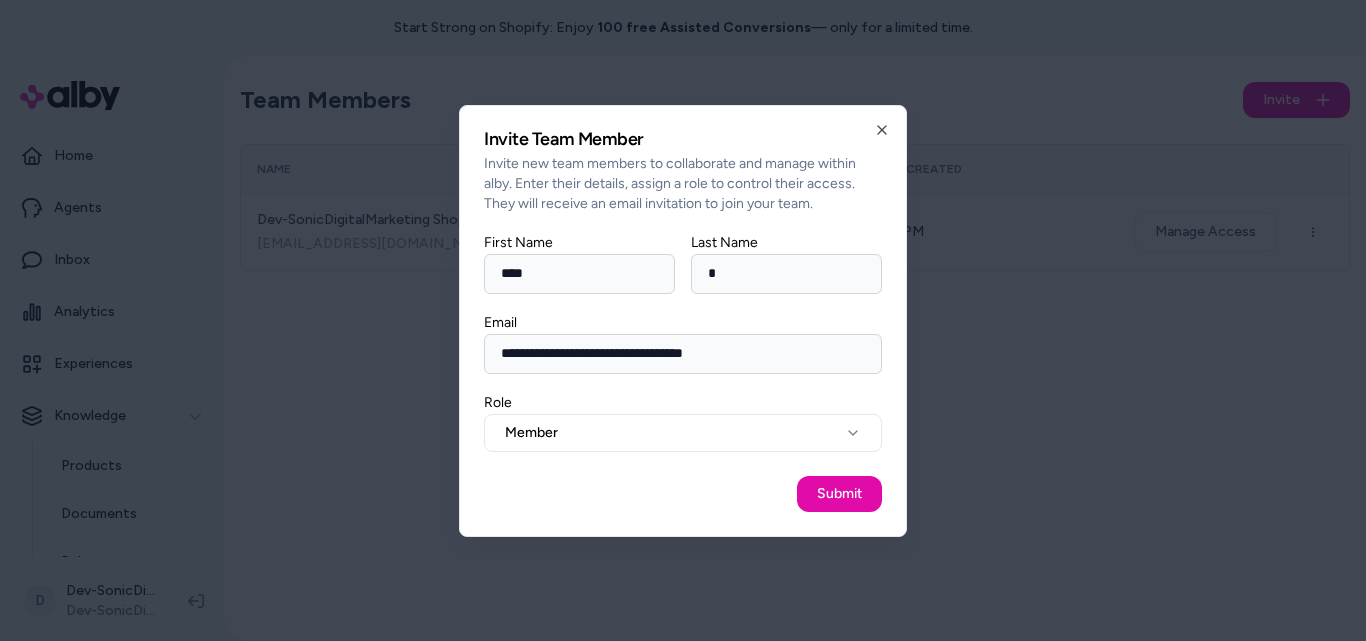click on "**********" at bounding box center (683, 321) 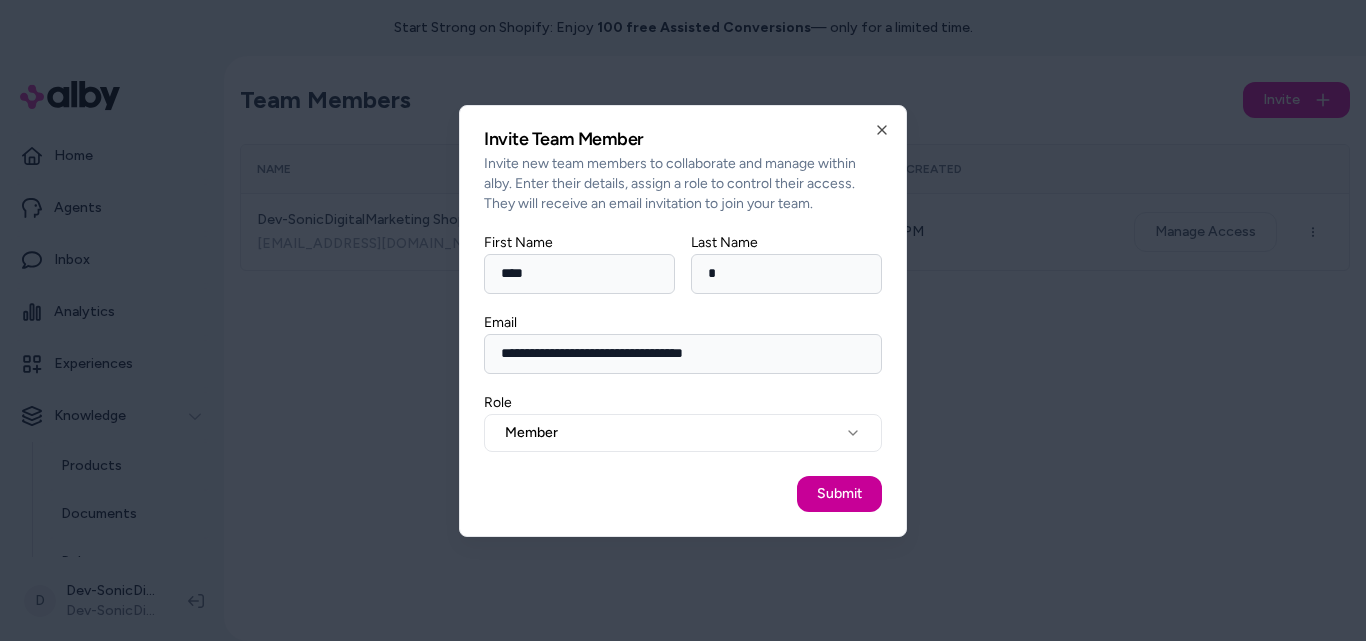click on "Submit" at bounding box center [839, 494] 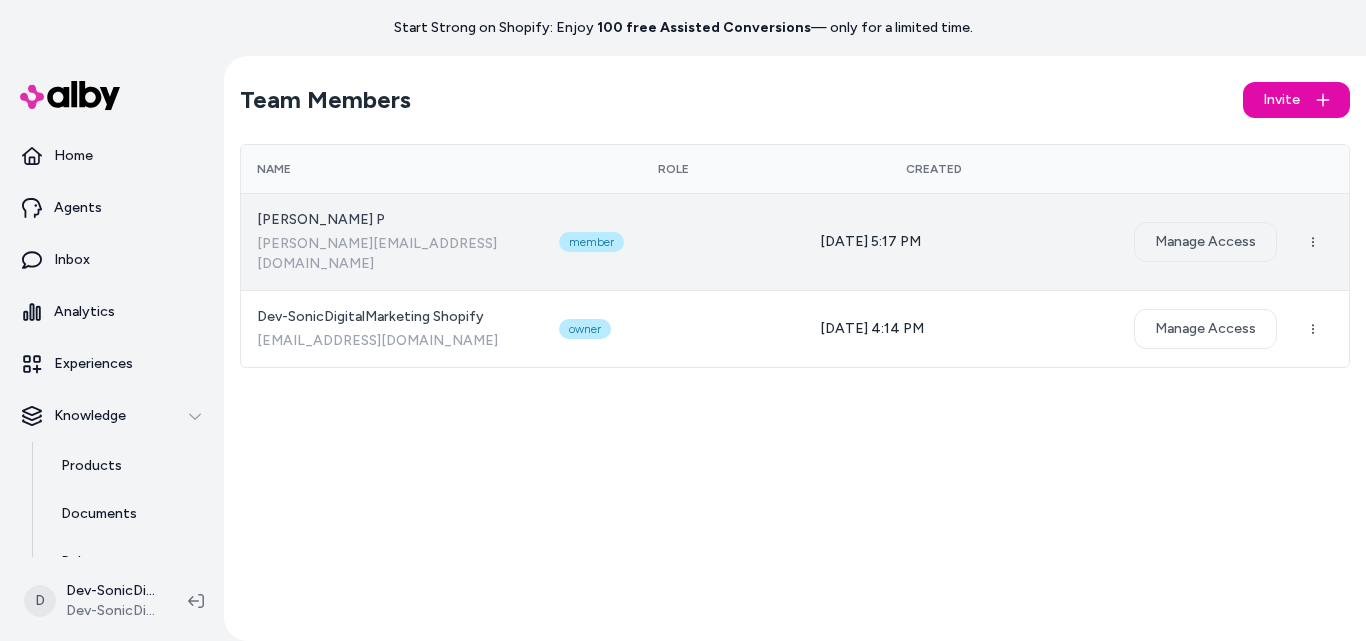 click on "Manage Access" at bounding box center [1205, 242] 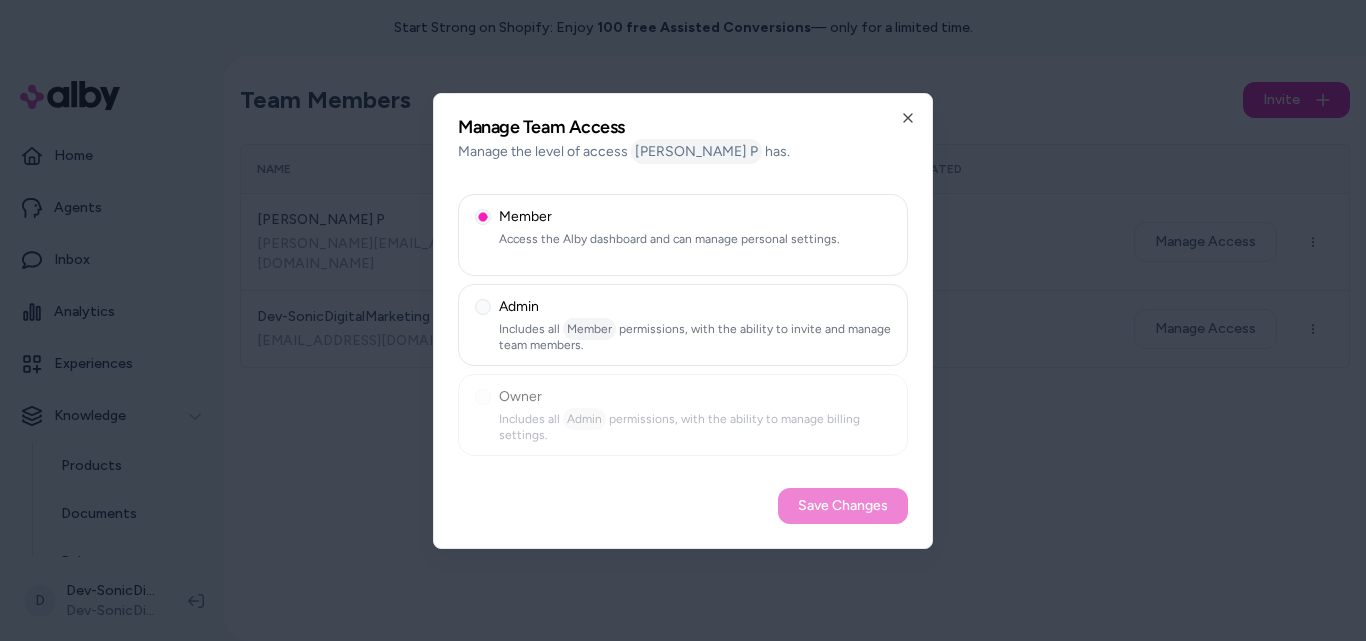 click on "Manage Team Access Manage the level of access   Kofi   P   has. Member Access the Alby dashboard and can manage personal settings. Admin Includes all   Member   permissions, with the ability to invite and manage team members. Owner Includes all   Admin   permissions, with the ability to manage billing settings. Save Changes Close" at bounding box center [683, 321] 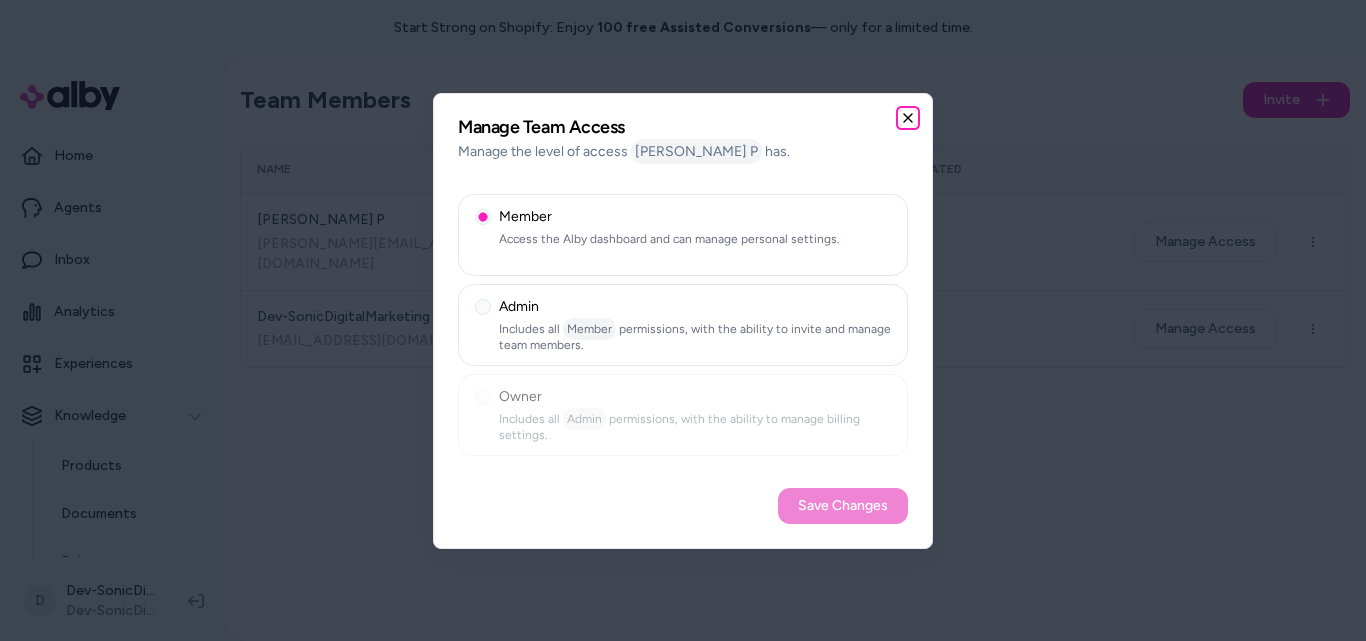 click 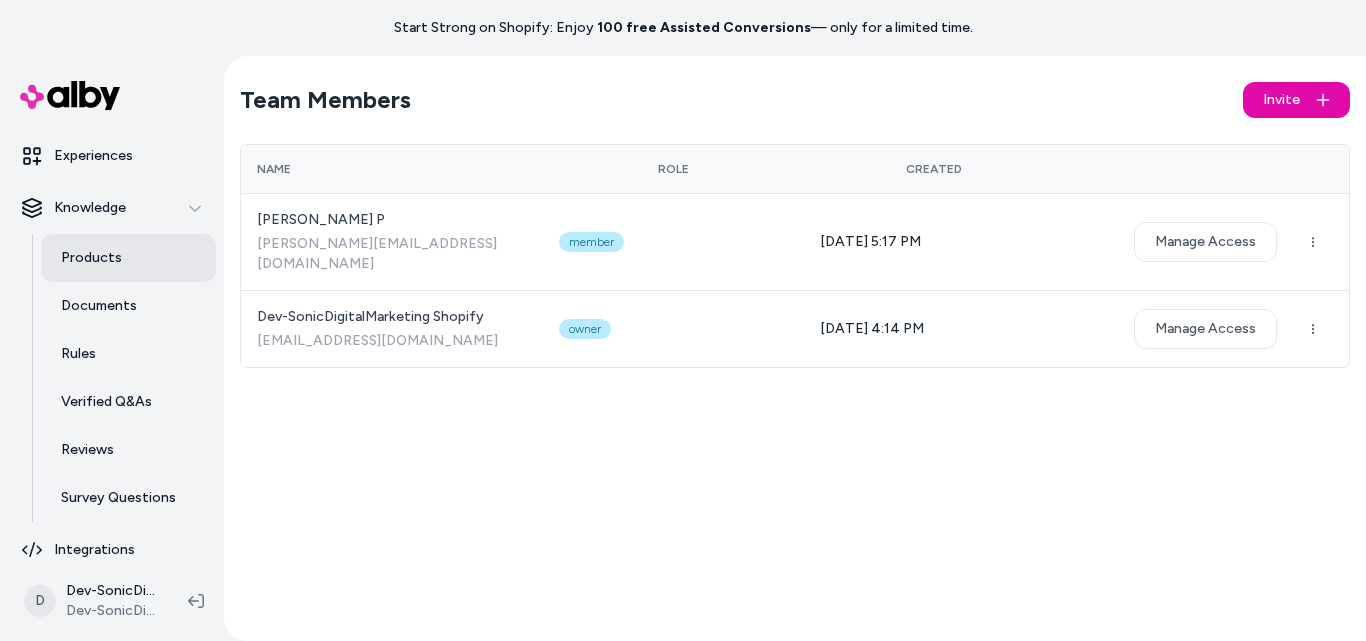 scroll, scrollTop: 225, scrollLeft: 0, axis: vertical 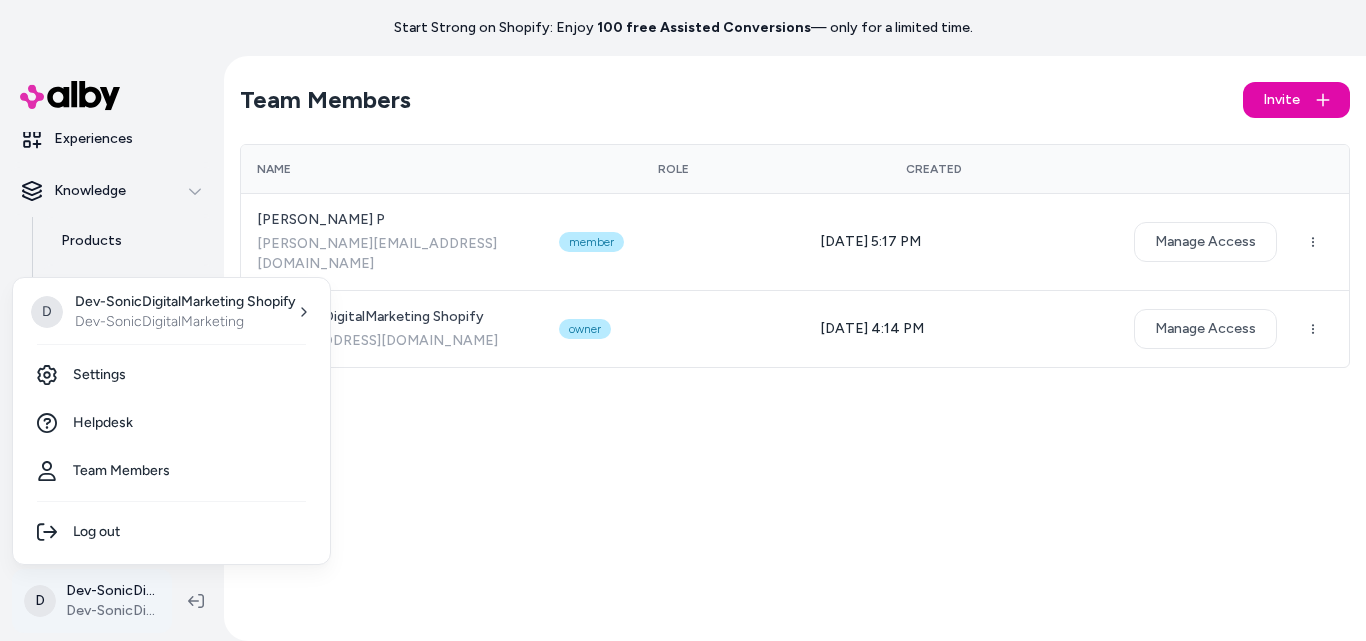 click on "Start Strong on Shopify: Enjoy   100 free Assisted Conversions  — only for a limited time. Home Agents Inbox Analytics Experiences Knowledge Products Documents Rules Verified Q&As Reviews Survey Questions Integrations D Dev-SonicDigitalMarketing Shopify Dev-SonicDigitalMarketing Team Members Invite   Name Role Created Kofi   P kofi.sonicdigitalmarketing@gmail.com member 07/09/25 - 5:17 PM Manage Access Dev-SonicDigitalMarketing   Shopify alby@sonicdigitalmarketing.myshopify.com owner 07/09/25 - 4:14 PM Manage Access D Dev-SonicDigitalMarketing   Shopify Dev-SonicDigitalMarketing Settings Helpdesk Team Members Log out" at bounding box center [683, 320] 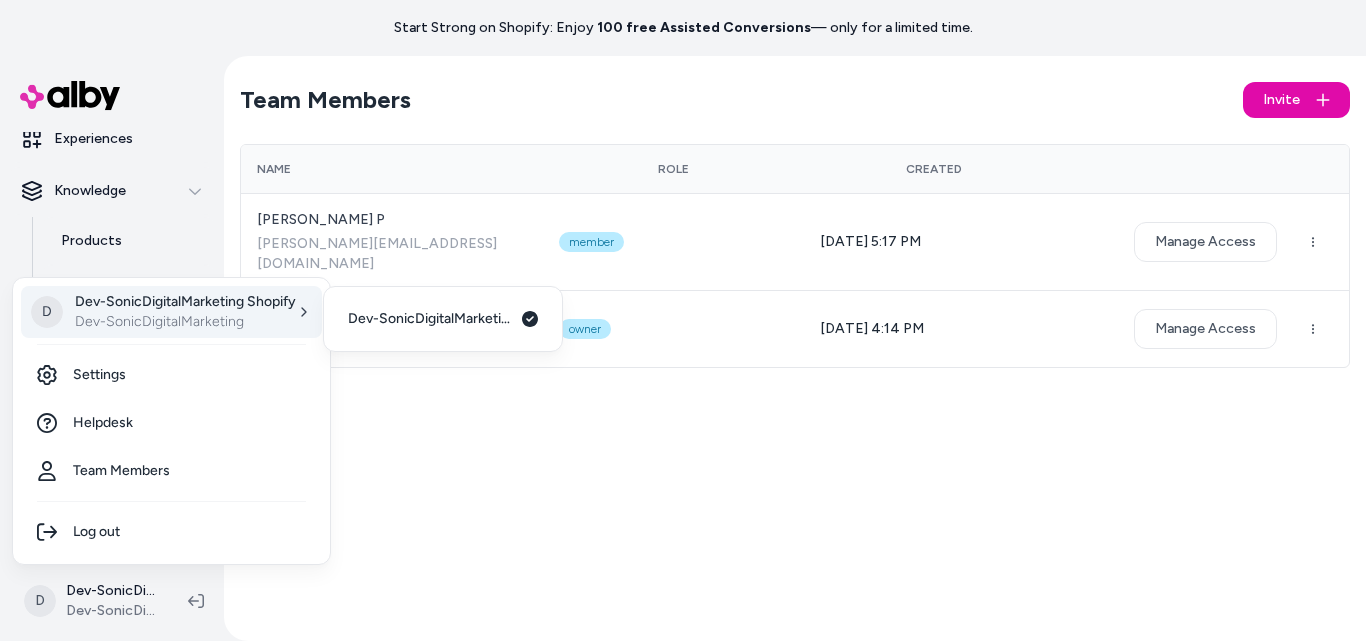 click on "Dev-SonicDigitalMarketing" at bounding box center (185, 322) 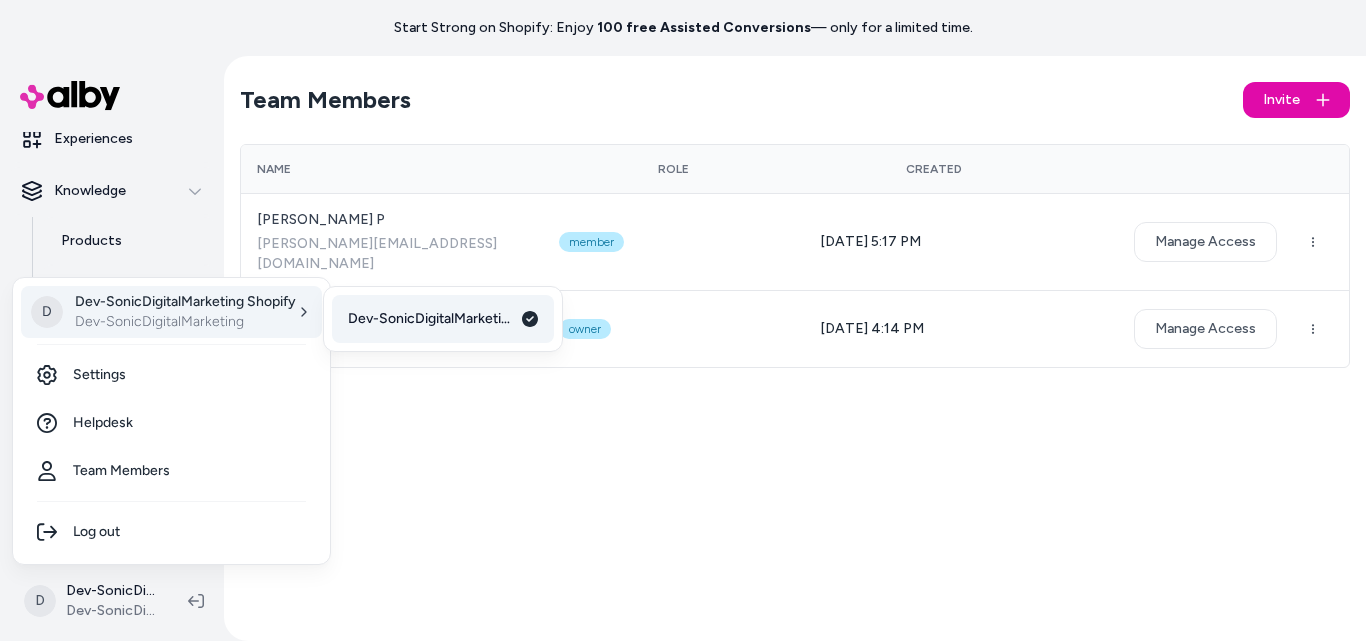 click on "Dev-SonicDigitalMarketing" at bounding box center [429, 319] 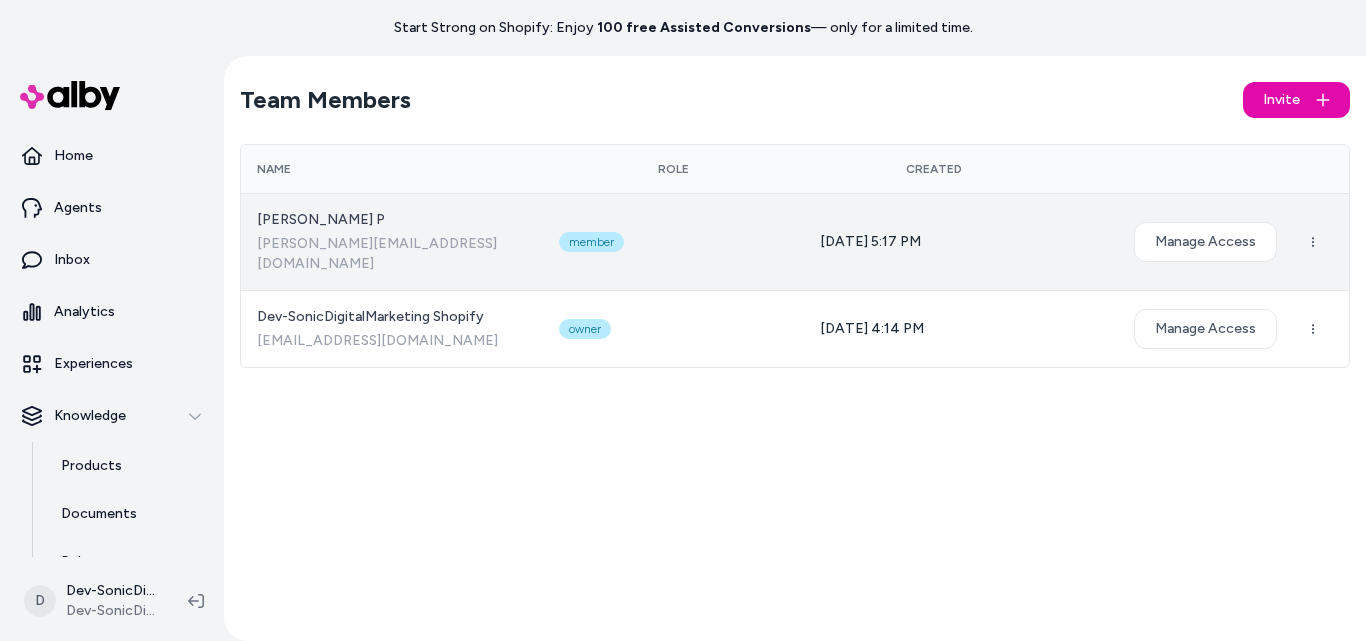 scroll, scrollTop: 0, scrollLeft: 0, axis: both 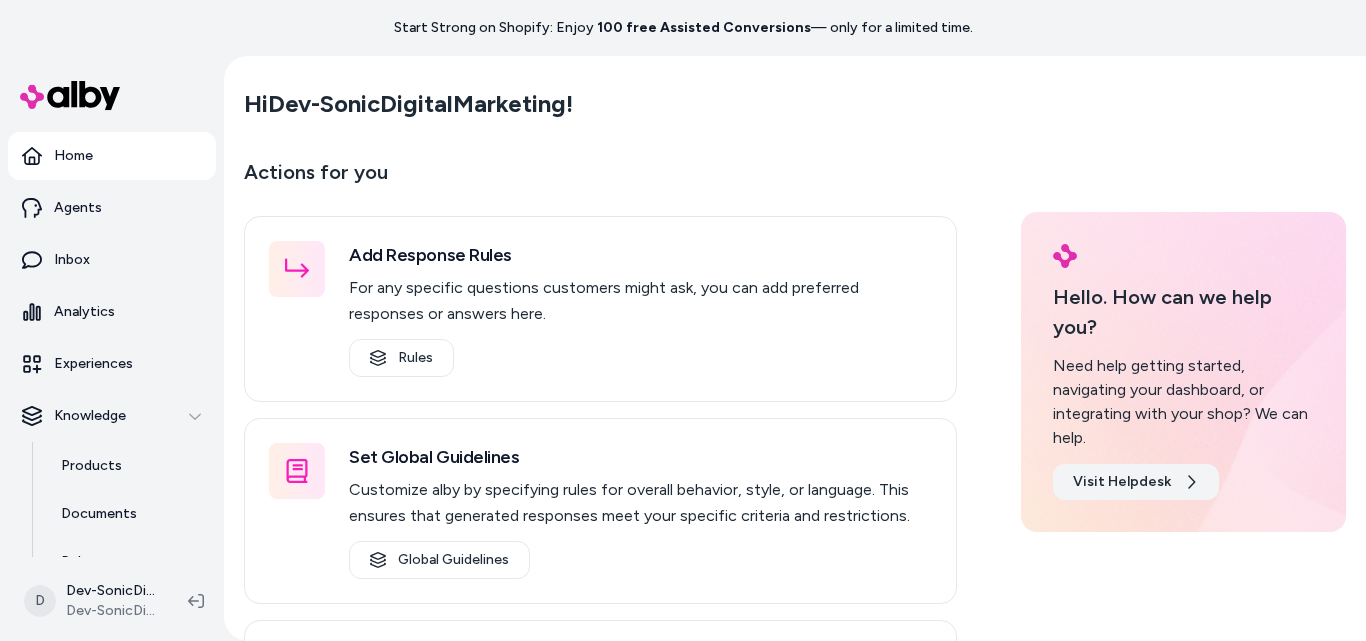 click on "Visit Helpdesk" at bounding box center [1136, 482] 